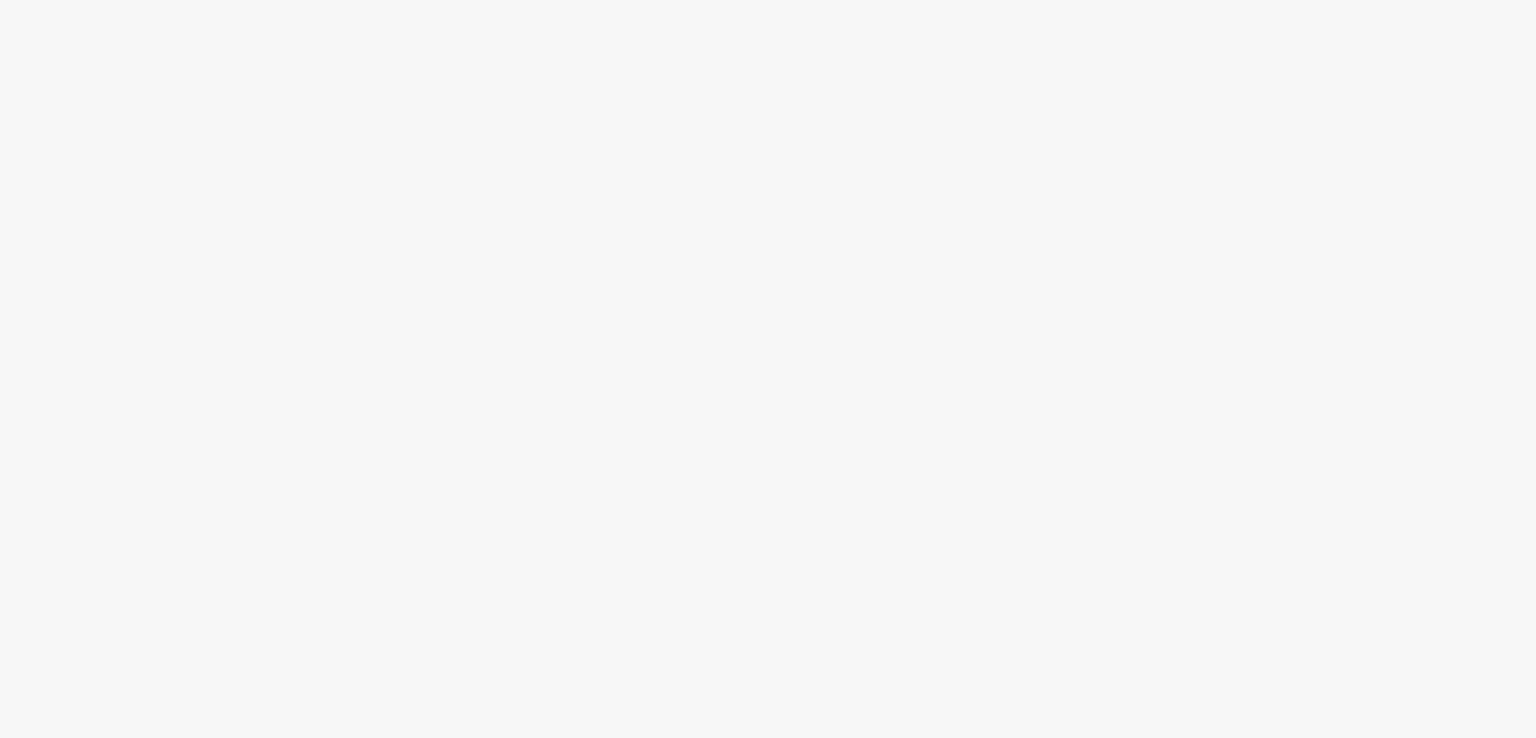 scroll, scrollTop: 0, scrollLeft: 0, axis: both 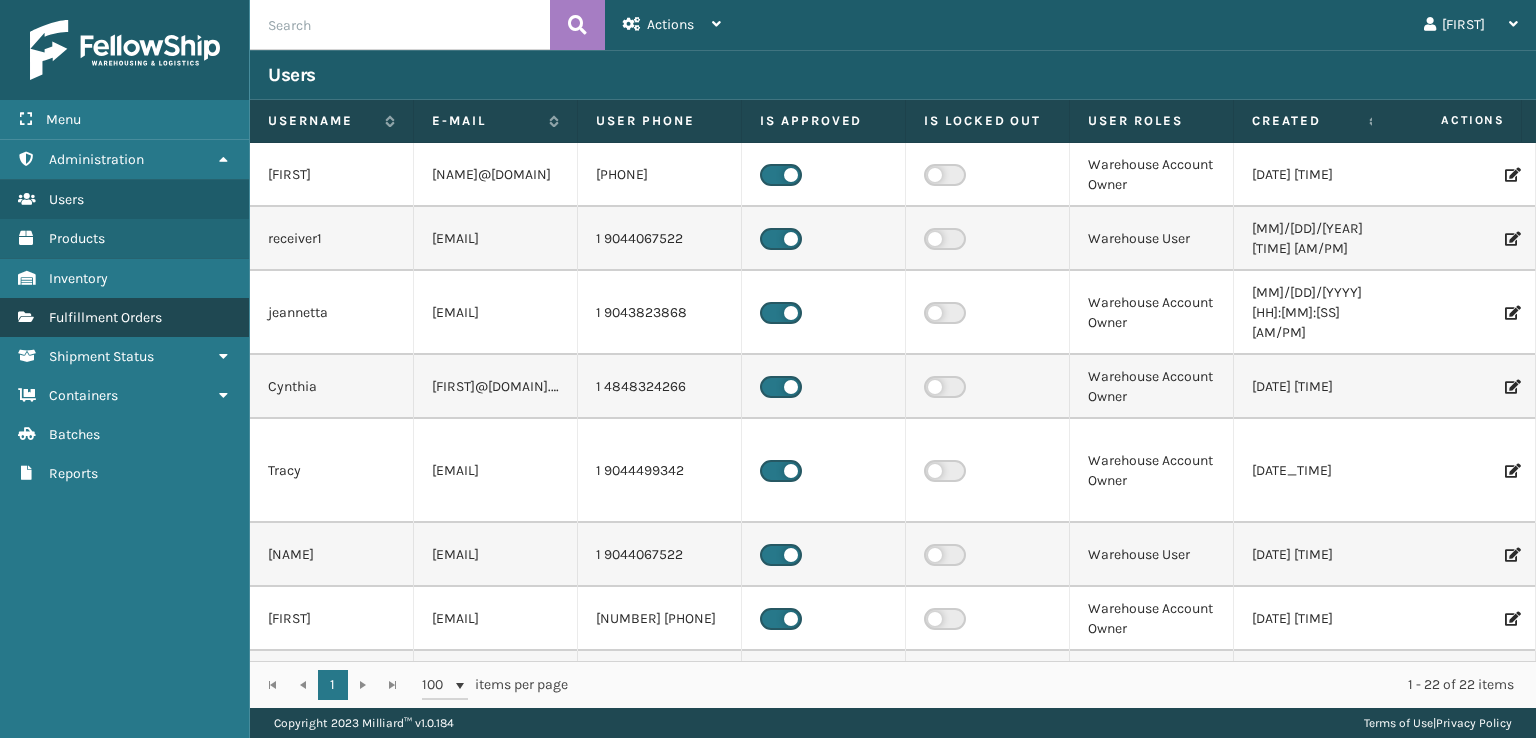 click on "Fulfillment Orders" at bounding box center [105, 317] 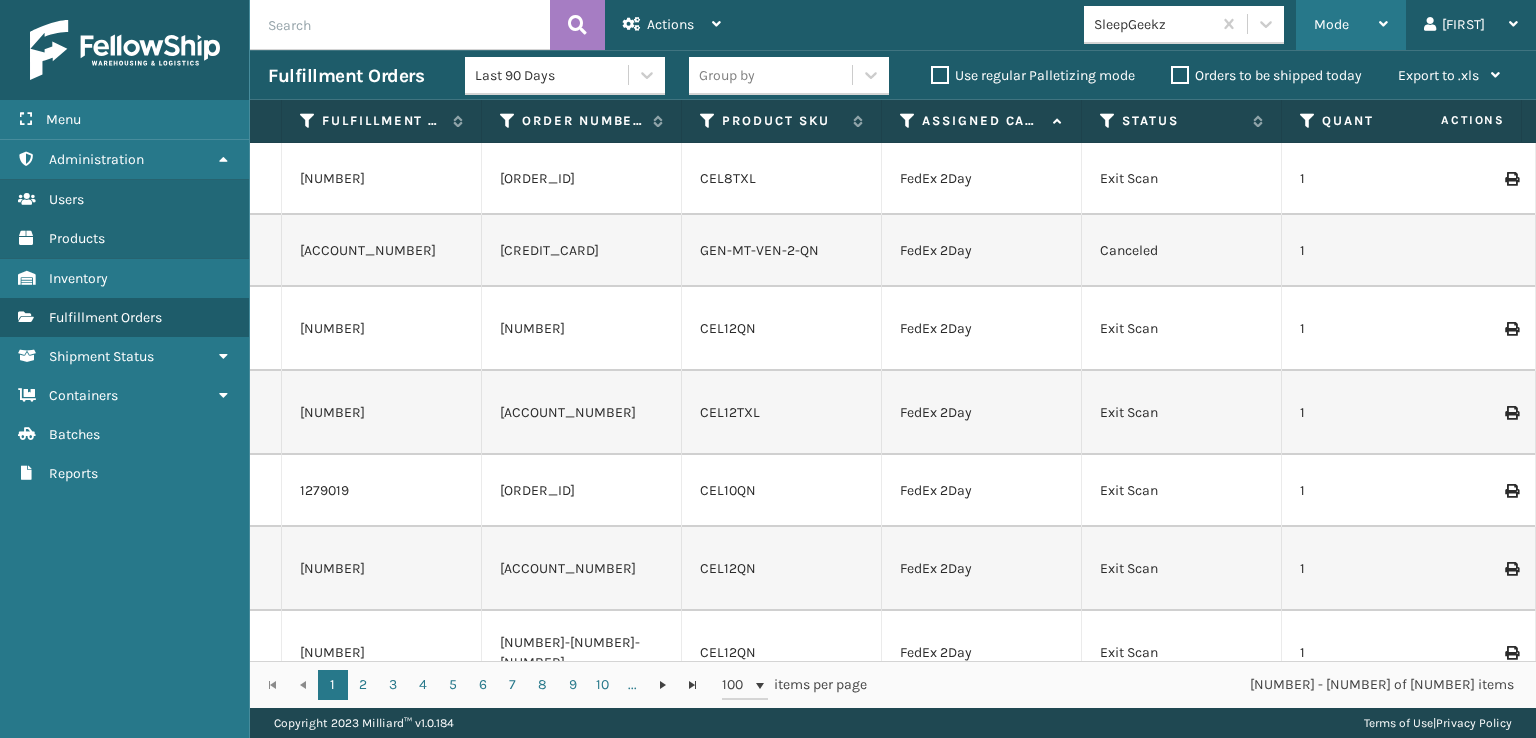 click on "Mode" at bounding box center [1351, 25] 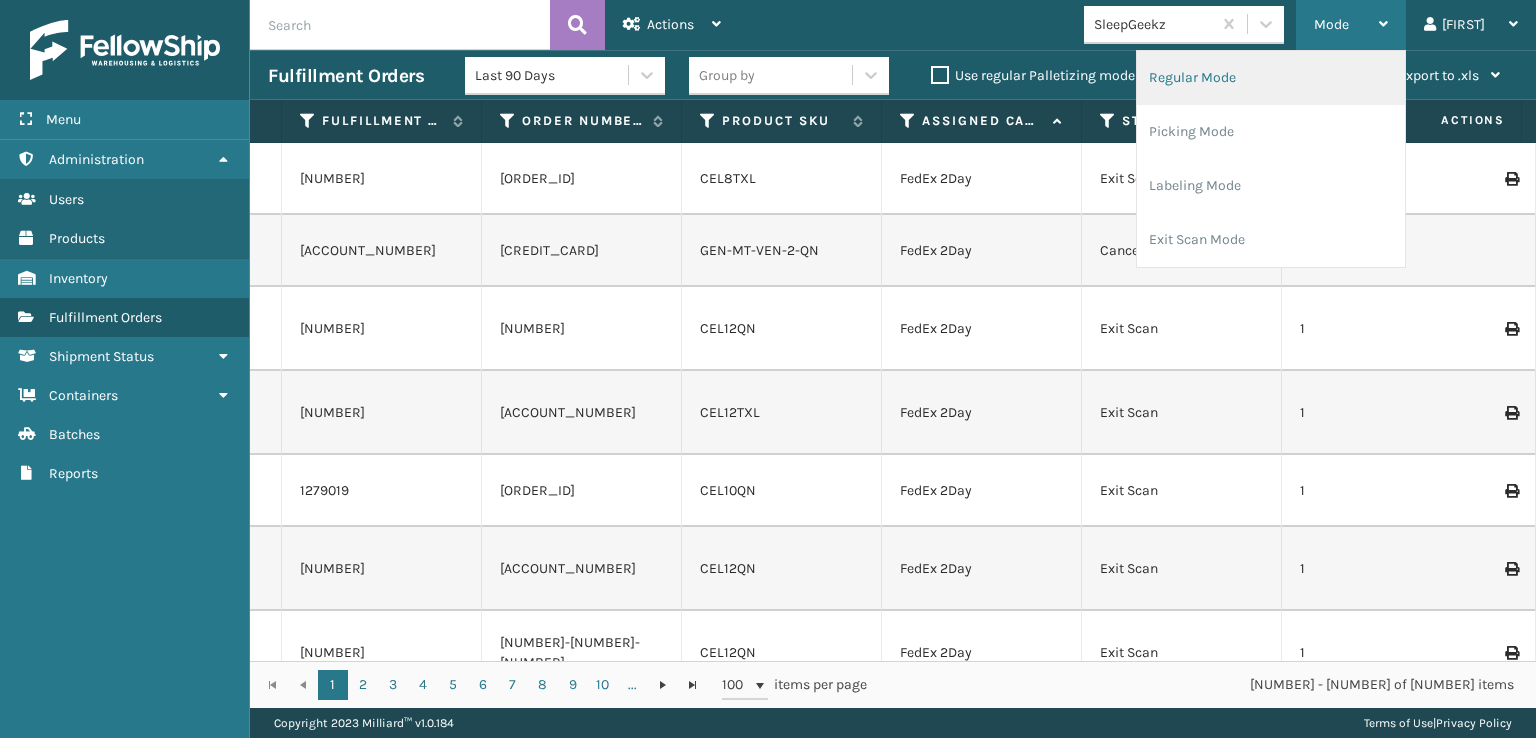 click on "Regular Mode" at bounding box center (1271, 78) 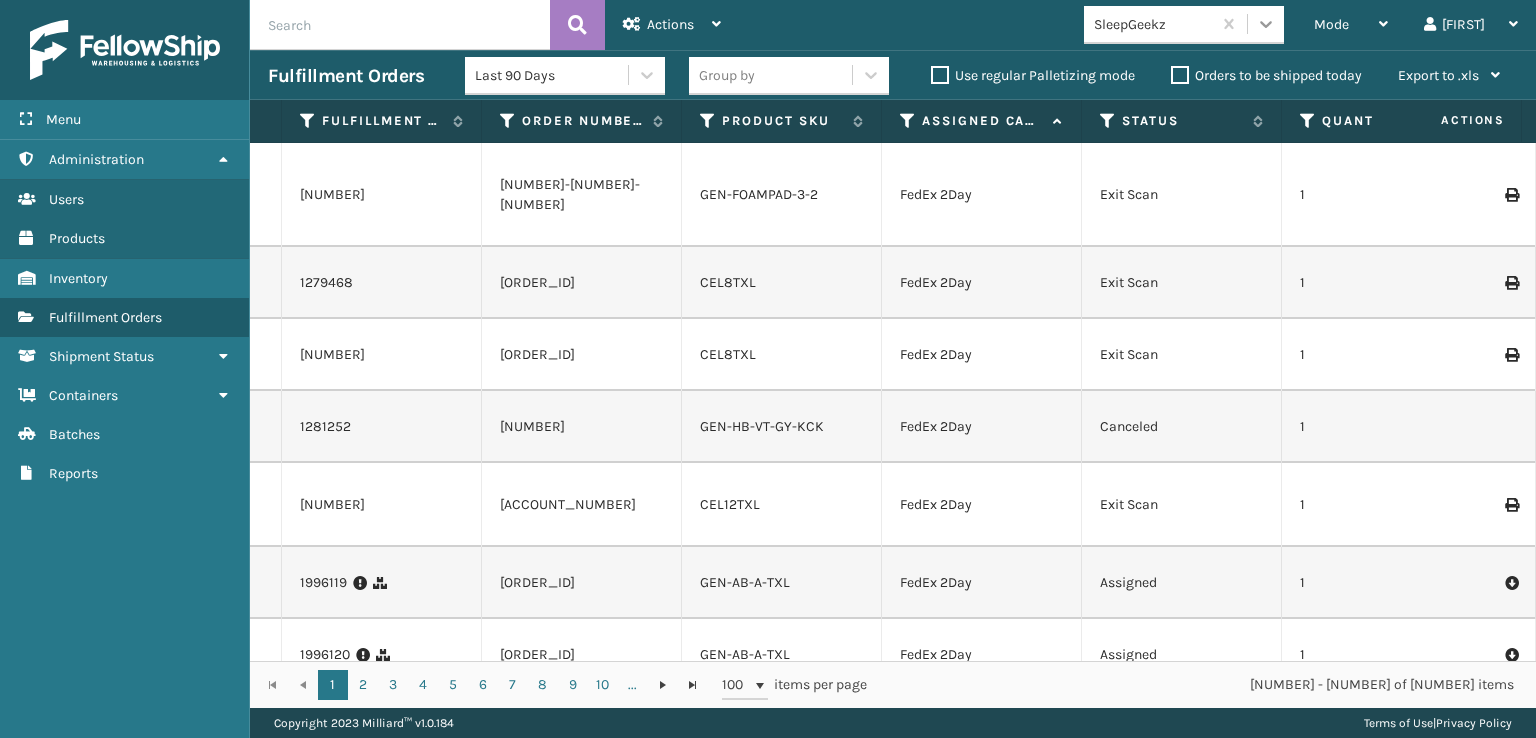 click 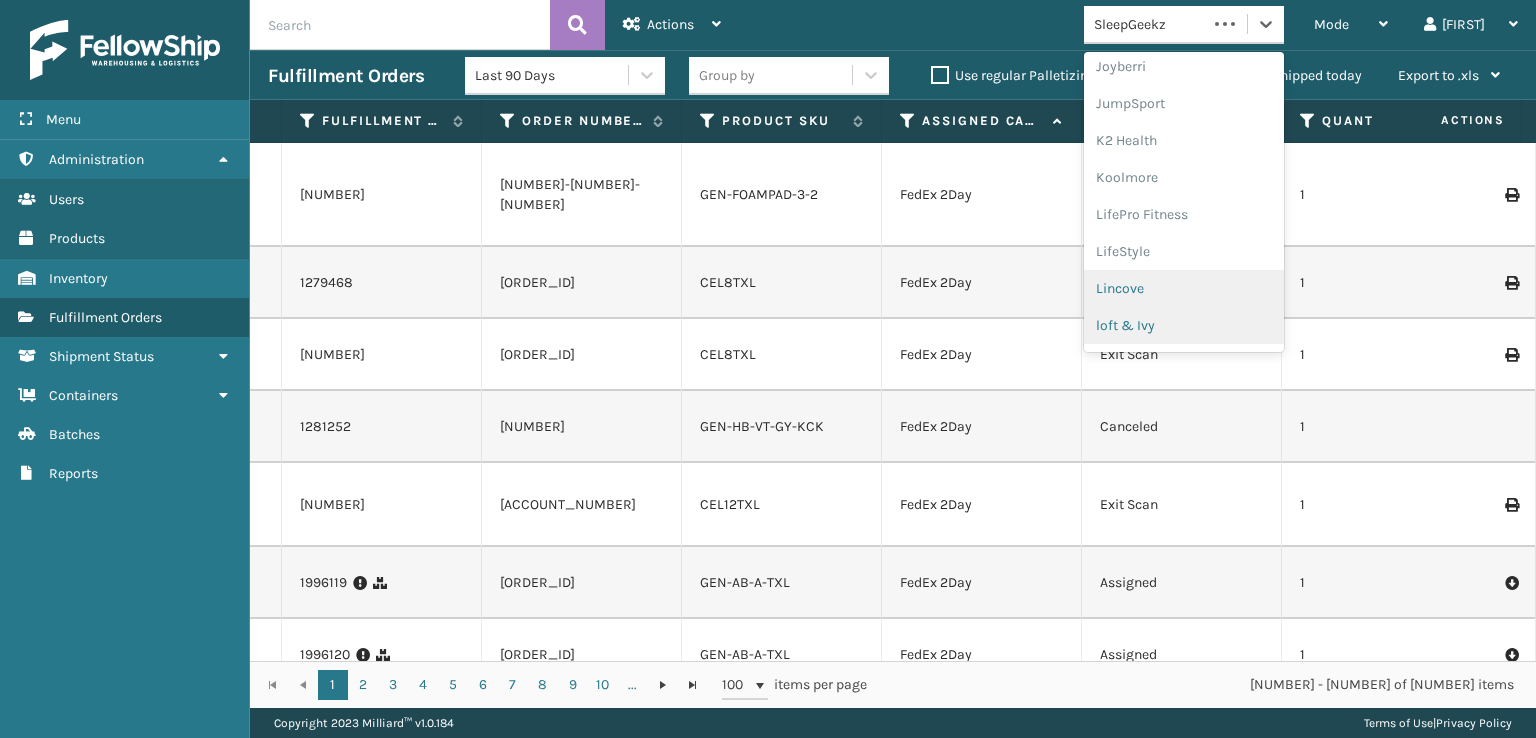 scroll, scrollTop: 632, scrollLeft: 0, axis: vertical 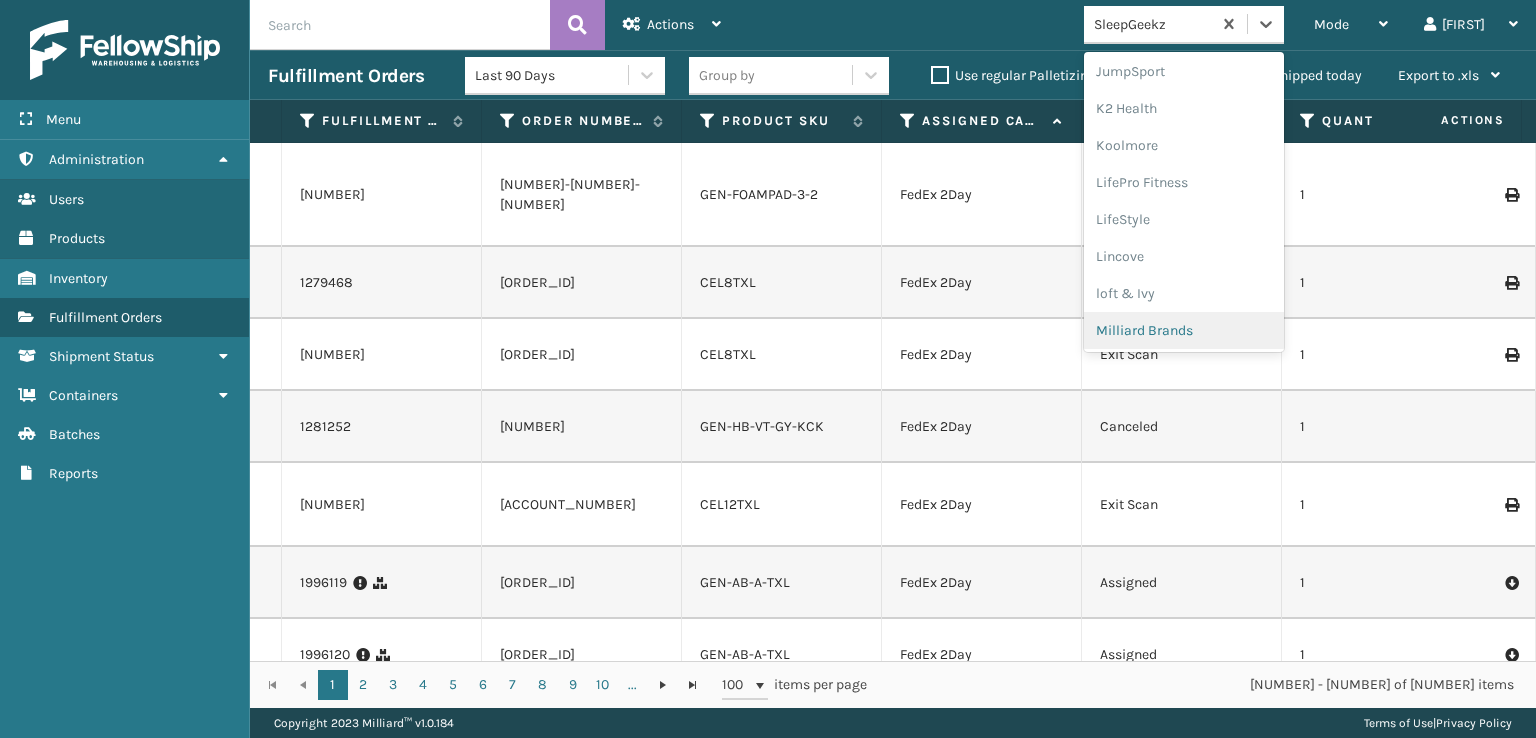 click on "Milliard Brands" at bounding box center (1184, 330) 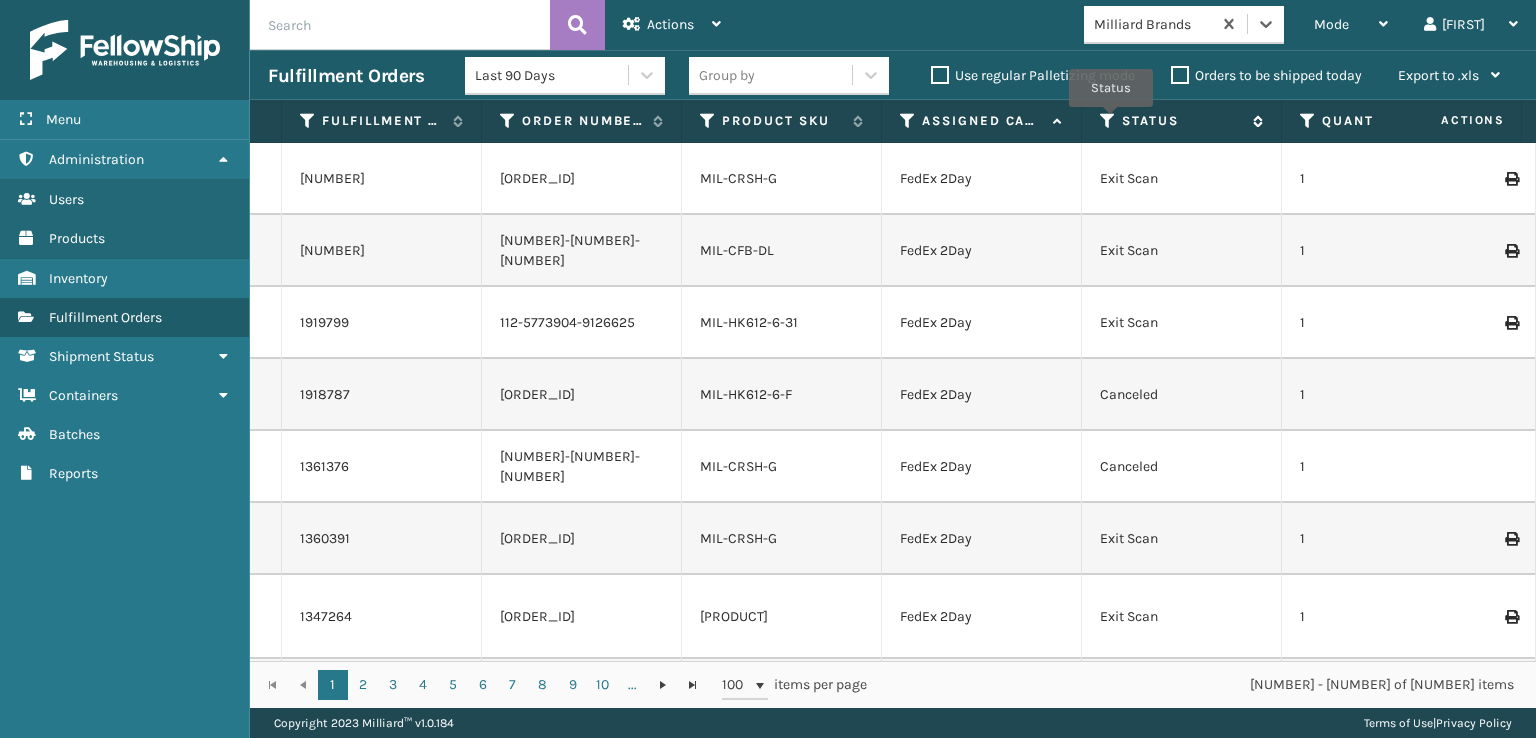 click at bounding box center [1108, 121] 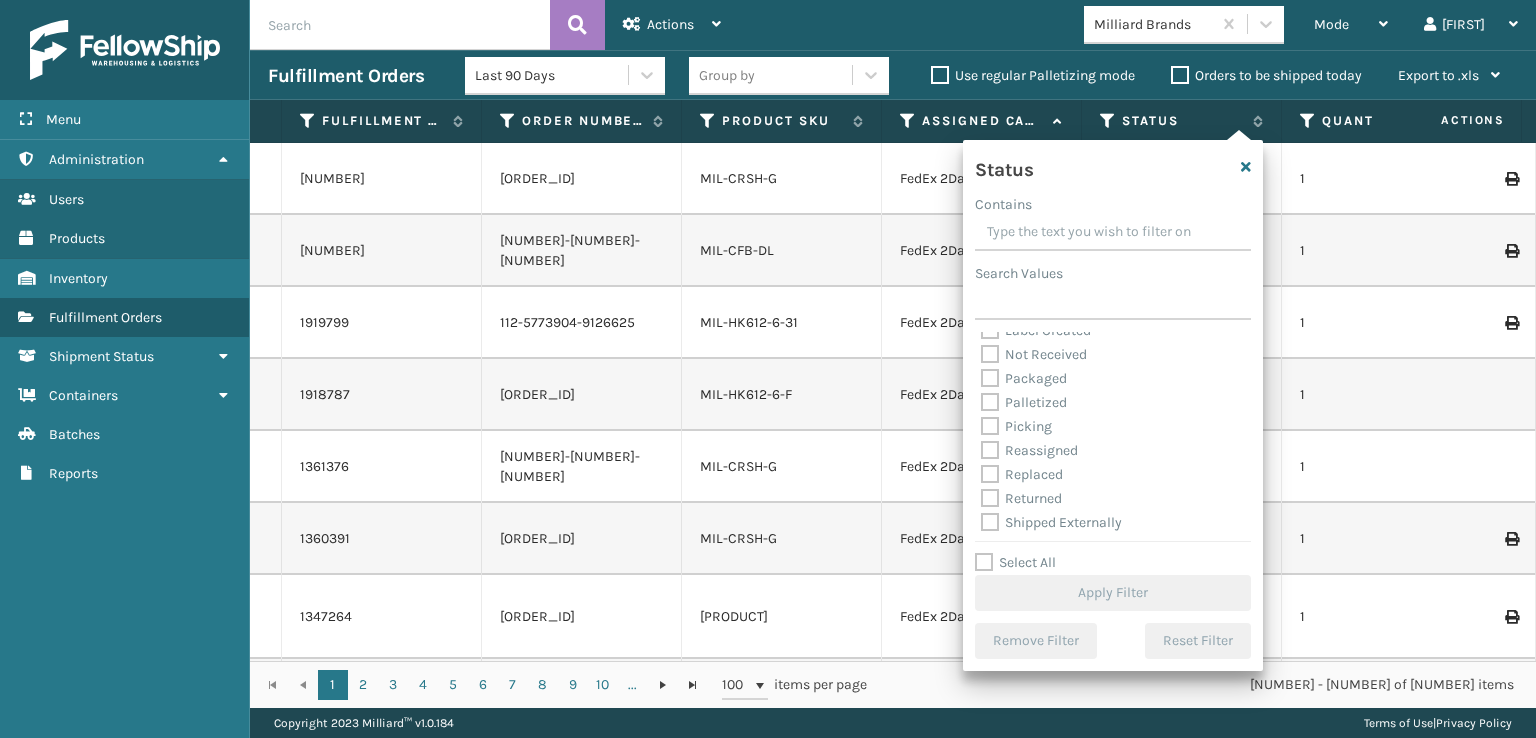 scroll, scrollTop: 112, scrollLeft: 0, axis: vertical 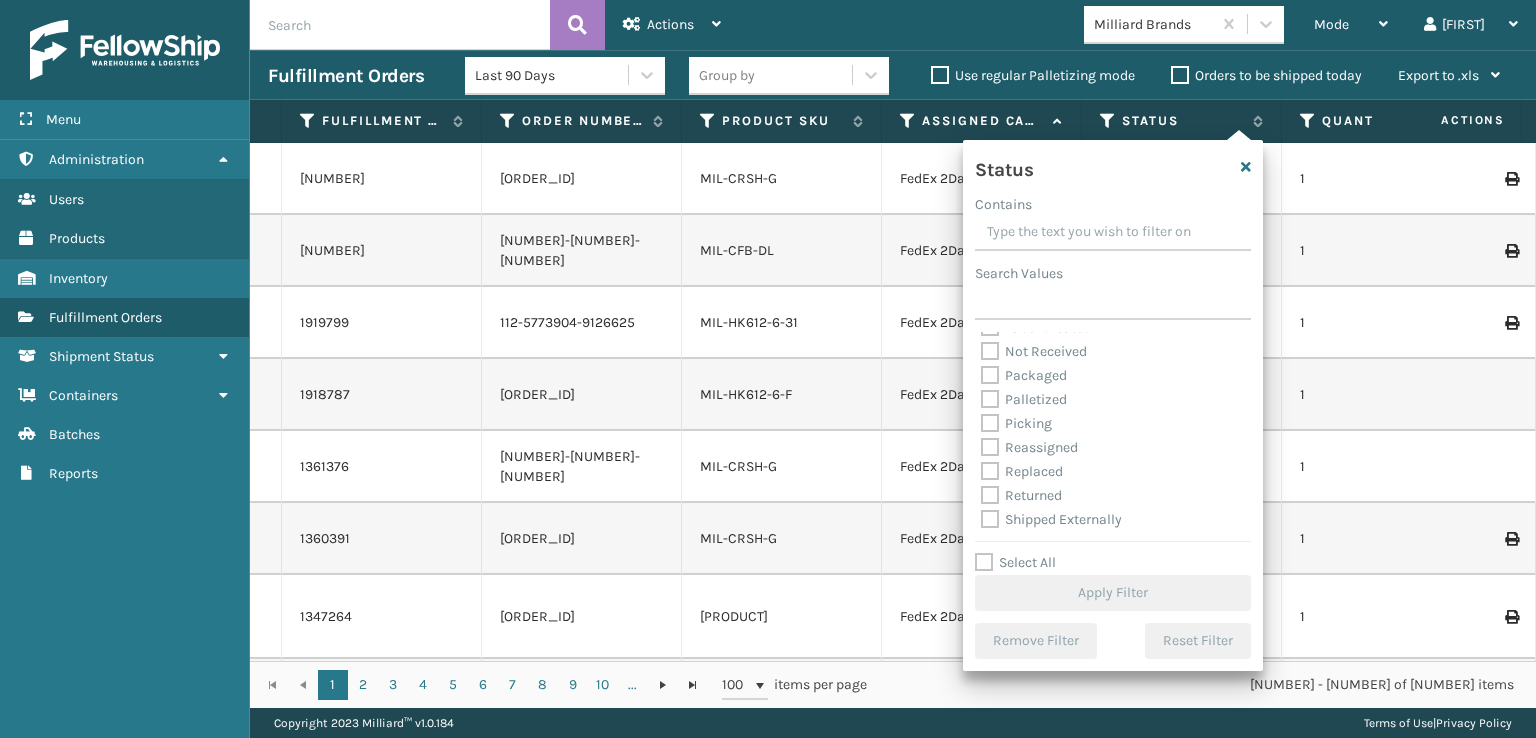 click on "Palletized" at bounding box center (1024, 399) 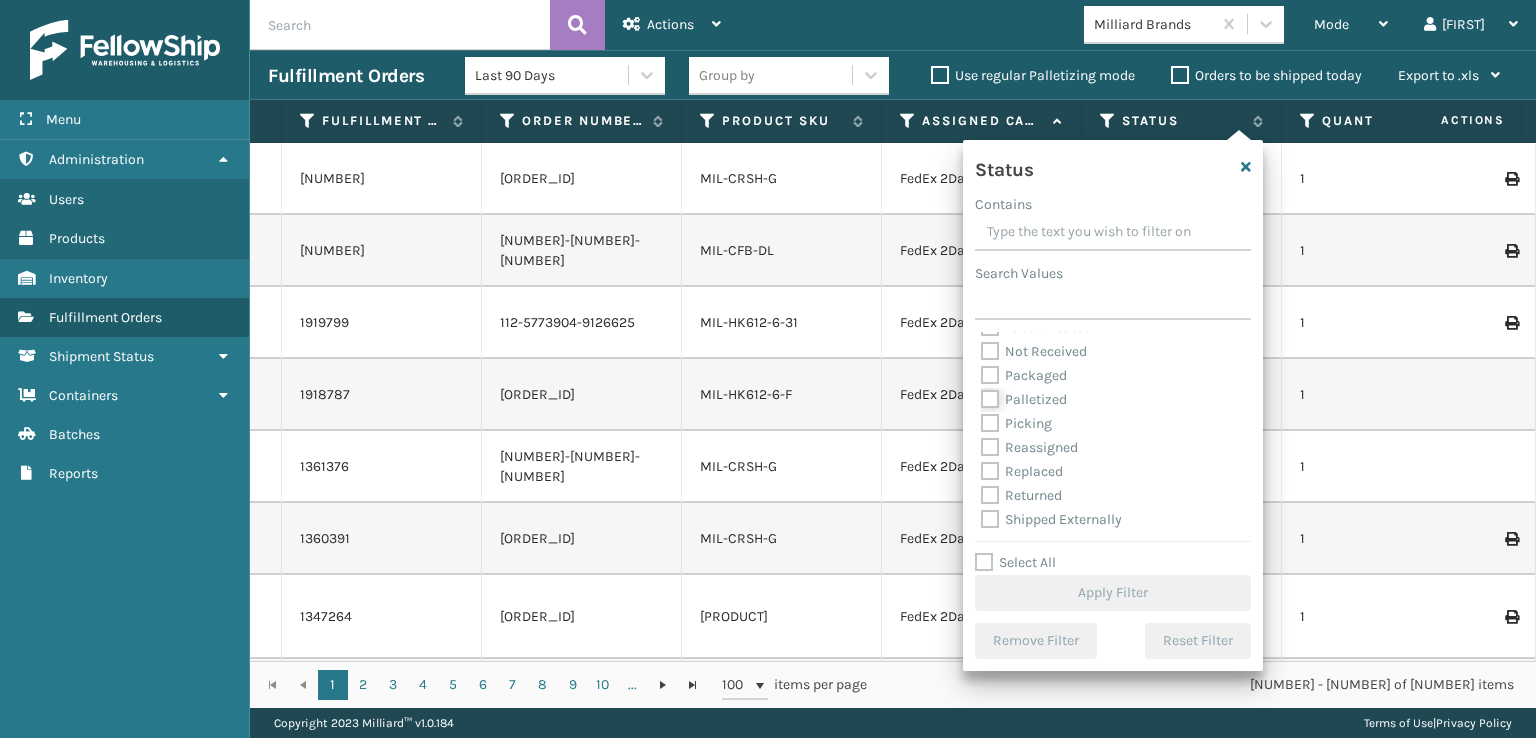 click on "Palletized" at bounding box center [981, 394] 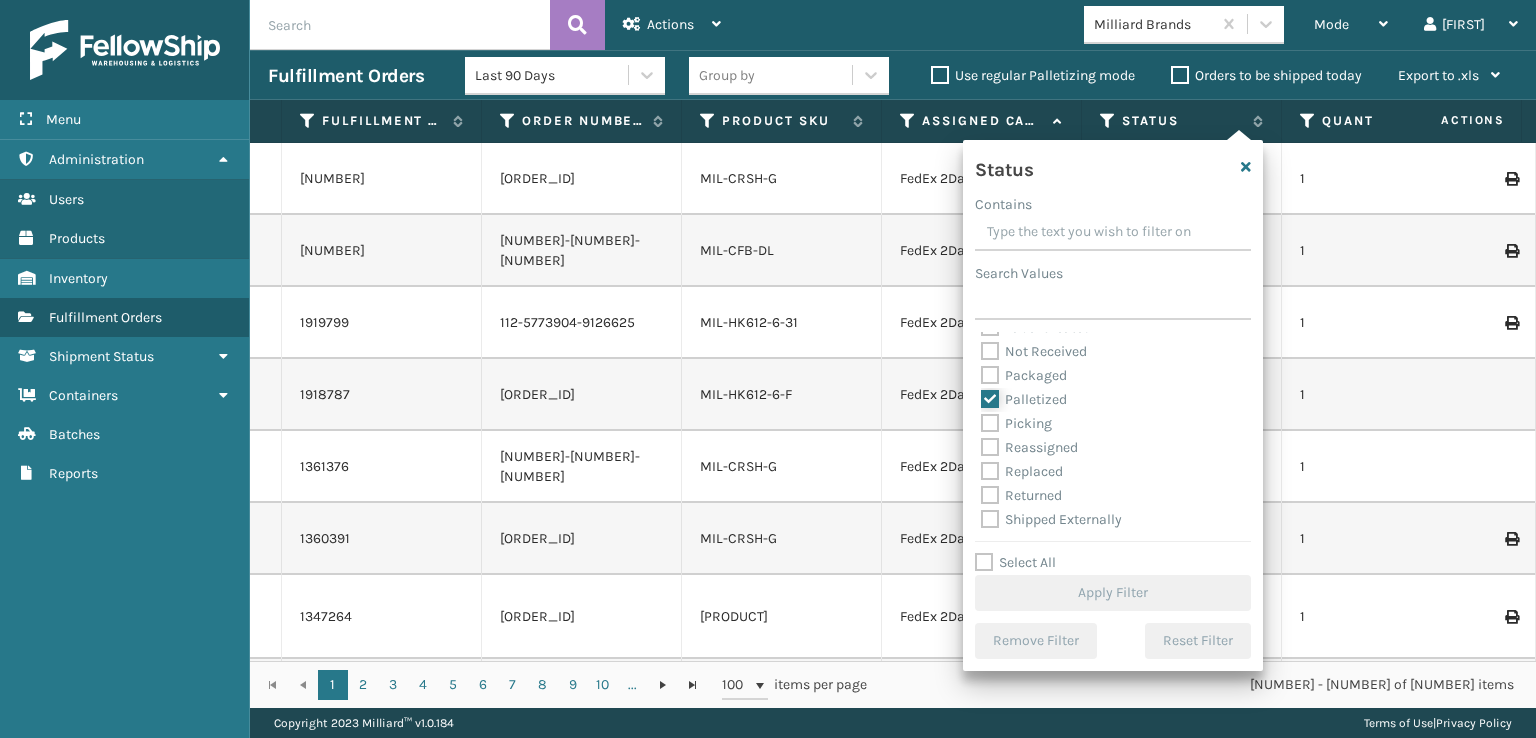 checkbox on "true" 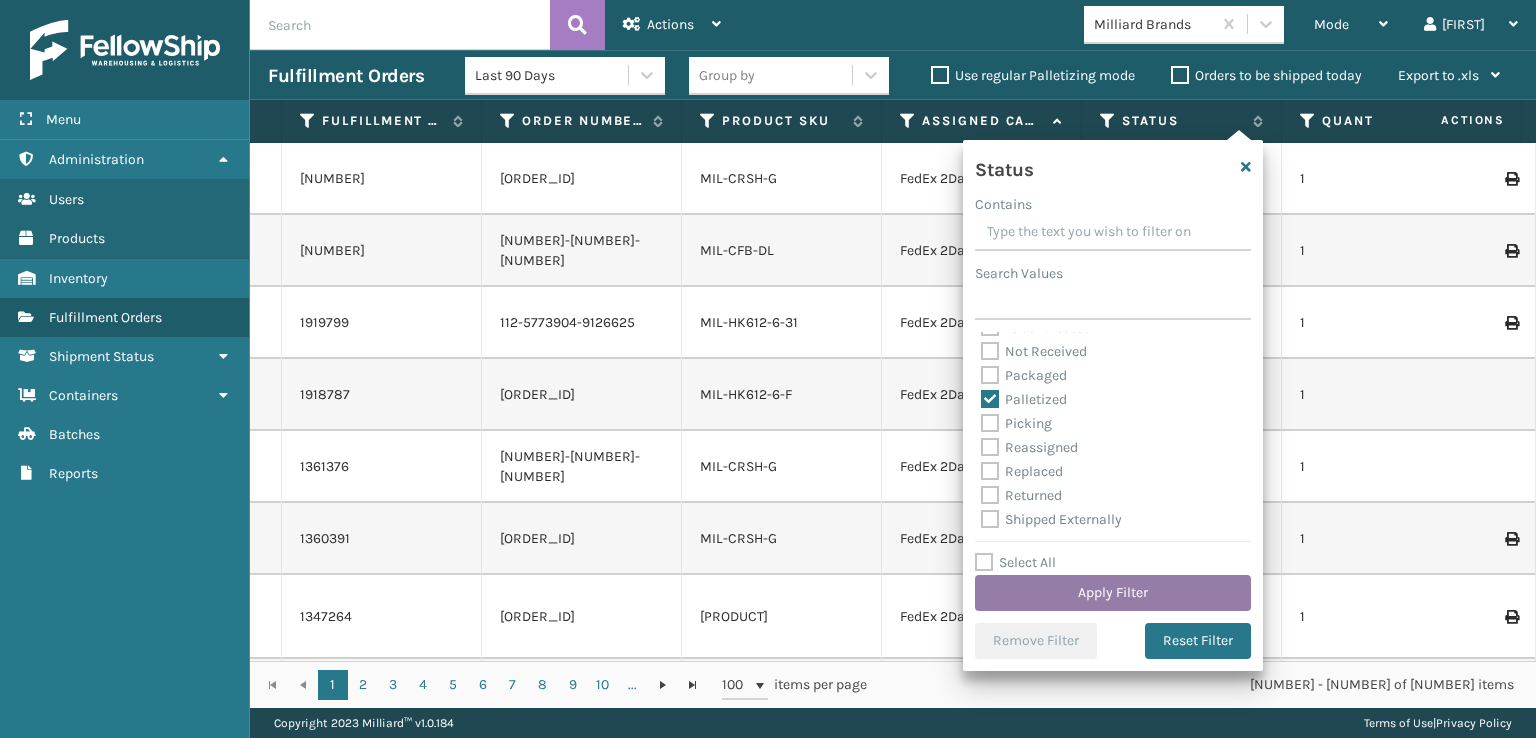 click on "Apply Filter" at bounding box center [1113, 593] 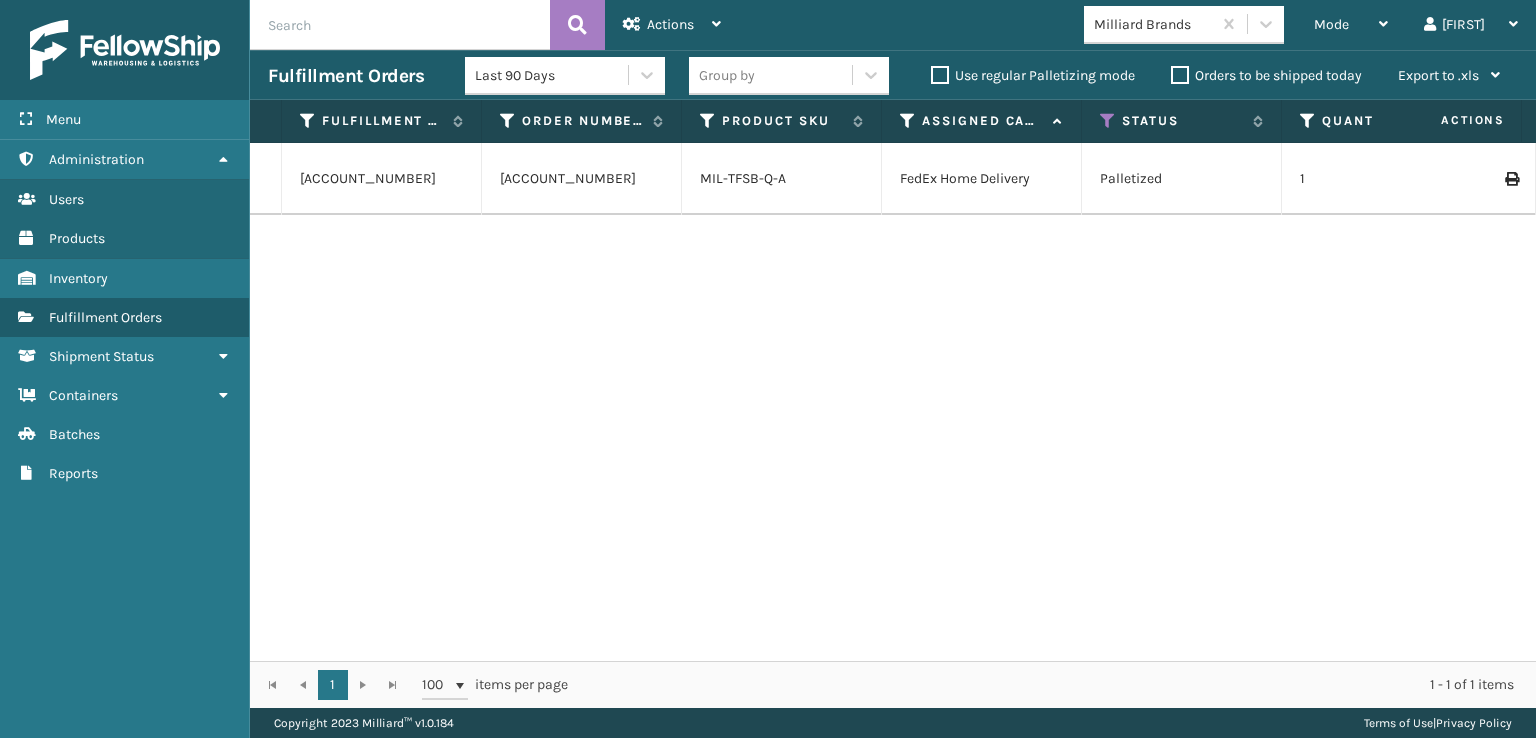 scroll, scrollTop: 0, scrollLeft: 156, axis: horizontal 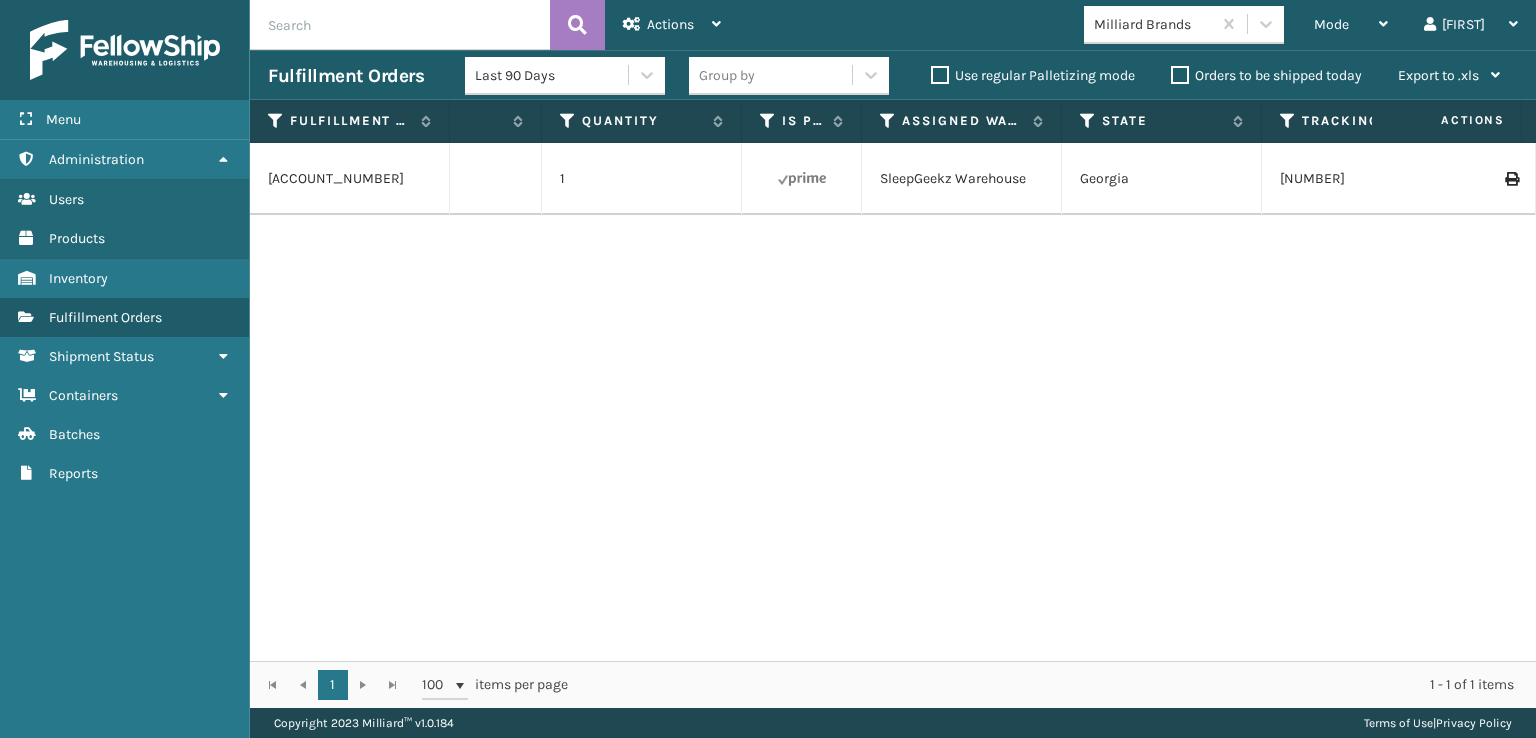 click at bounding box center [1461, 179] 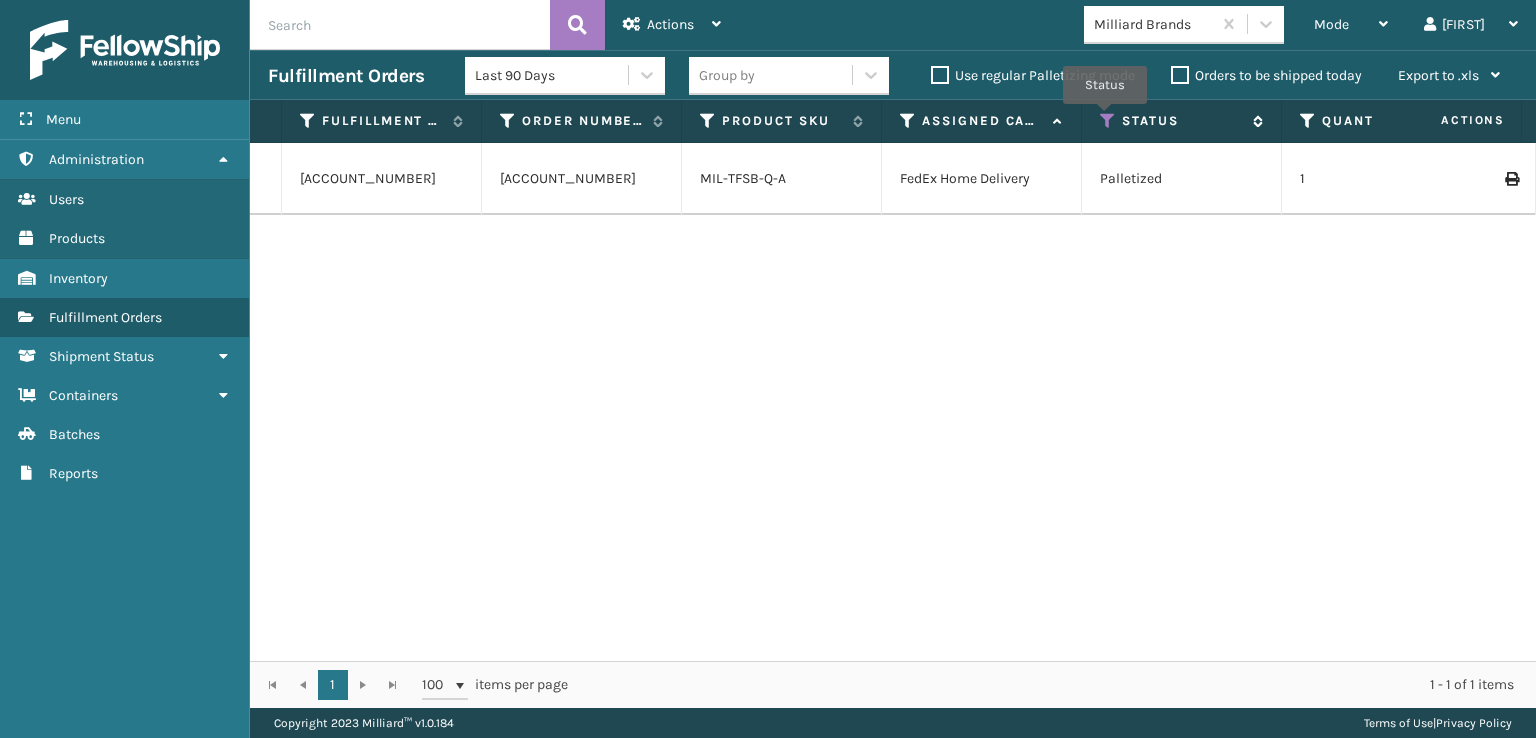 click at bounding box center [1108, 121] 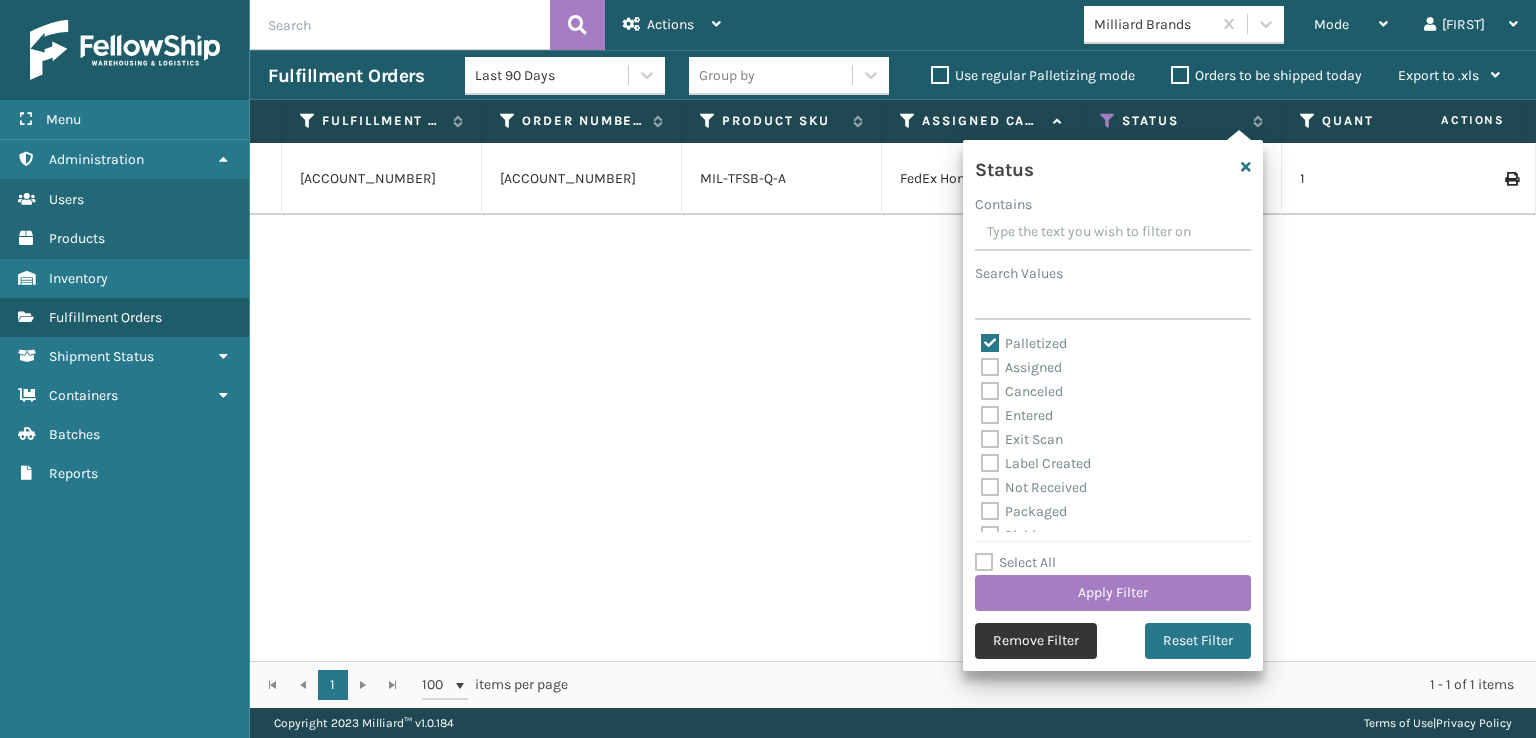 click on "Remove Filter" at bounding box center [1036, 641] 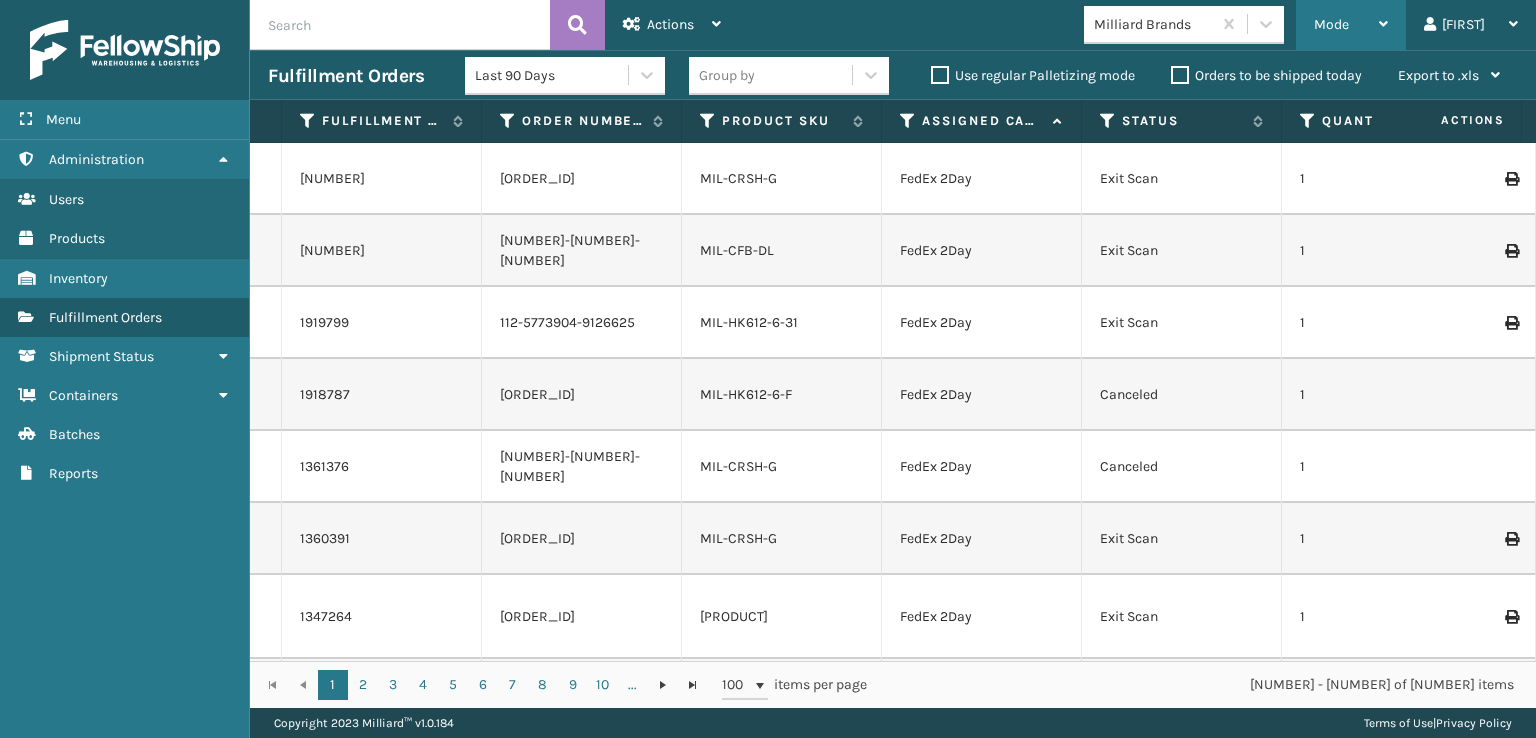 click on "Mode" at bounding box center [1351, 25] 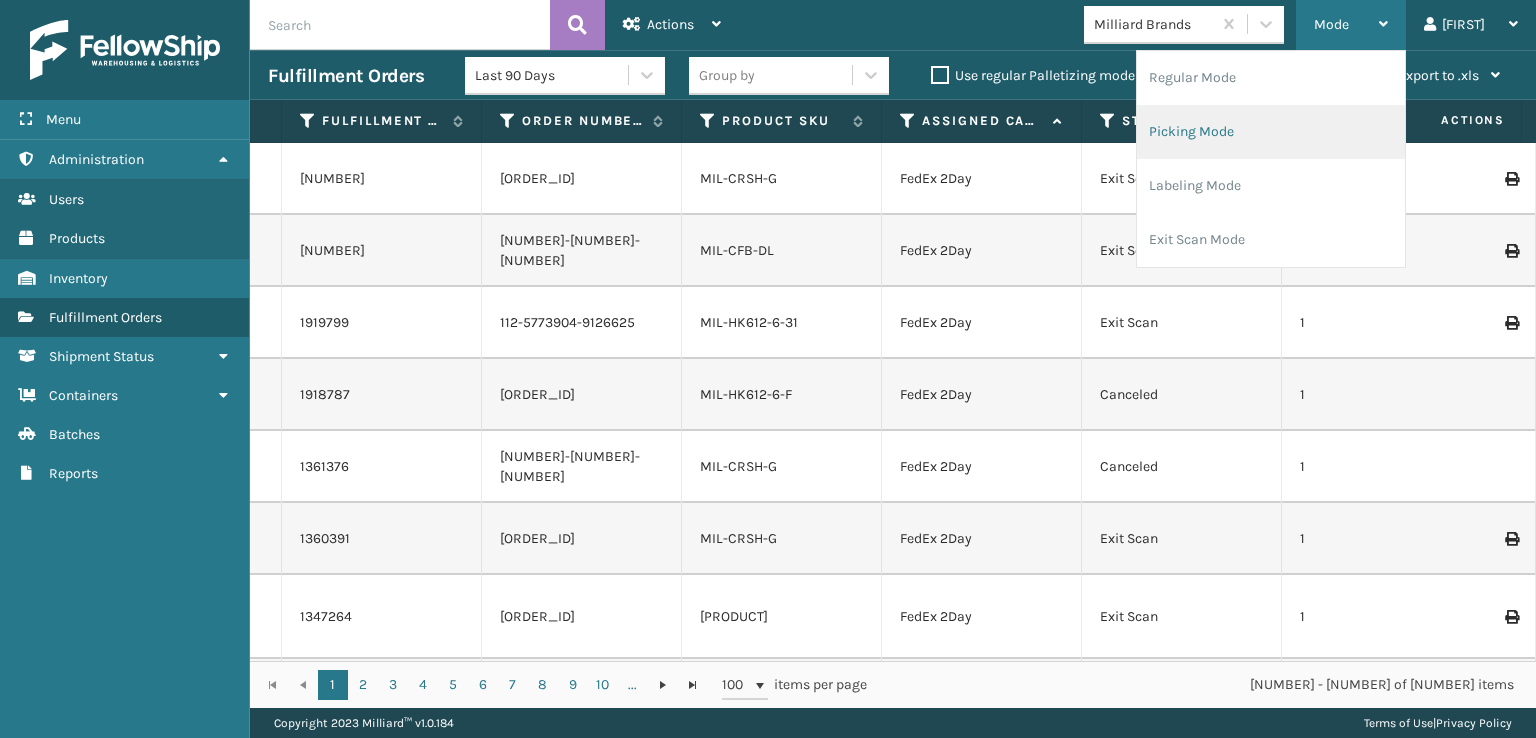 click on "Picking Mode" at bounding box center [1271, 132] 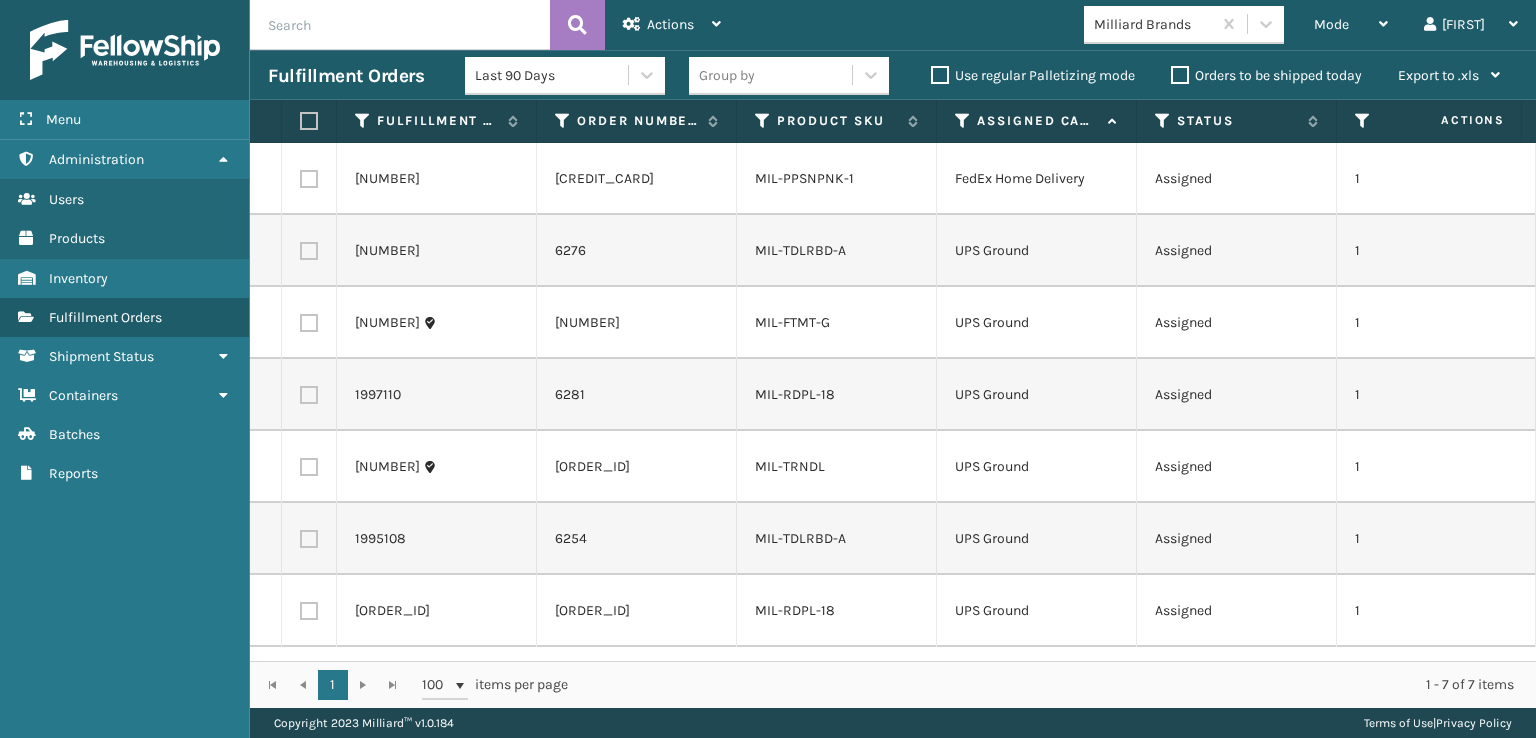 scroll, scrollTop: 0, scrollLeft: 0, axis: both 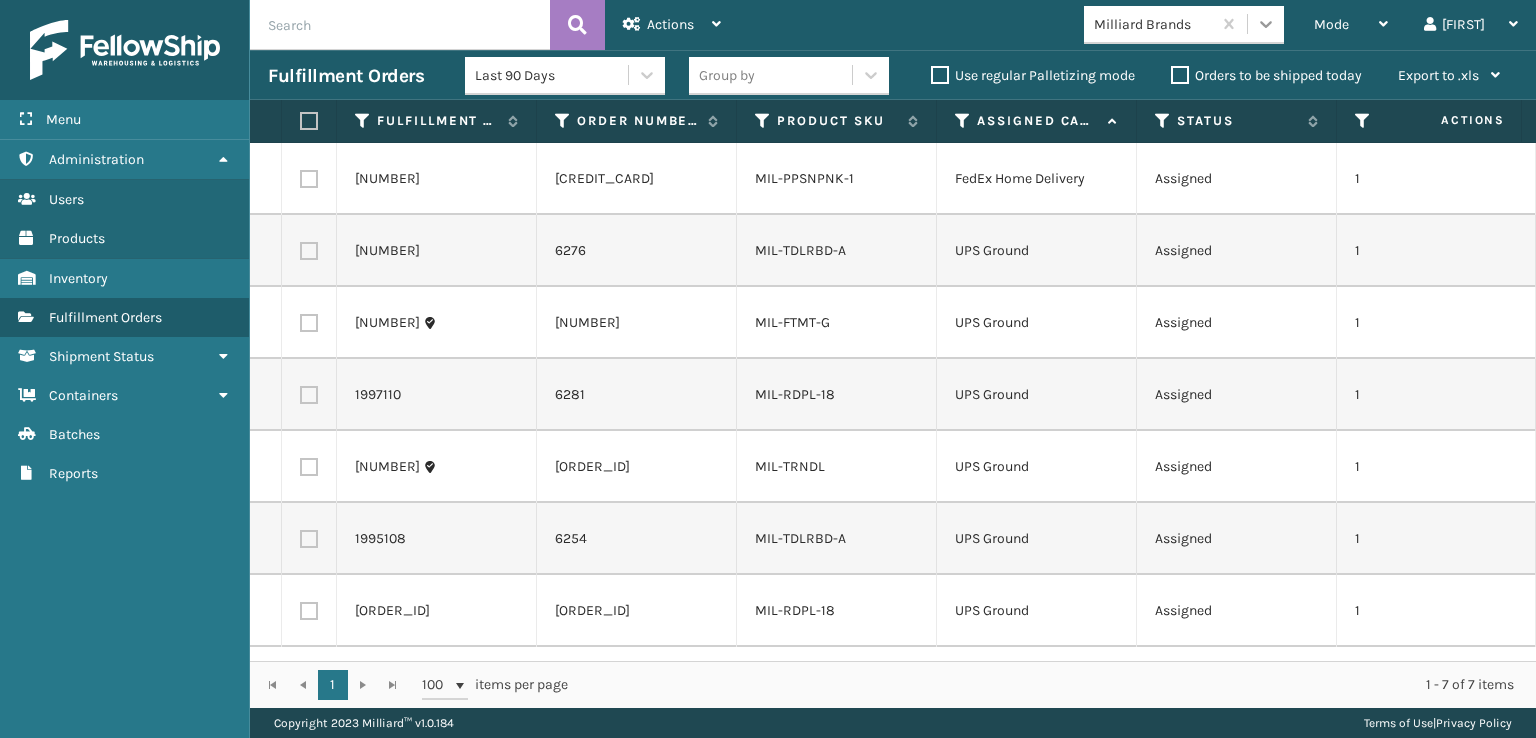 click at bounding box center [1266, 24] 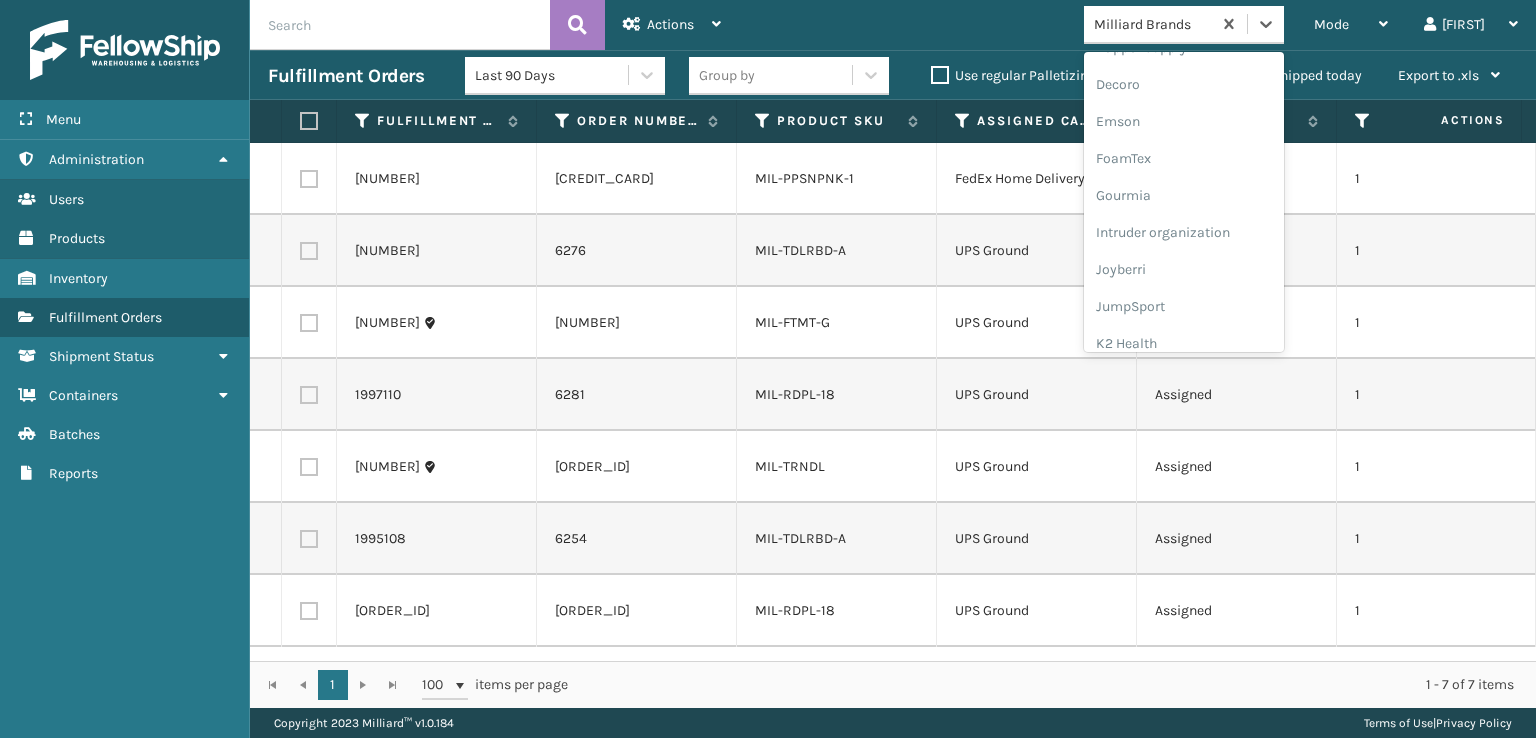 scroll, scrollTop: 332, scrollLeft: 0, axis: vertical 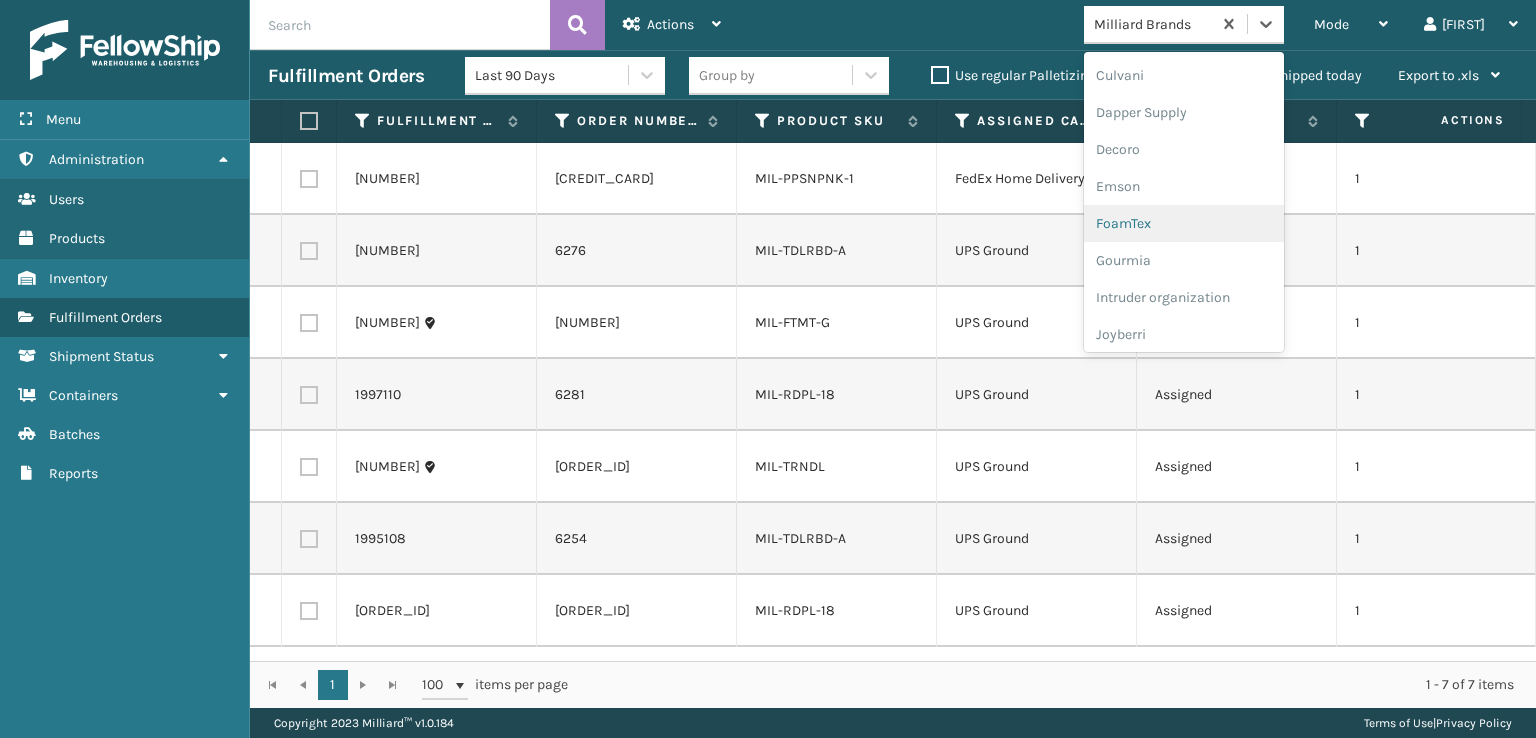 click on "FoamTex" at bounding box center [1184, 223] 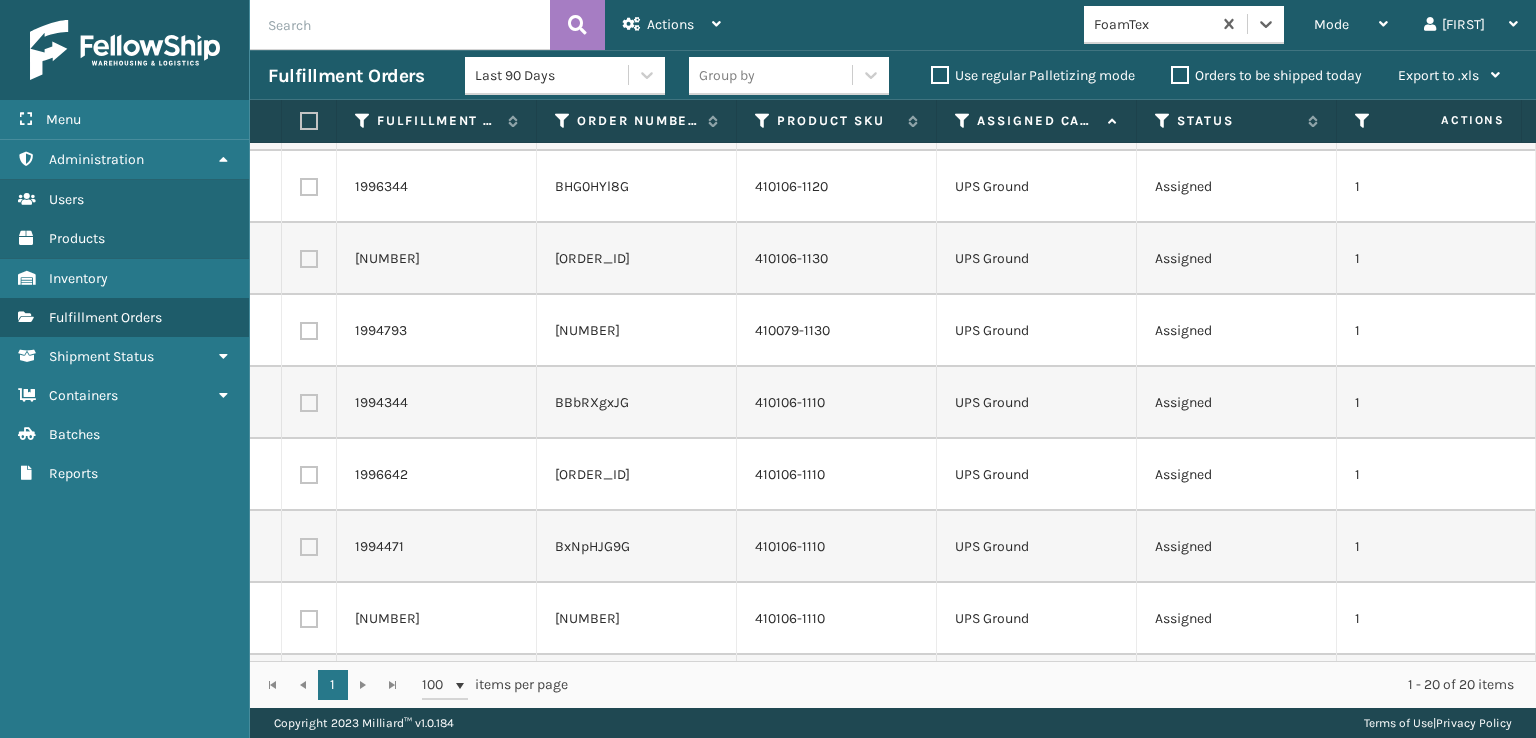 scroll, scrollTop: 0, scrollLeft: 0, axis: both 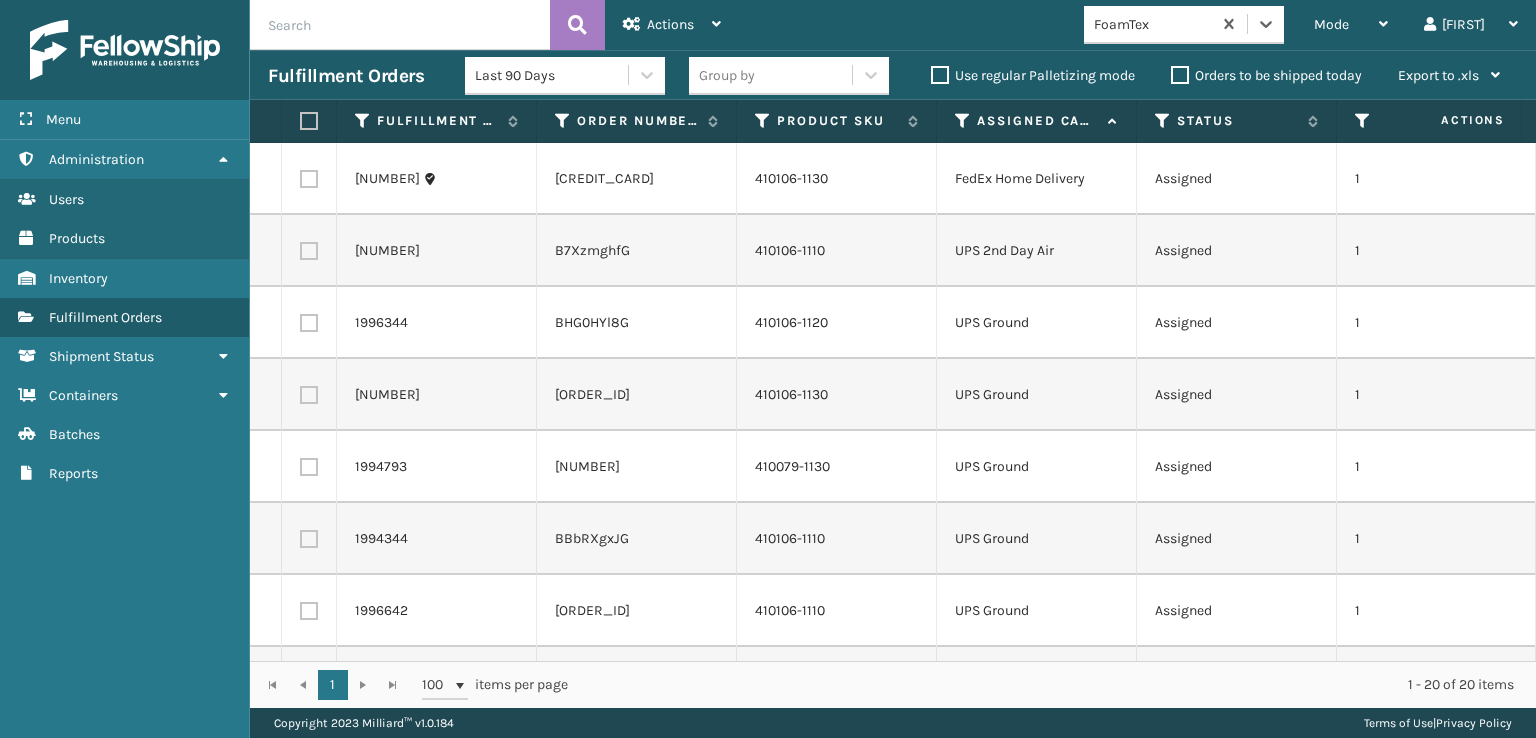 click at bounding box center (309, 121) 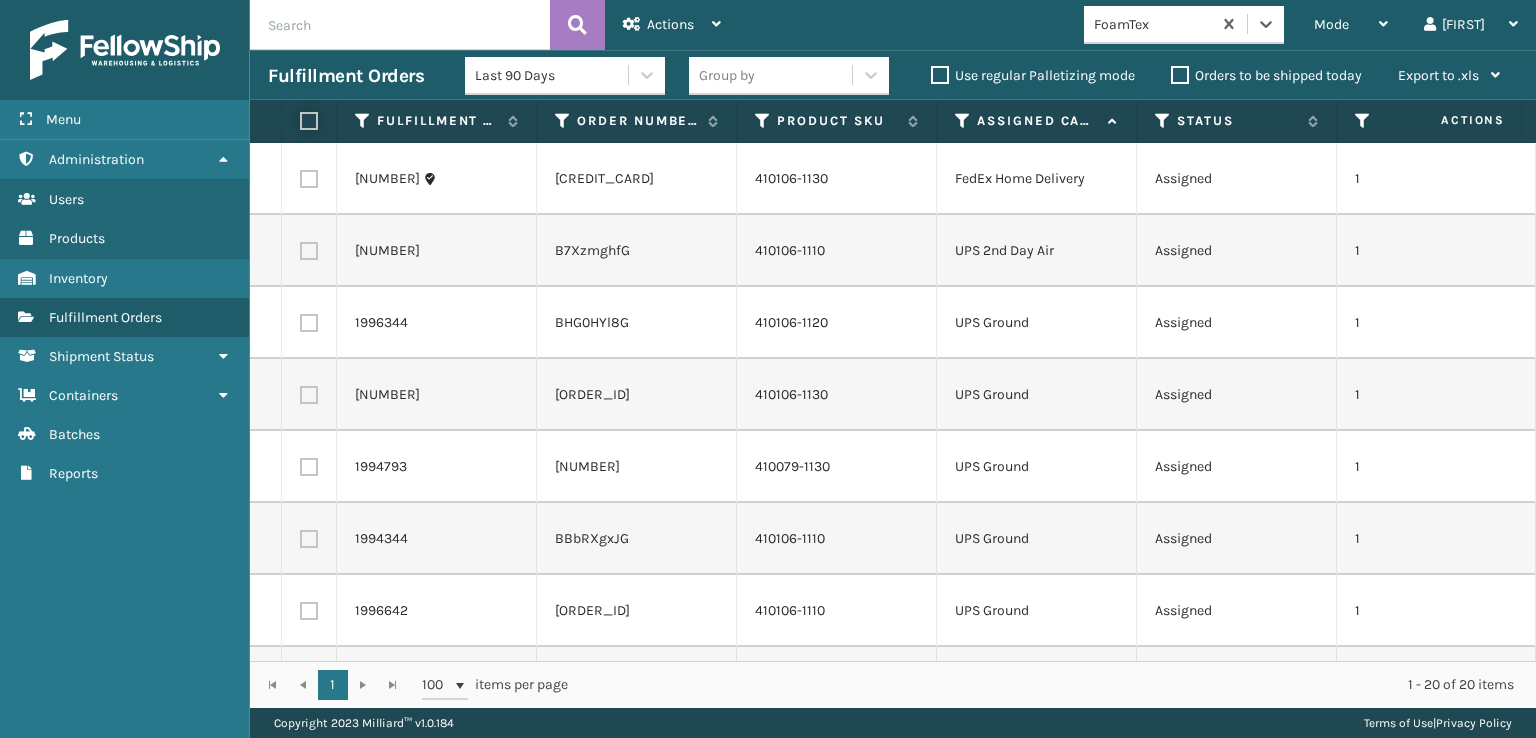 click at bounding box center (300, 121) 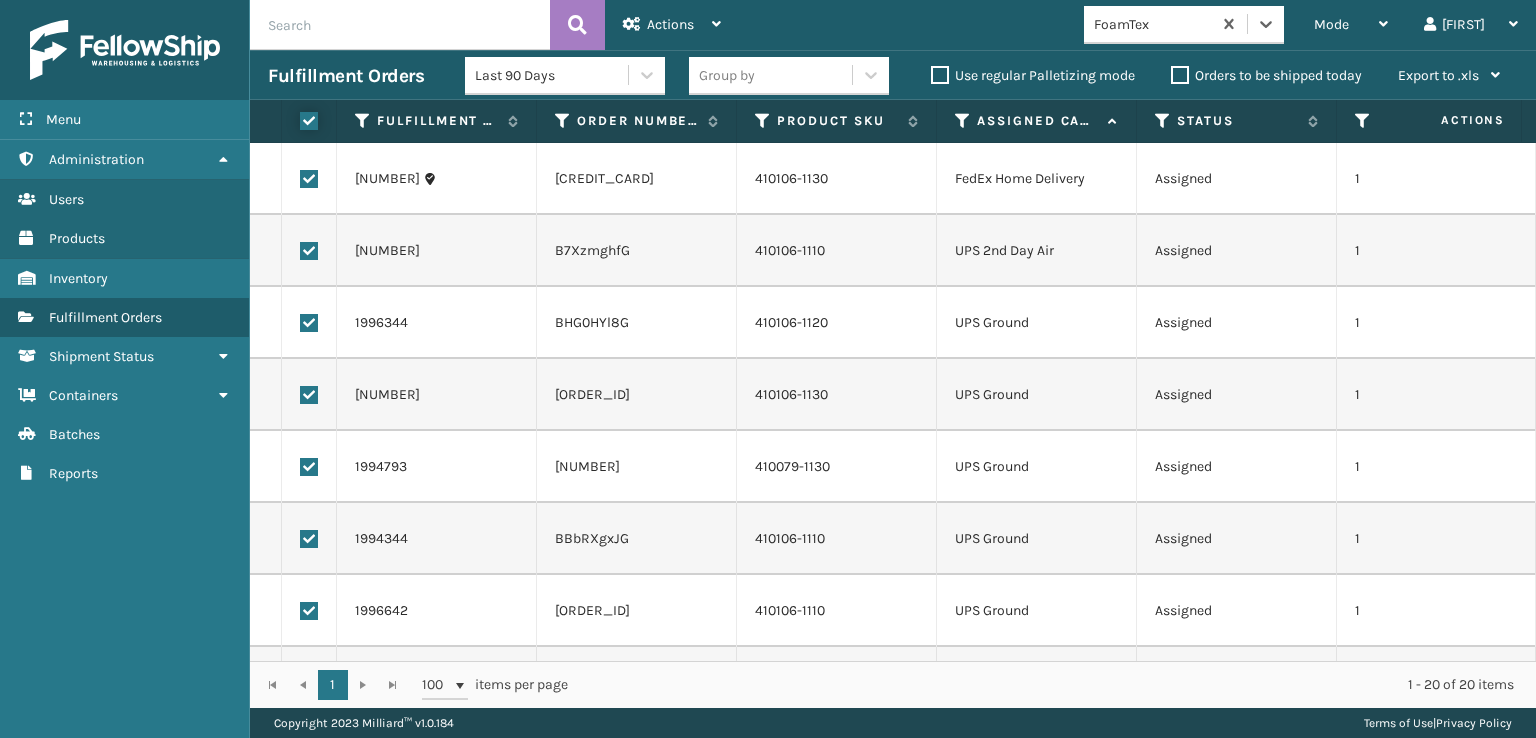 checkbox on "true" 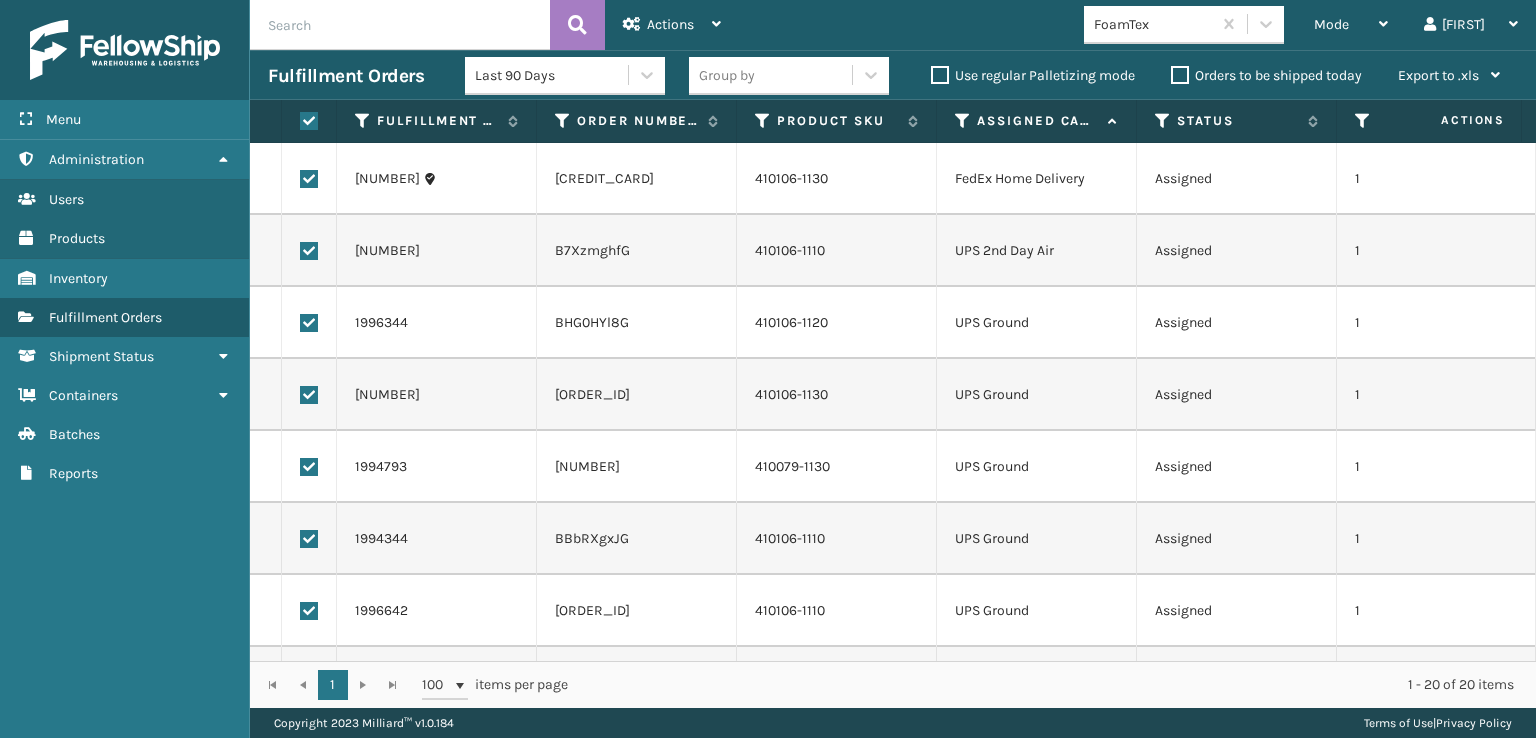 click at bounding box center [309, 179] 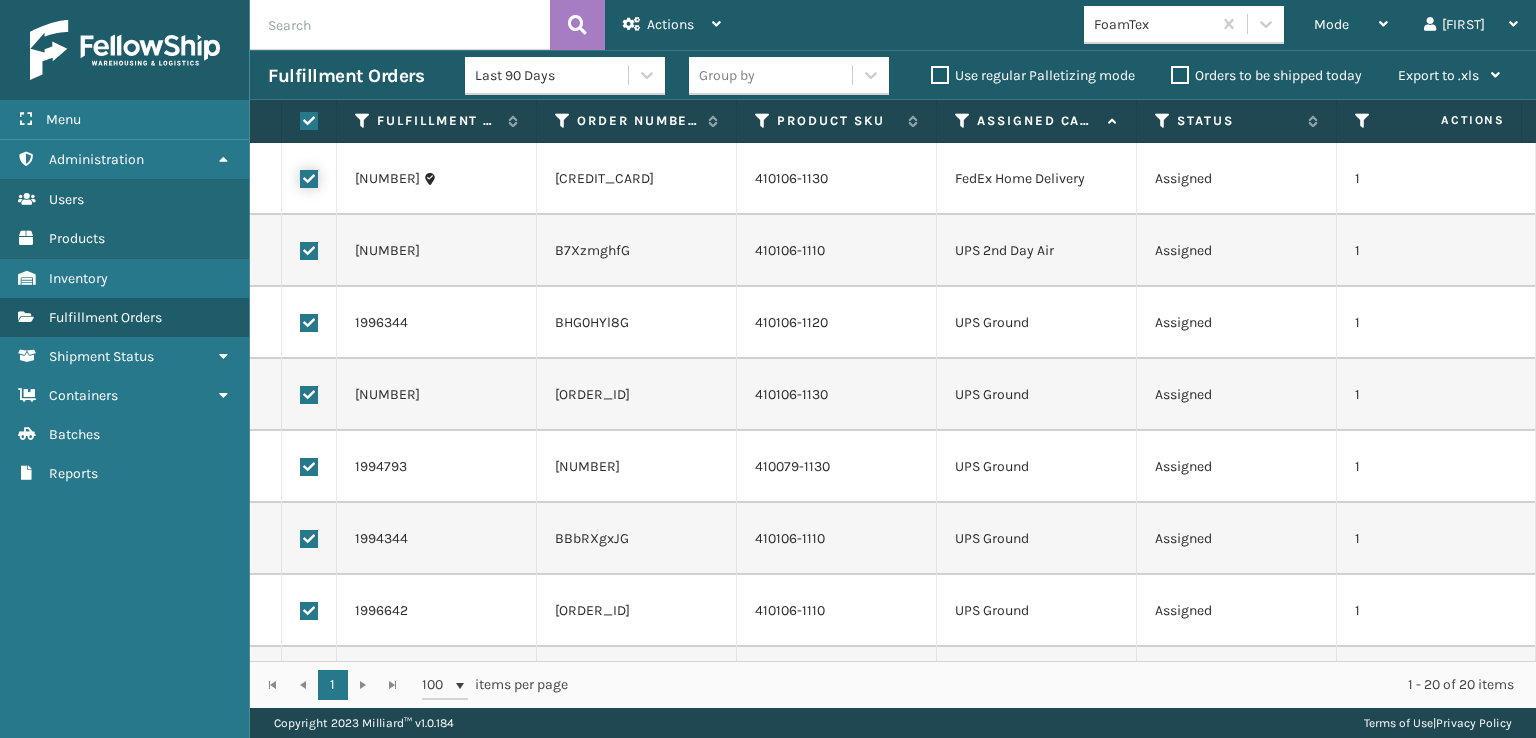 click at bounding box center [300, 176] 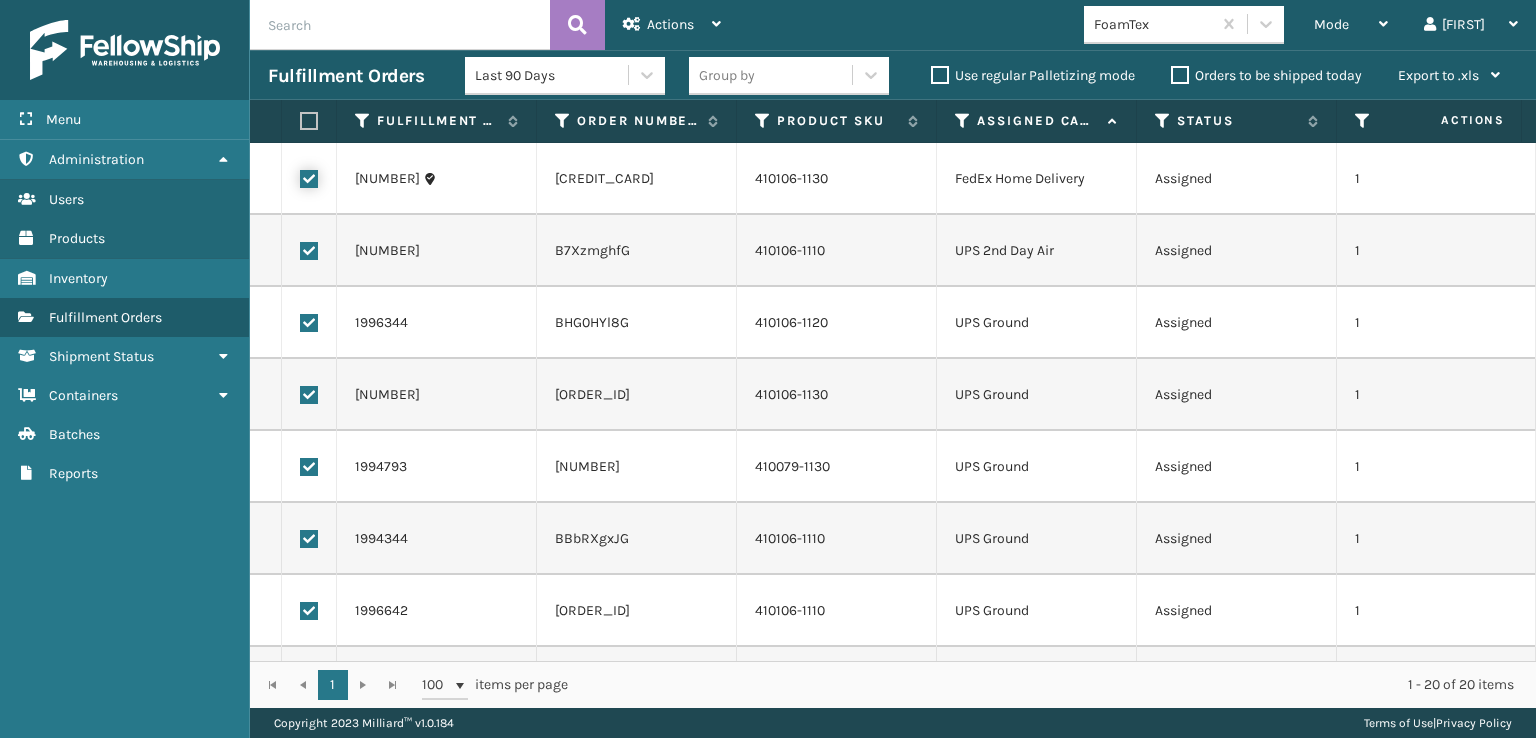 checkbox on "false" 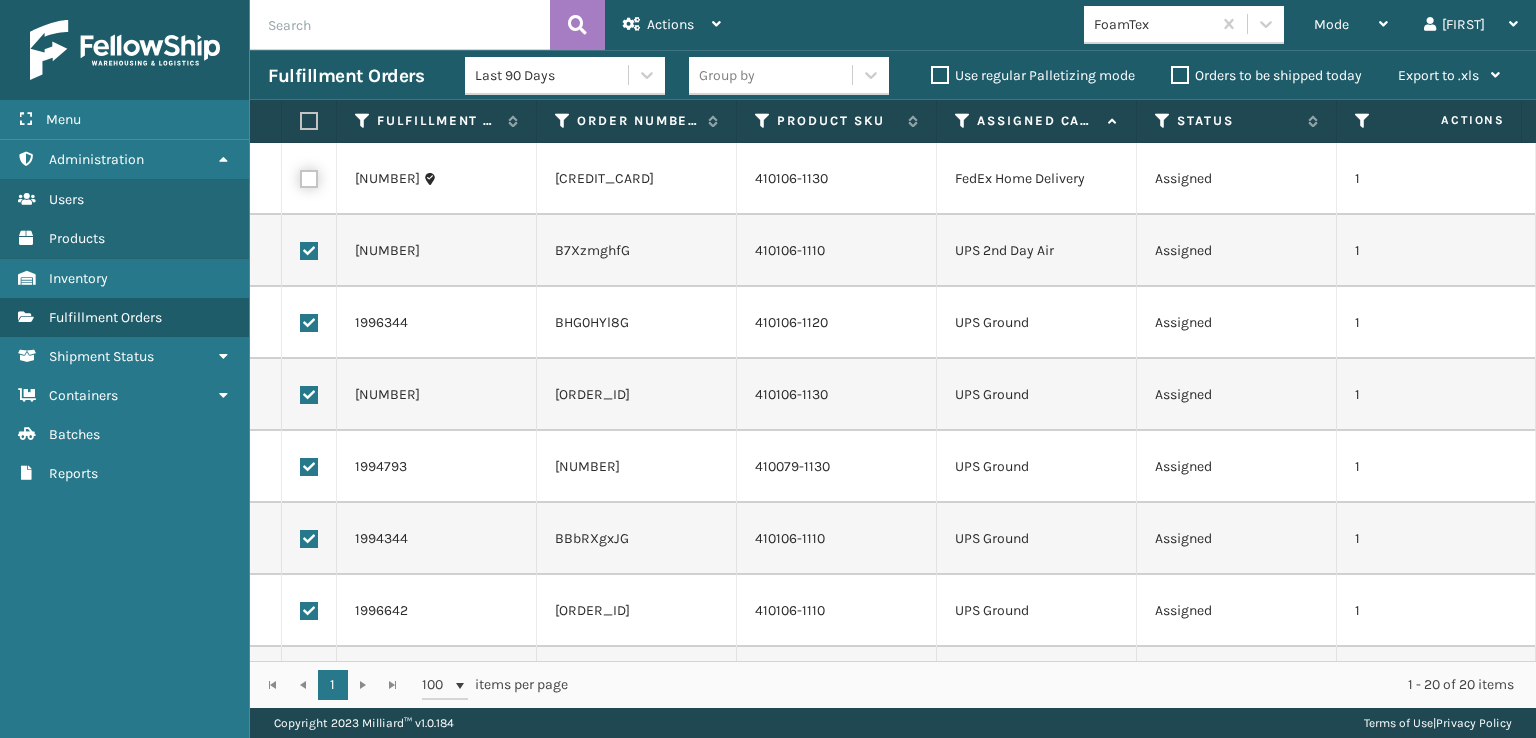 checkbox on "false" 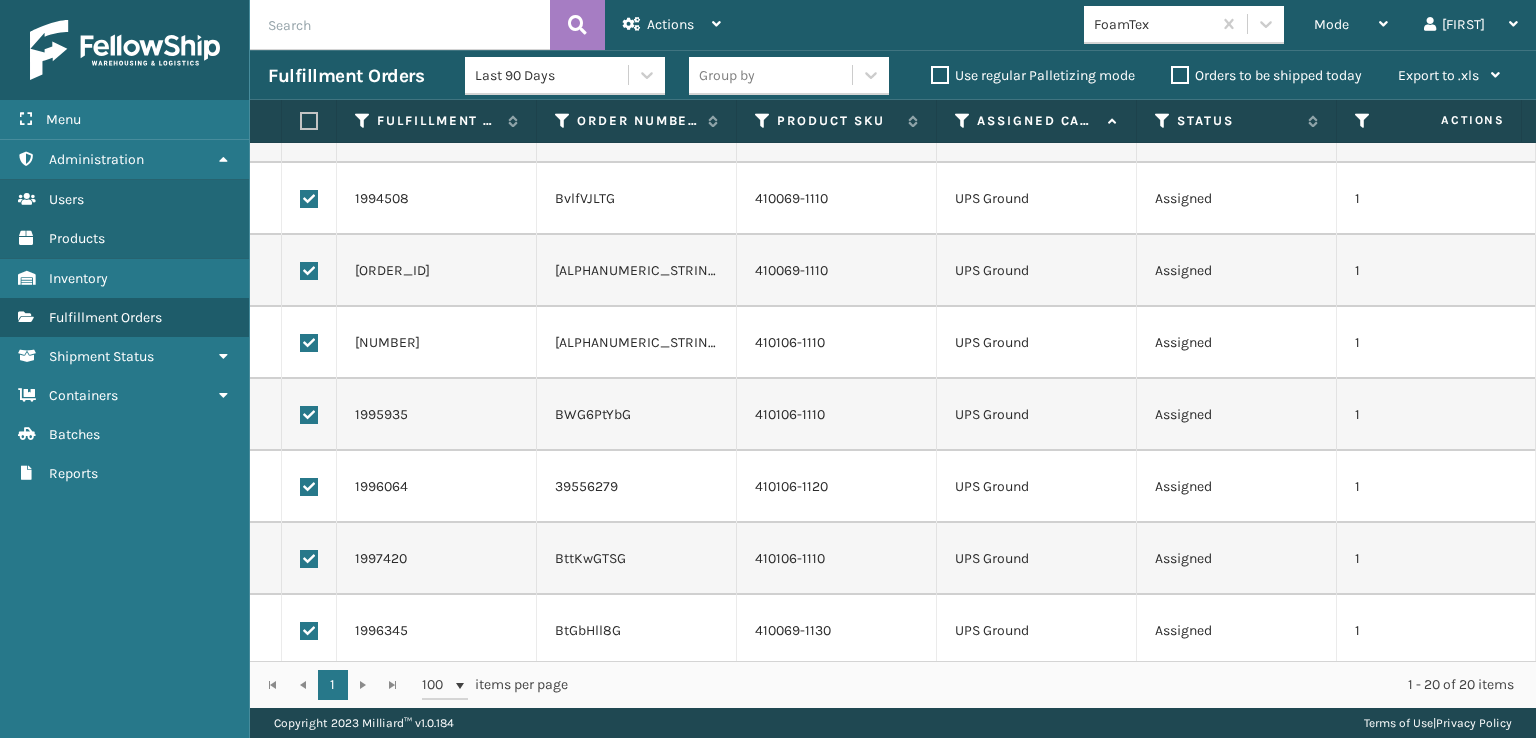scroll, scrollTop: 936, scrollLeft: 0, axis: vertical 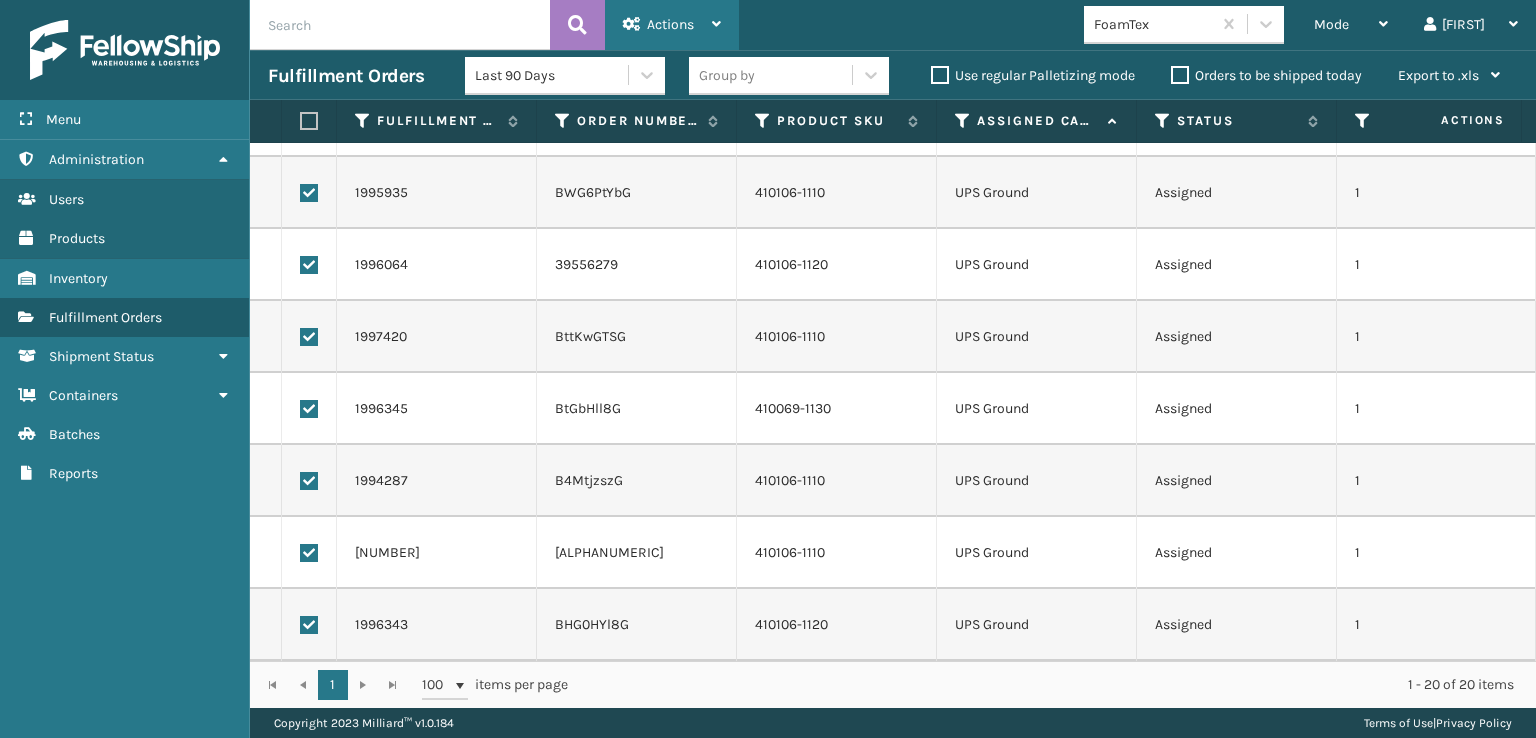 click on "Actions" at bounding box center (672, 25) 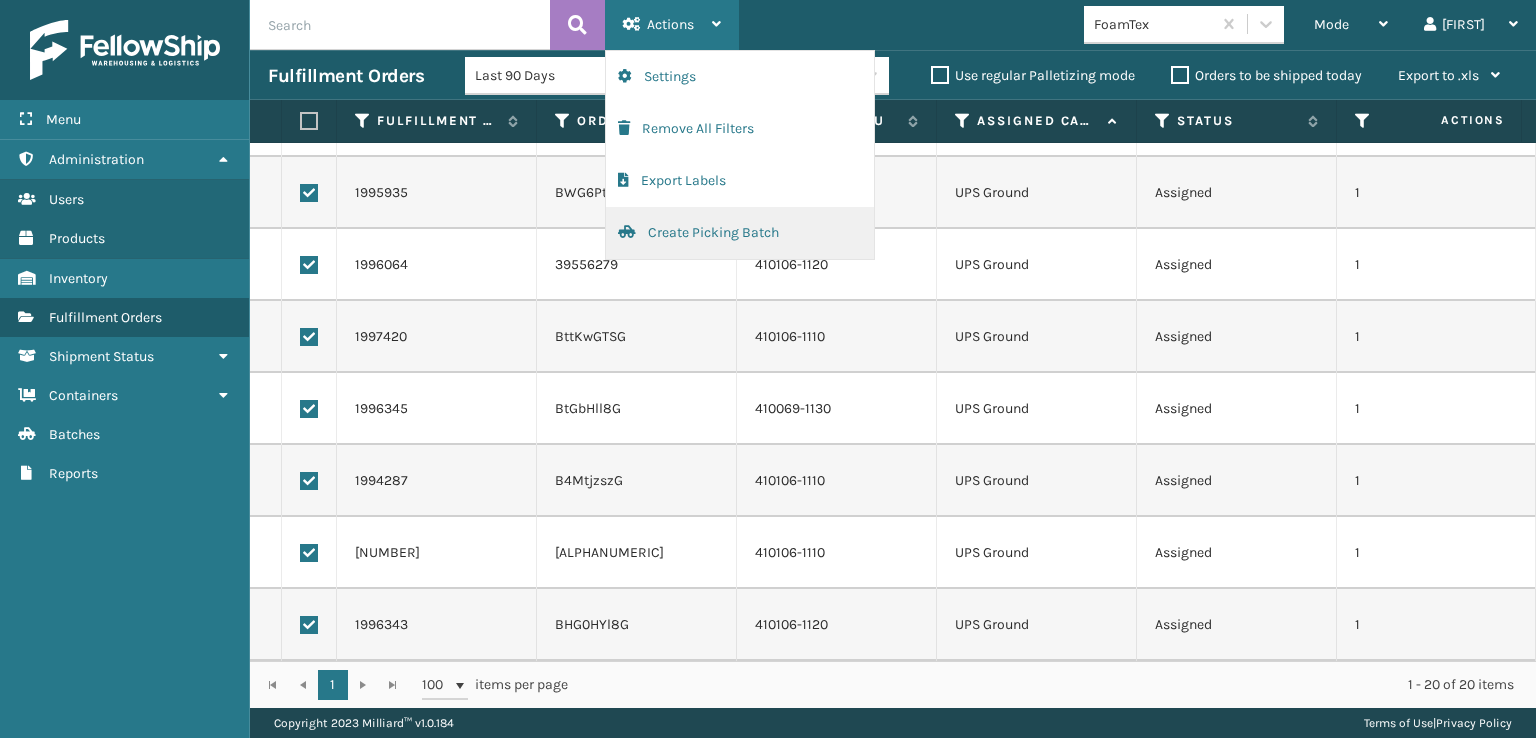 click on "Create Picking Batch" at bounding box center (740, 233) 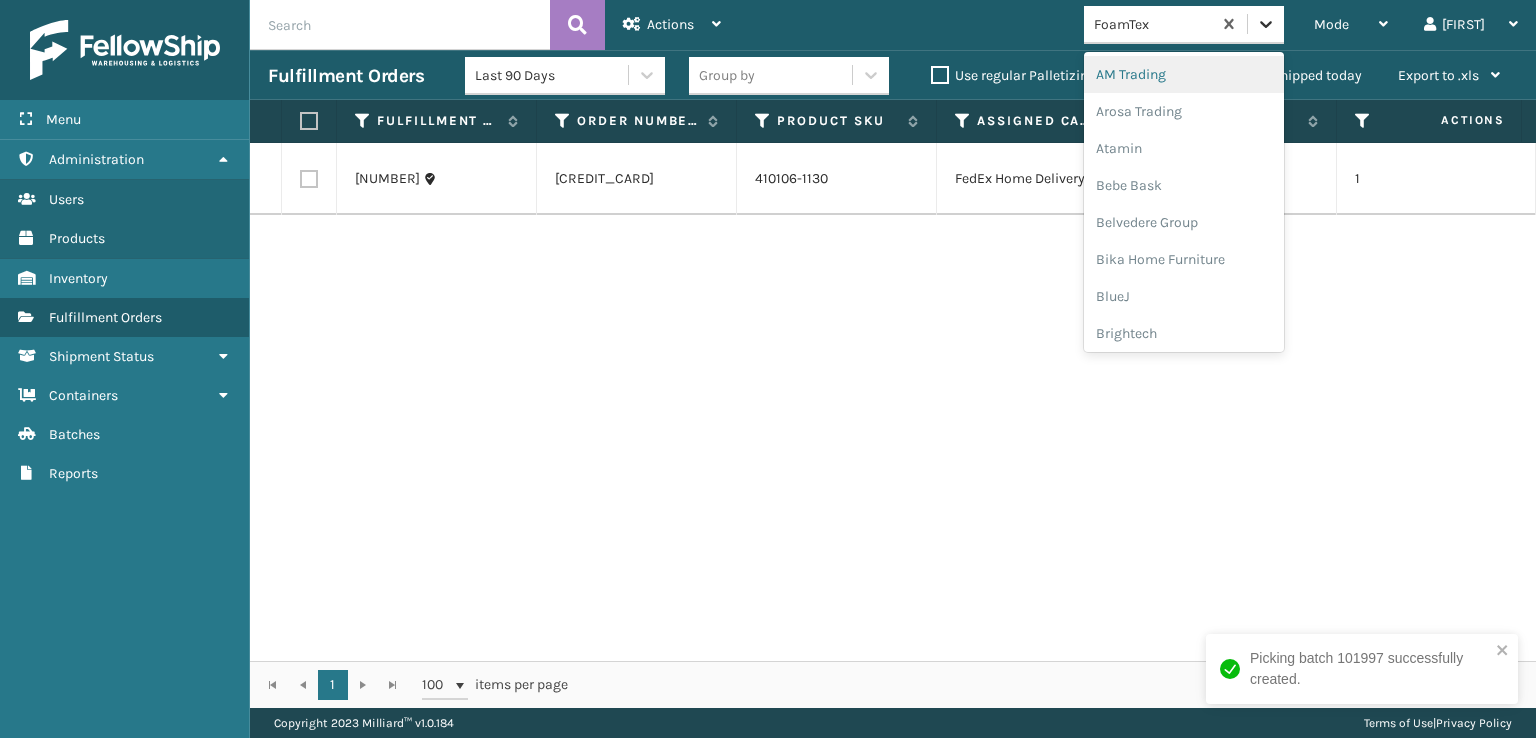 click 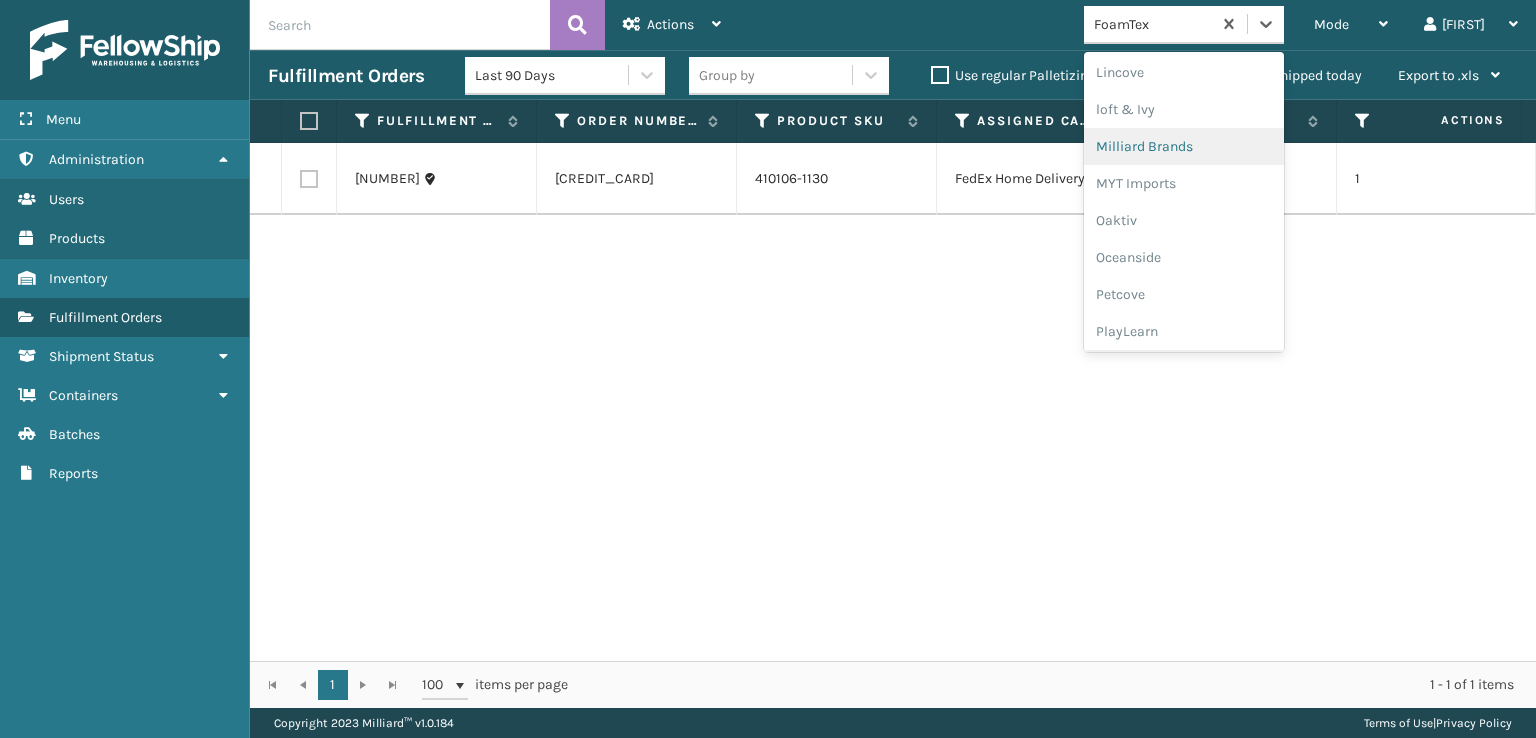 scroll, scrollTop: 966, scrollLeft: 0, axis: vertical 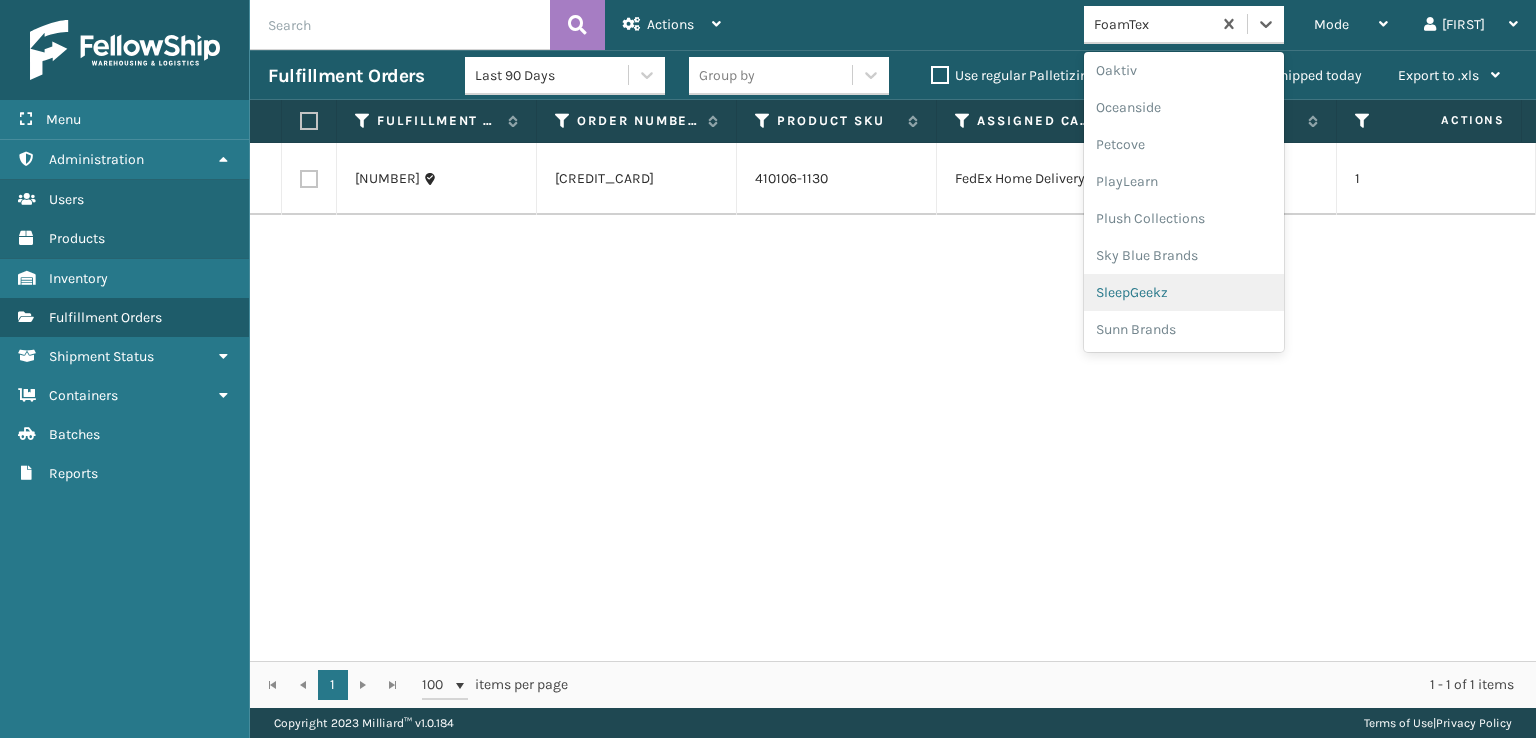 click on "SleepGeekz" at bounding box center [1184, 292] 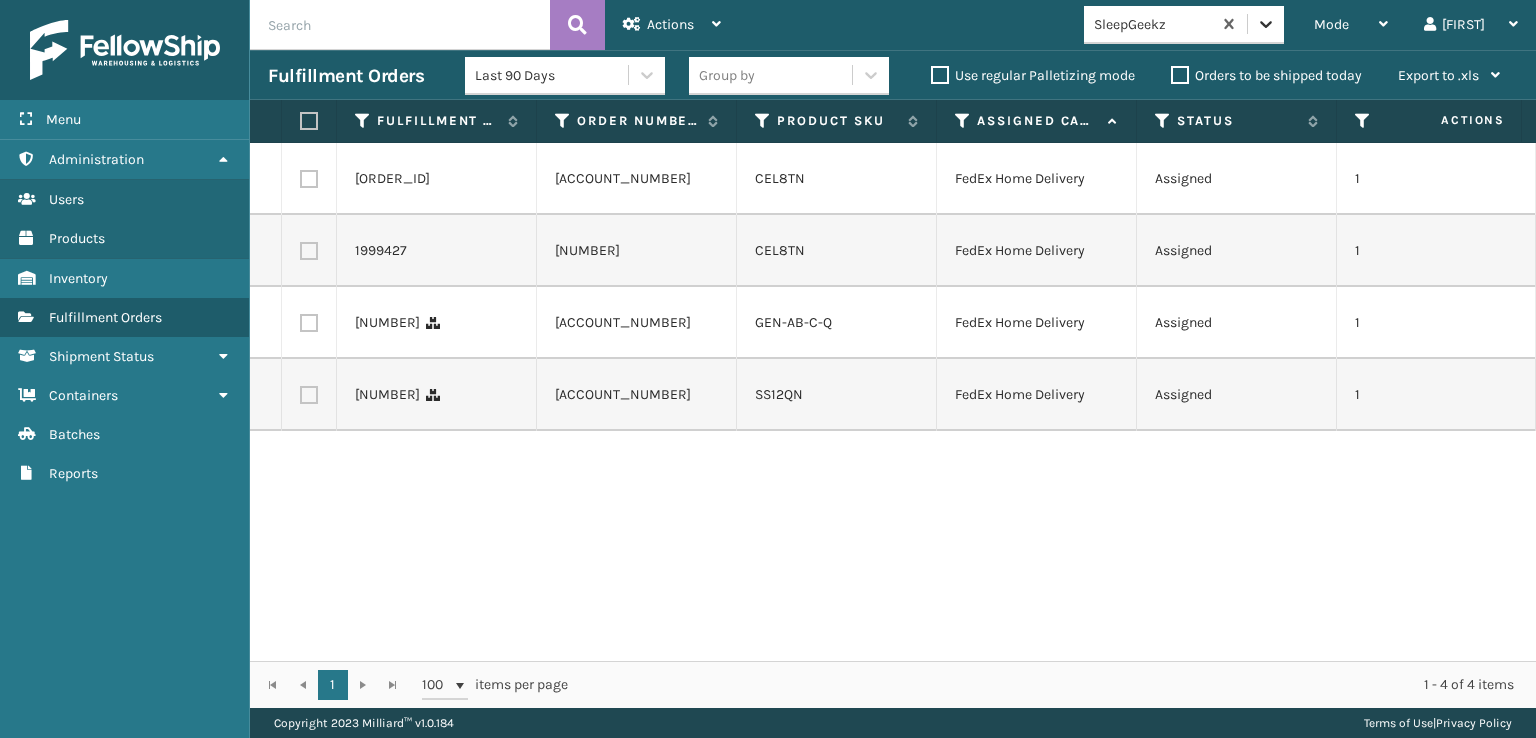 click at bounding box center [1266, 24] 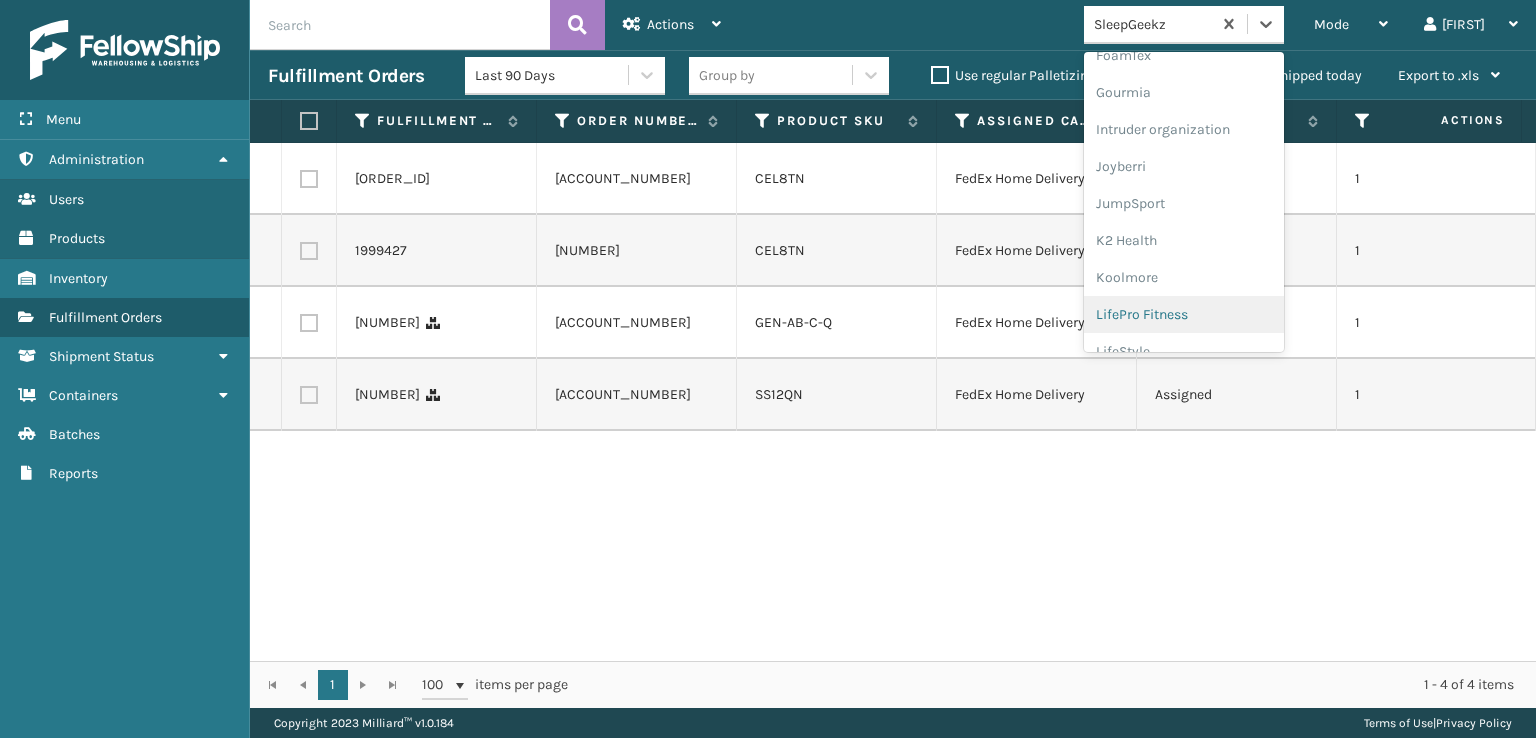 scroll, scrollTop: 632, scrollLeft: 0, axis: vertical 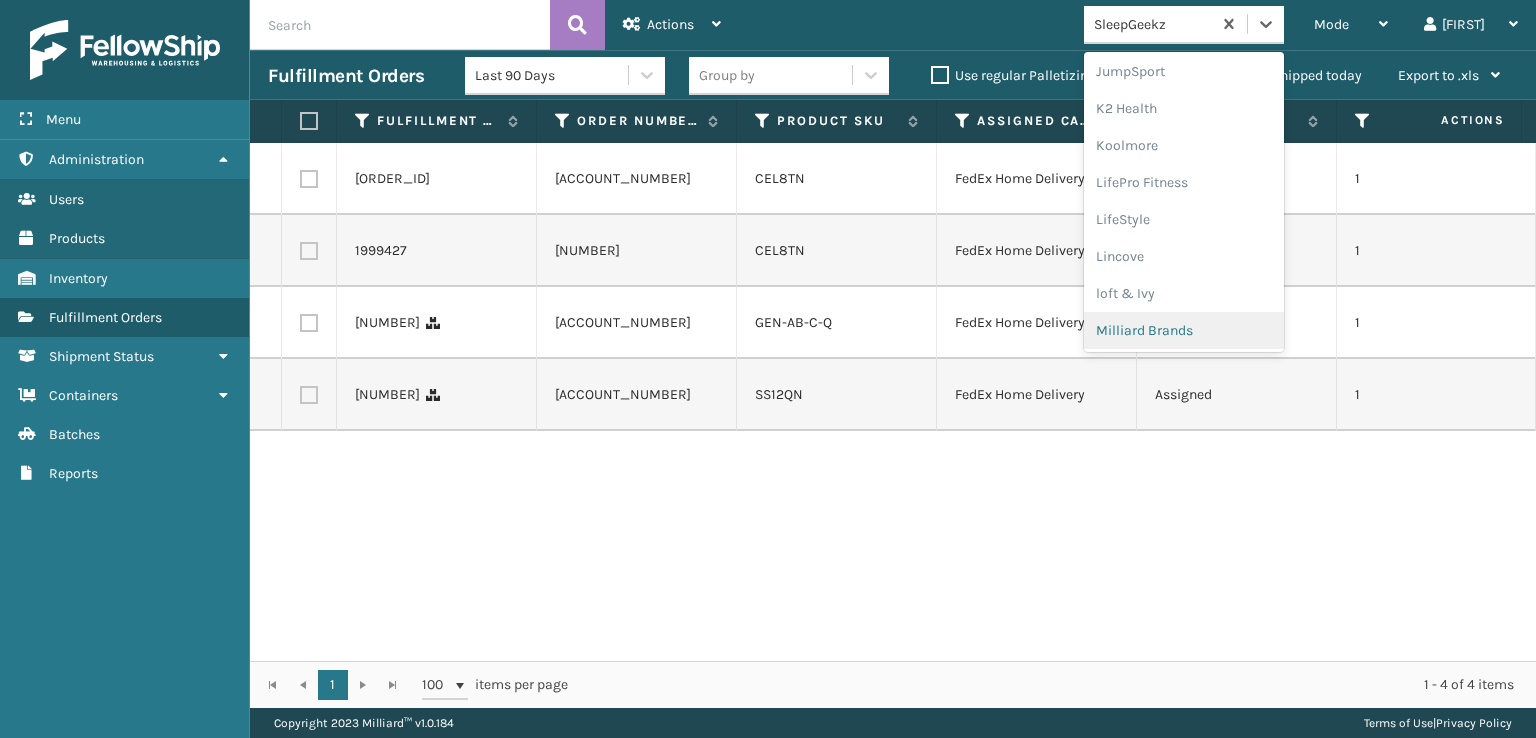 click on "Milliard Brands" at bounding box center (1184, 330) 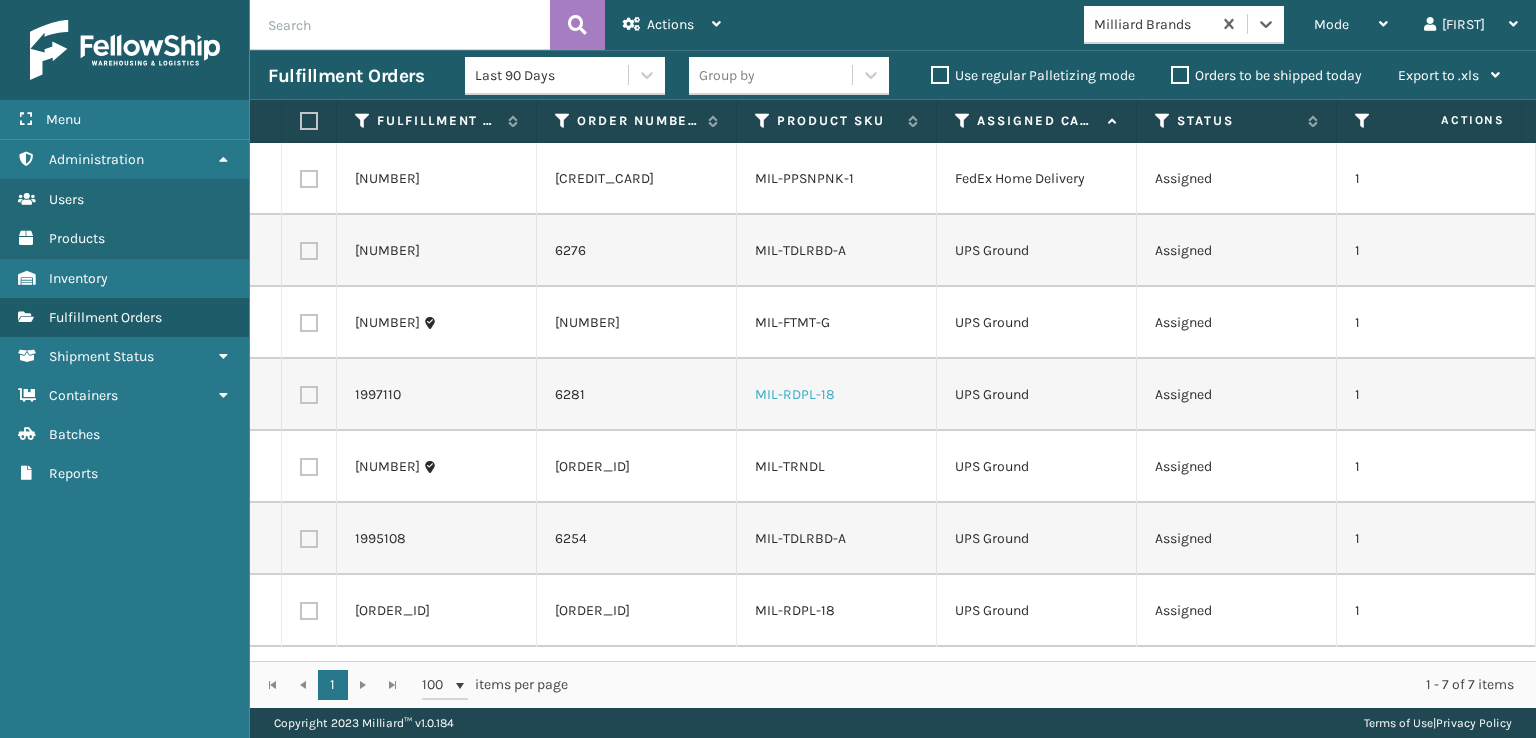 scroll, scrollTop: 0, scrollLeft: 0, axis: both 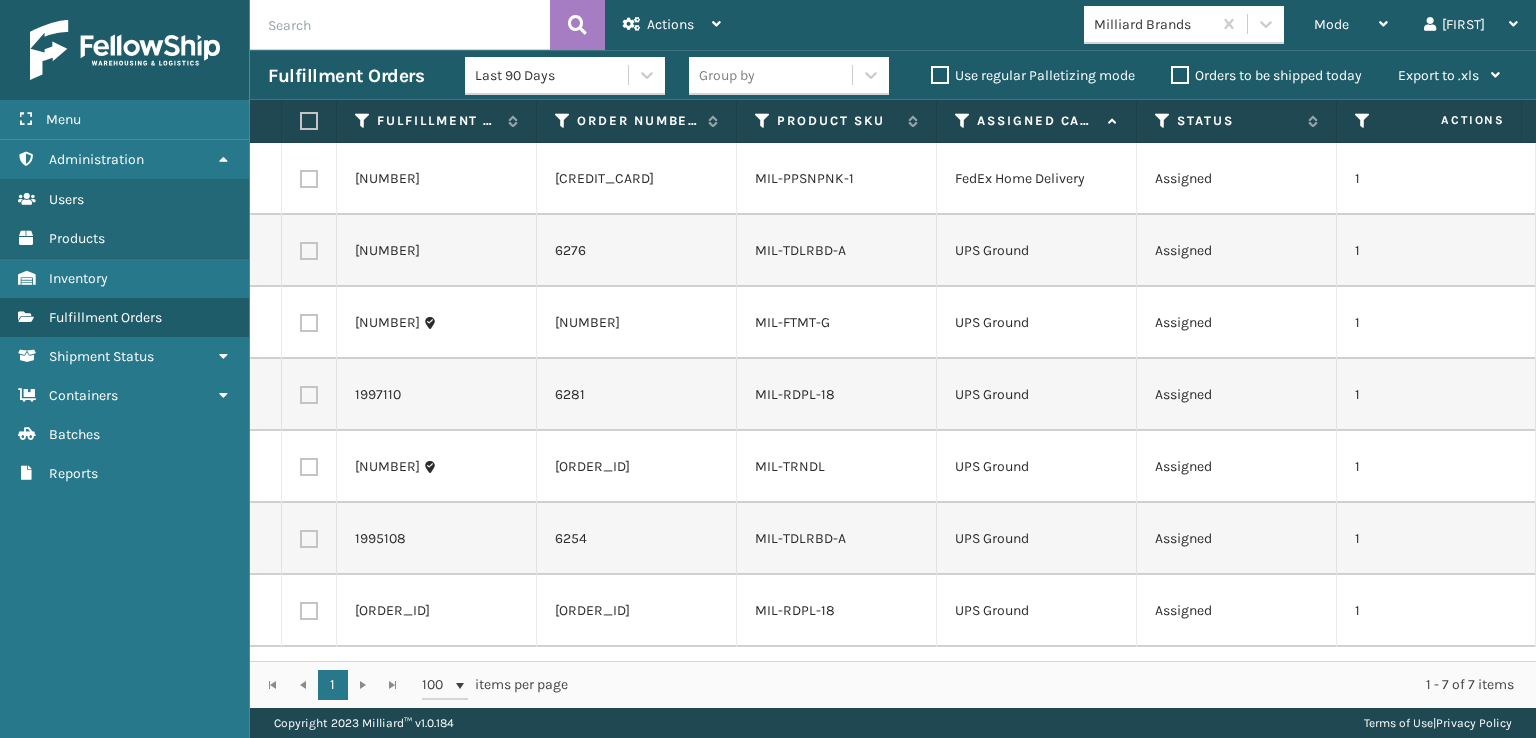click at bounding box center (309, 121) 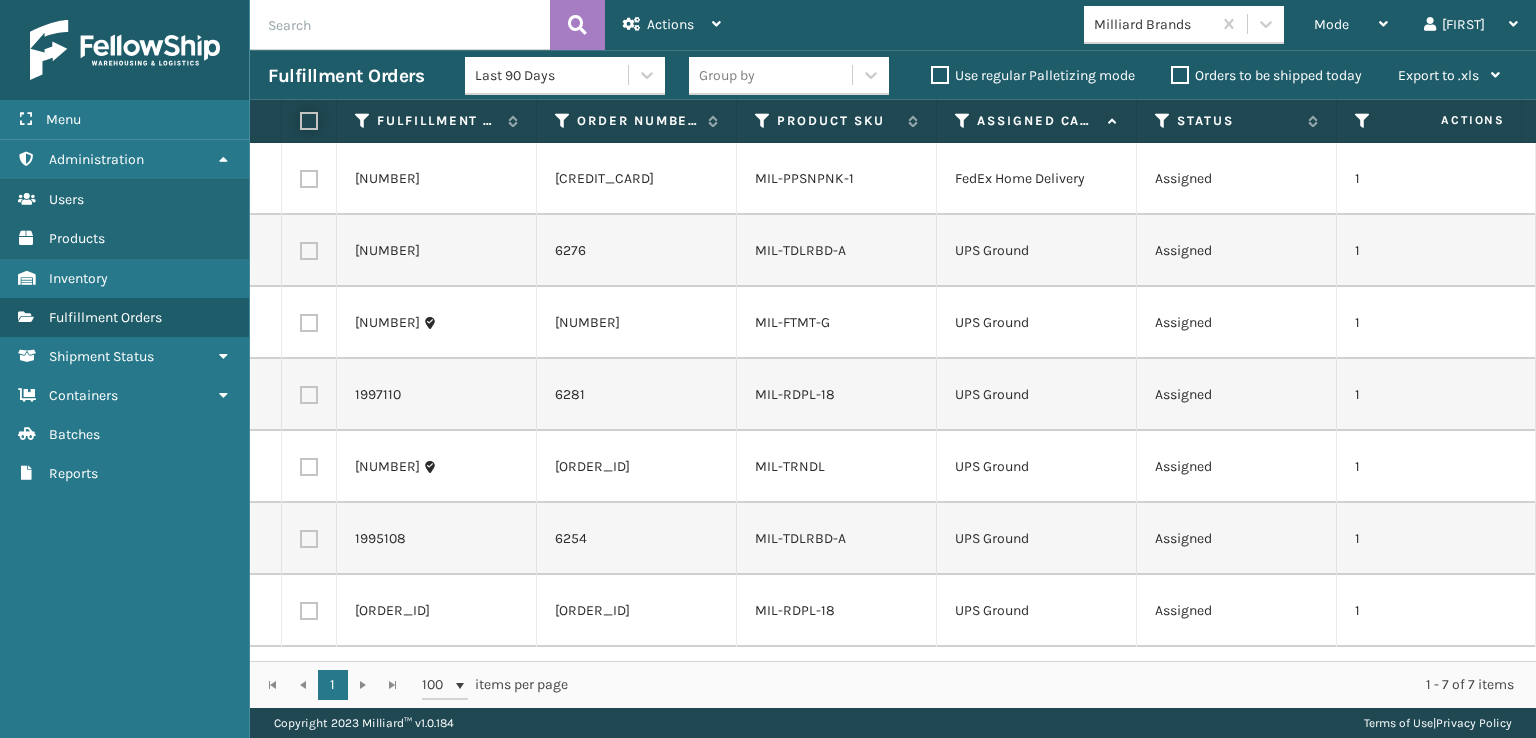 click at bounding box center [300, 121] 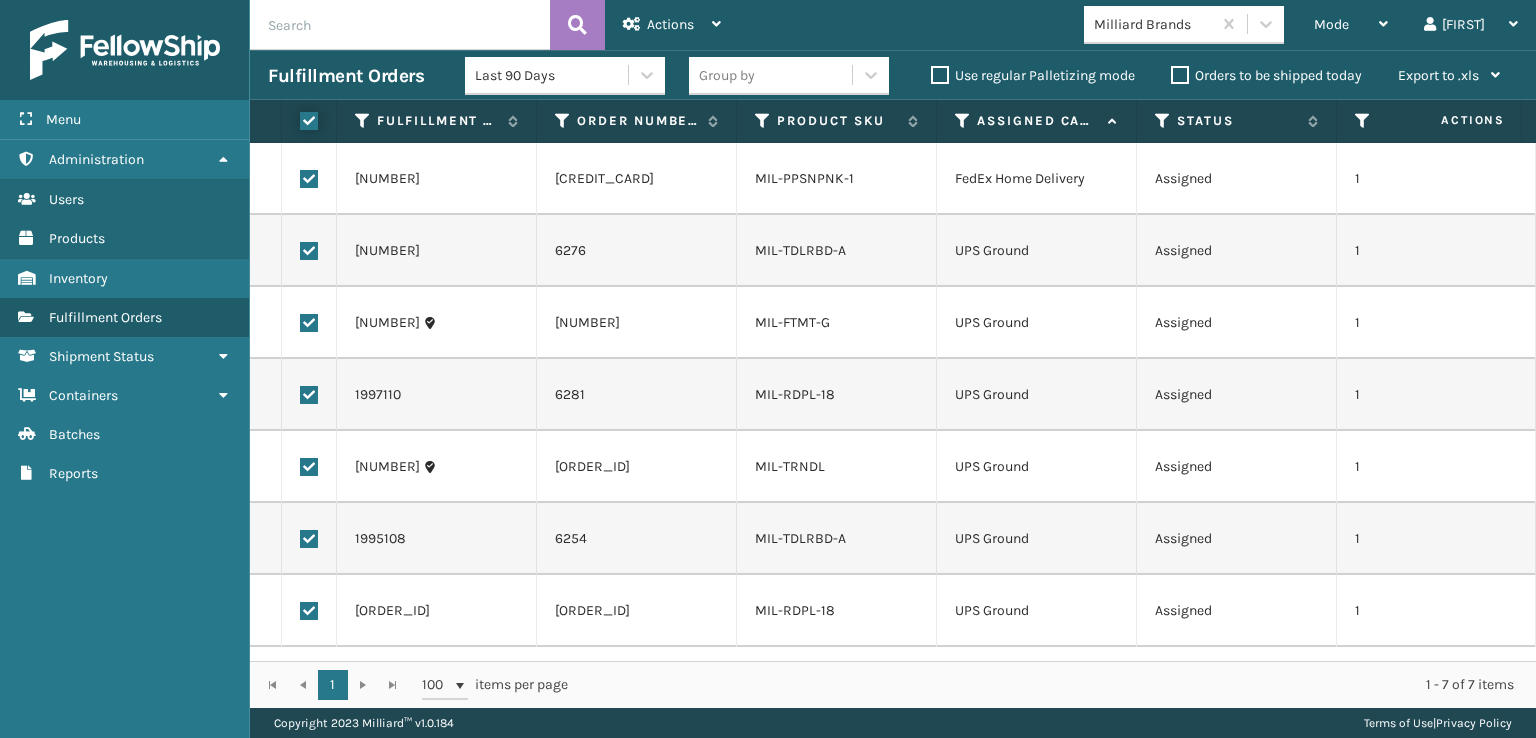 checkbox on "true" 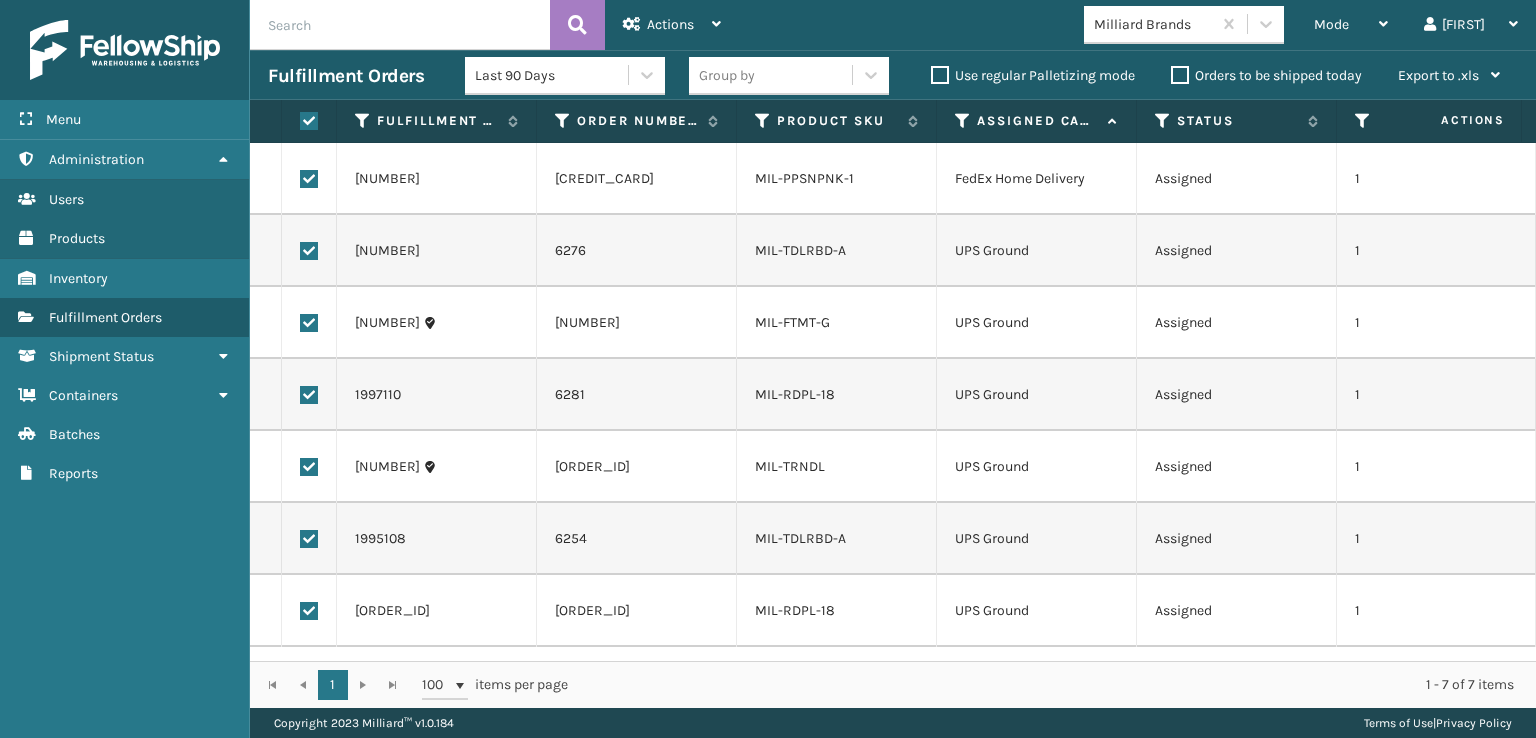 click at bounding box center (309, 179) 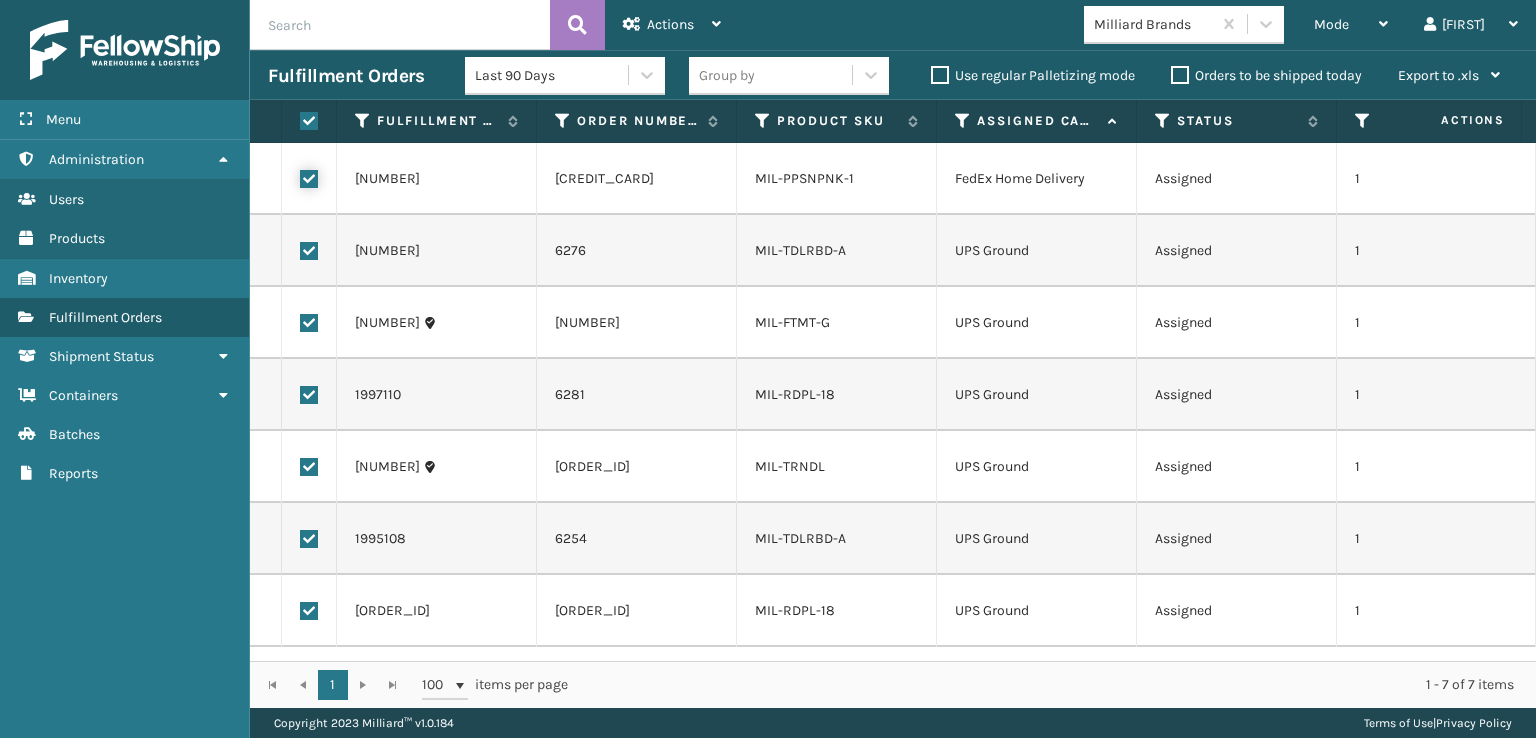 click at bounding box center [300, 176] 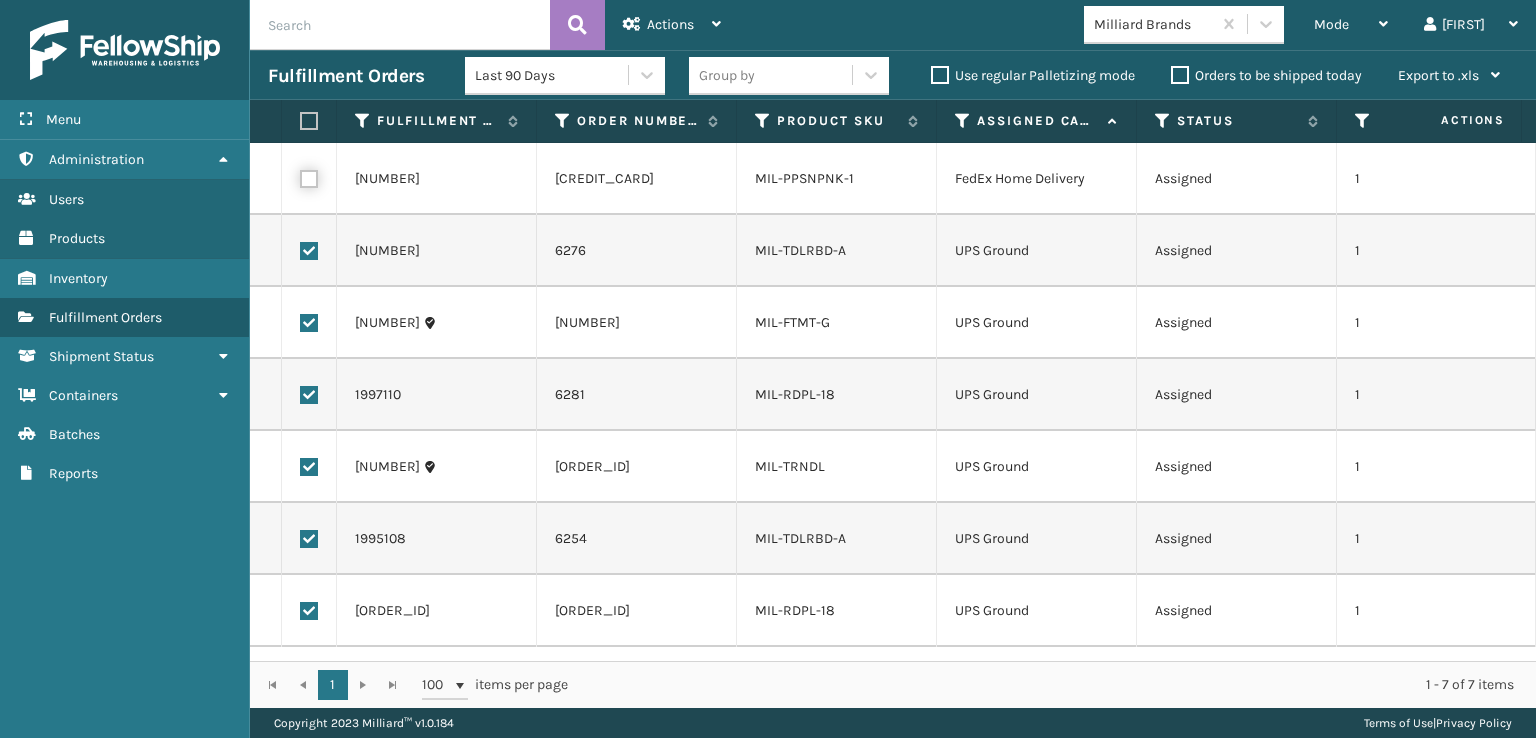 checkbox on "false" 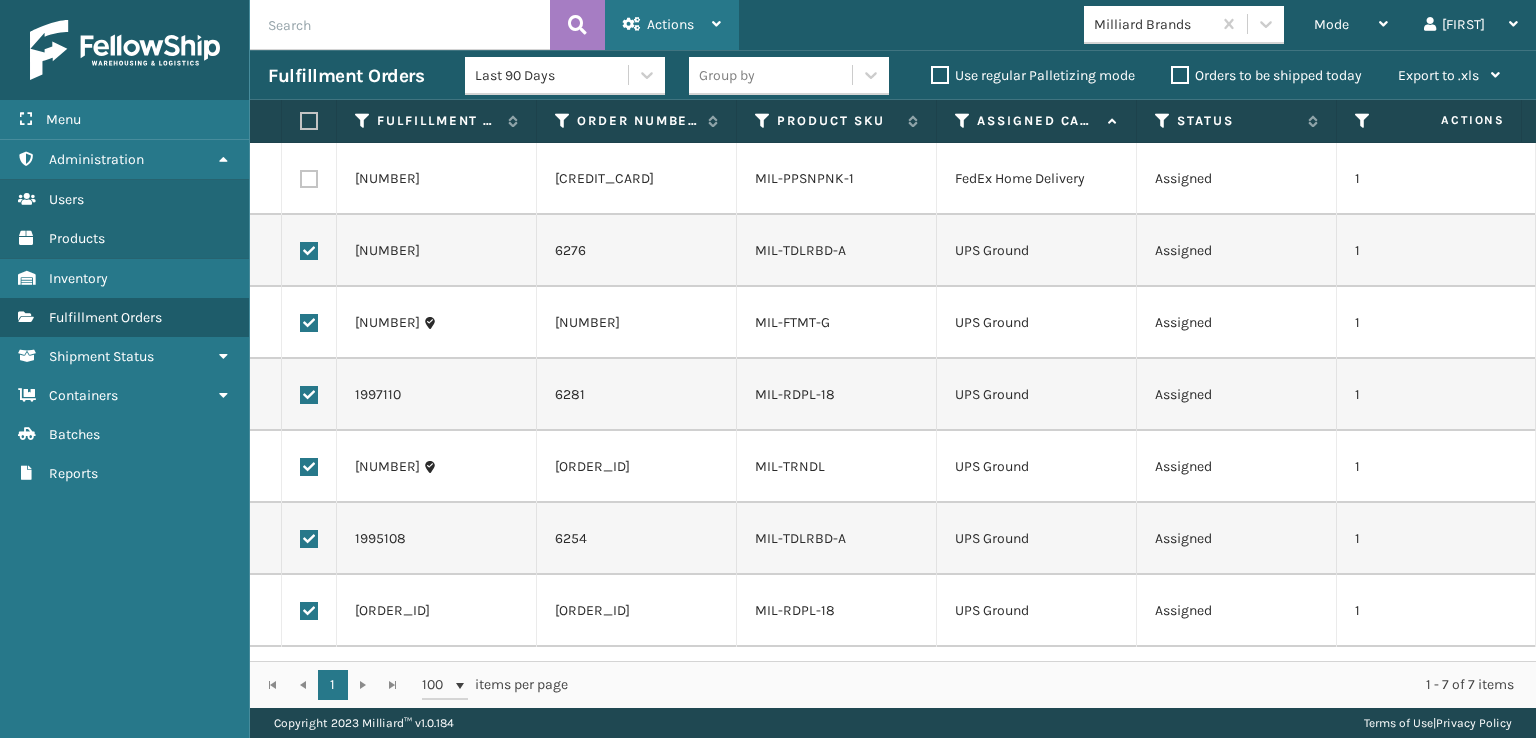 click on "Actions" at bounding box center (672, 25) 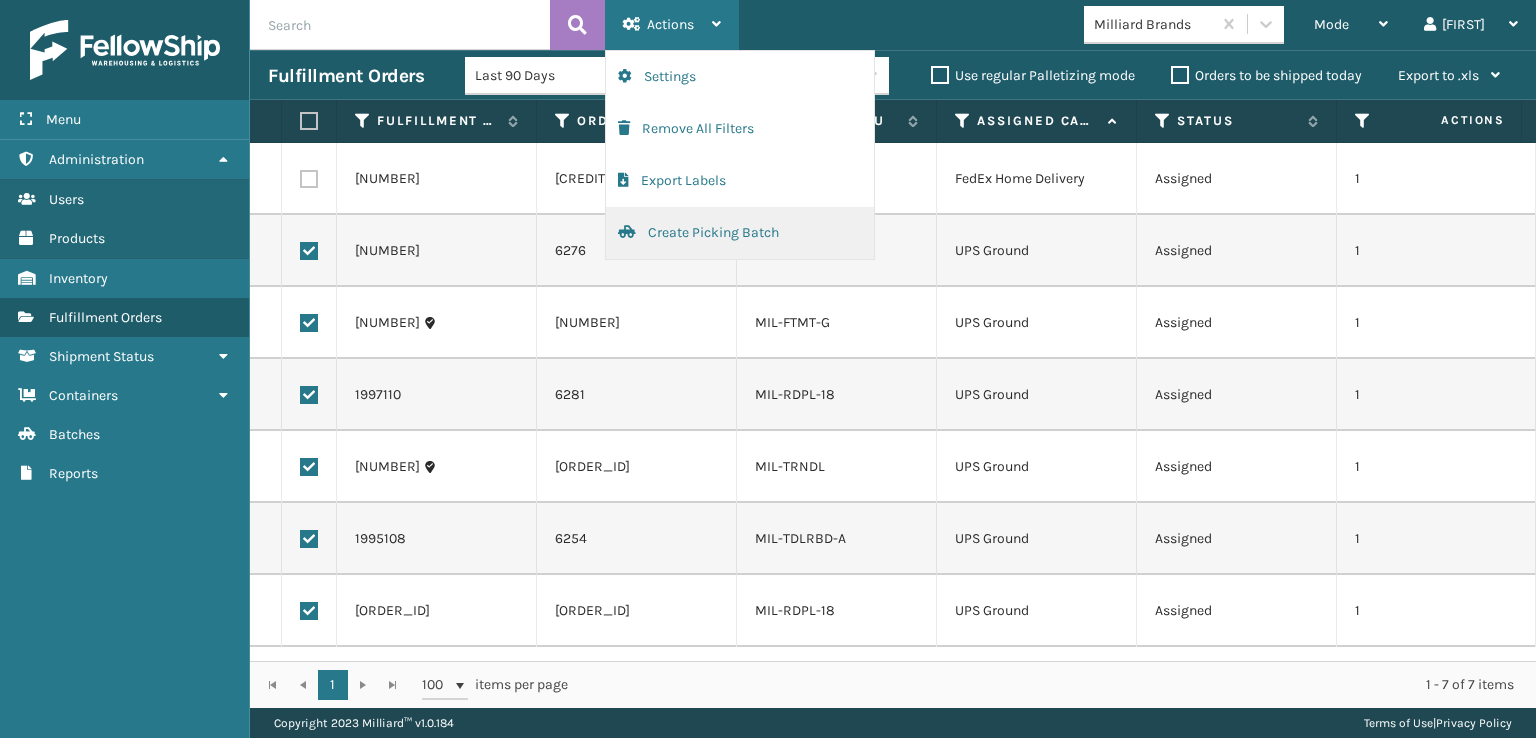 click on "Create Picking Batch" at bounding box center [740, 233] 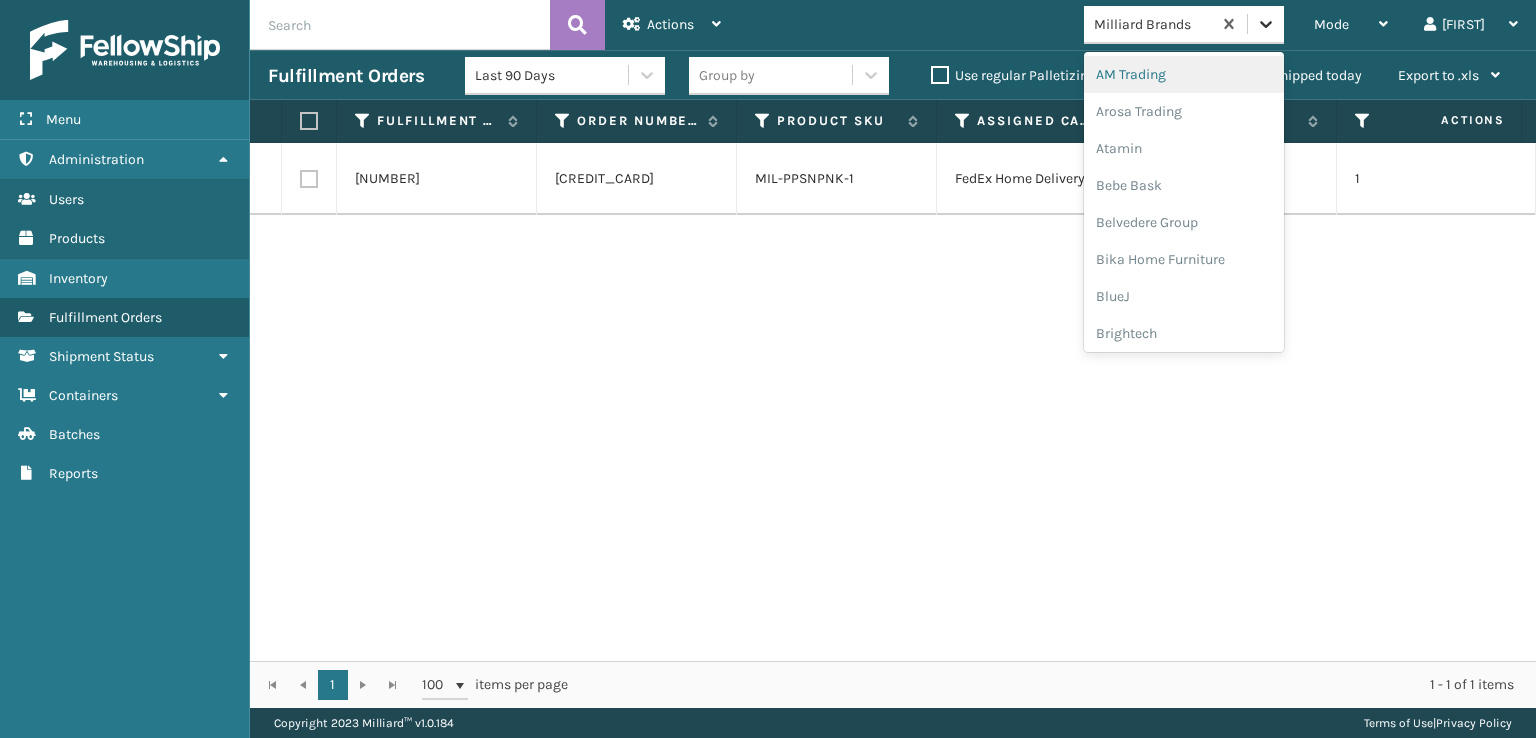 click 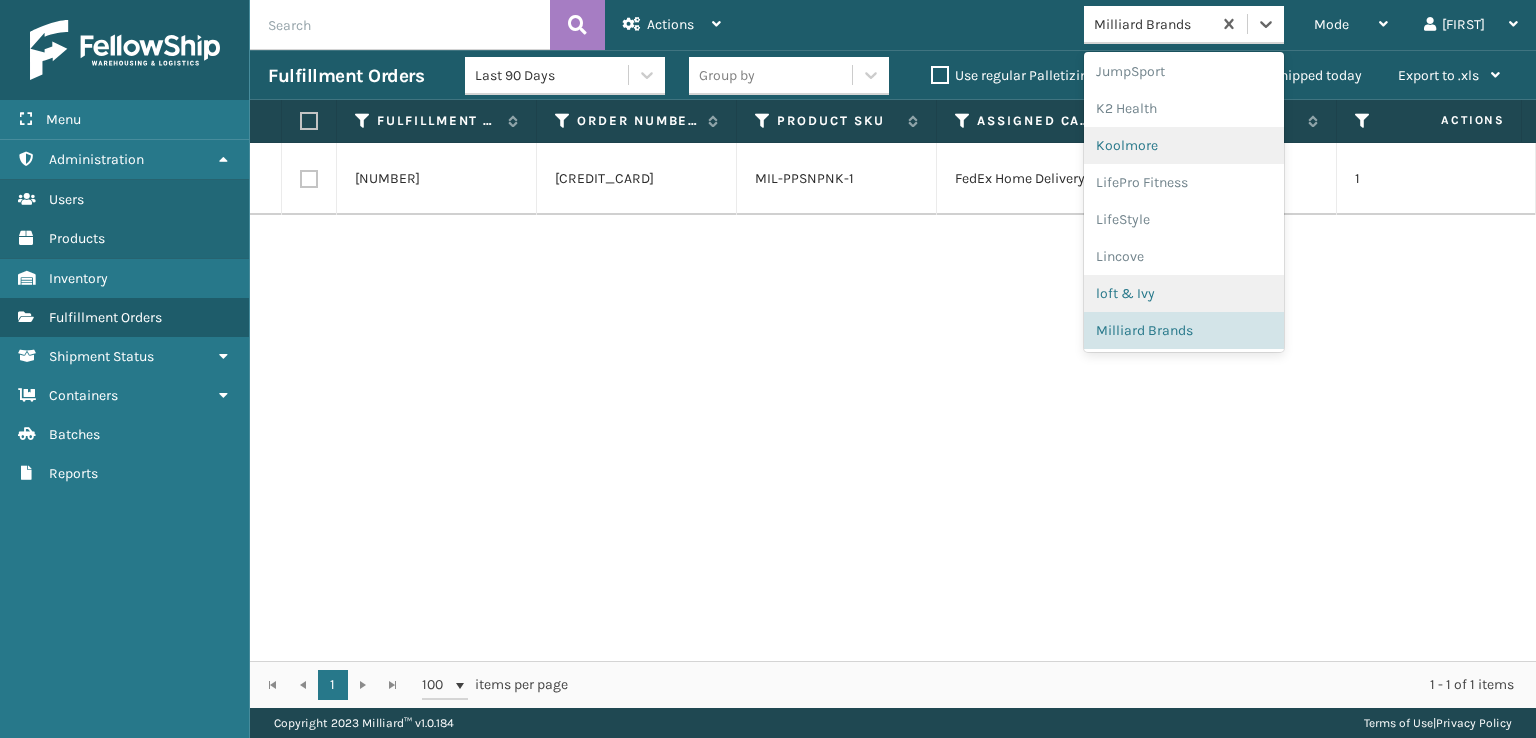 scroll, scrollTop: 966, scrollLeft: 0, axis: vertical 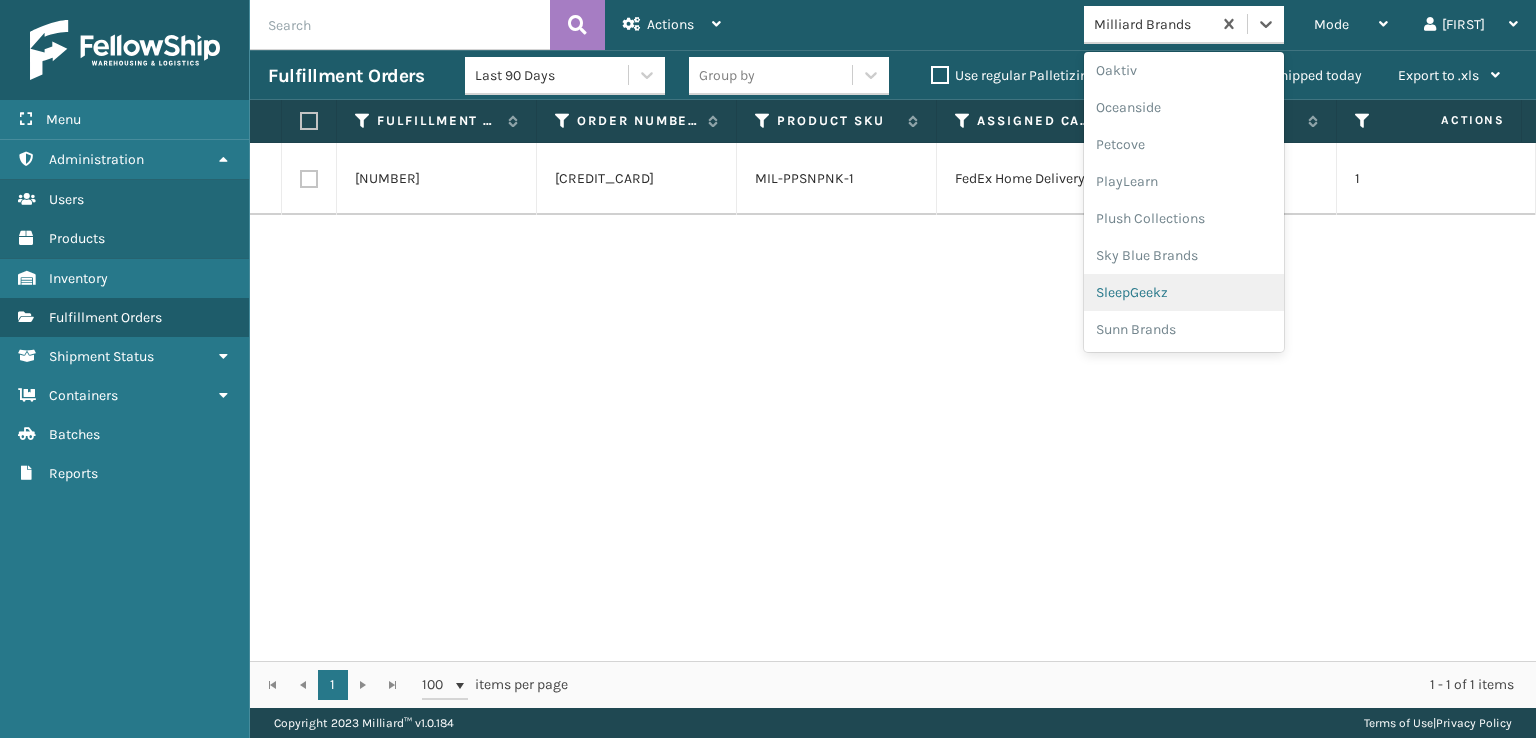 click on "SleepGeekz" at bounding box center [1184, 292] 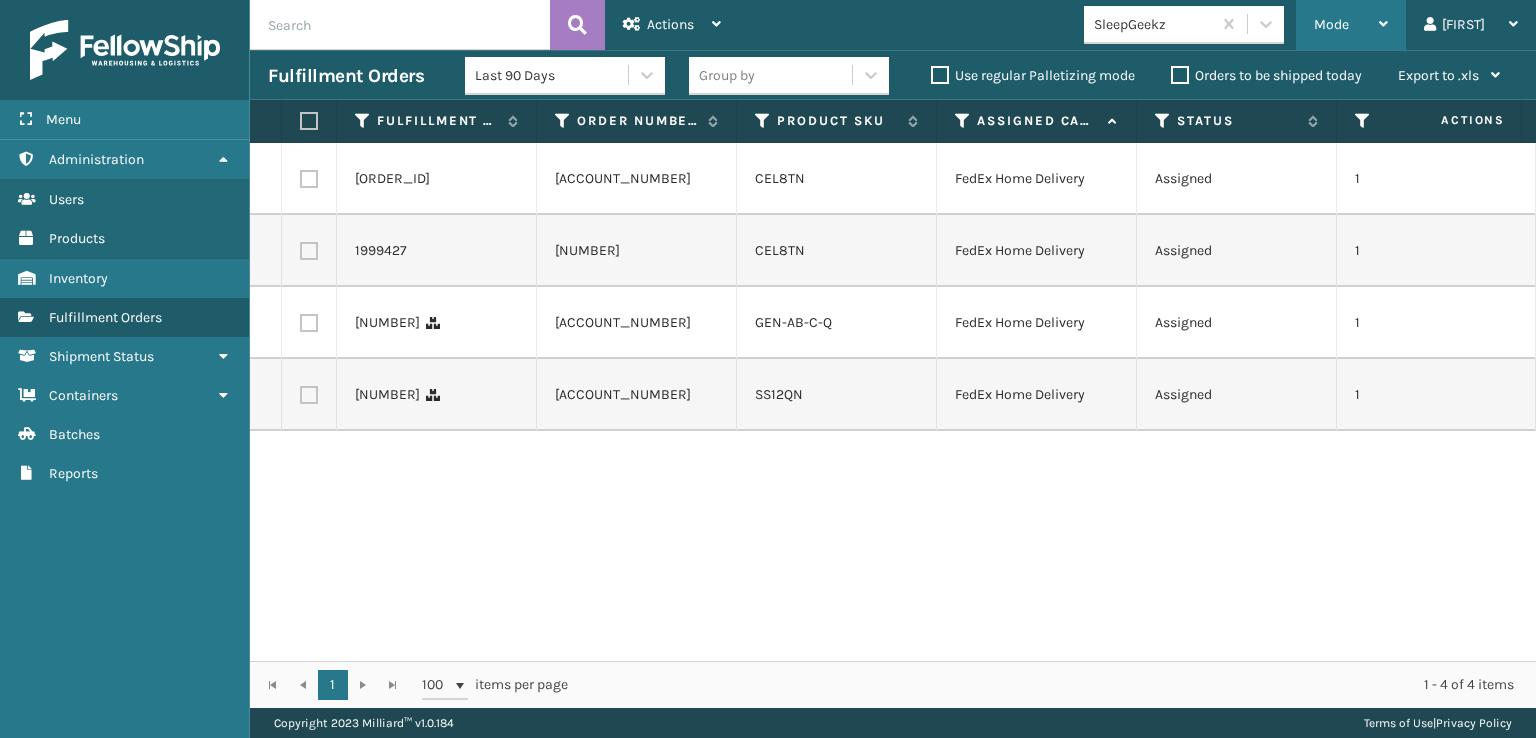 click on "Mode" at bounding box center [1351, 25] 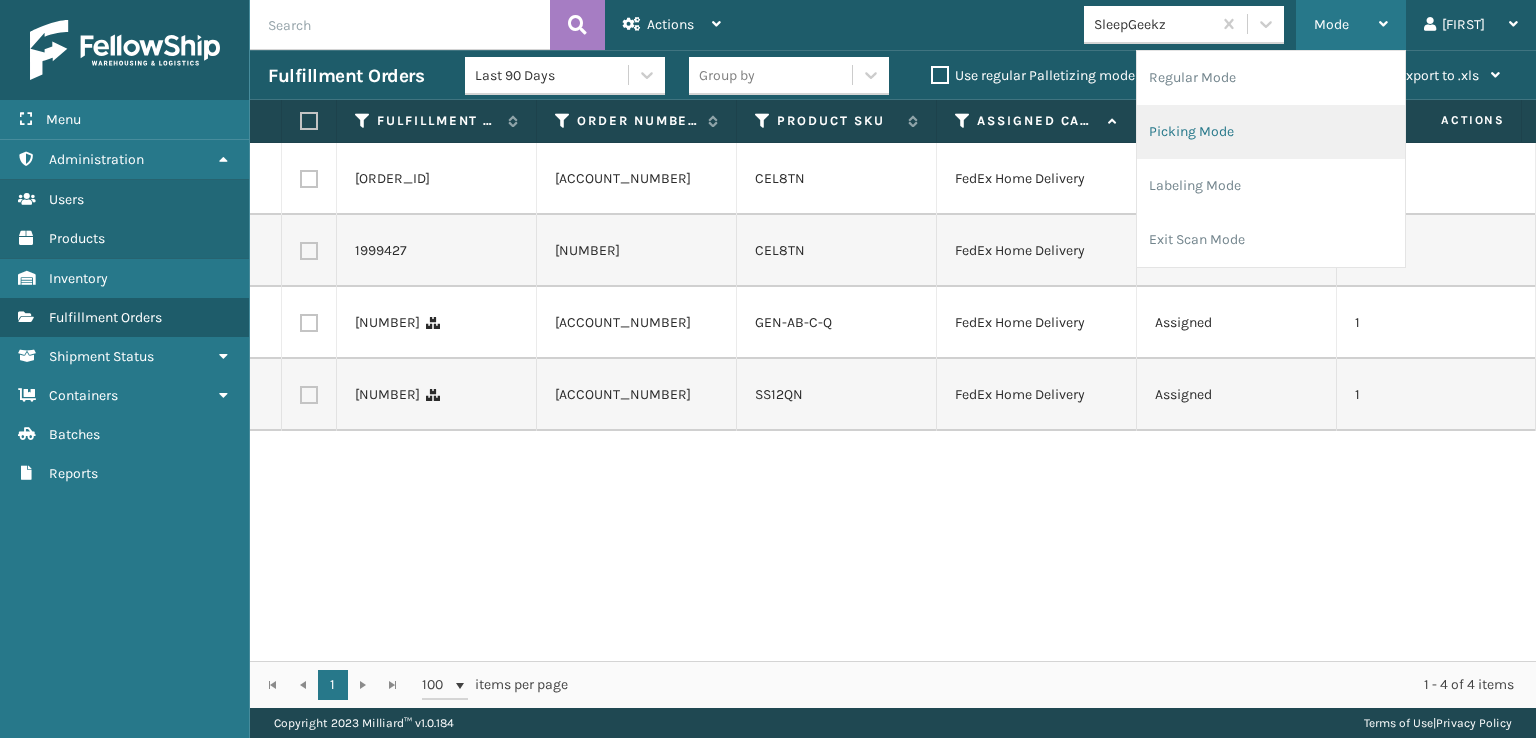 click on "Picking Mode" at bounding box center (1271, 132) 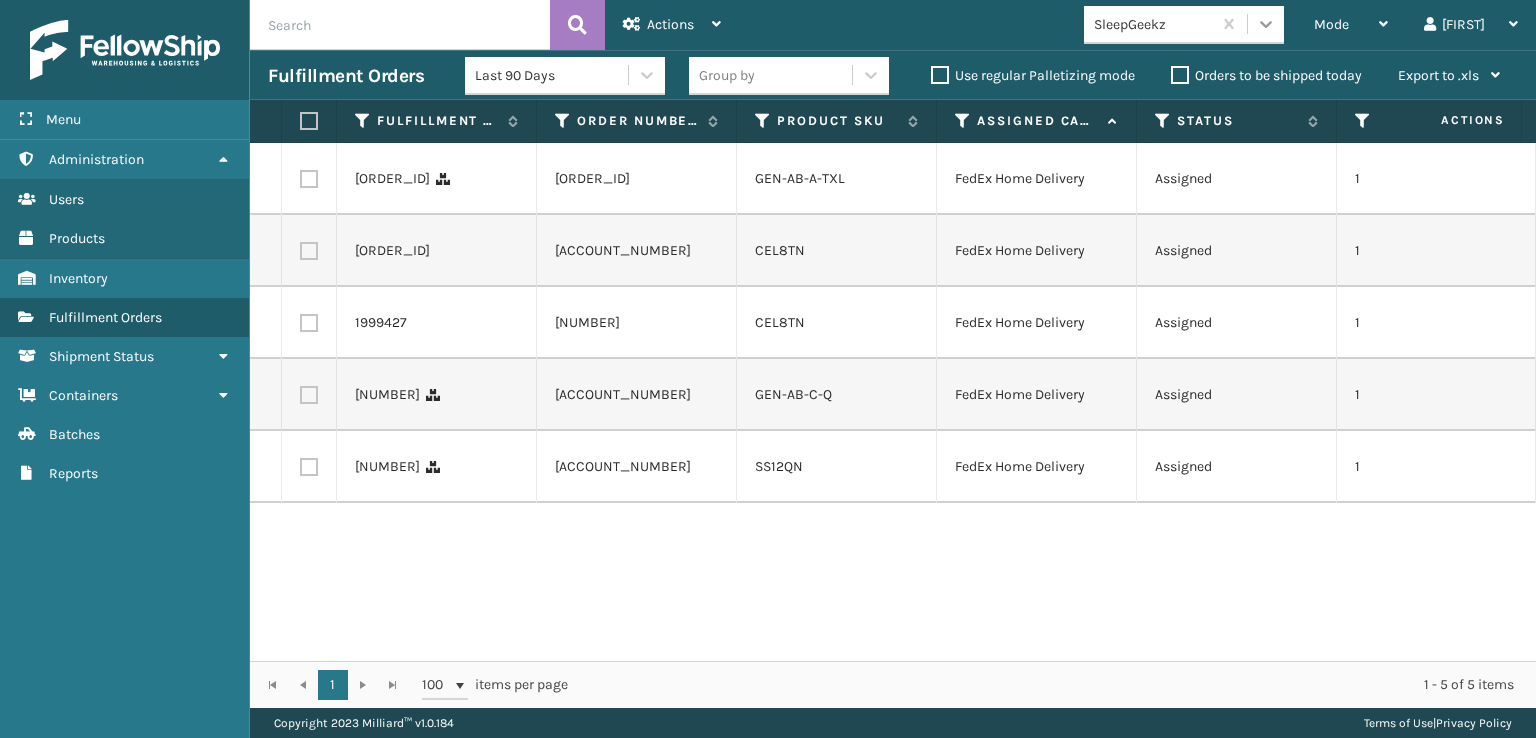 click 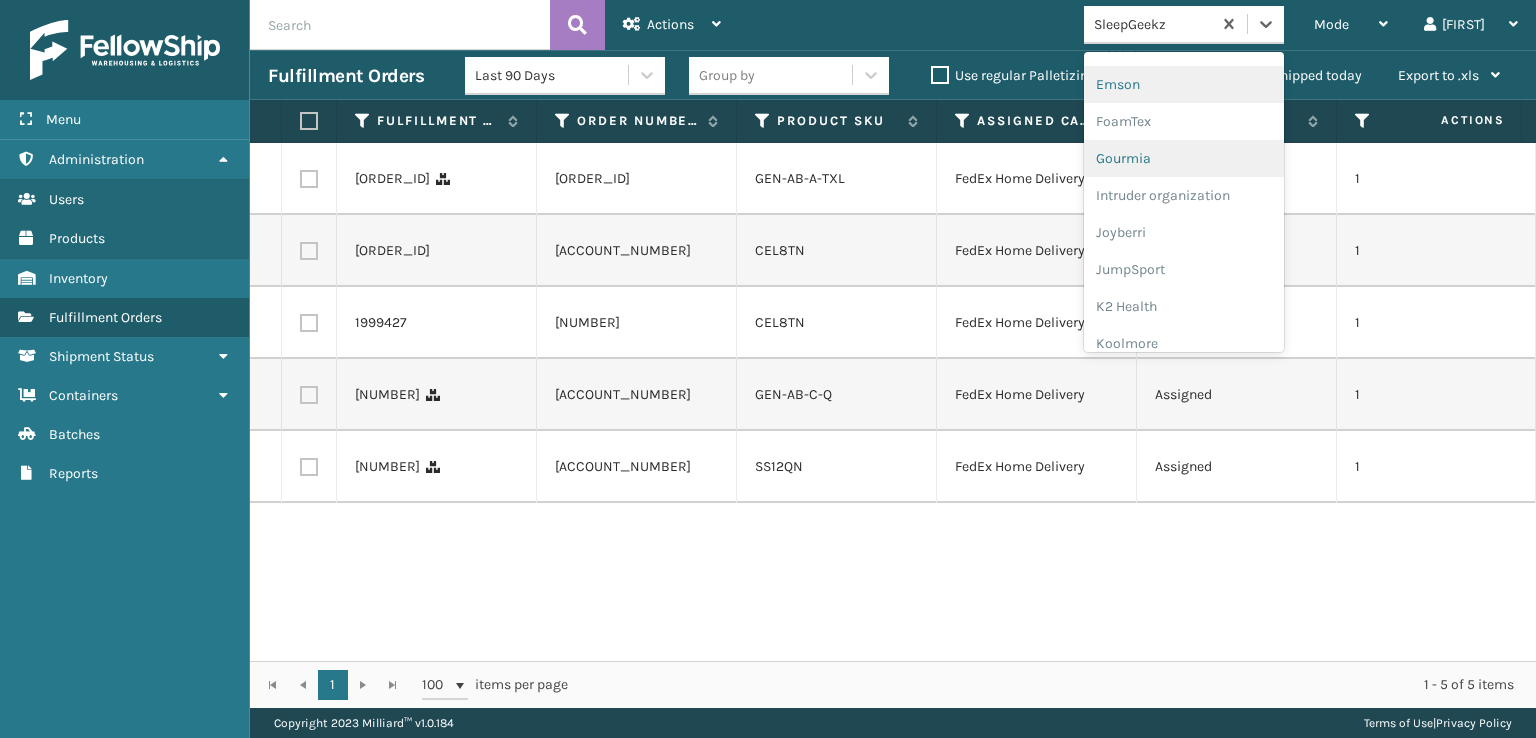 scroll, scrollTop: 400, scrollLeft: 0, axis: vertical 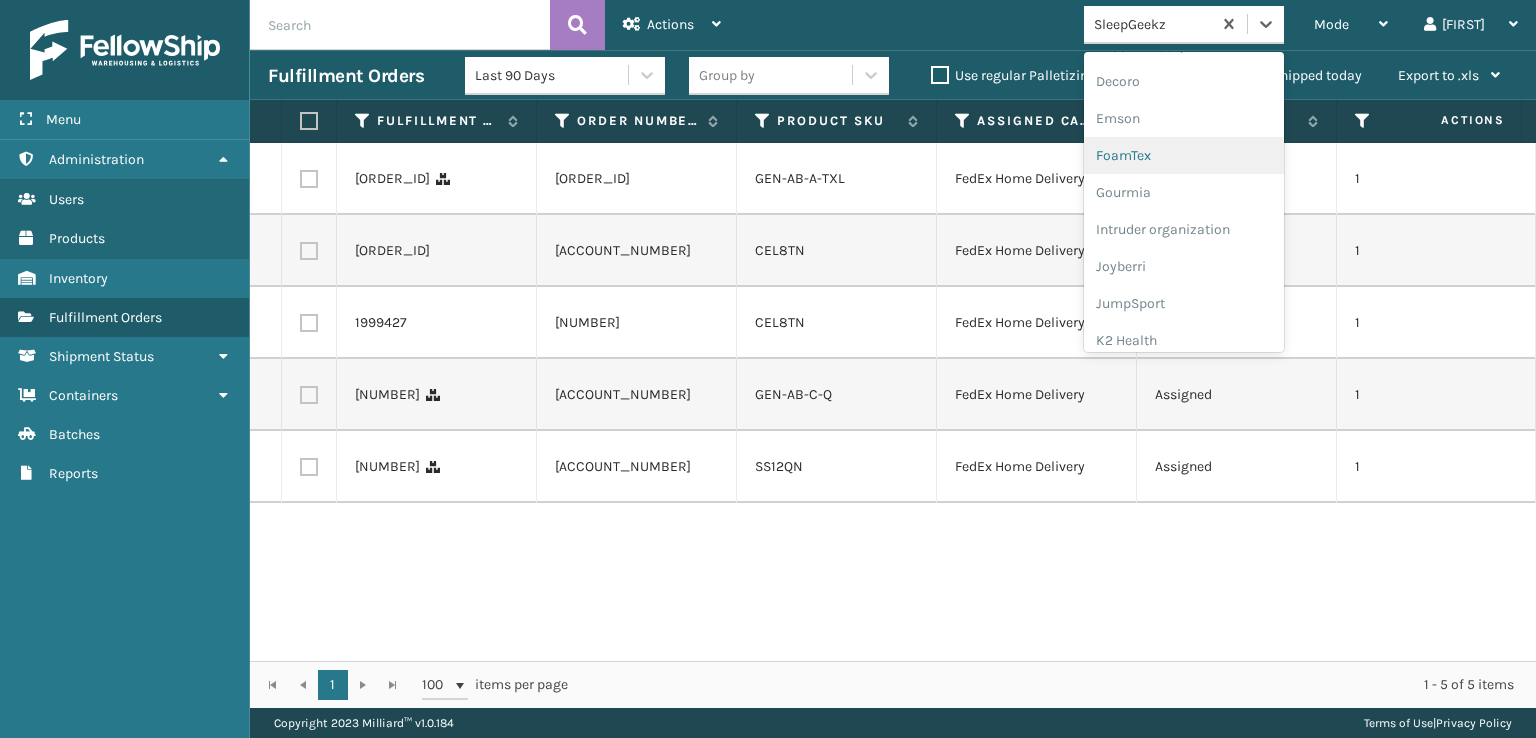 click on "FoamTex" at bounding box center (1184, 155) 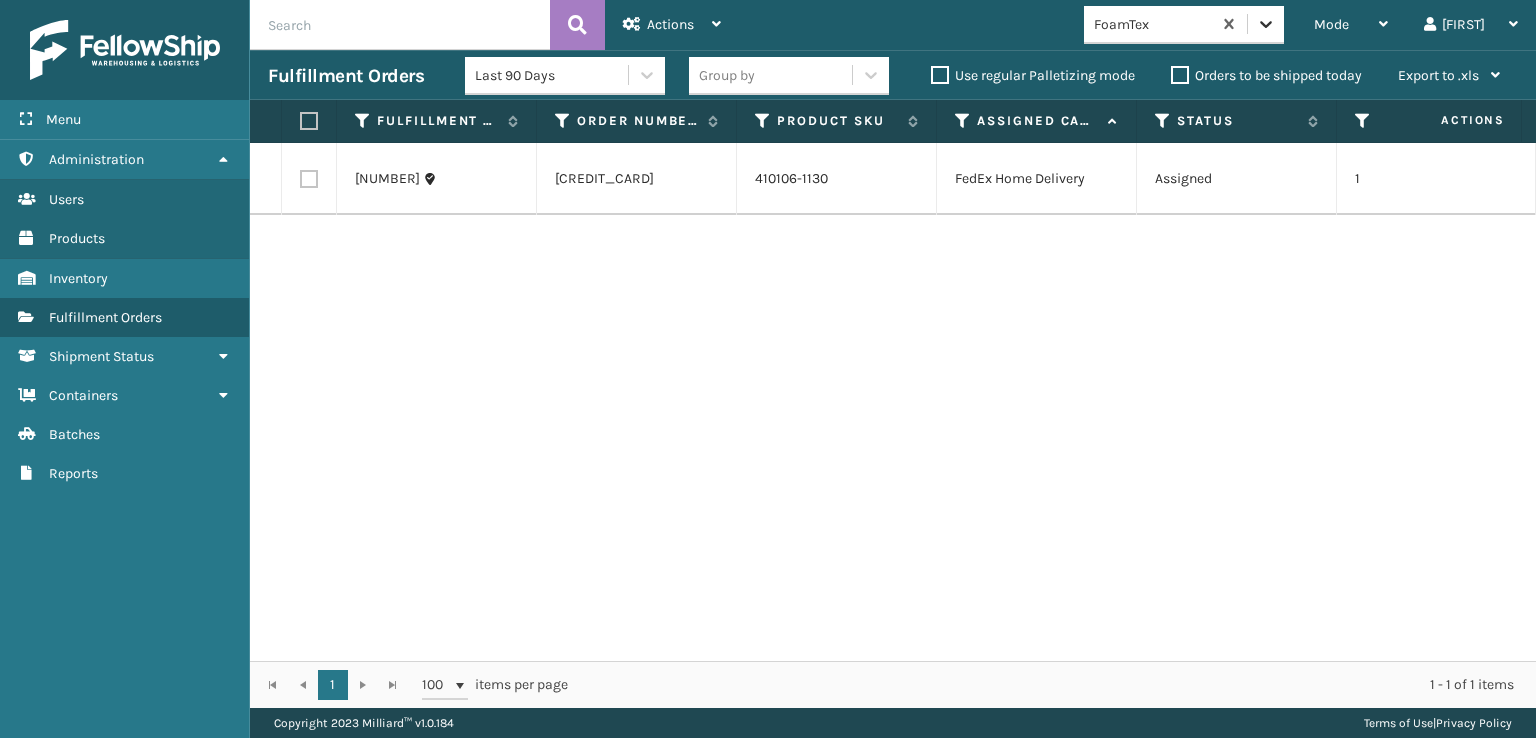 click at bounding box center [1266, 24] 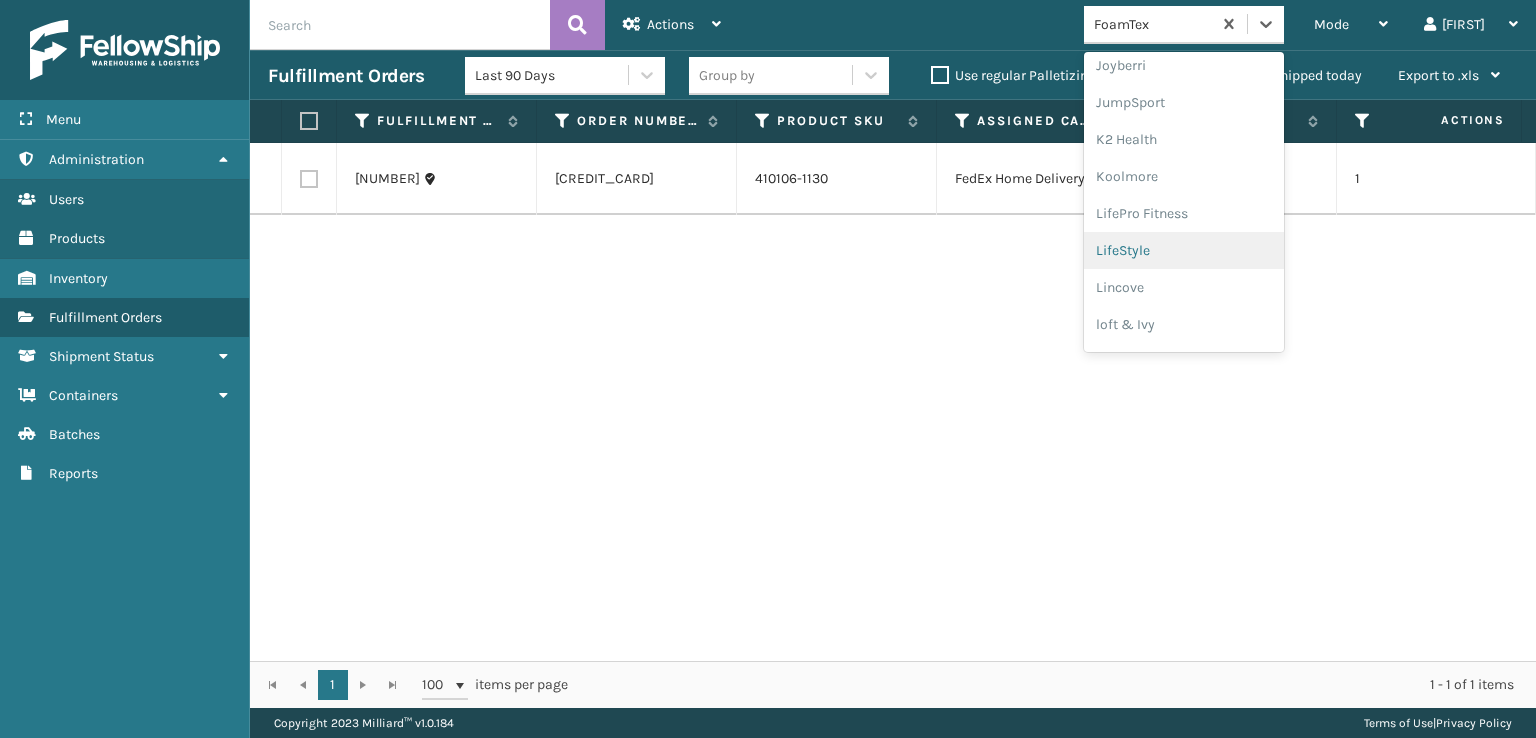 scroll, scrollTop: 632, scrollLeft: 0, axis: vertical 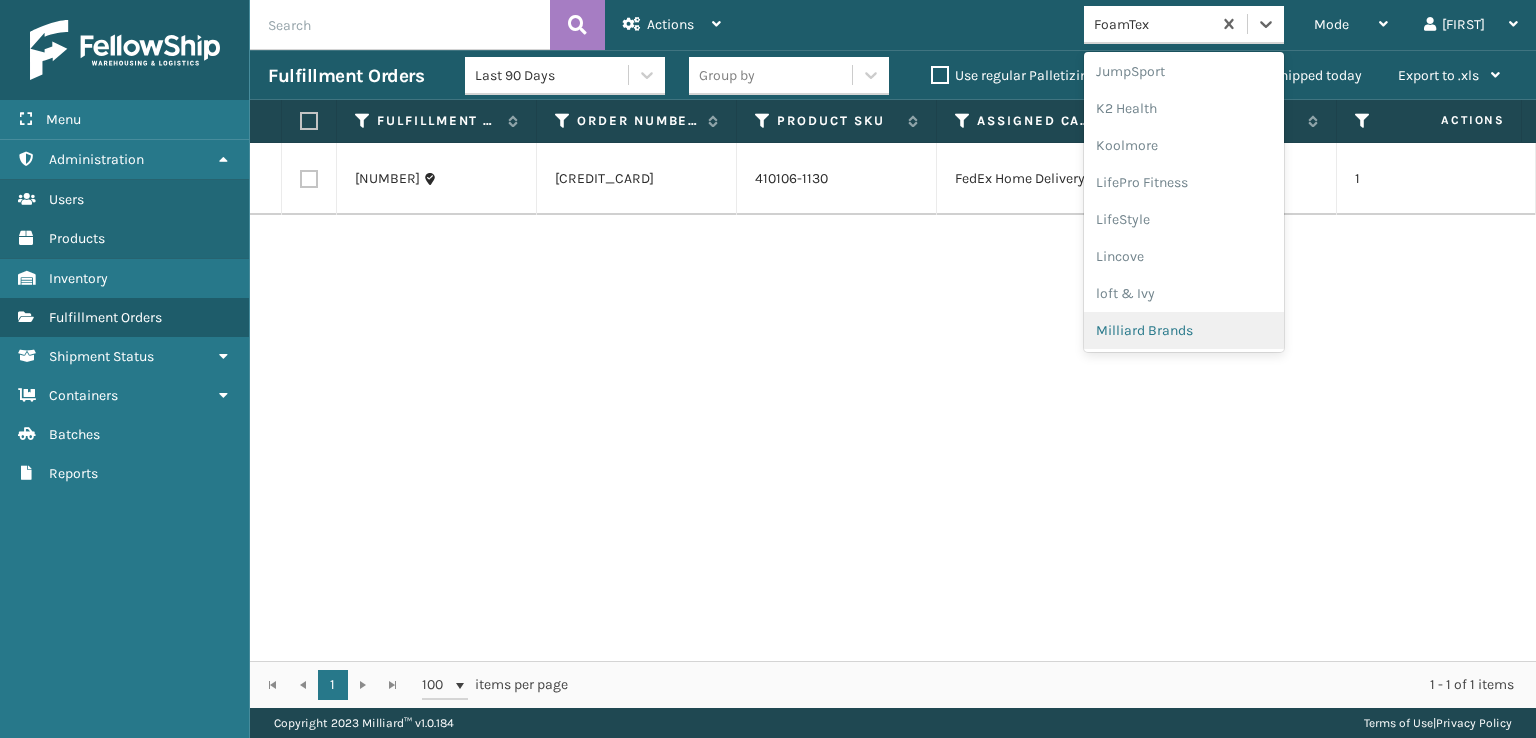 click on "Milliard Brands" at bounding box center [1184, 330] 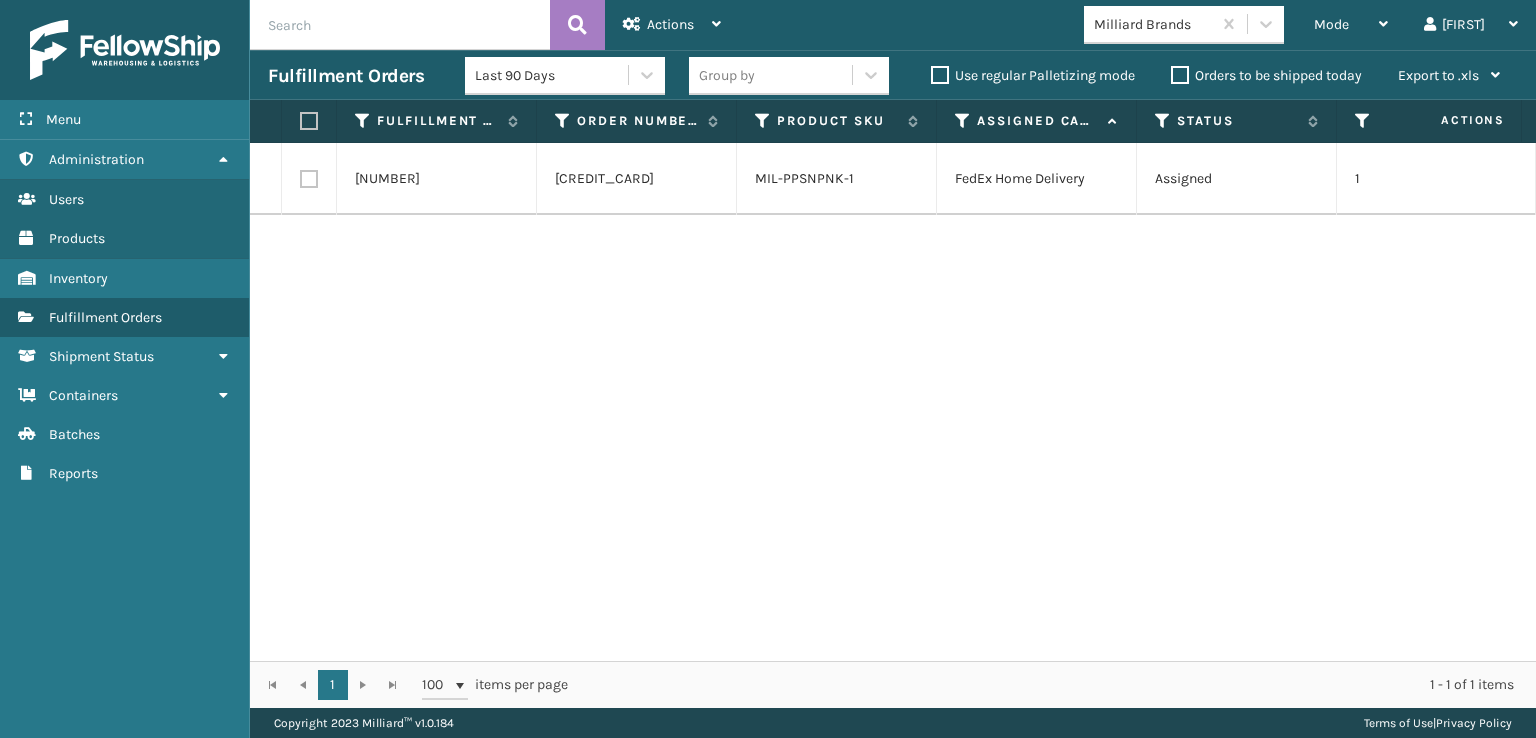 drag, startPoint x: 870, startPoint y: 472, endPoint x: 776, endPoint y: 537, distance: 114.28473 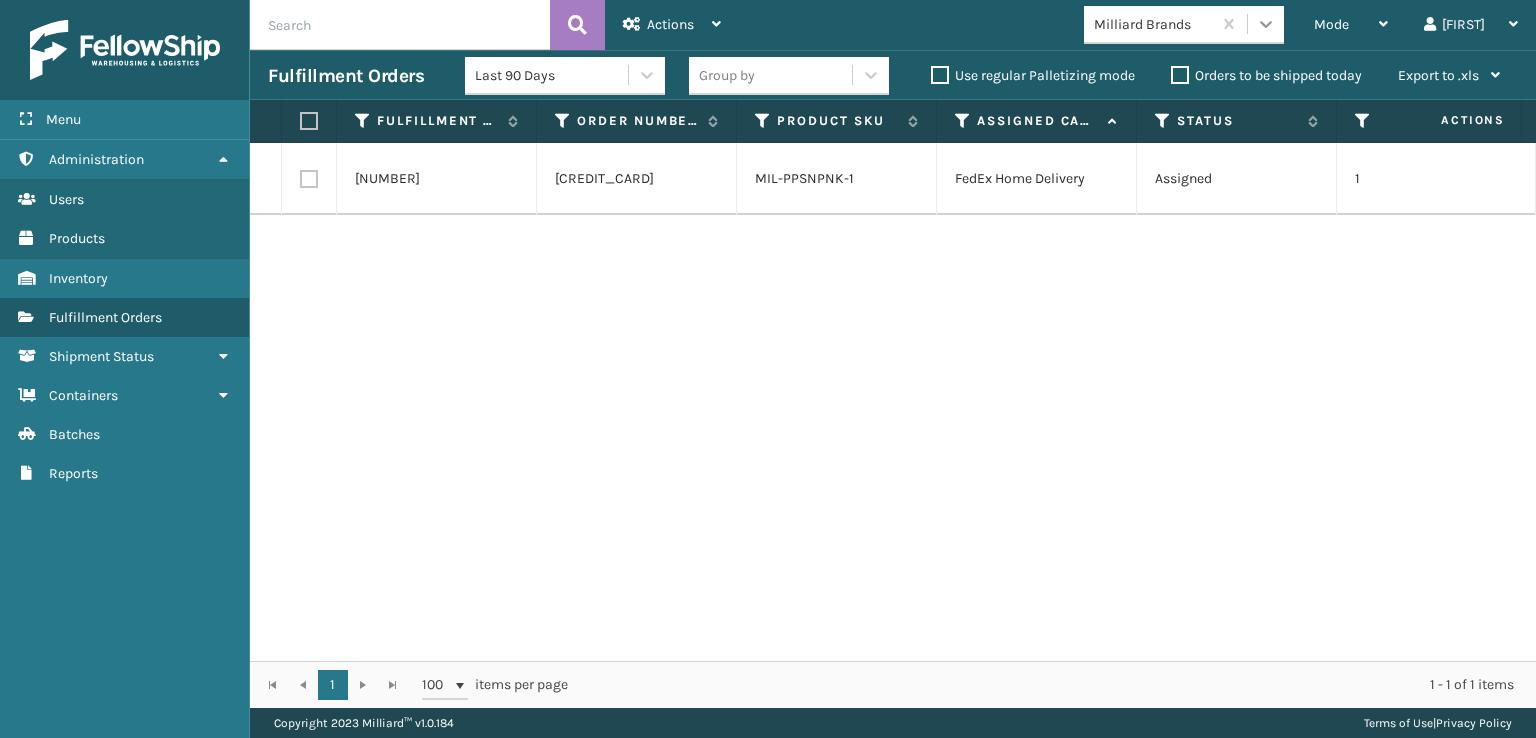 click 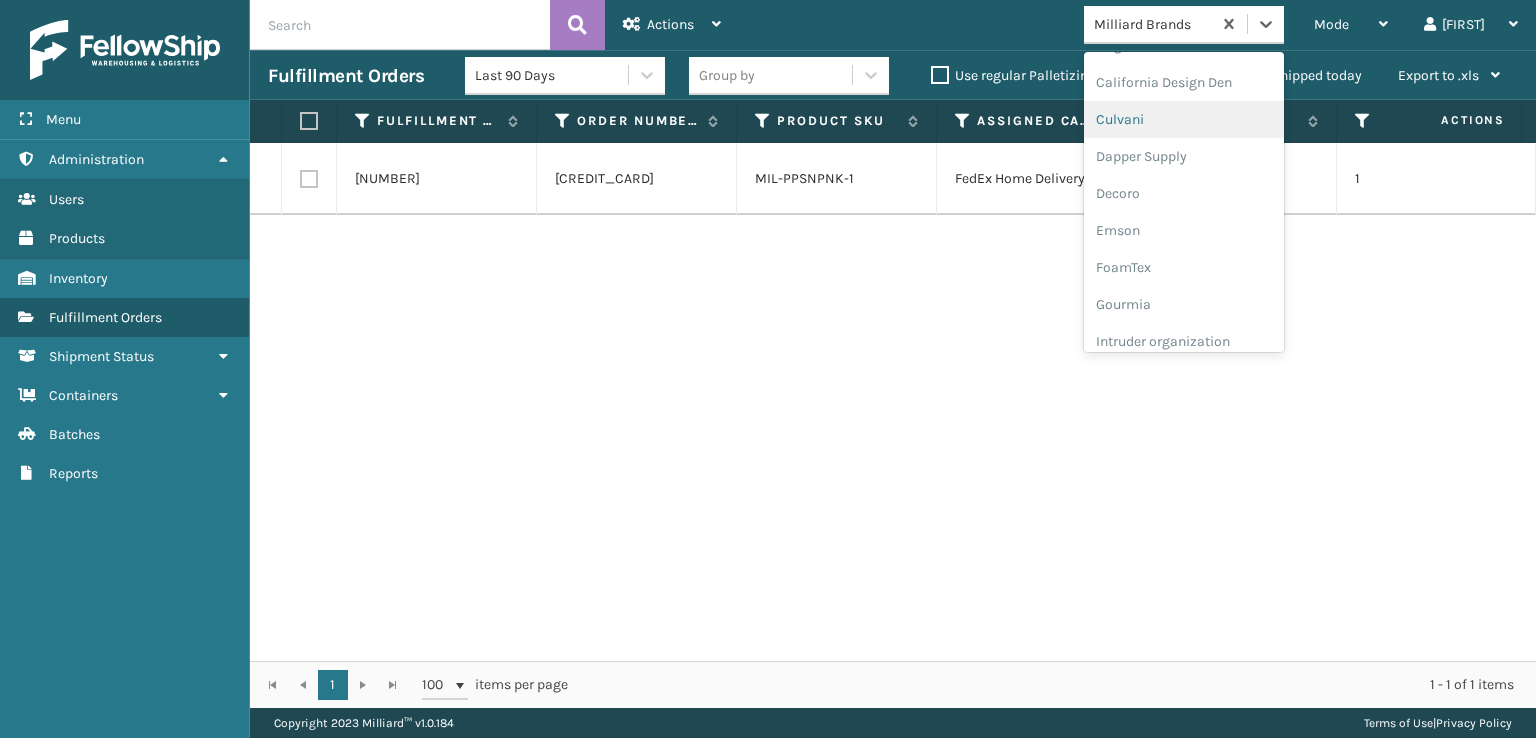 scroll, scrollTop: 232, scrollLeft: 0, axis: vertical 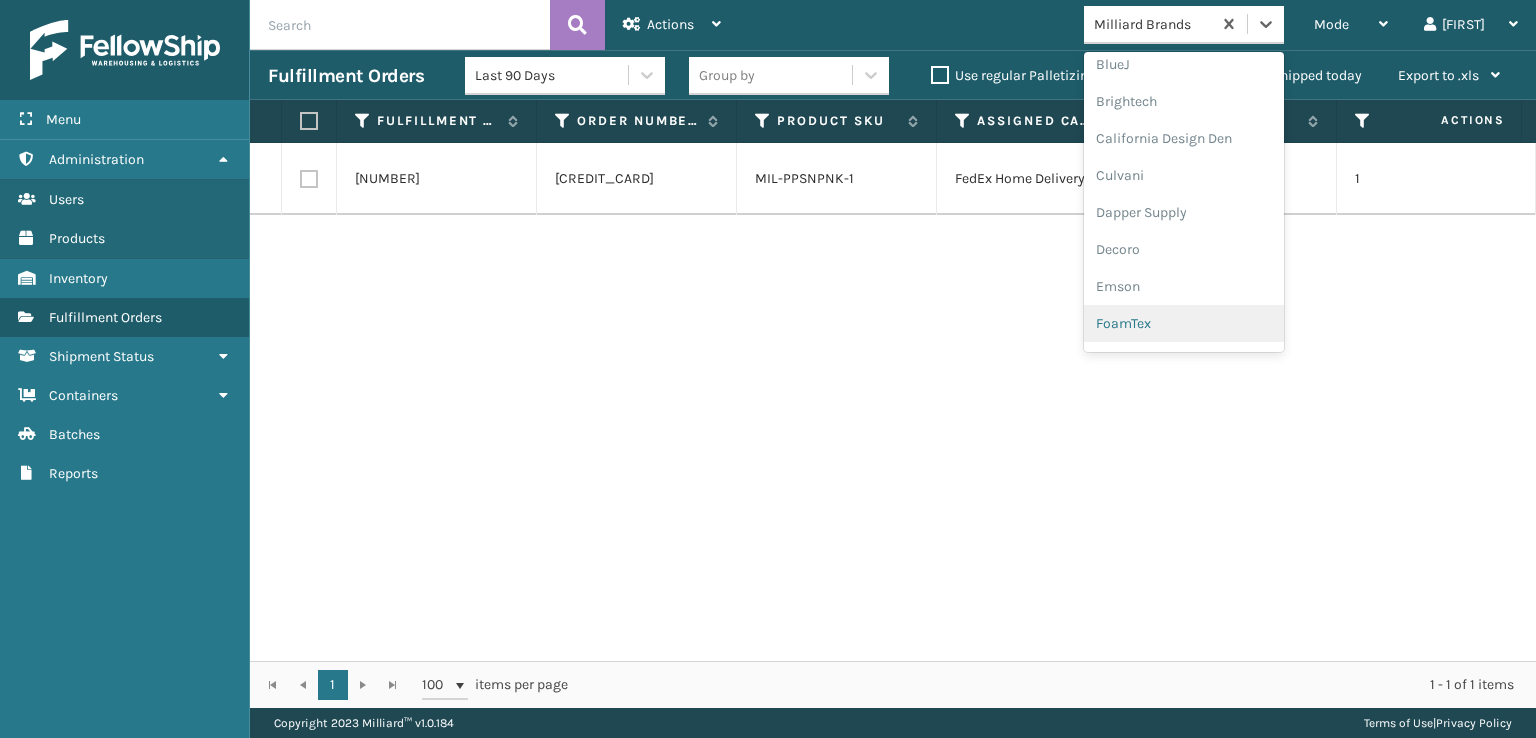 click on "FoamTex" at bounding box center (1184, 323) 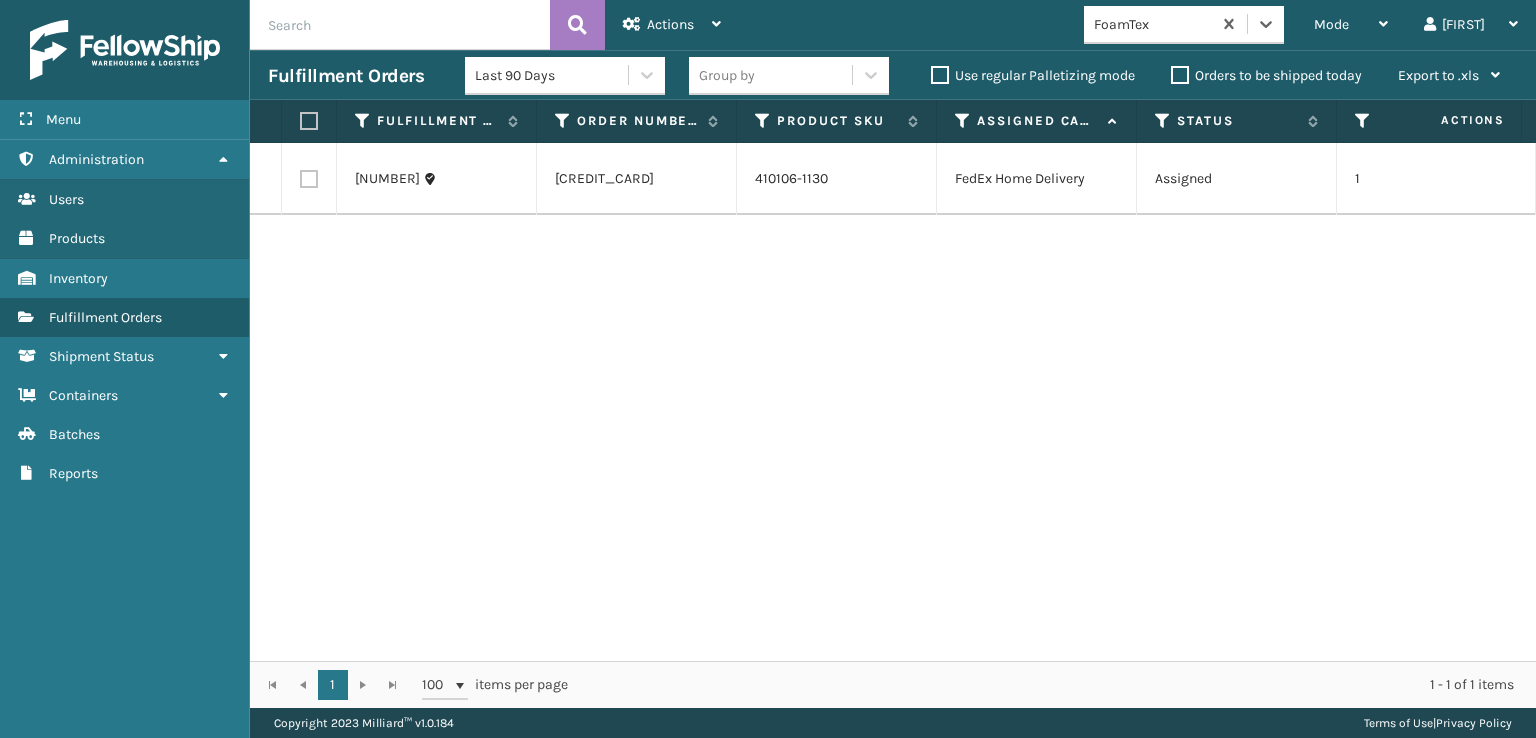 click on "option FoamTex, selected.     0 results available. Select is focused ,type to refine list, press Down to open the menu,  FoamTex" at bounding box center (1190, 25) 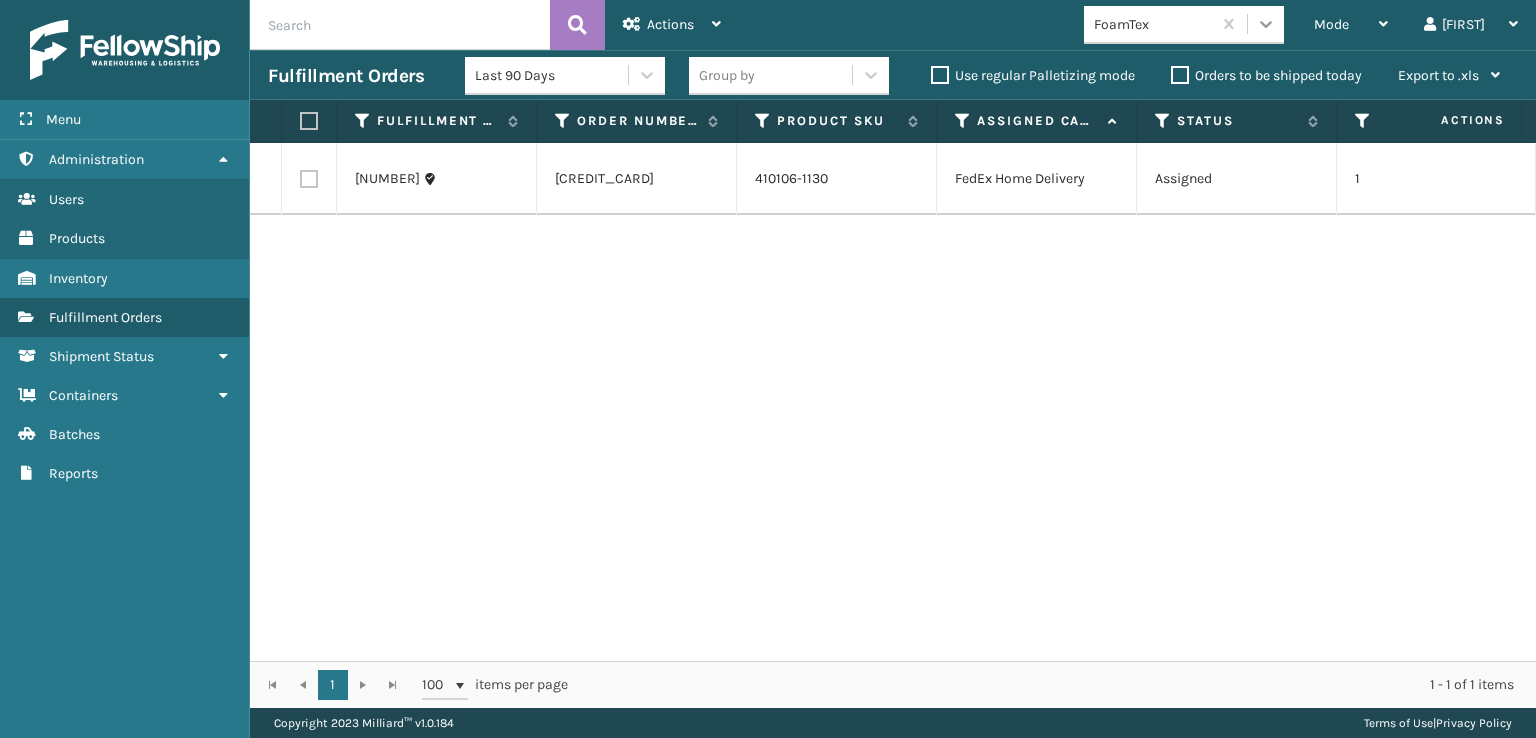 click 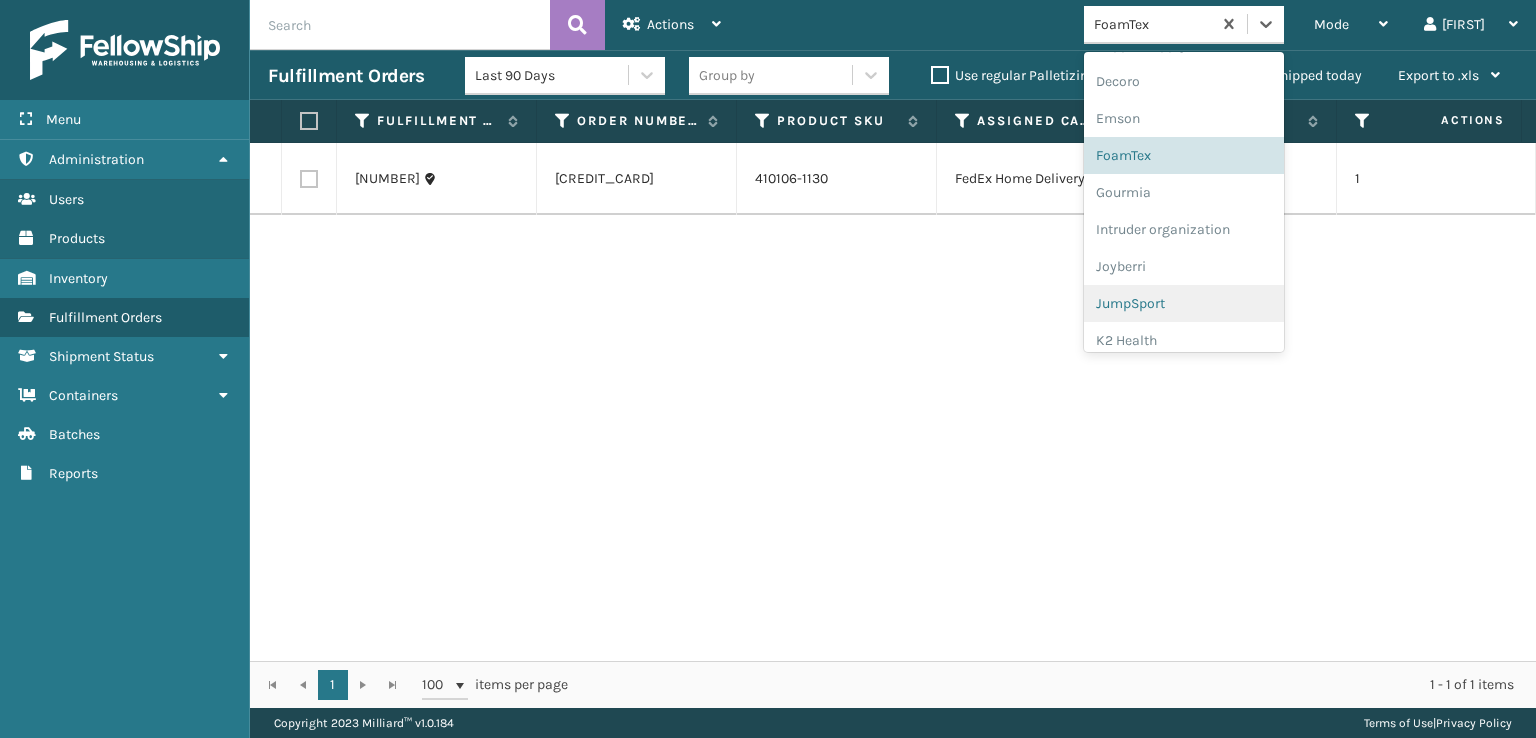 scroll, scrollTop: 632, scrollLeft: 0, axis: vertical 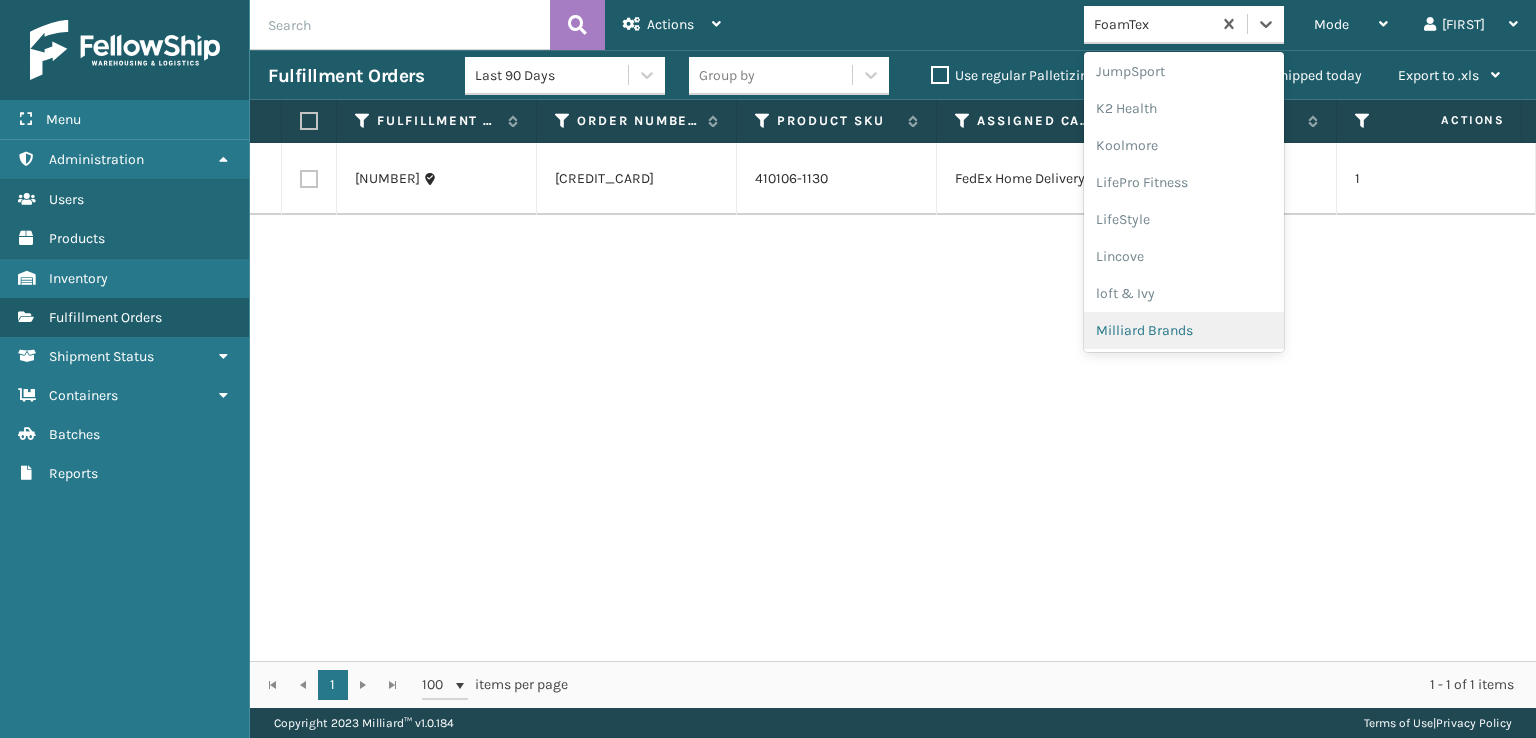 click on "Milliard Brands" at bounding box center (1184, 330) 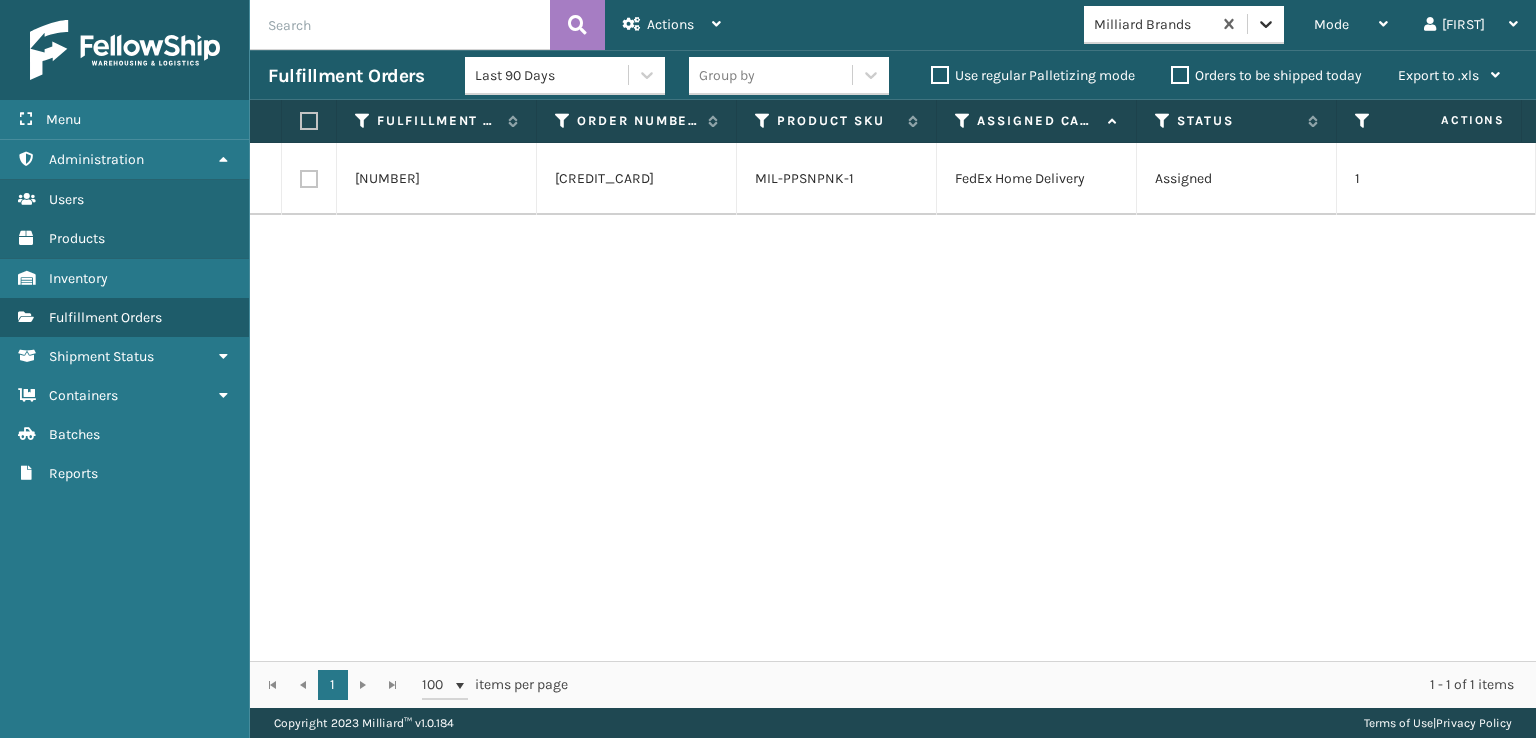 click at bounding box center (1266, 24) 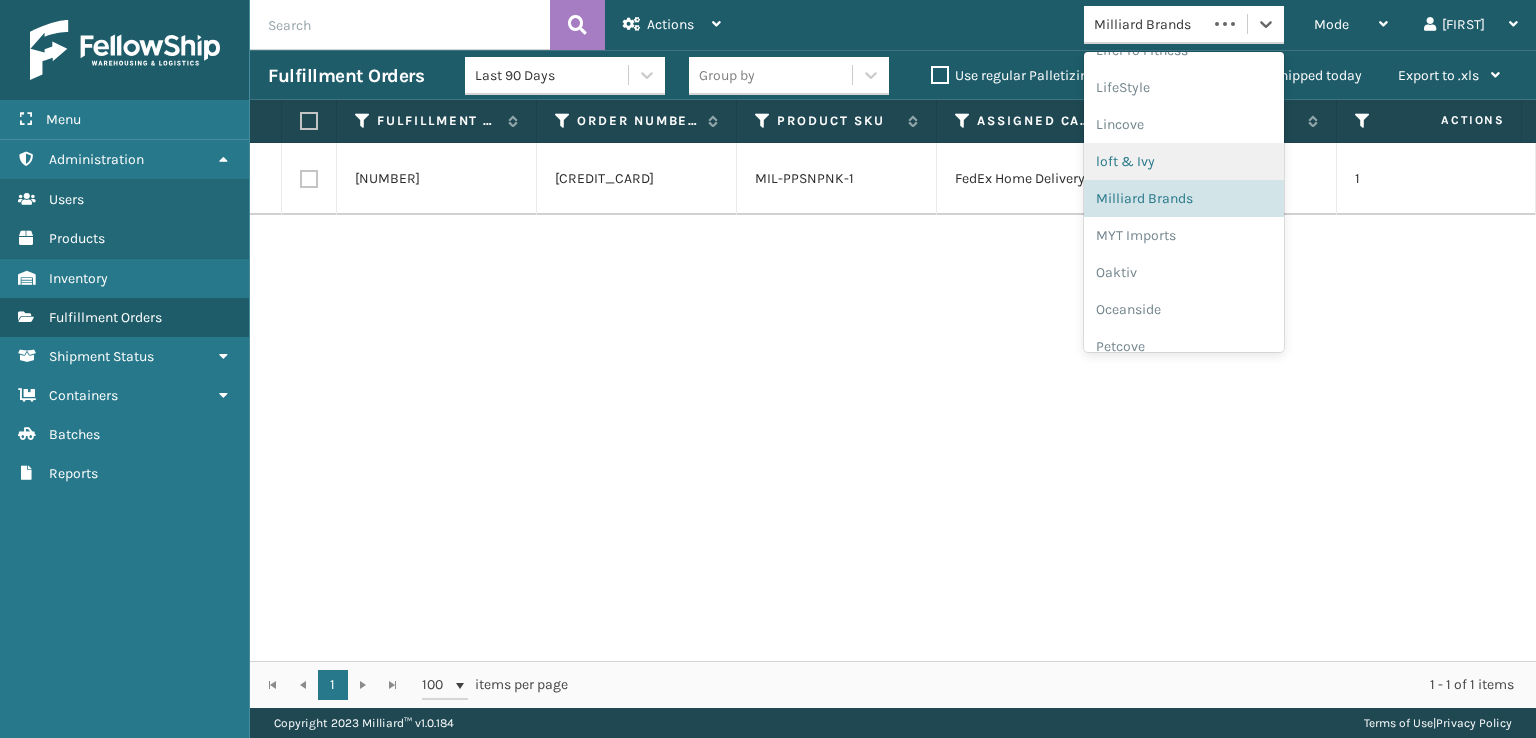 scroll, scrollTop: 966, scrollLeft: 0, axis: vertical 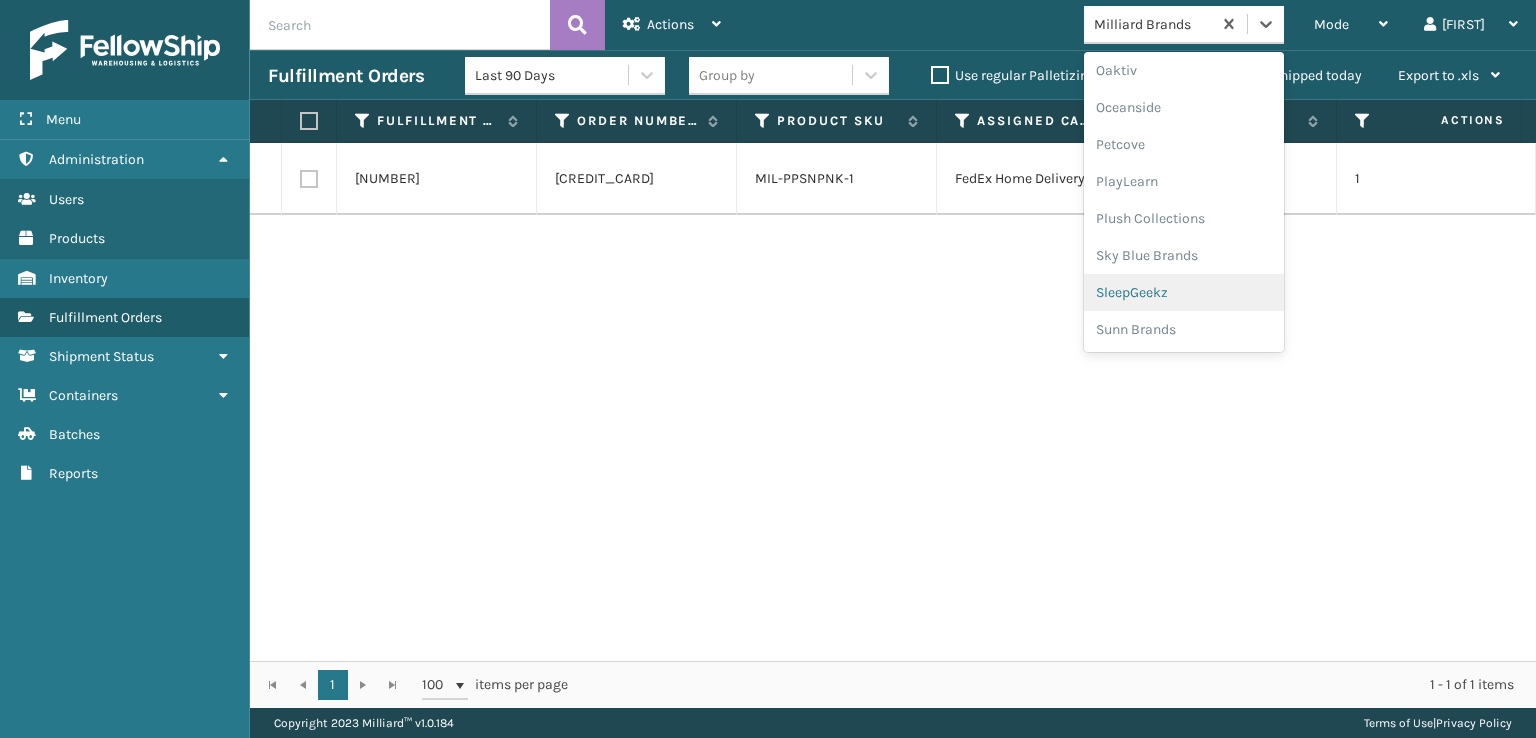 click on "SleepGeekz" at bounding box center [1184, 292] 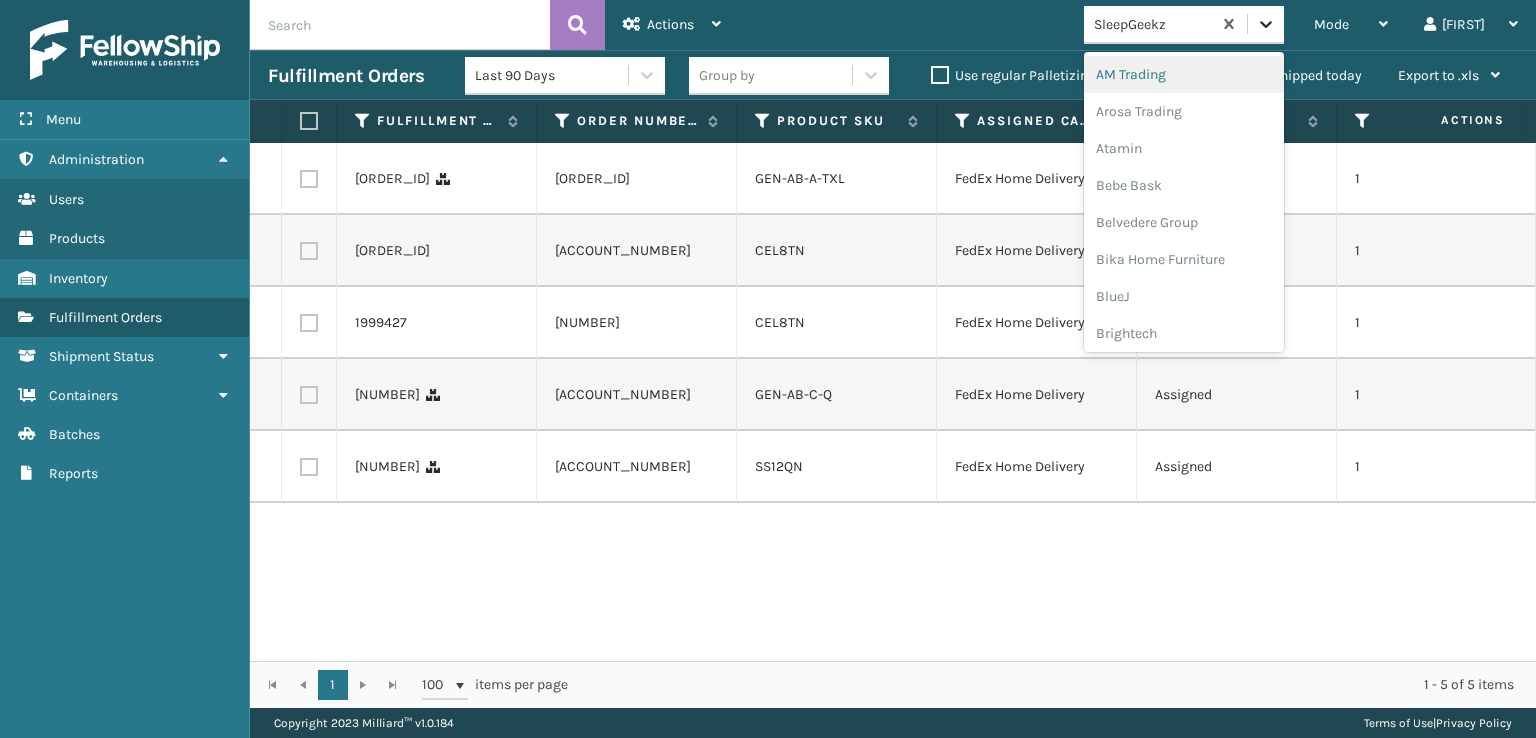 click 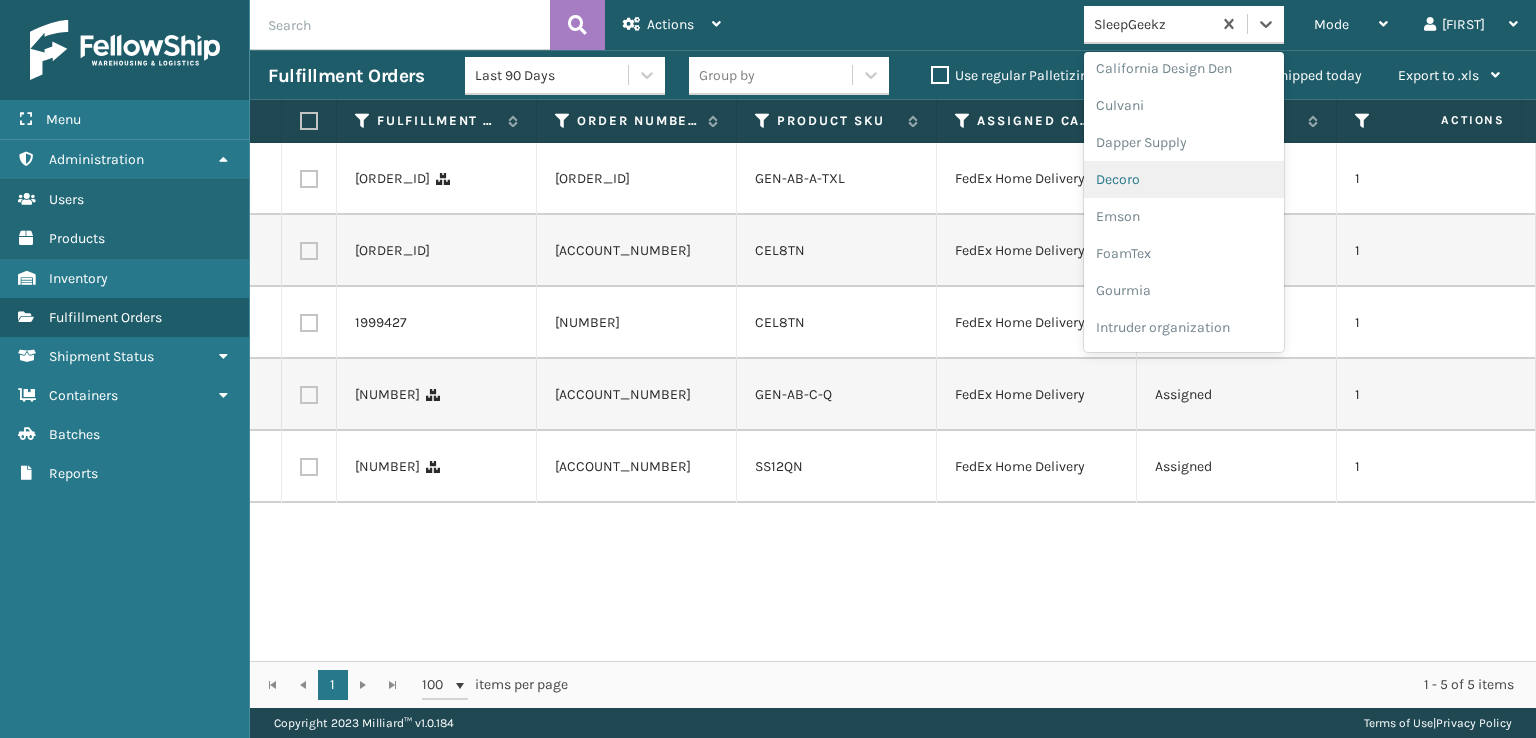scroll, scrollTop: 400, scrollLeft: 0, axis: vertical 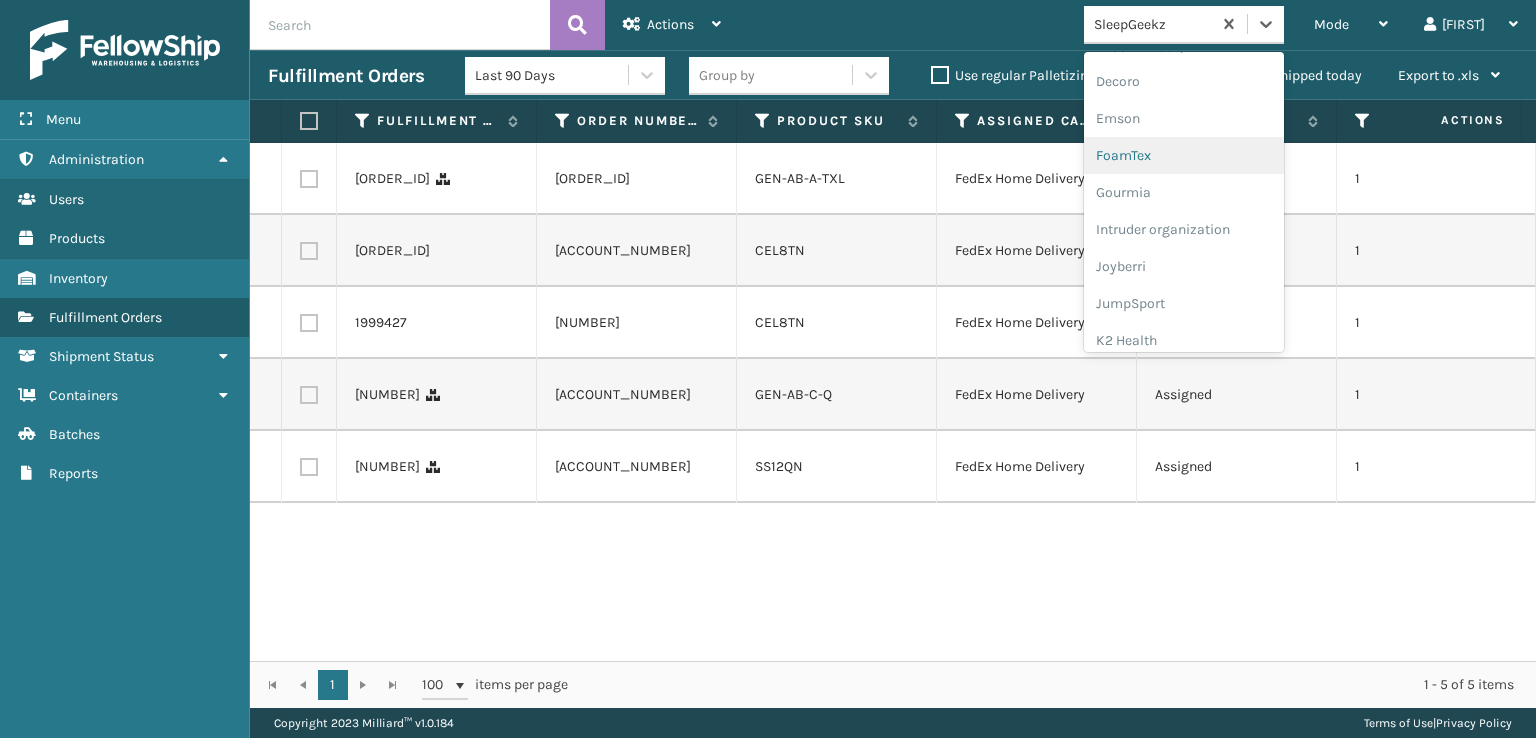 click on "FoamTex" at bounding box center [1184, 155] 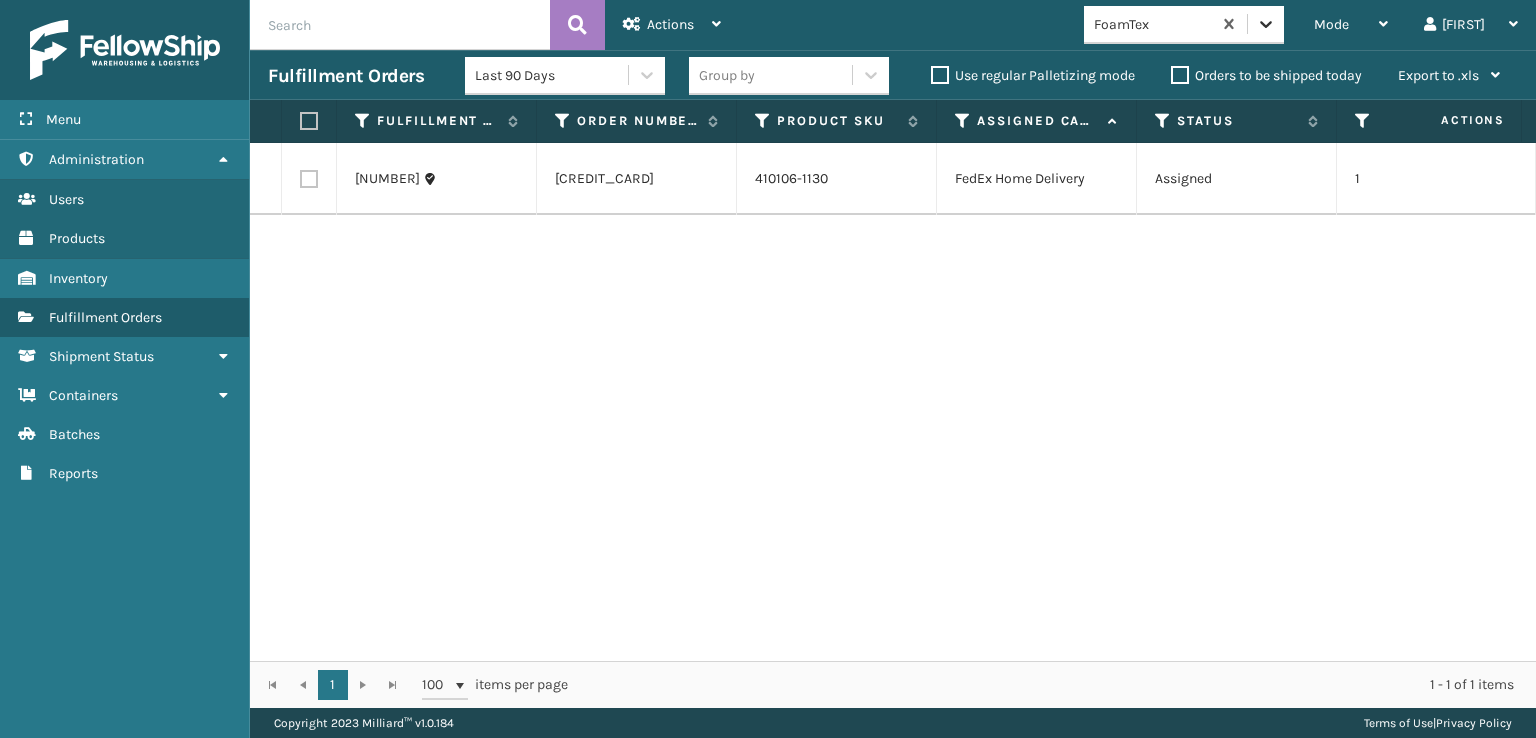 click 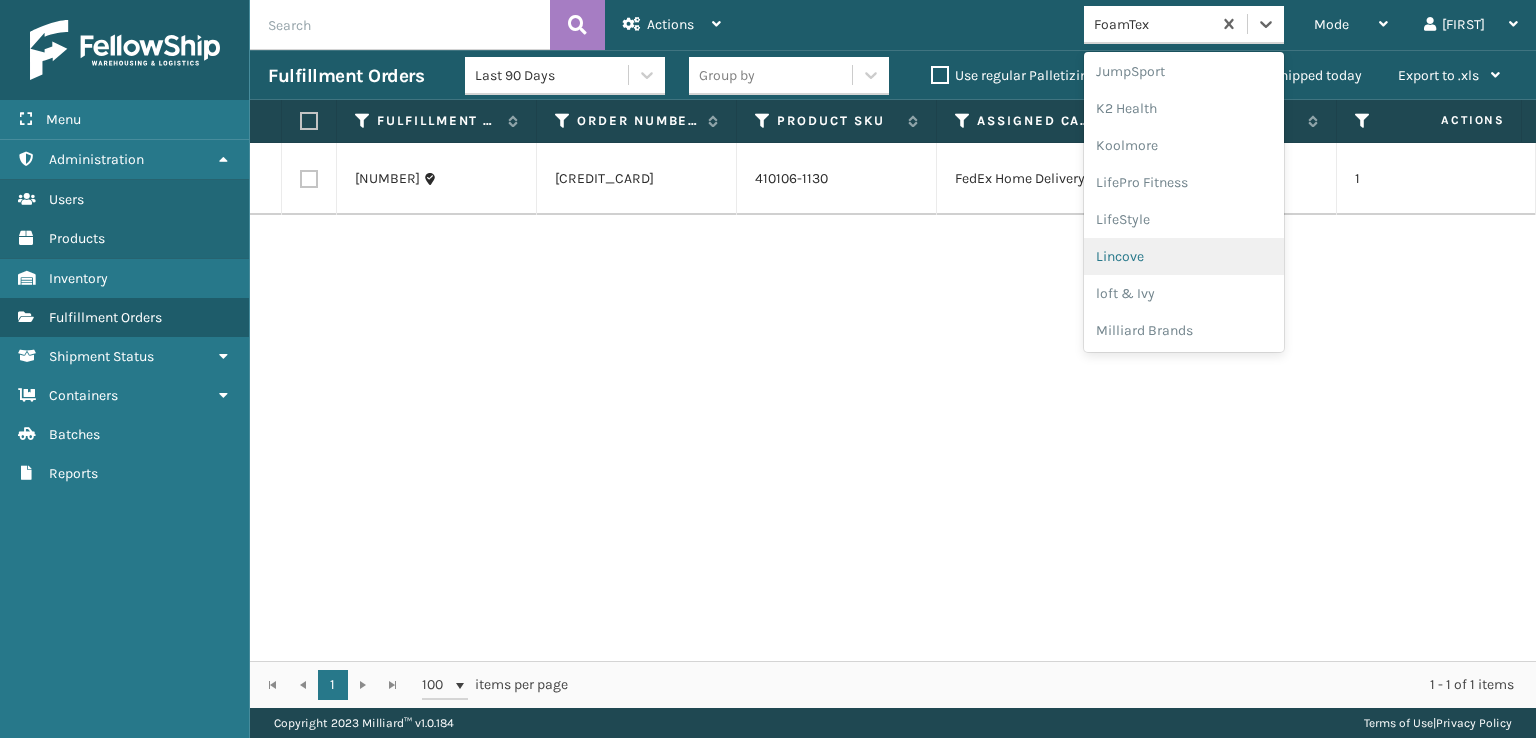 scroll, scrollTop: 732, scrollLeft: 0, axis: vertical 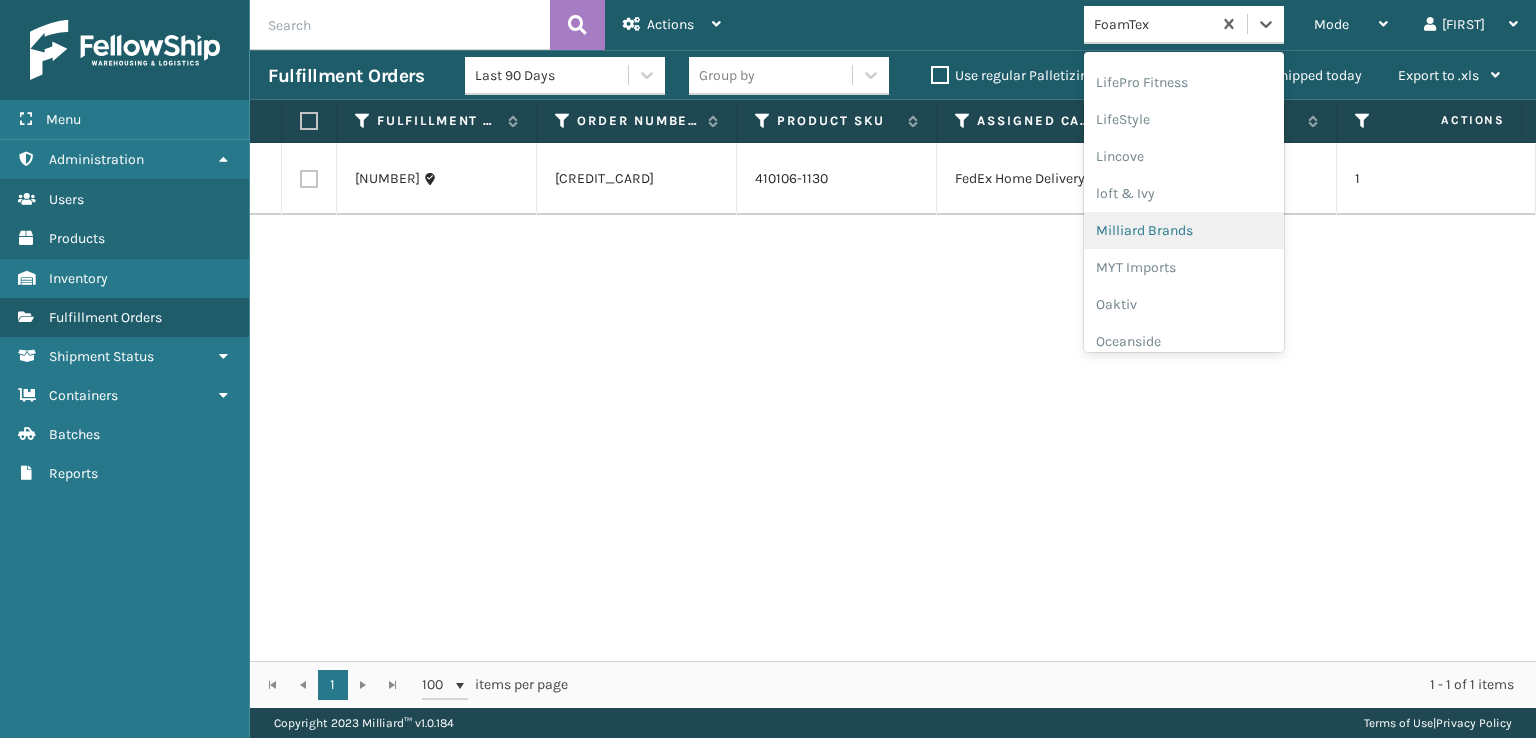 click on "Milliard Brands" at bounding box center [1184, 230] 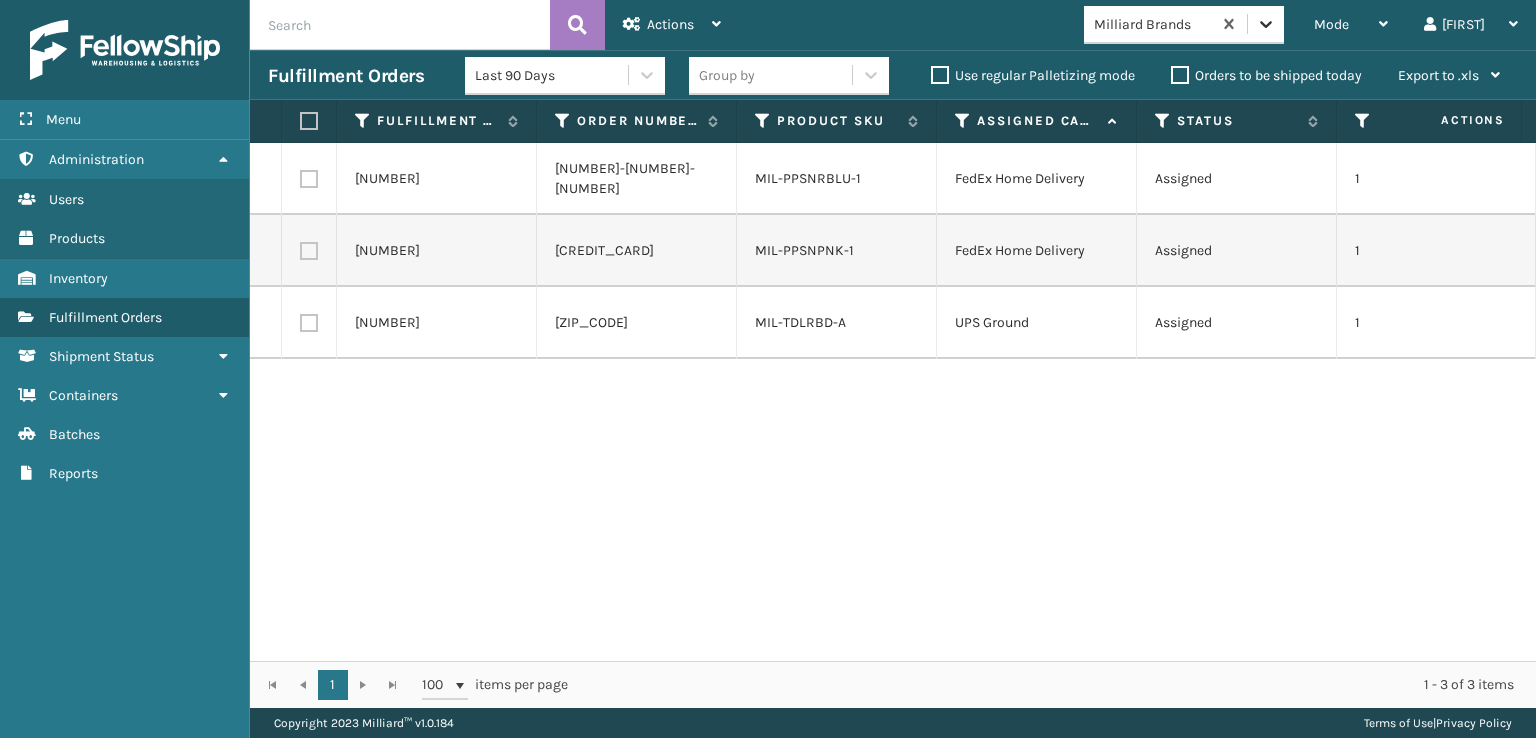 click 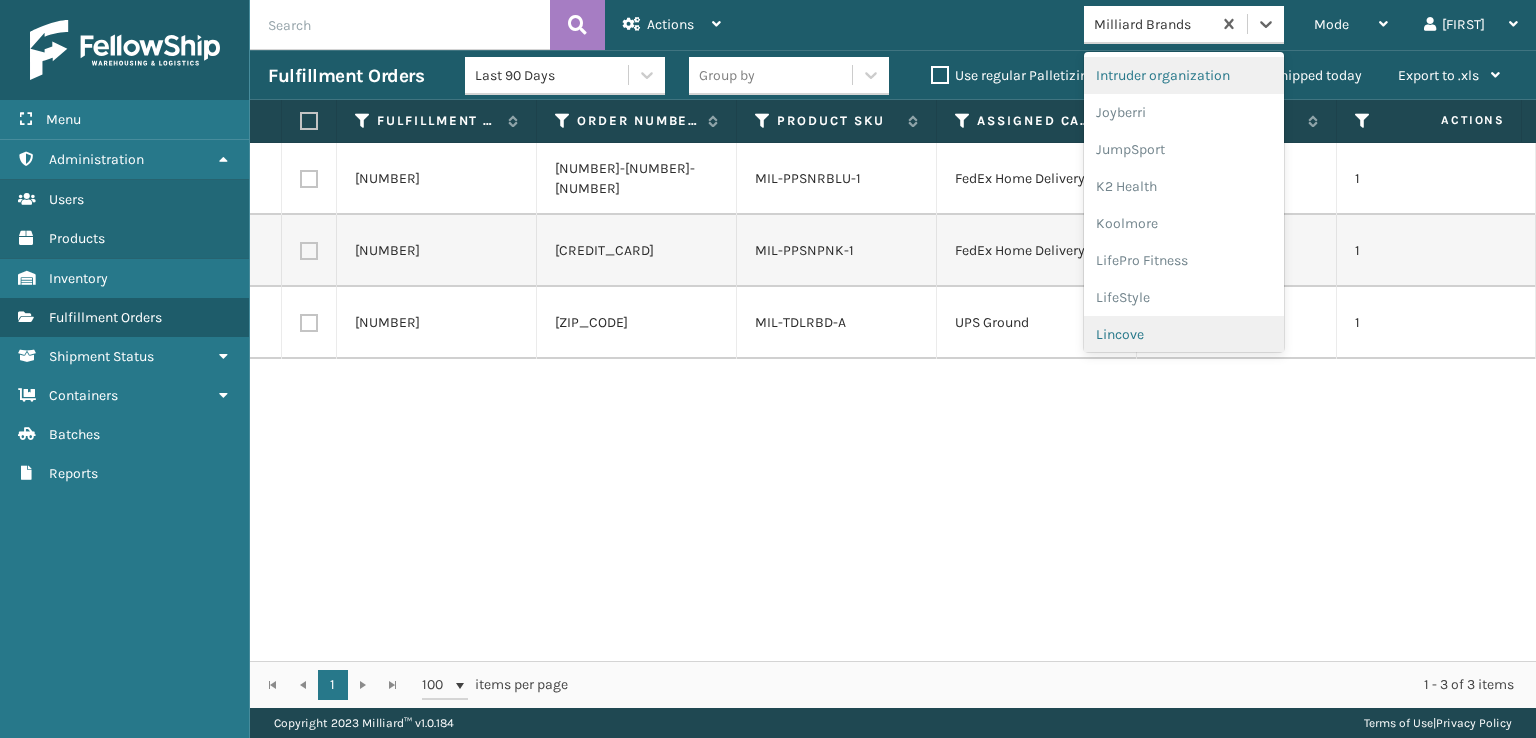 scroll, scrollTop: 632, scrollLeft: 0, axis: vertical 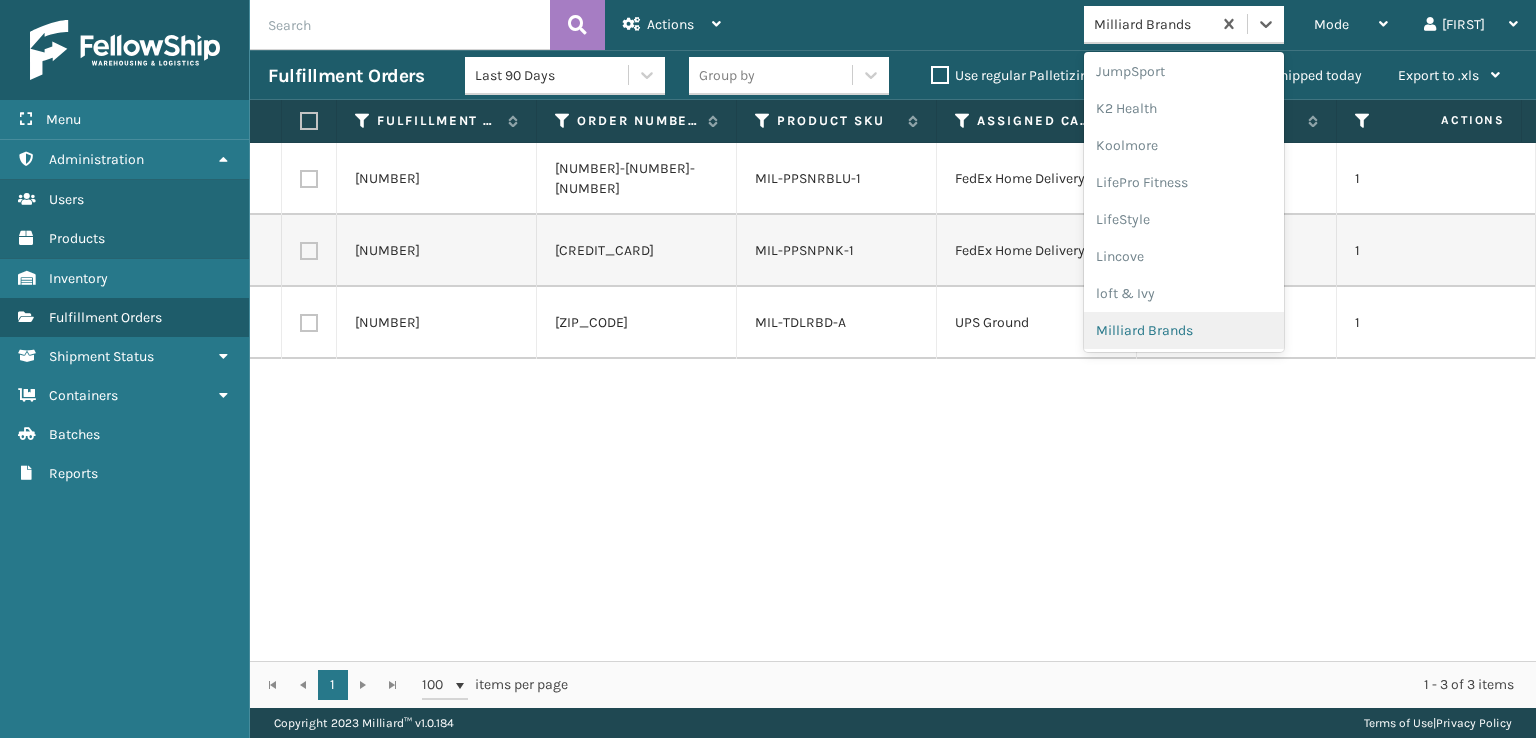 click on "Milliard Brands" at bounding box center [1184, 330] 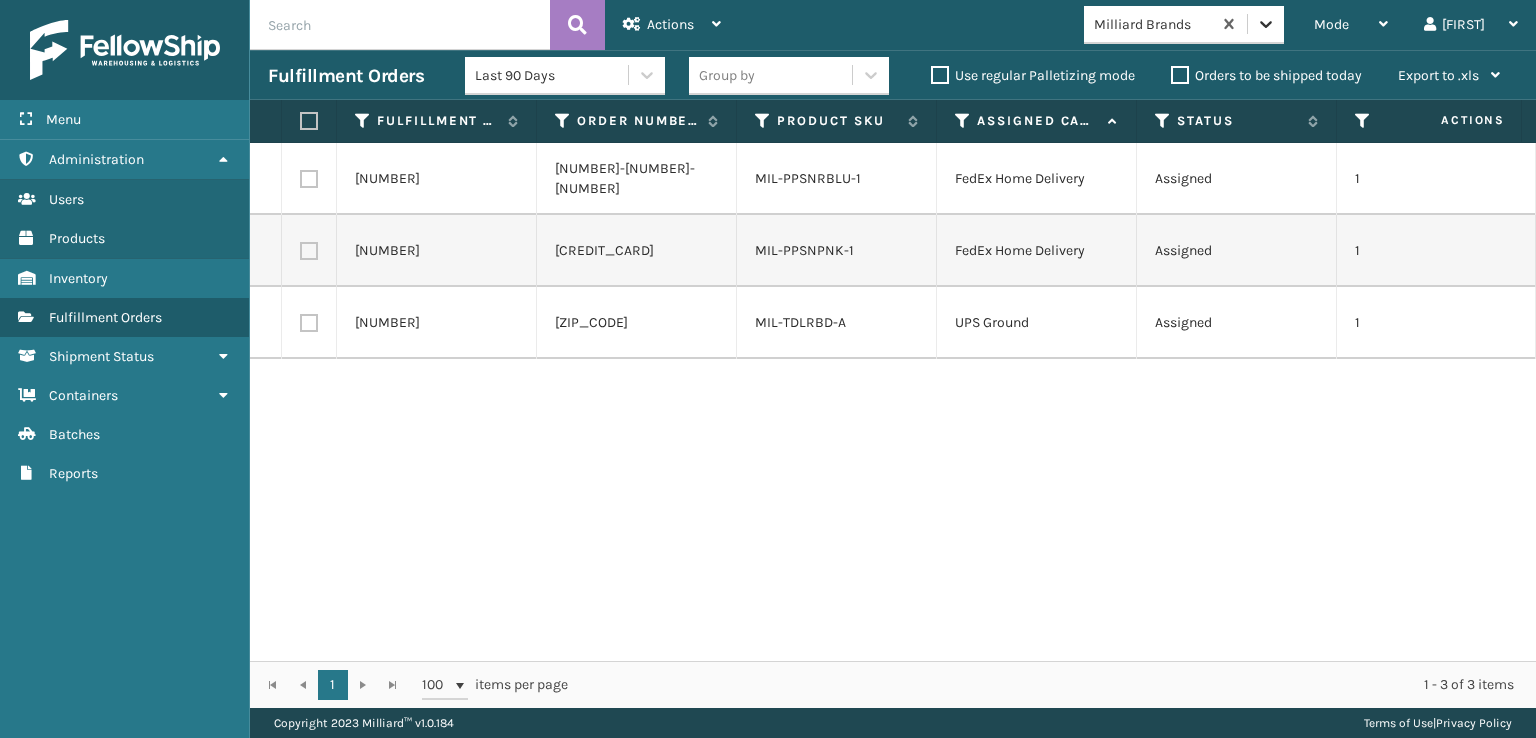 click 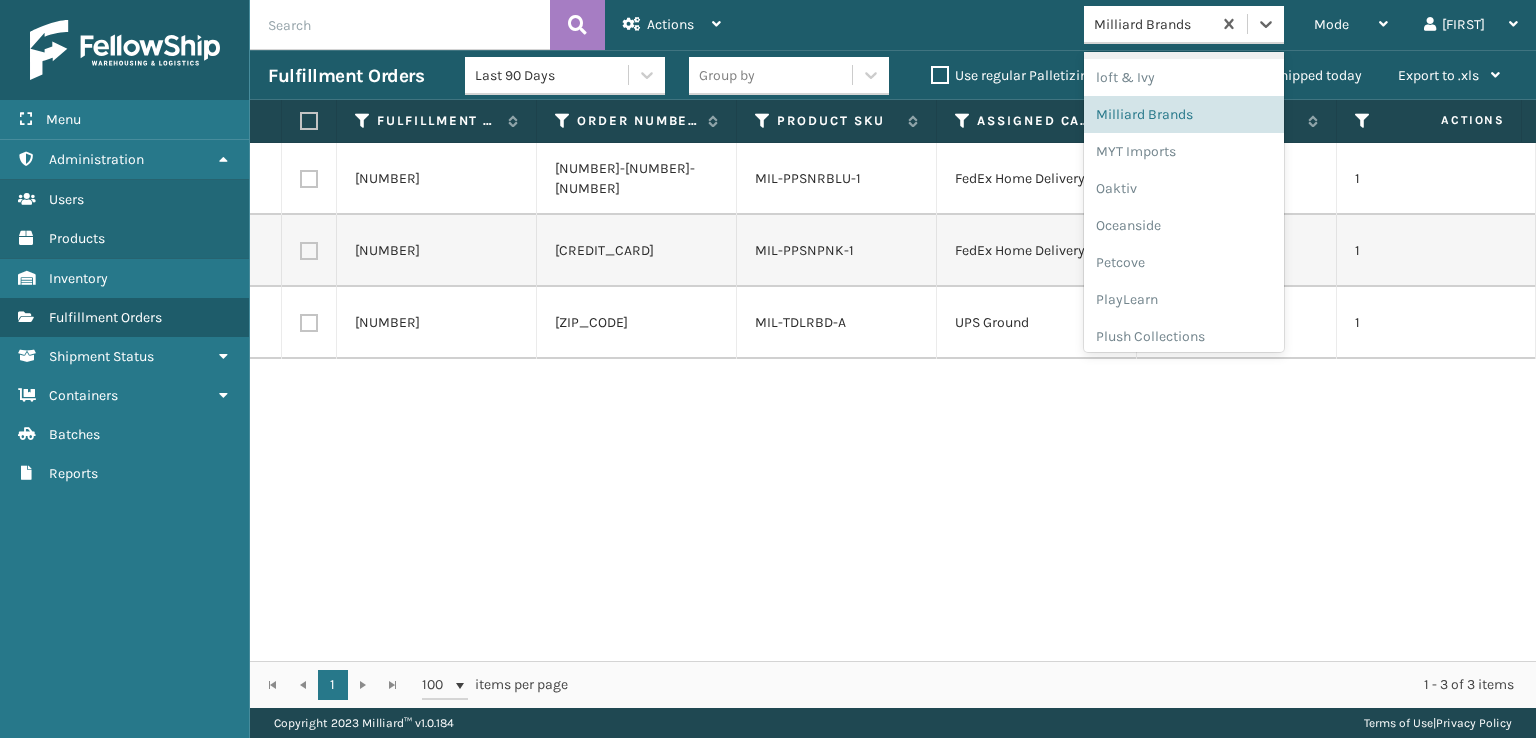 scroll, scrollTop: 966, scrollLeft: 0, axis: vertical 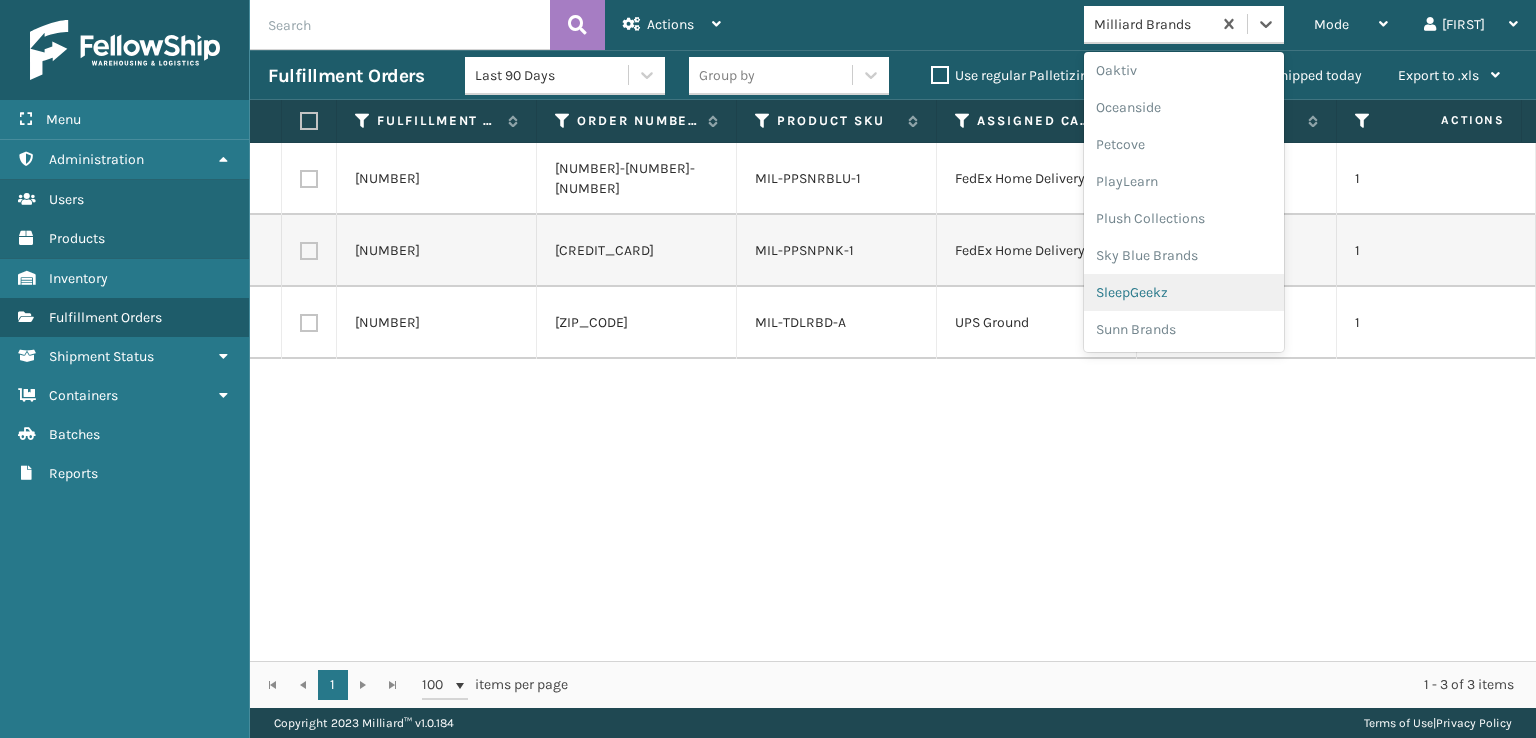 click on "SleepGeekz" at bounding box center (1184, 292) 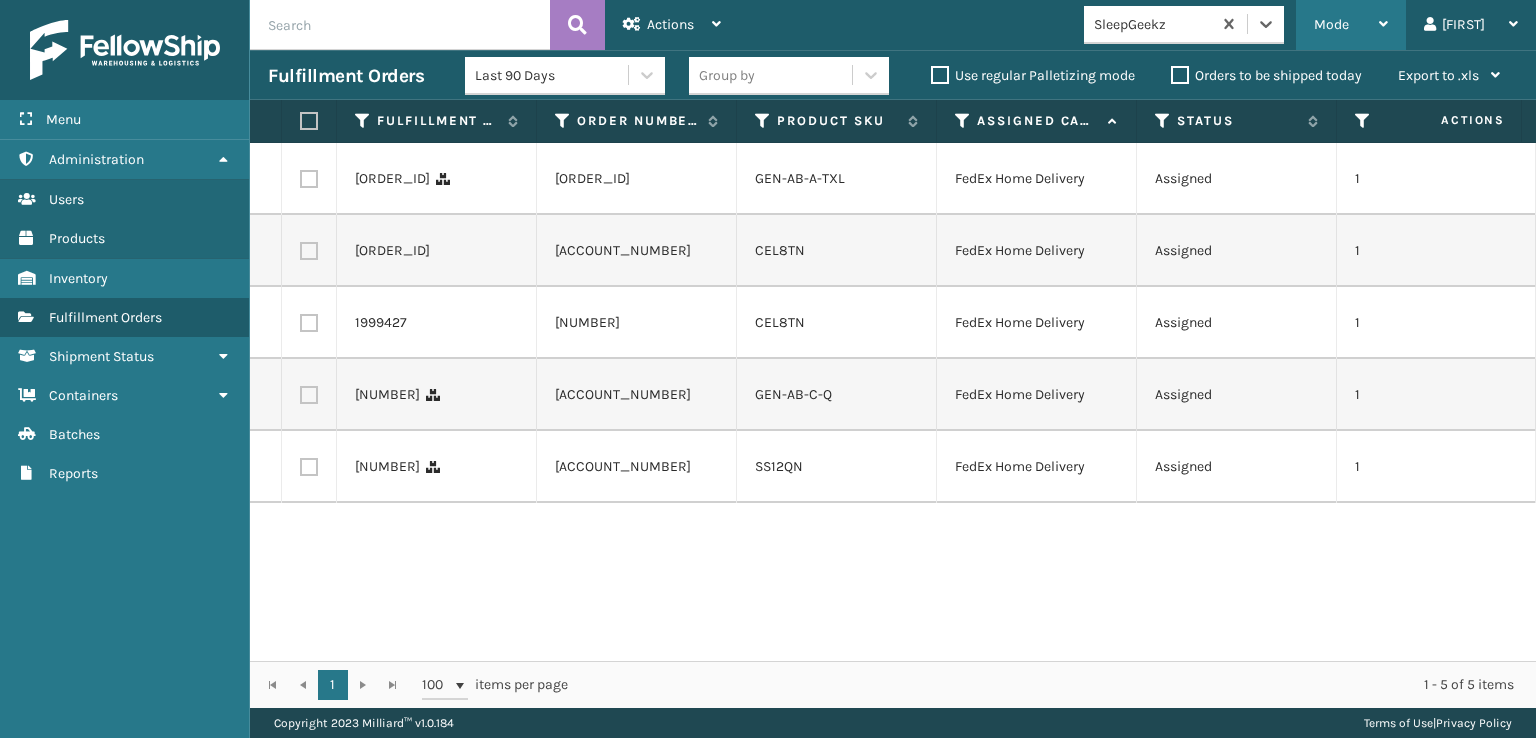 drag, startPoint x: 1344, startPoint y: 20, endPoint x: 1345, endPoint y: 39, distance: 19.026299 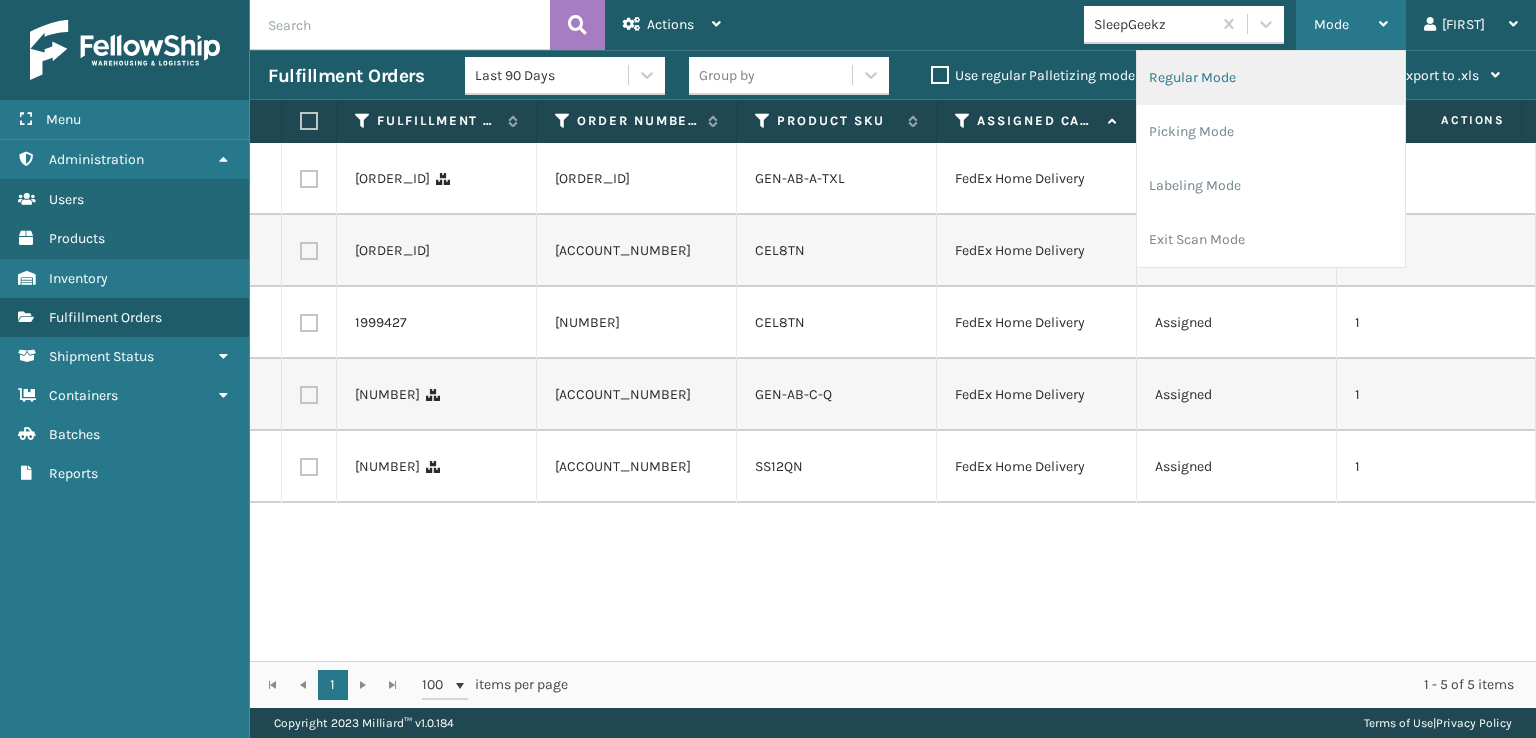 click on "Regular Mode" at bounding box center [1271, 78] 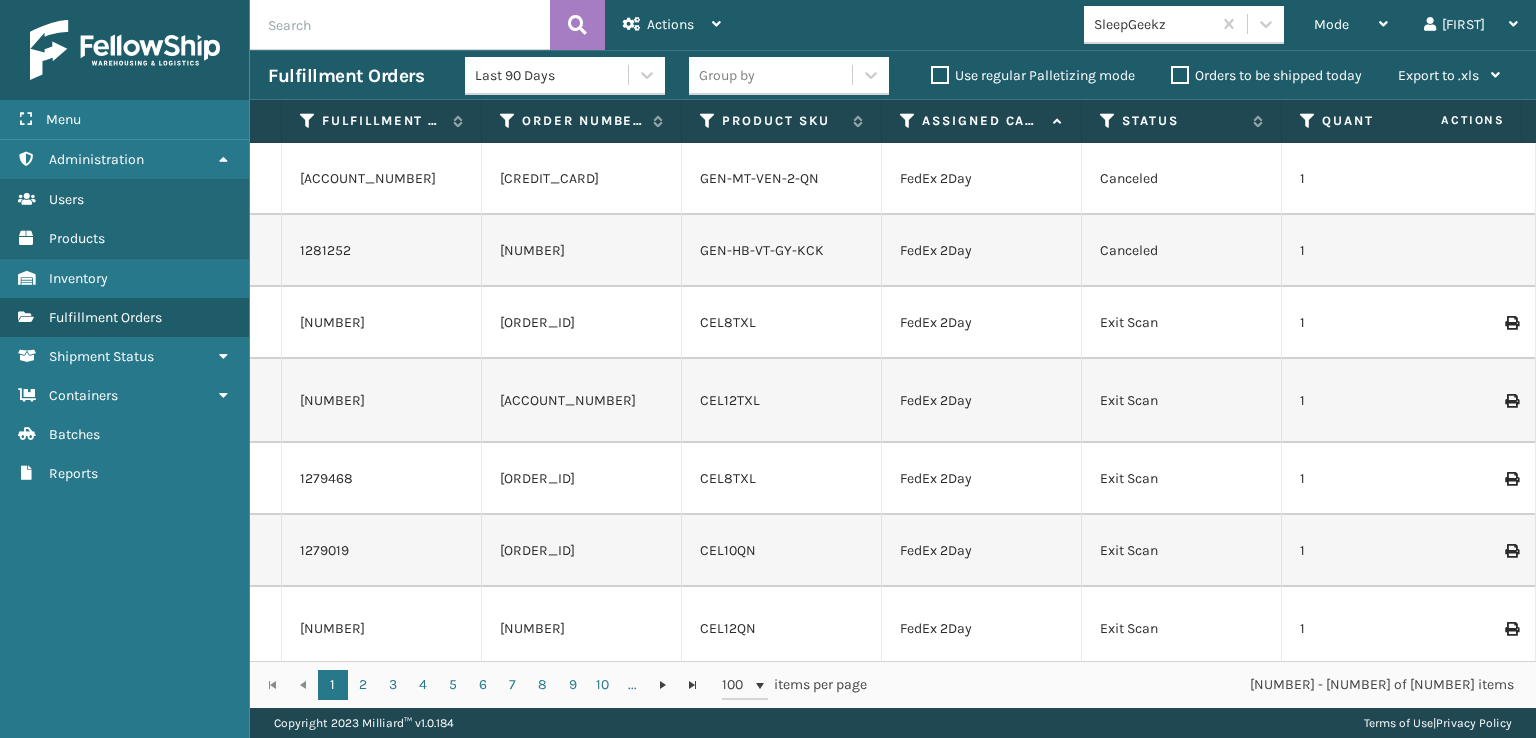 click at bounding box center (400, 25) 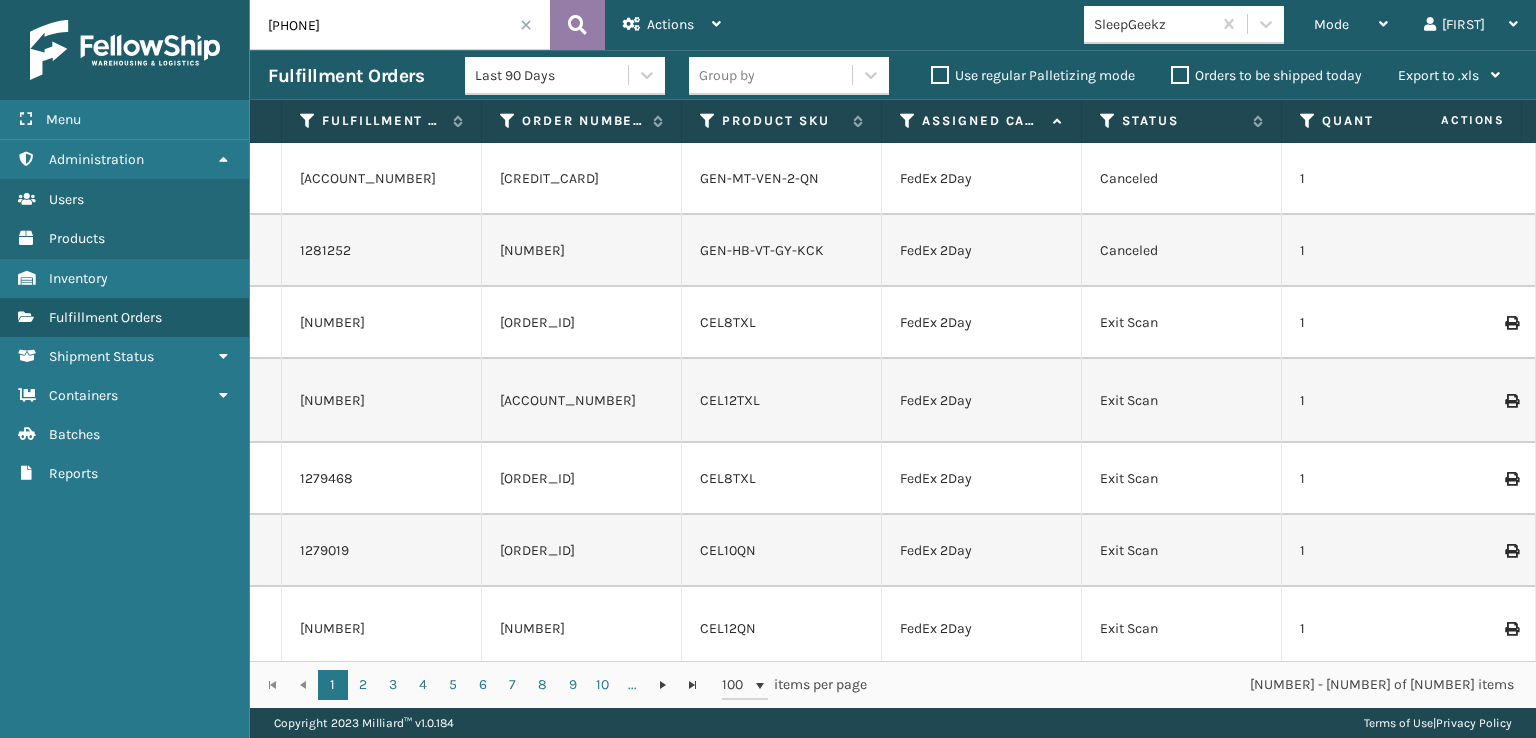 type on "[PHONE]" 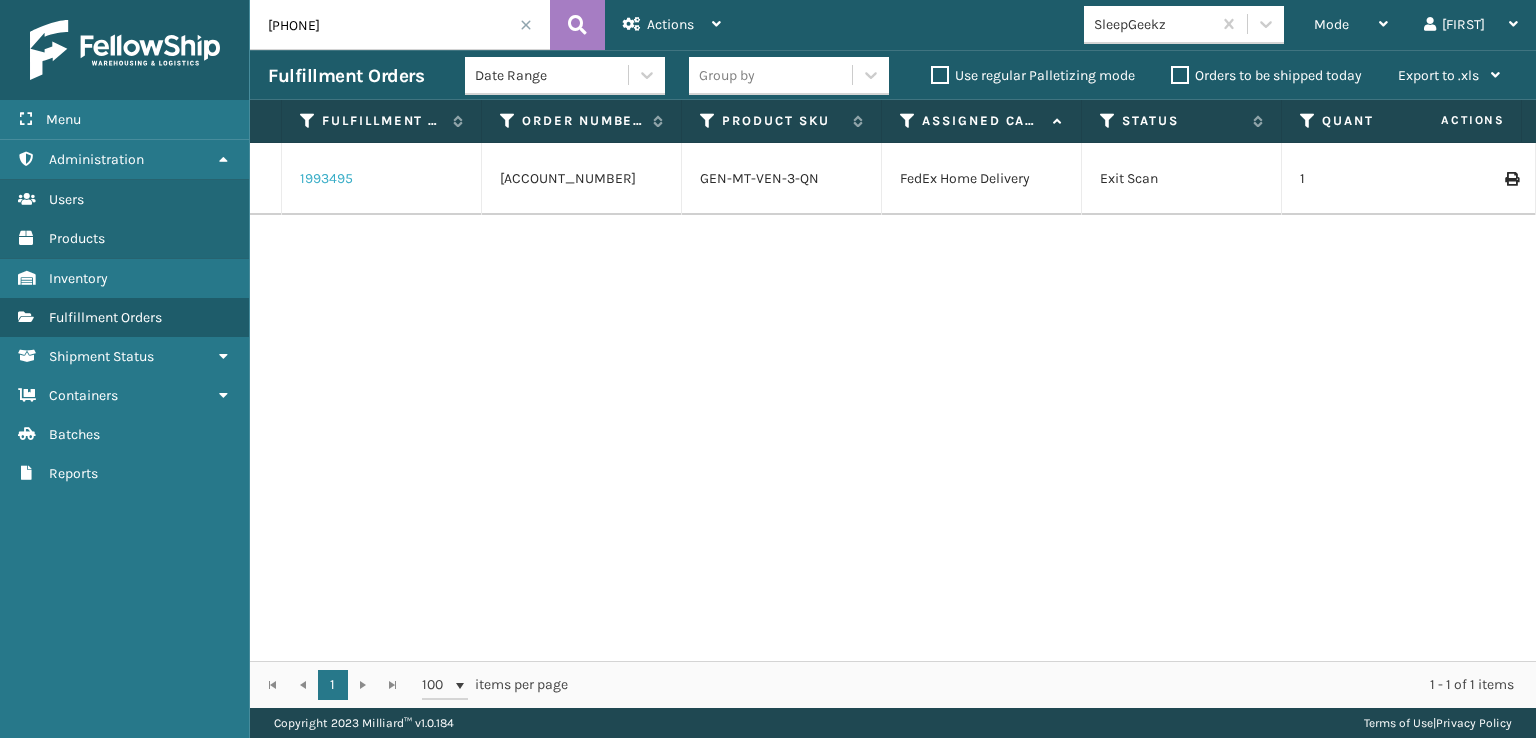 click on "1993495" at bounding box center [326, 179] 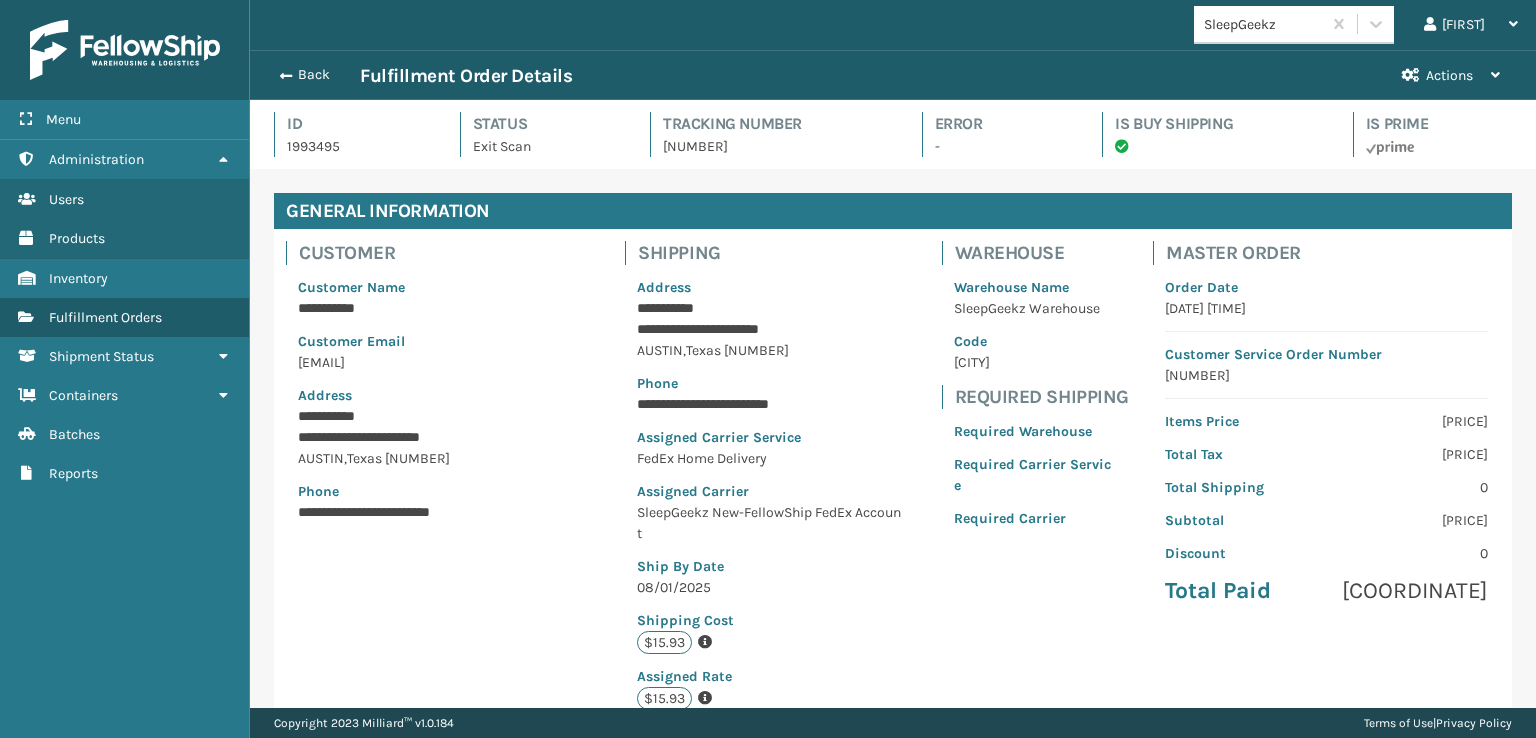 scroll, scrollTop: 99951, scrollLeft: 98713, axis: both 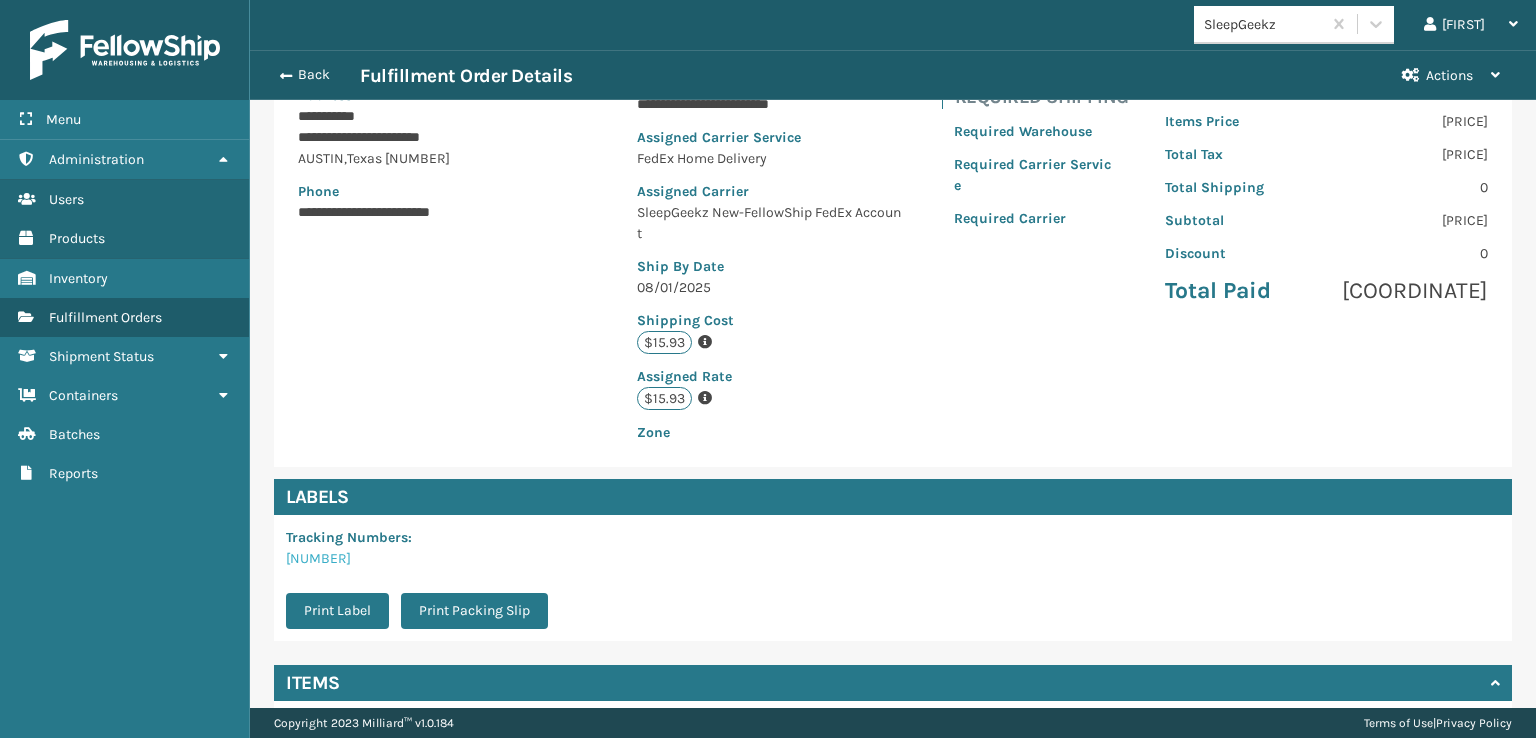 click on "[NUMBER]" at bounding box center (318, 558) 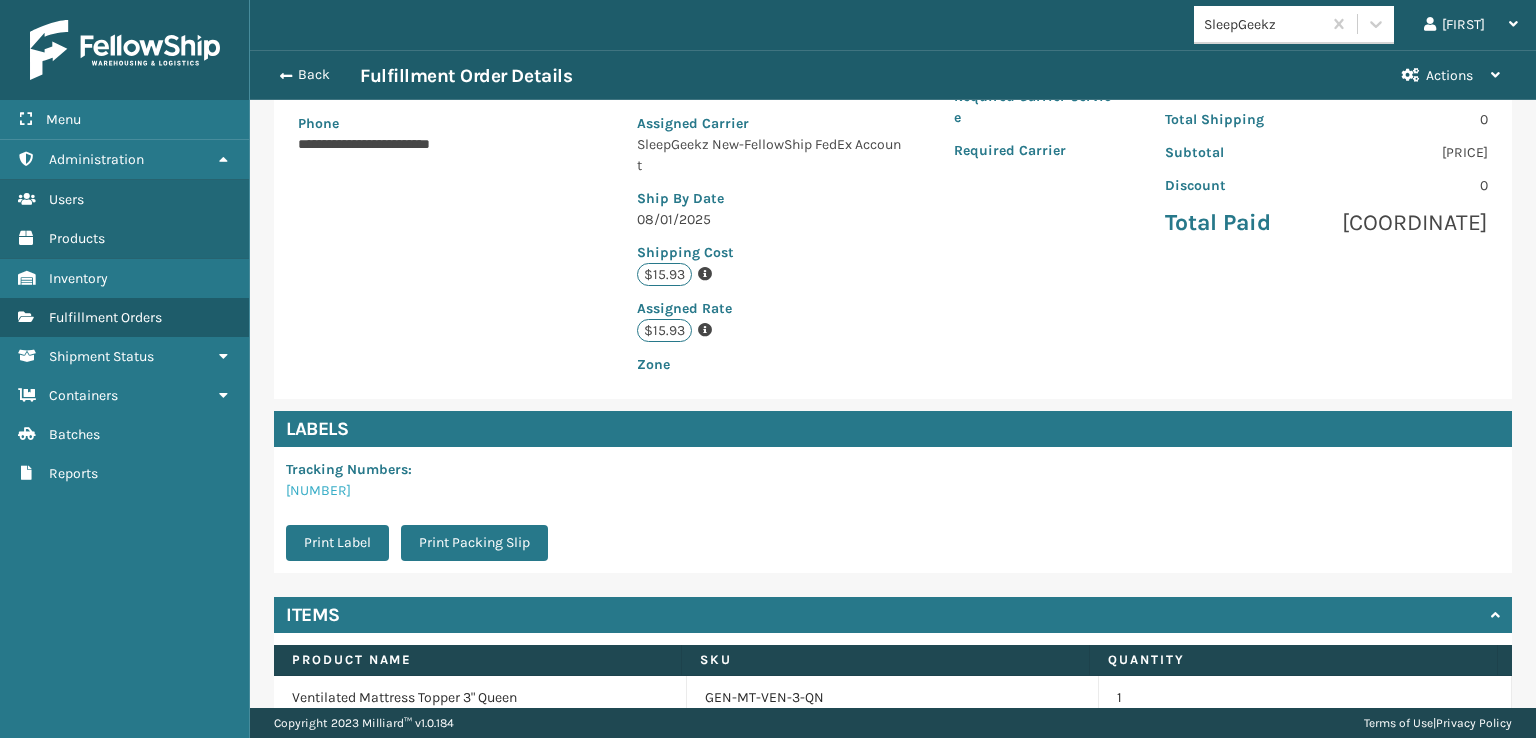 scroll, scrollTop: 464, scrollLeft: 0, axis: vertical 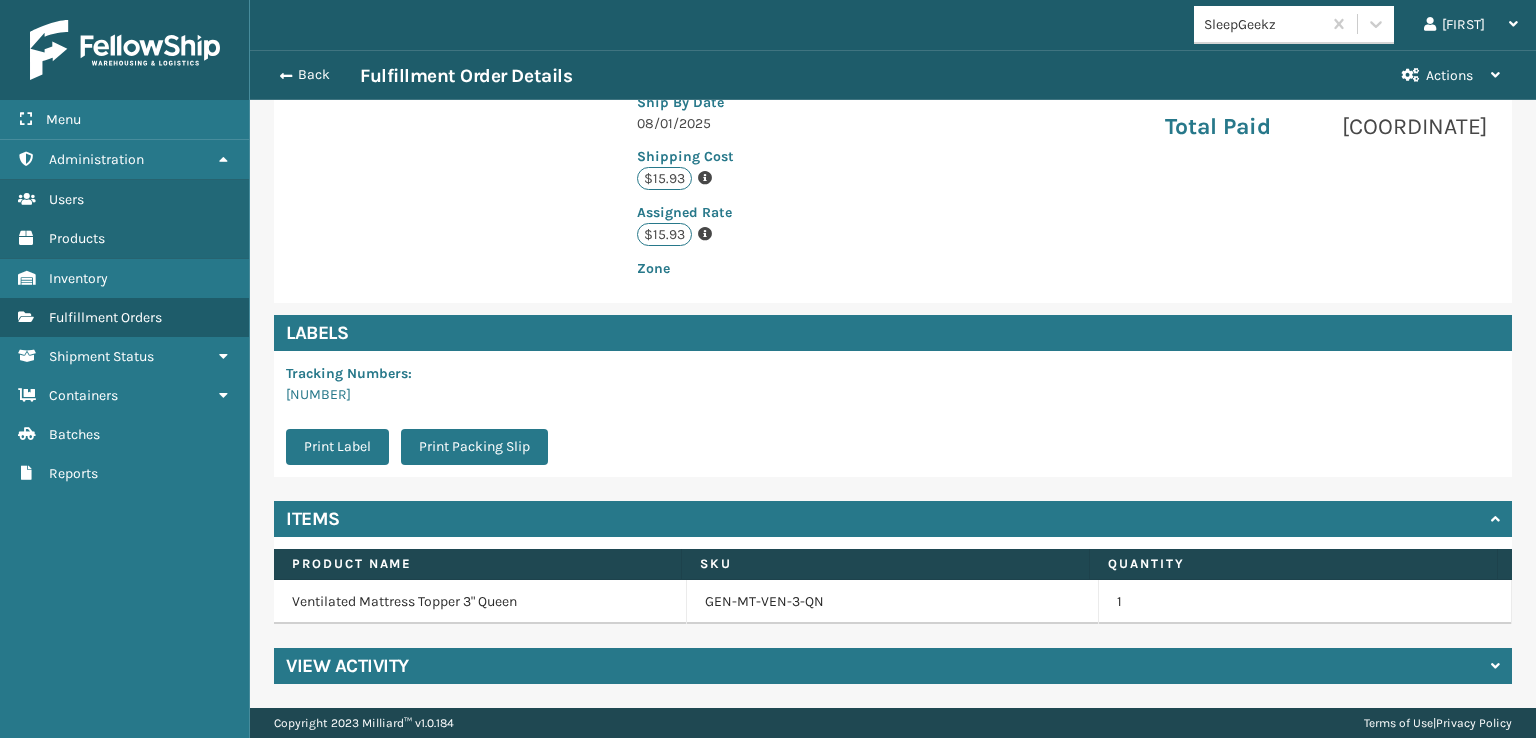 click on "View Activity" at bounding box center [347, 666] 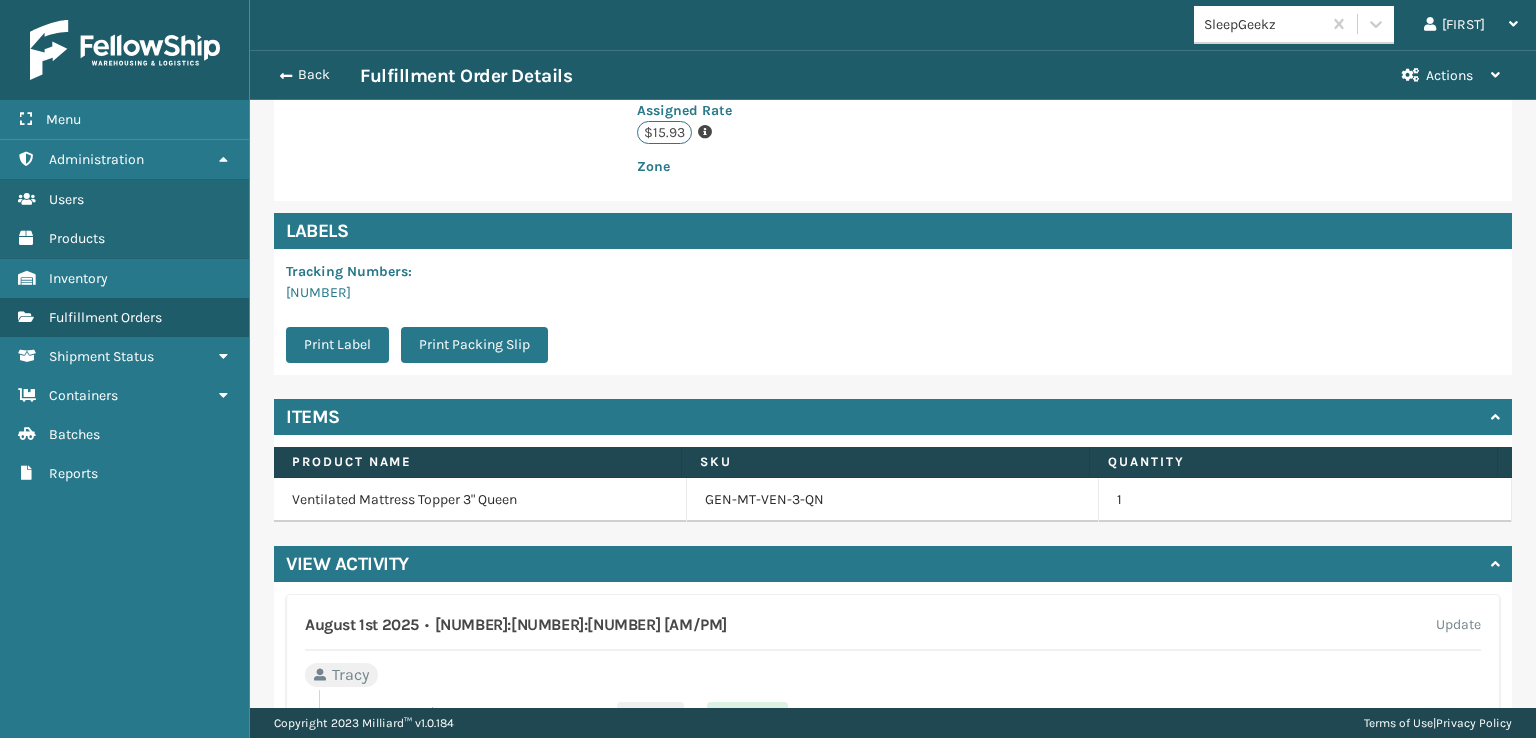 scroll, scrollTop: 554, scrollLeft: 0, axis: vertical 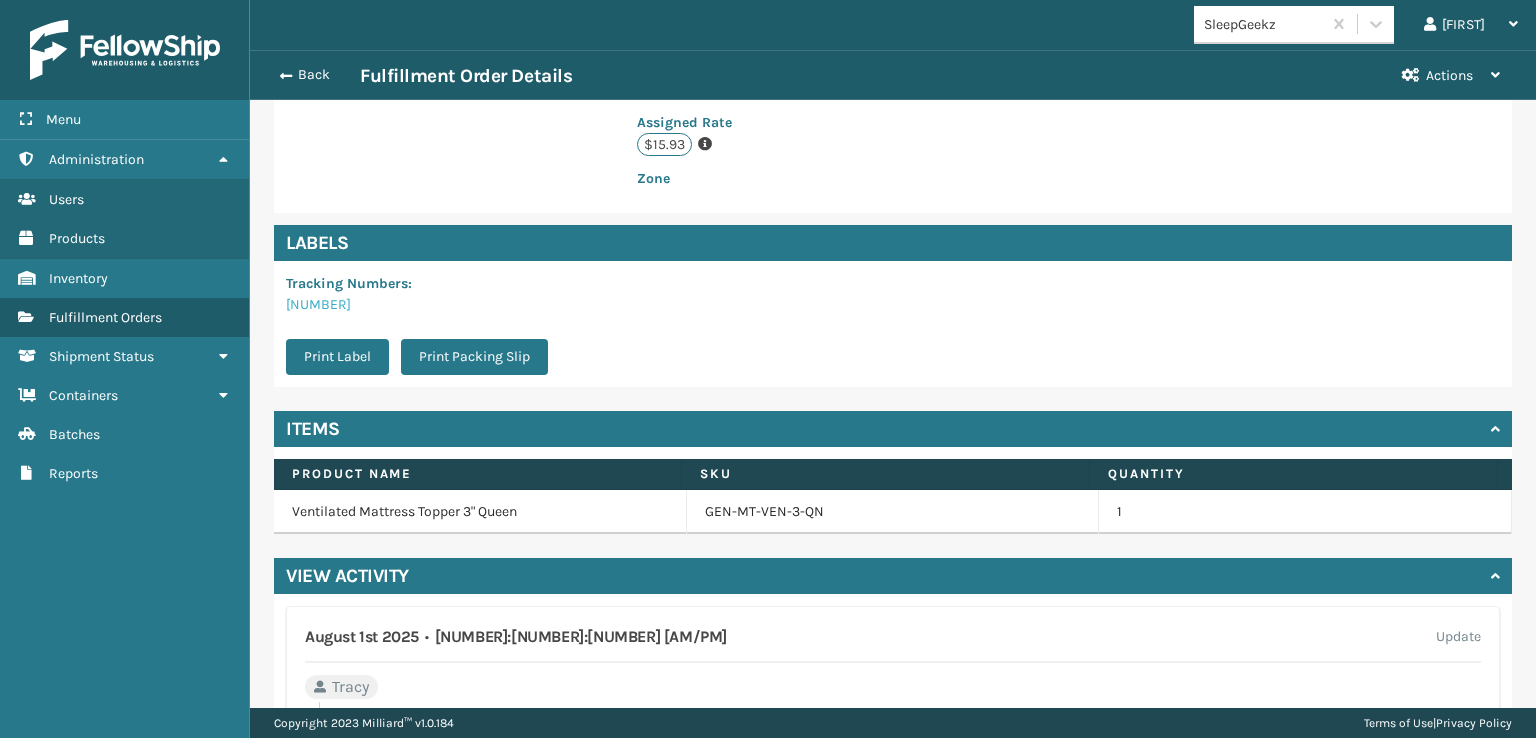 click on "[NUMBER]" at bounding box center (318, 304) 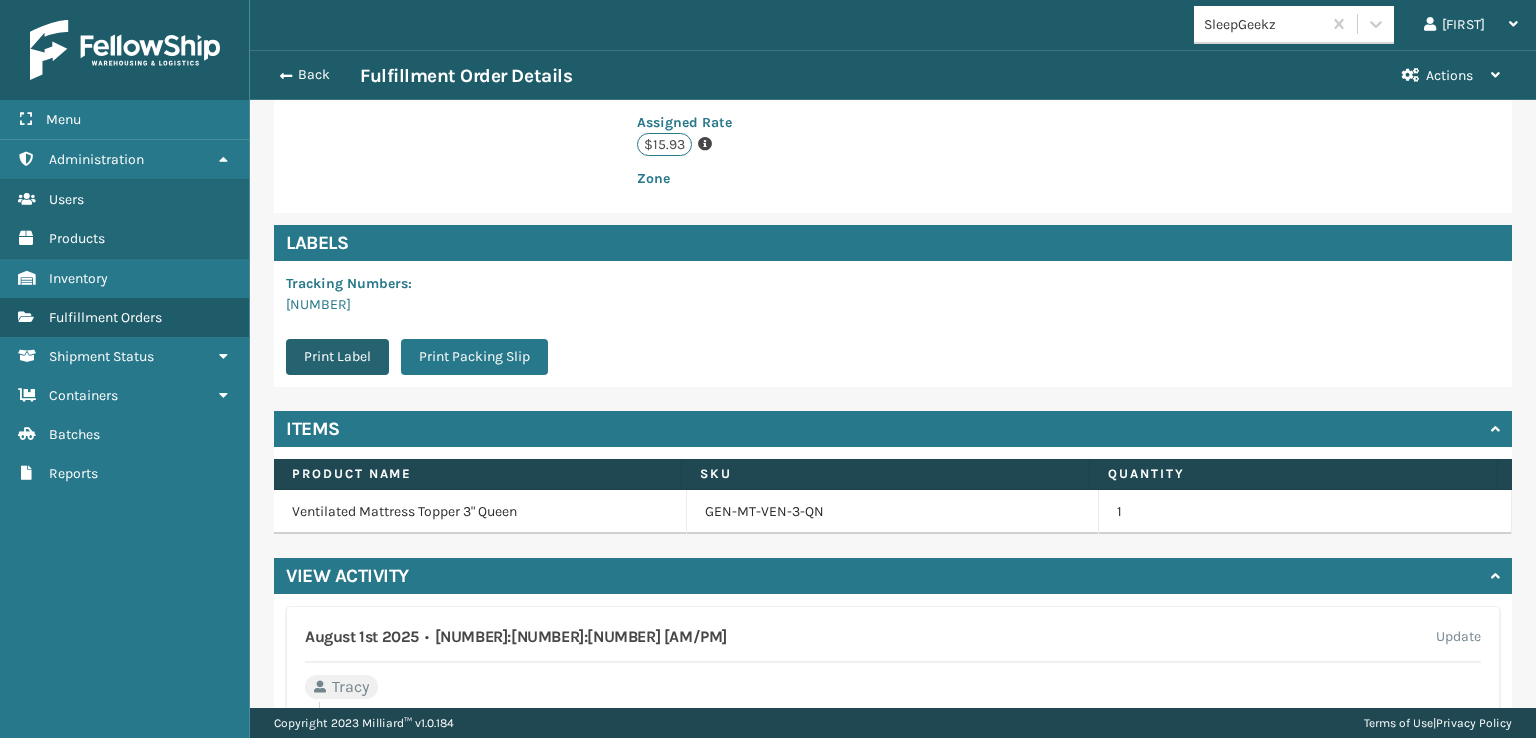 click on "Print Label" at bounding box center [337, 357] 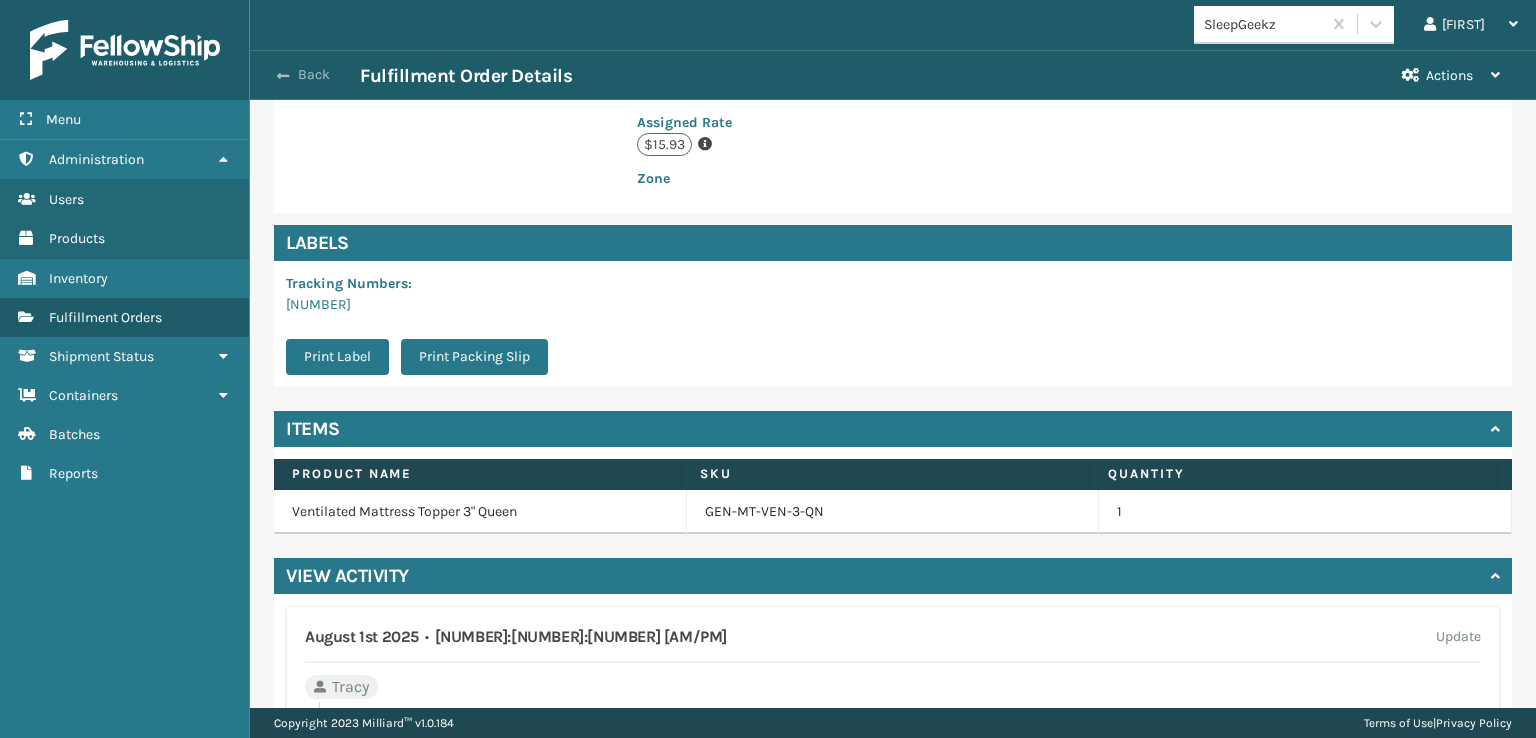 click on "Back" at bounding box center [314, 75] 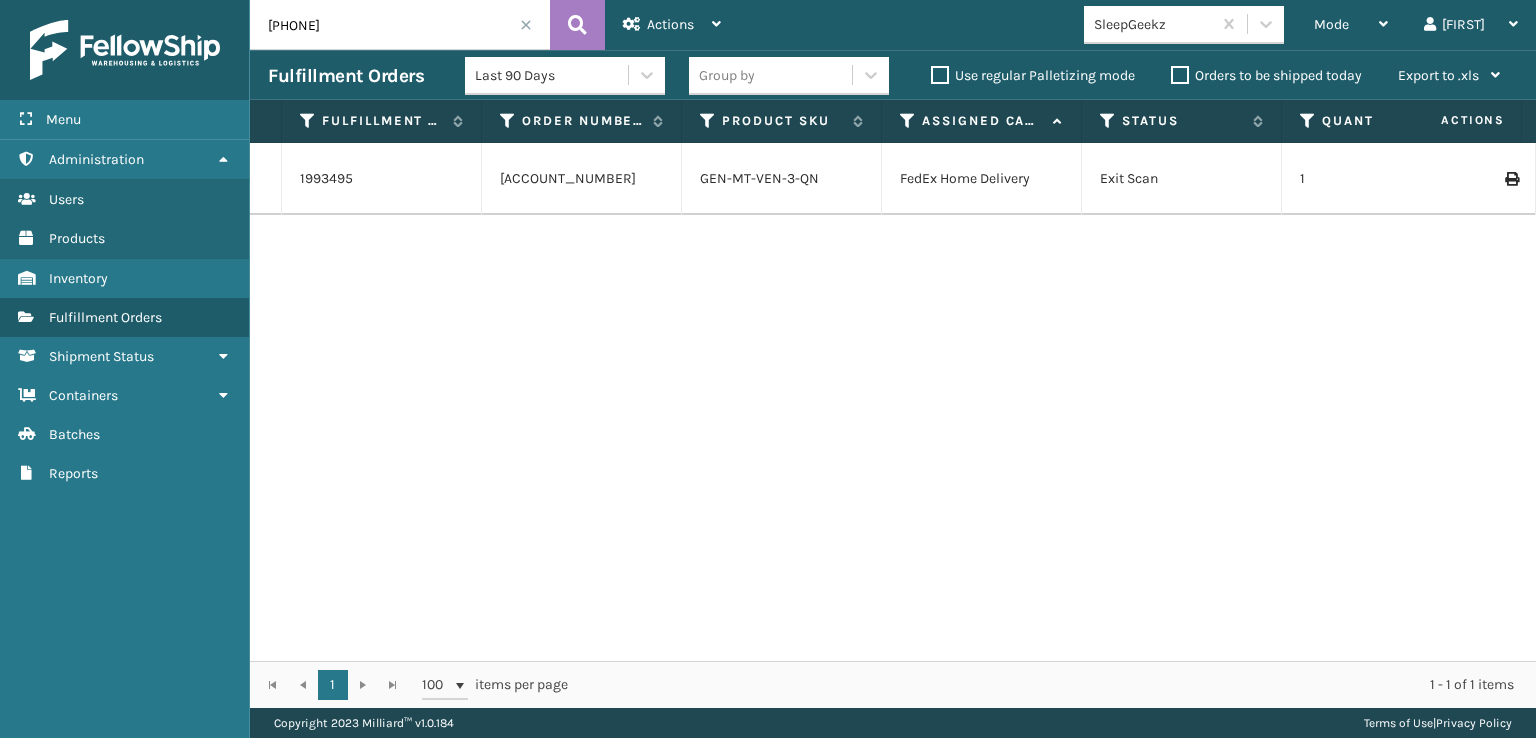 click at bounding box center [526, 25] 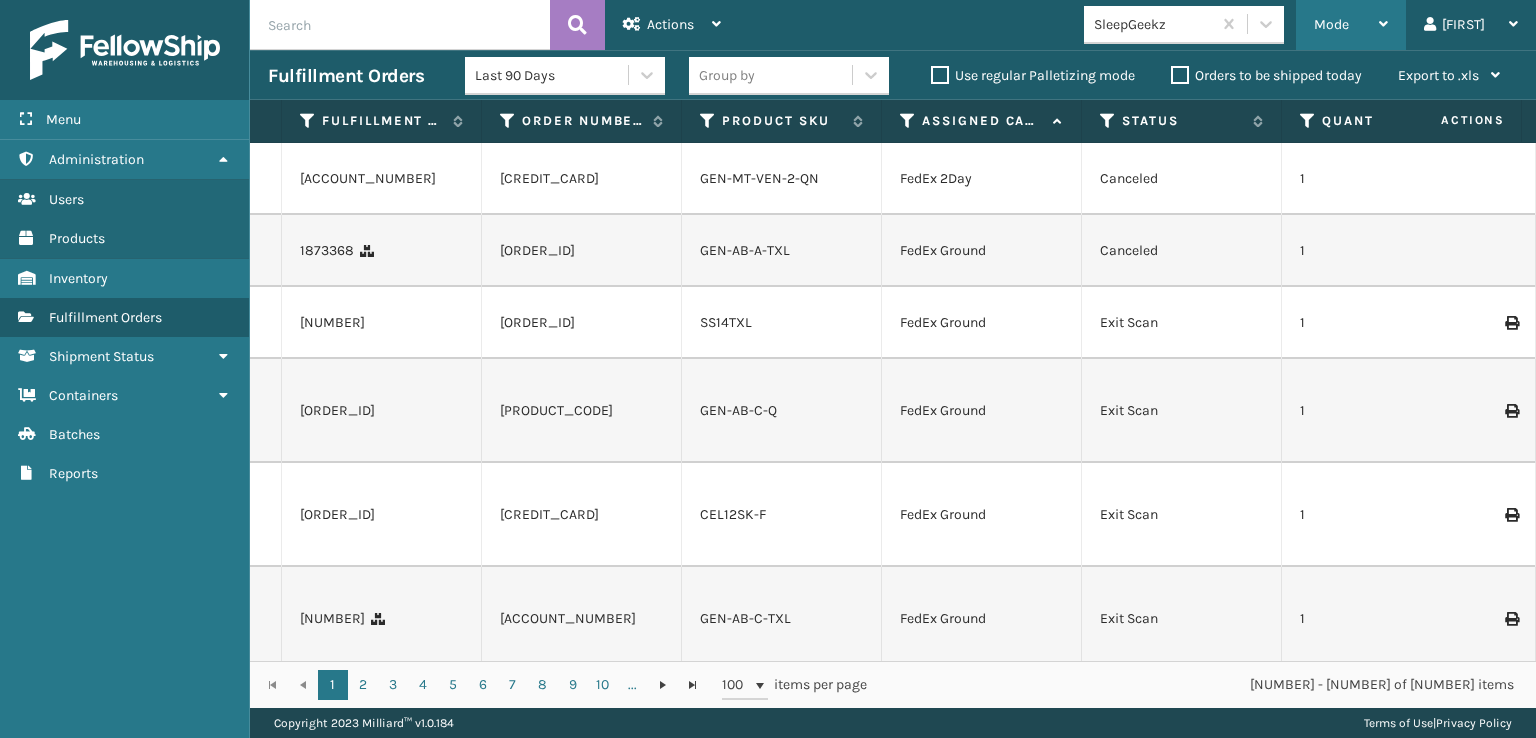 click on "Mode" at bounding box center [1331, 24] 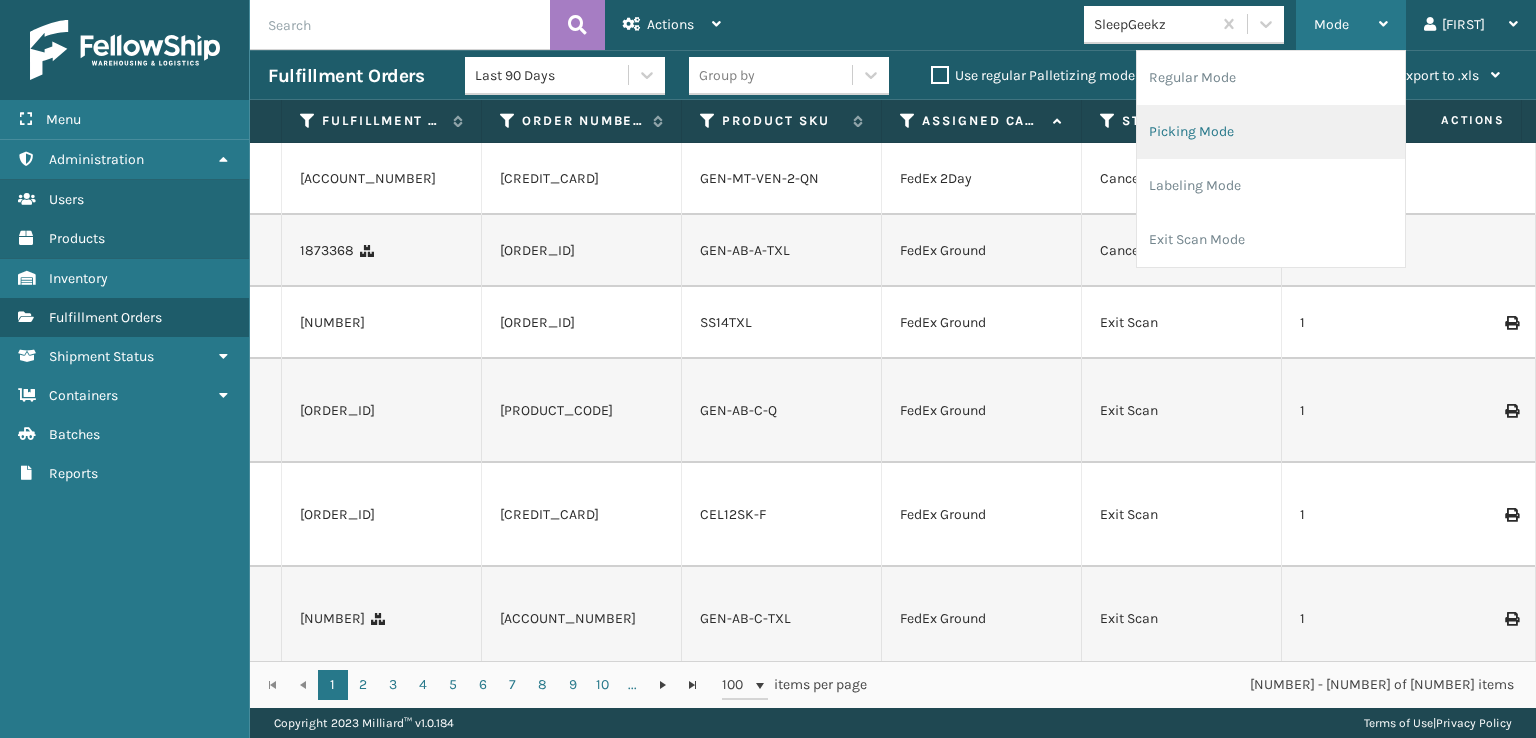 click on "Picking Mode" at bounding box center (1271, 132) 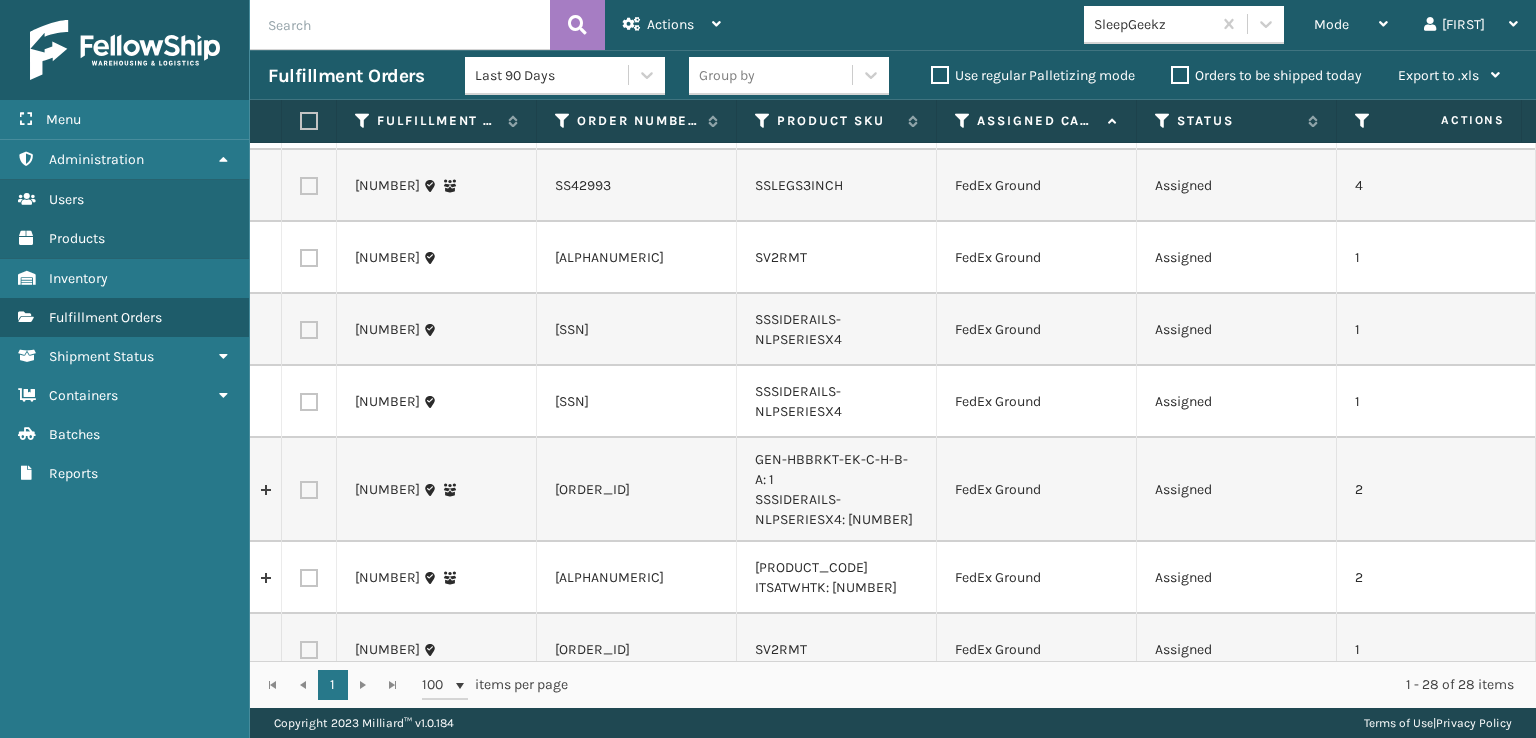 scroll, scrollTop: 0, scrollLeft: 0, axis: both 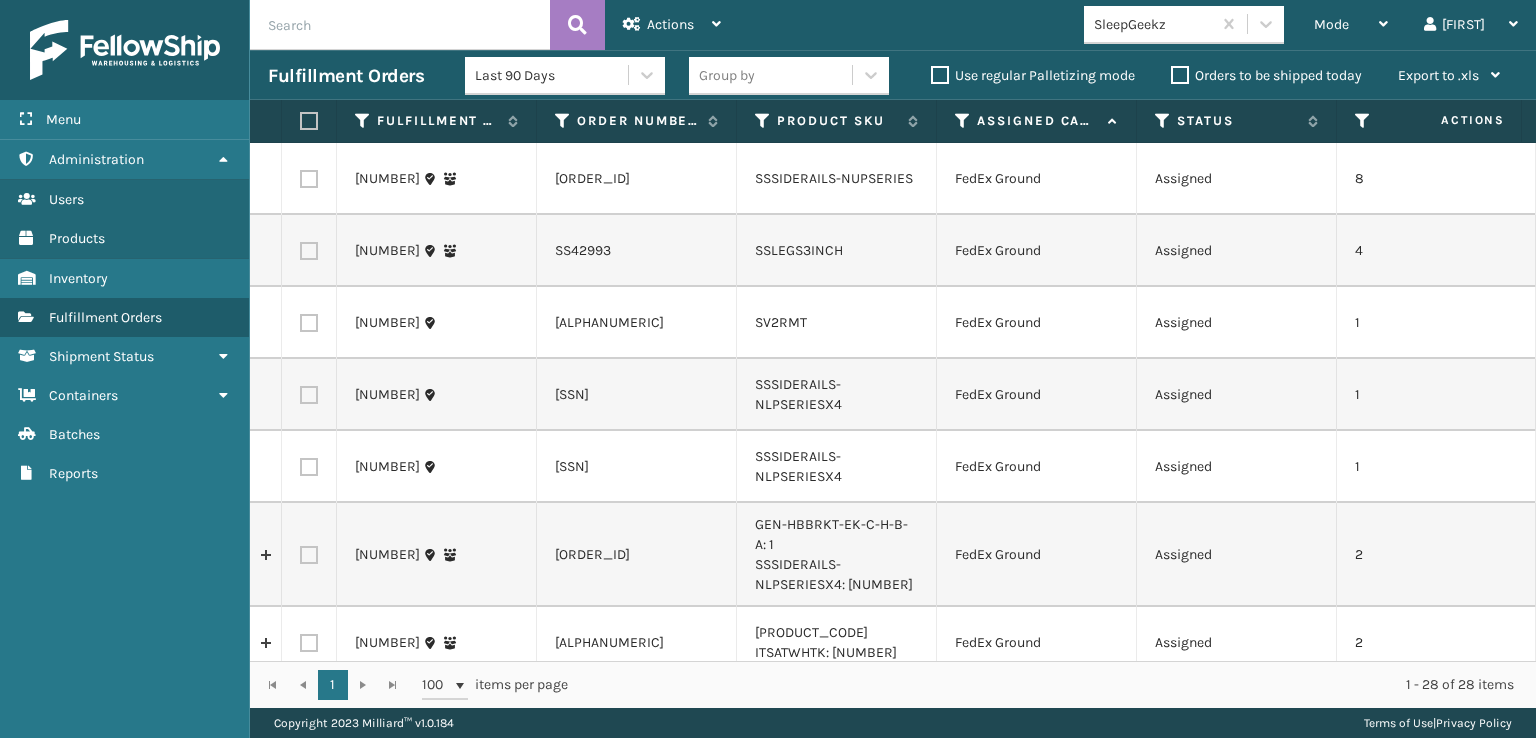 click at bounding box center (309, 179) 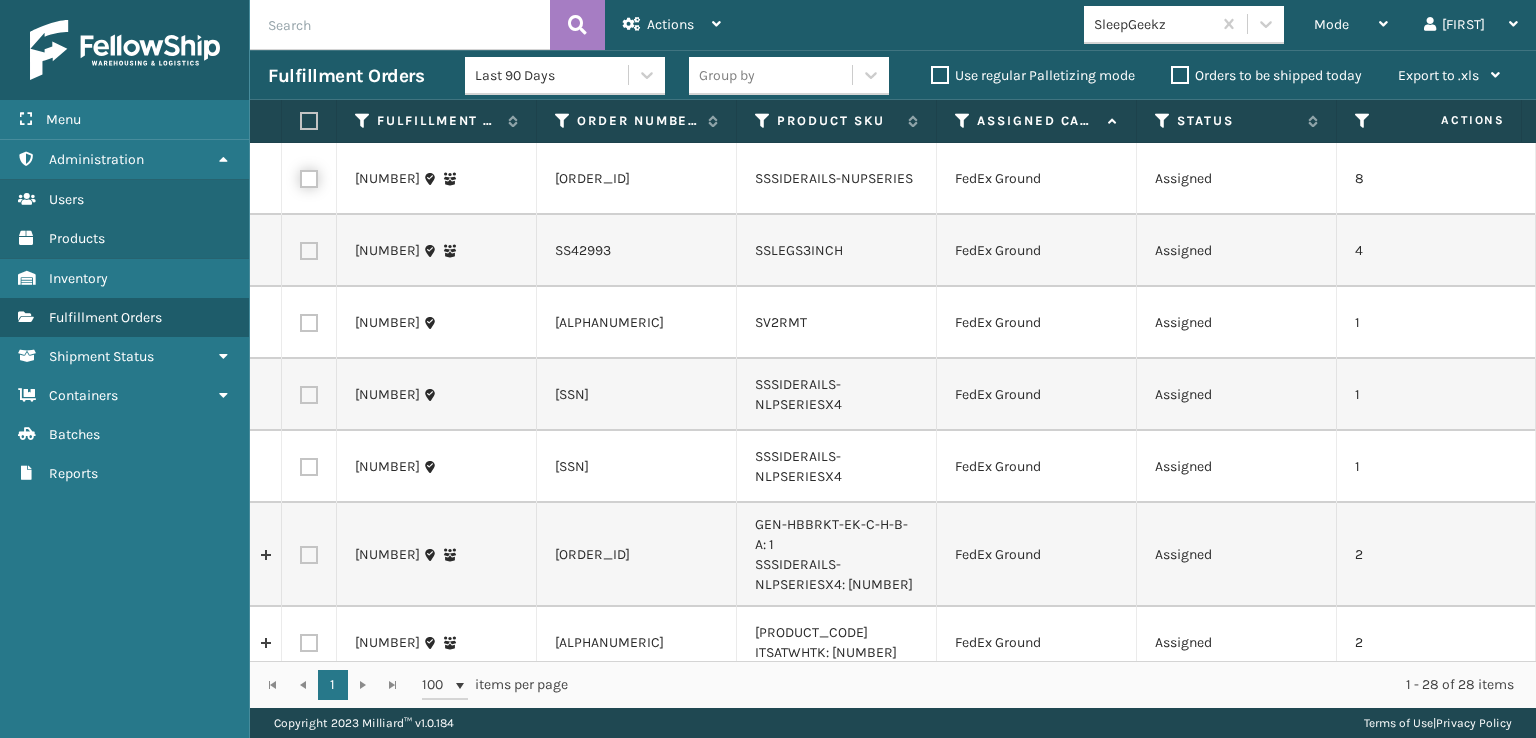 click at bounding box center (300, 176) 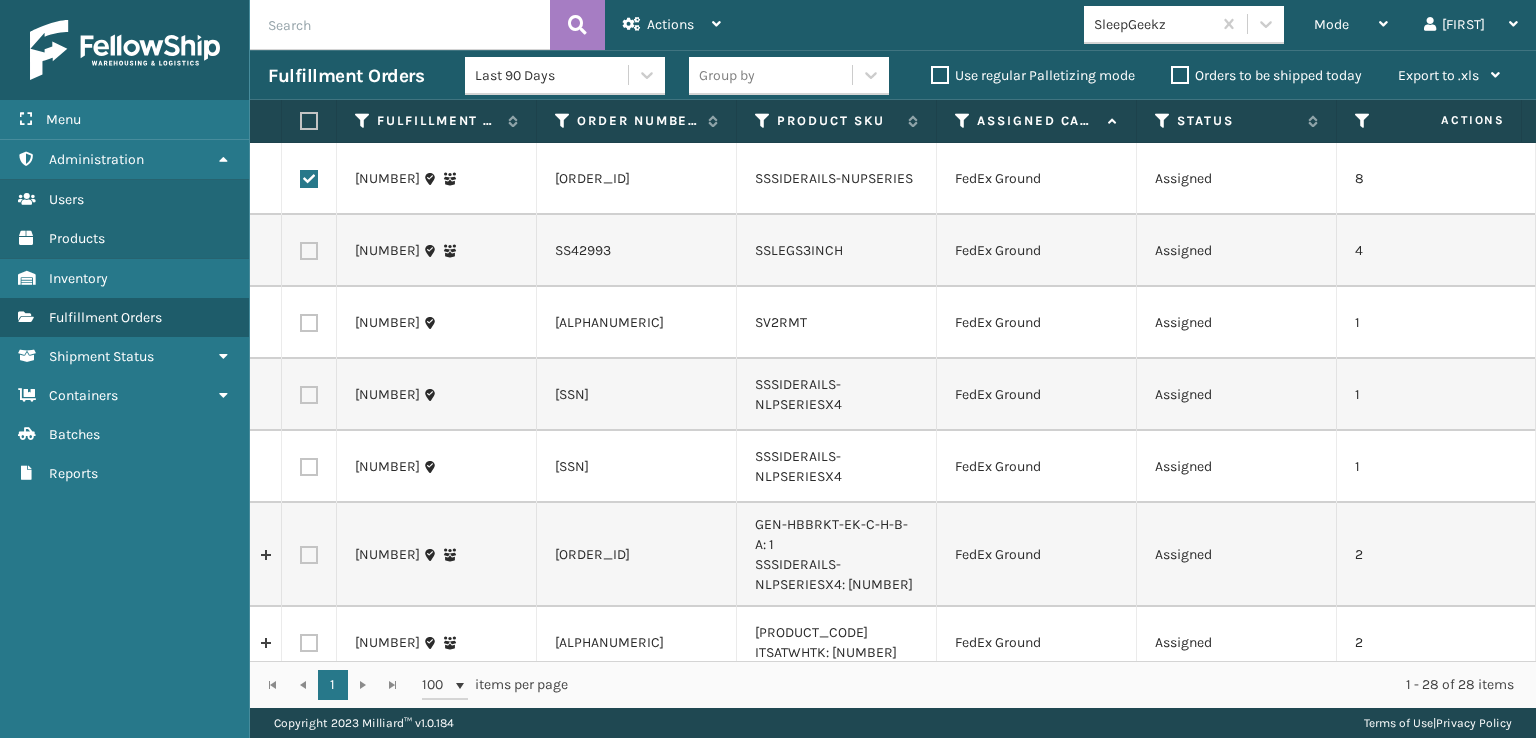 click at bounding box center [309, 251] 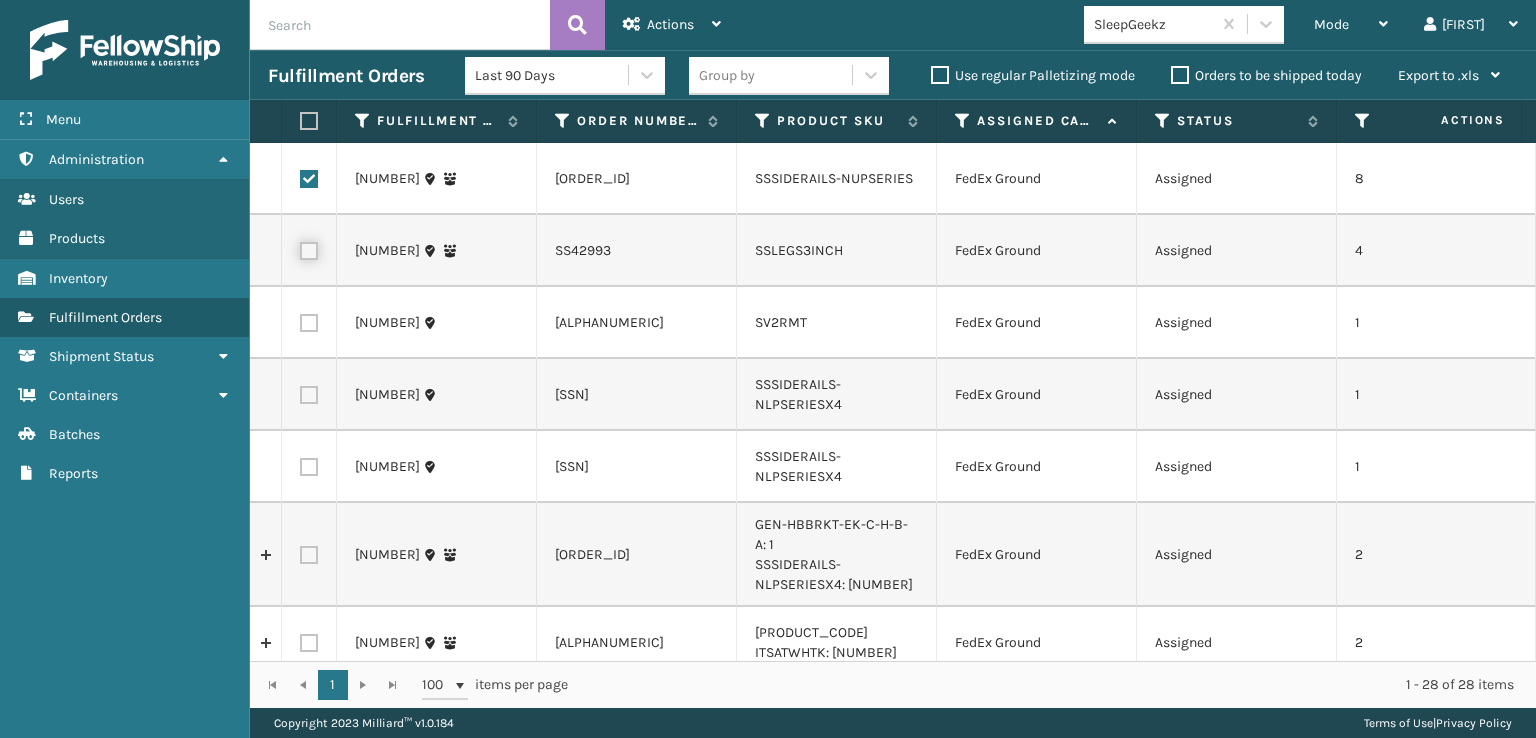 click at bounding box center (300, 248) 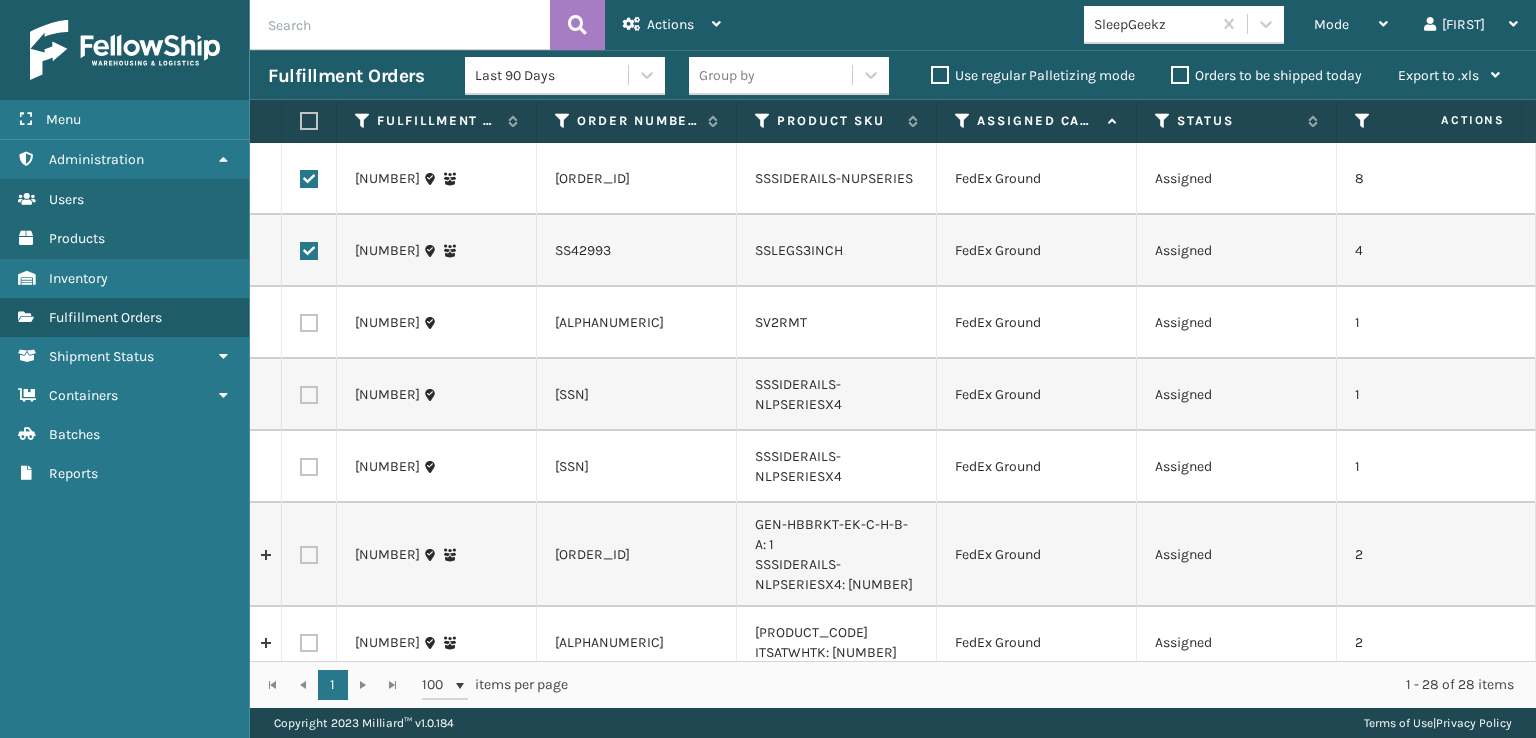 click at bounding box center (309, 323) 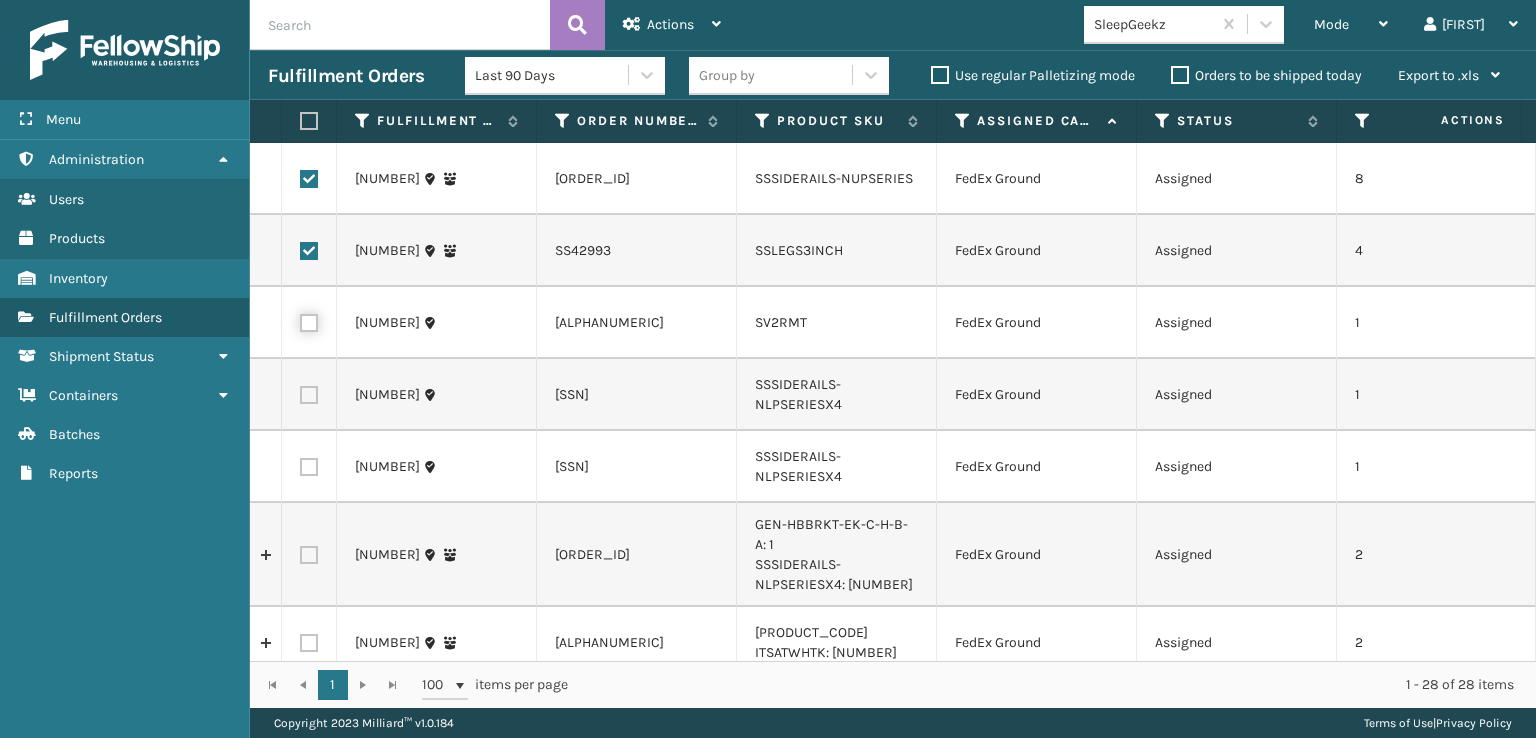 click at bounding box center [300, 320] 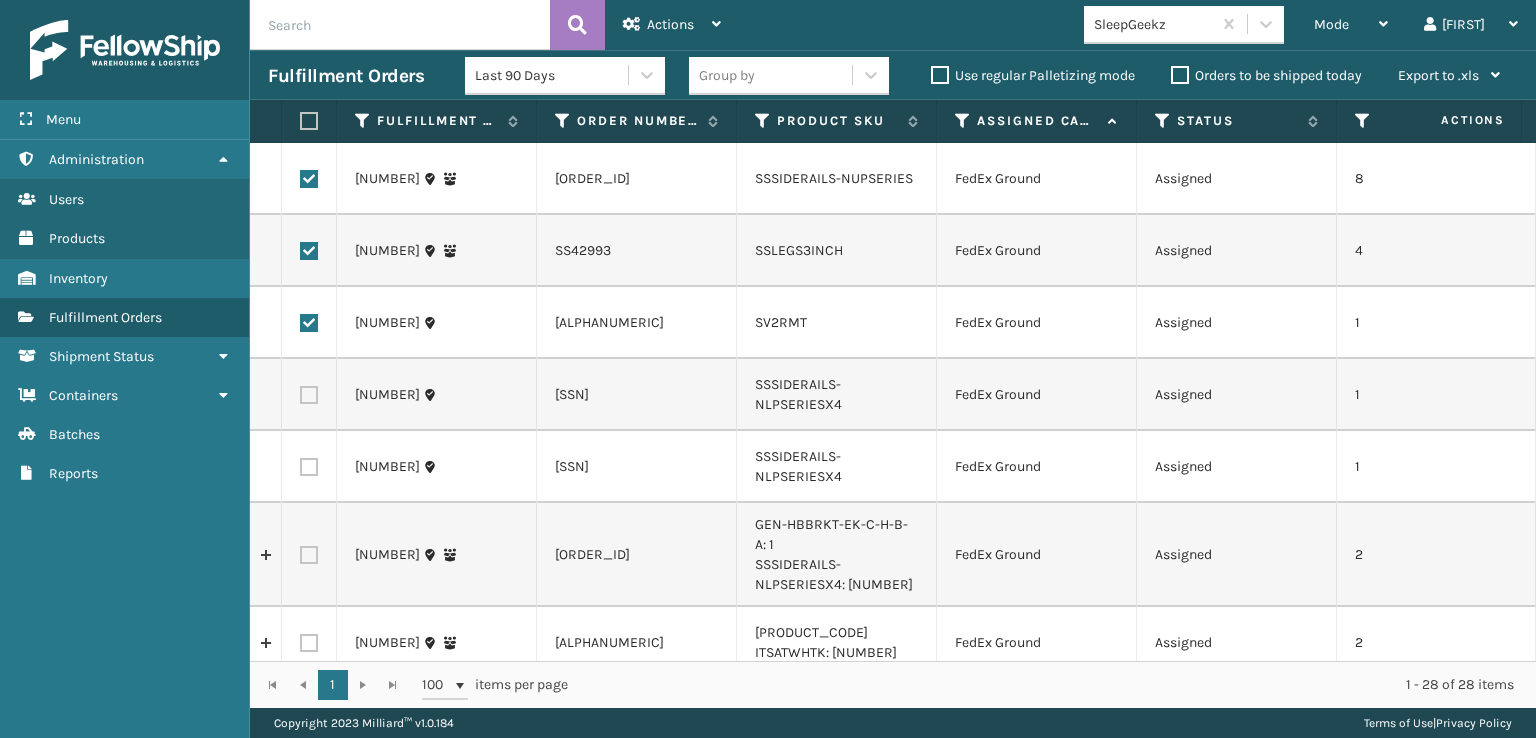 click at bounding box center [309, 395] 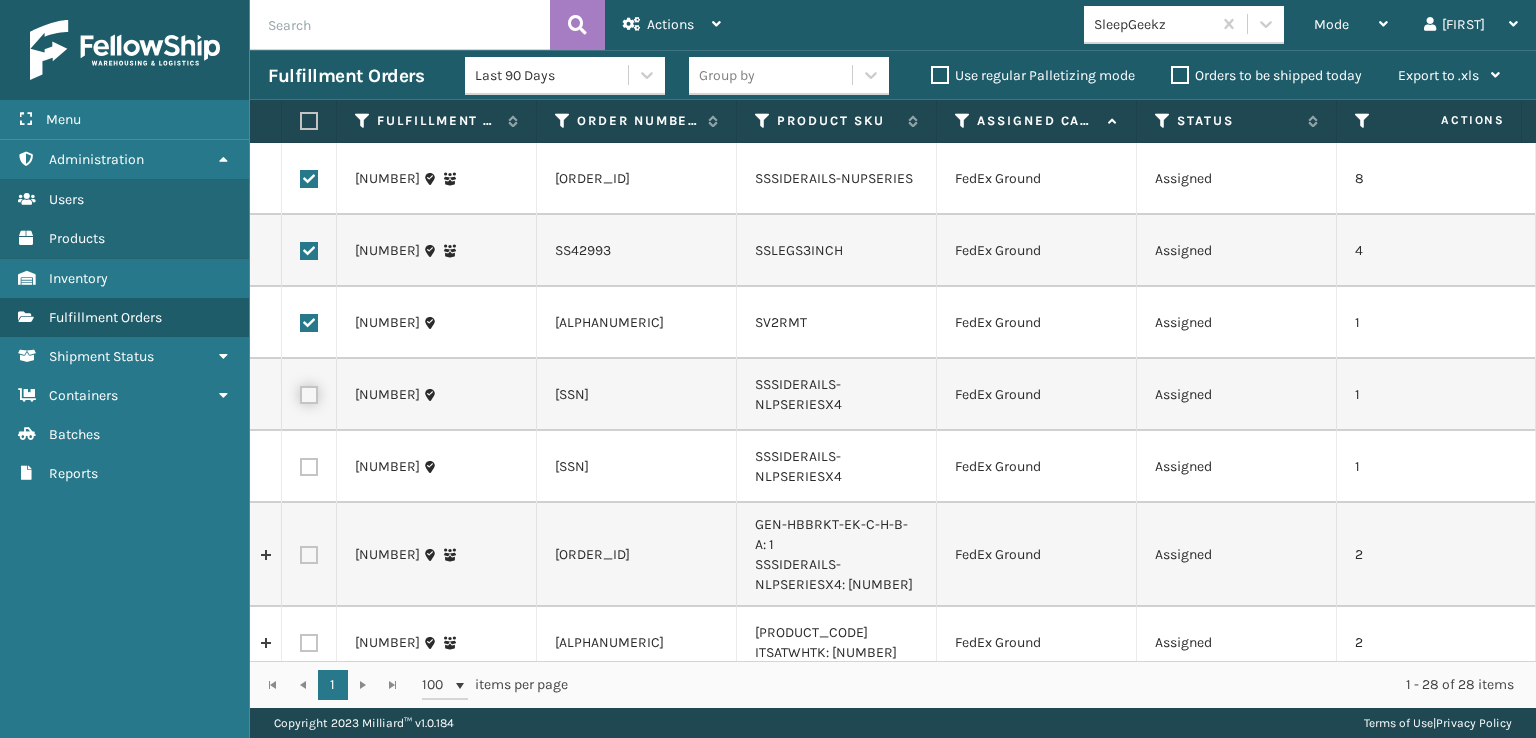 click at bounding box center (300, 392) 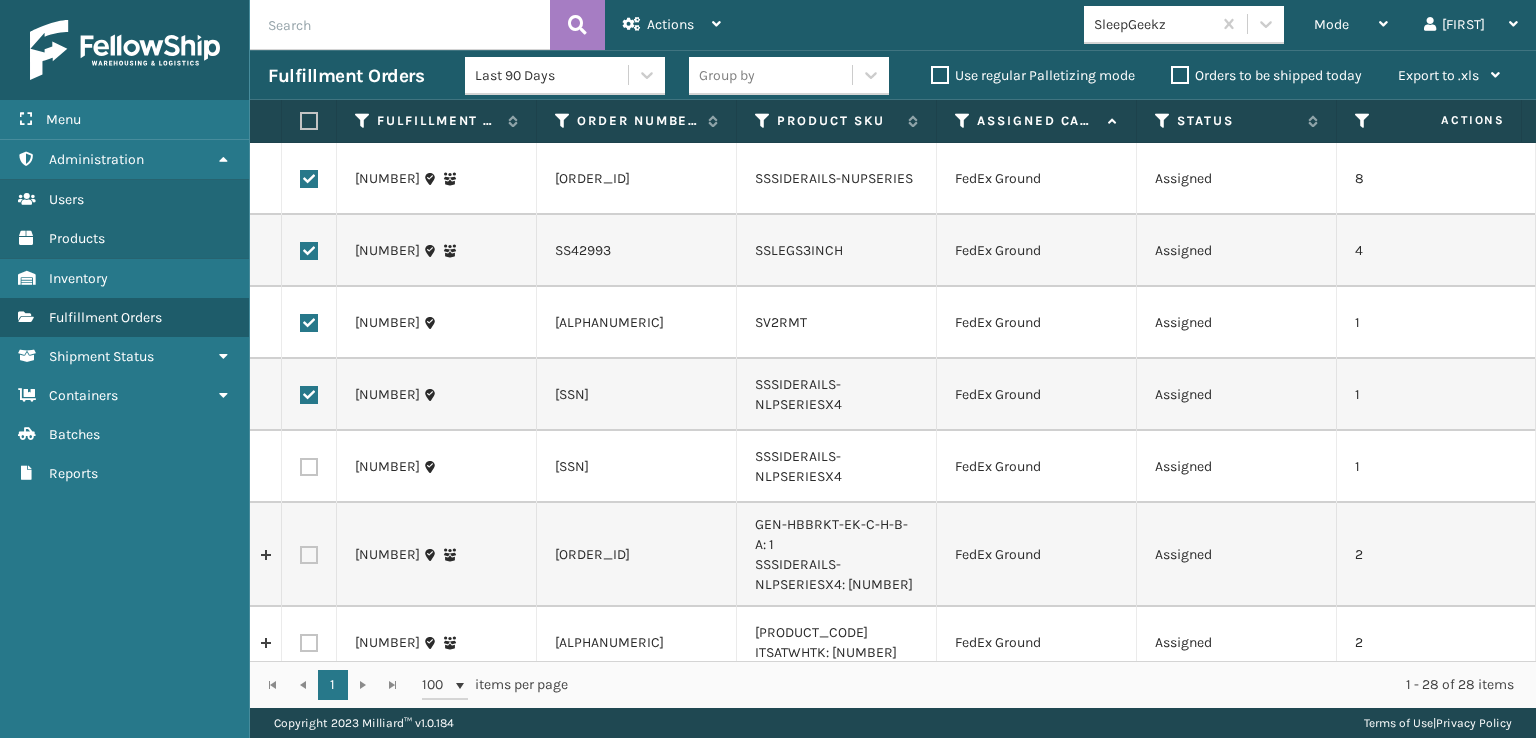click at bounding box center [309, 467] 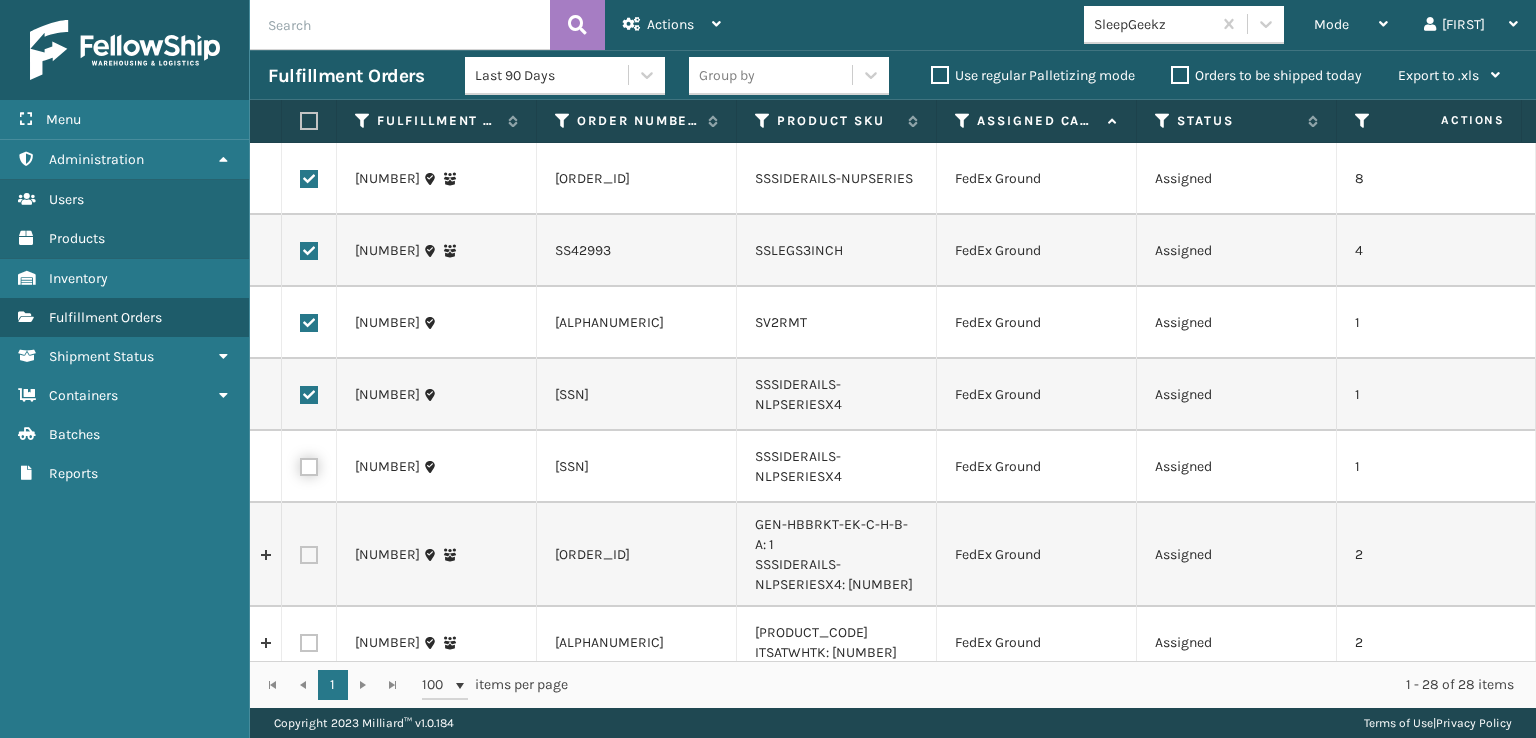 click at bounding box center (300, 464) 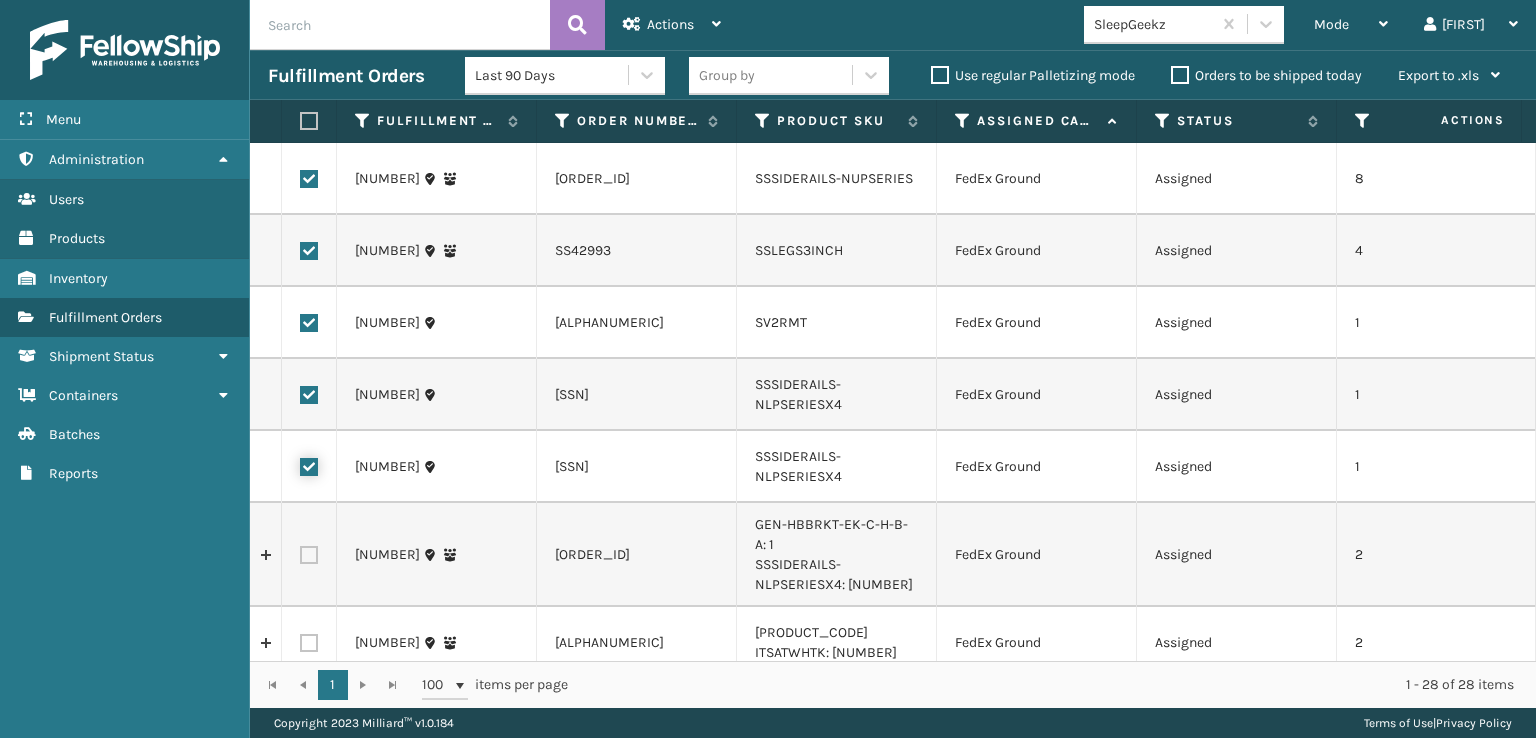 checkbox on "true" 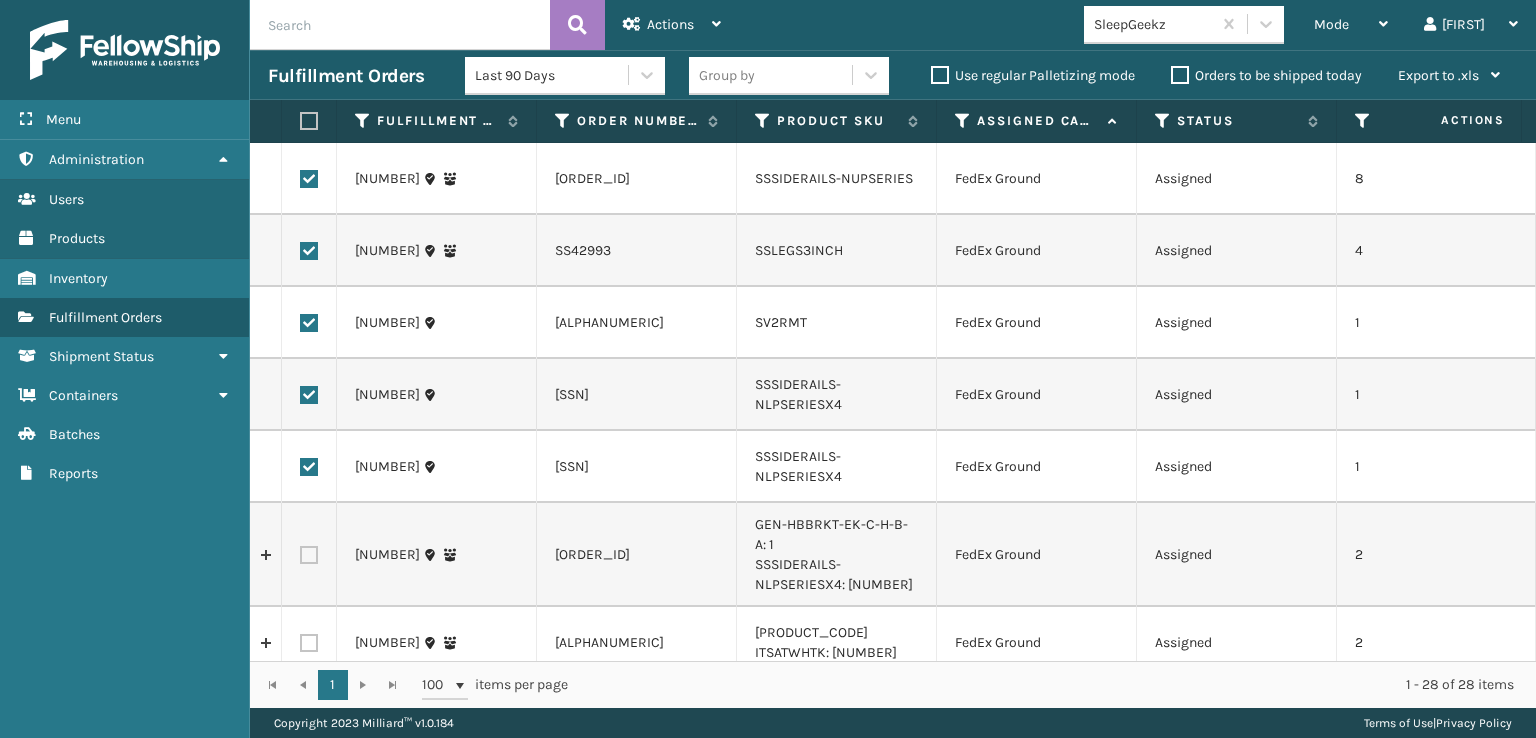 click at bounding box center (309, 555) 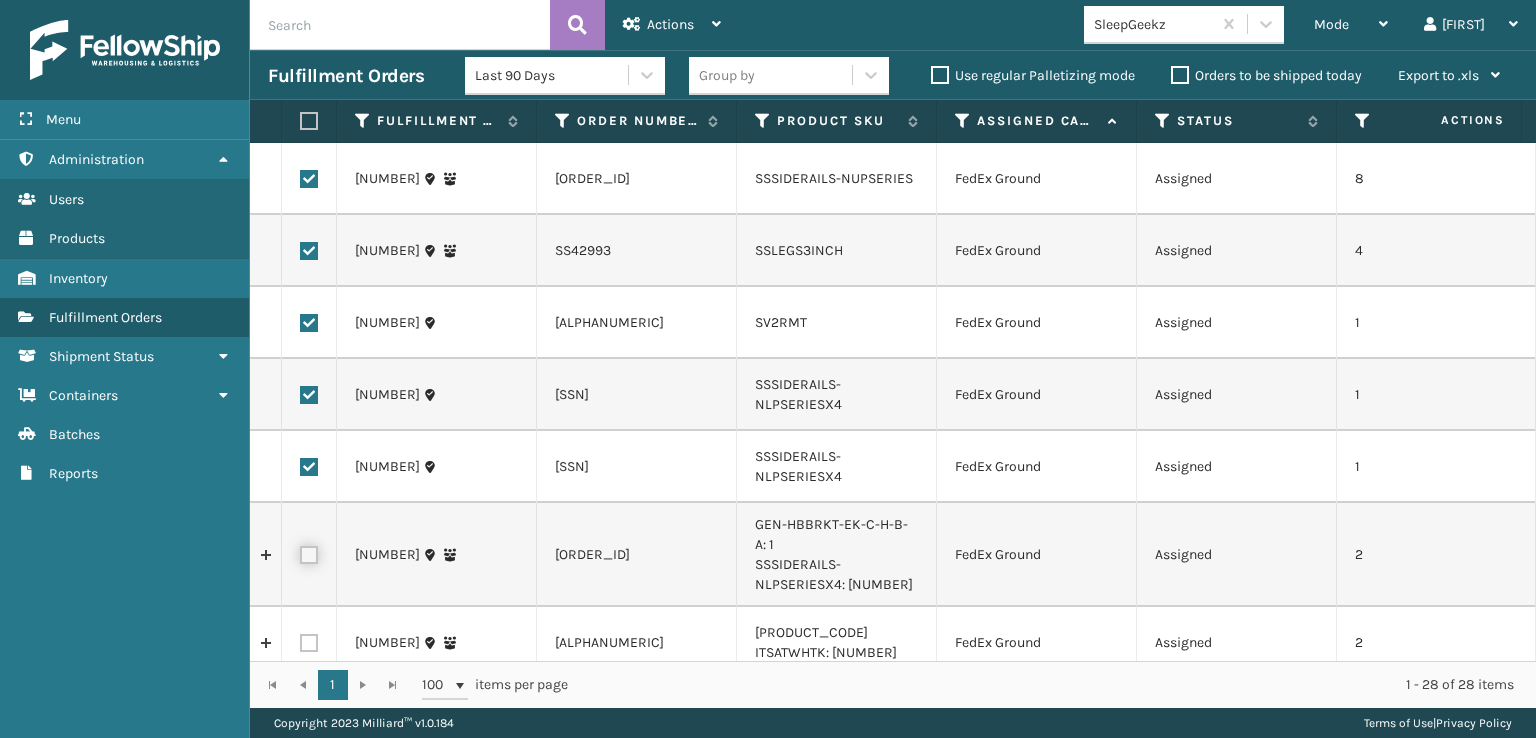 click at bounding box center [300, 552] 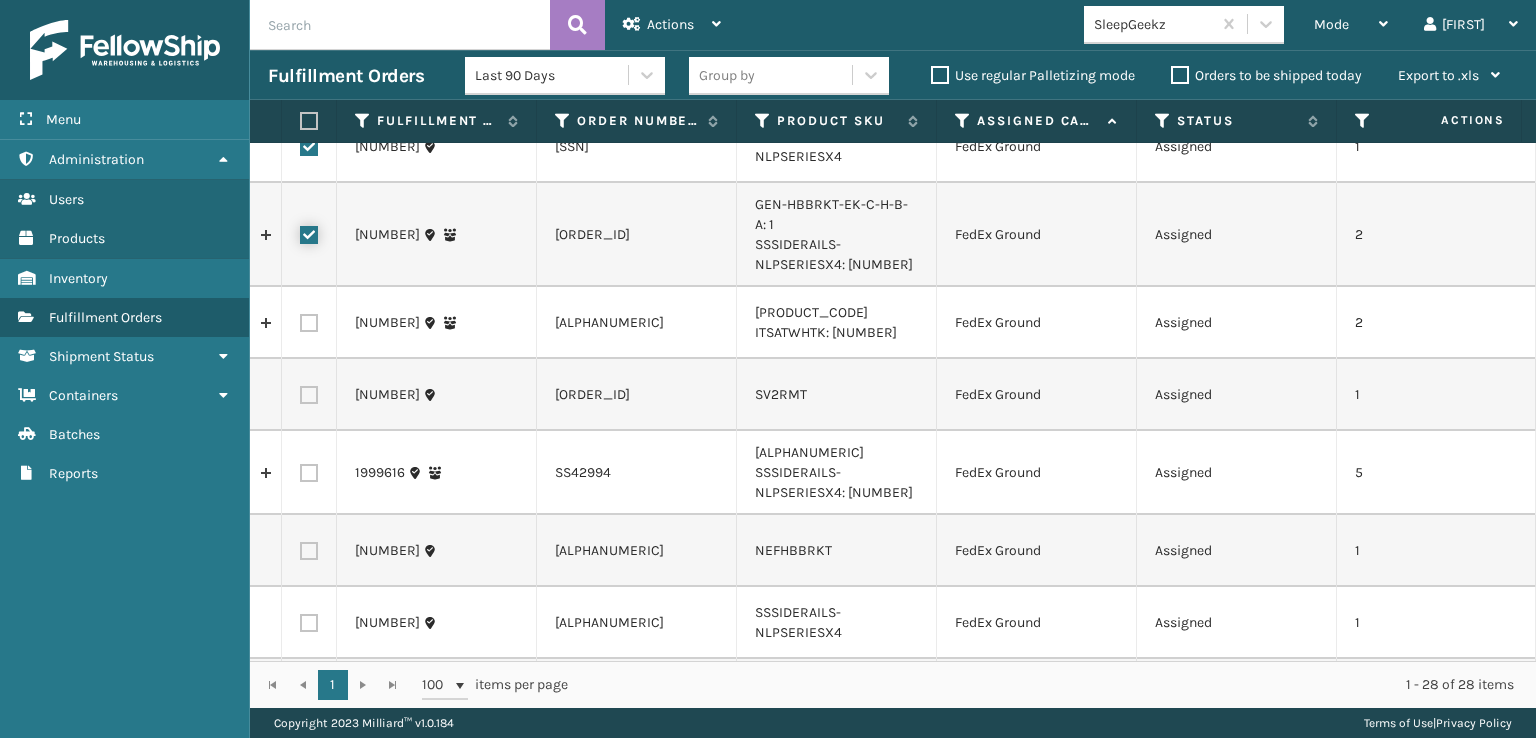 scroll, scrollTop: 400, scrollLeft: 0, axis: vertical 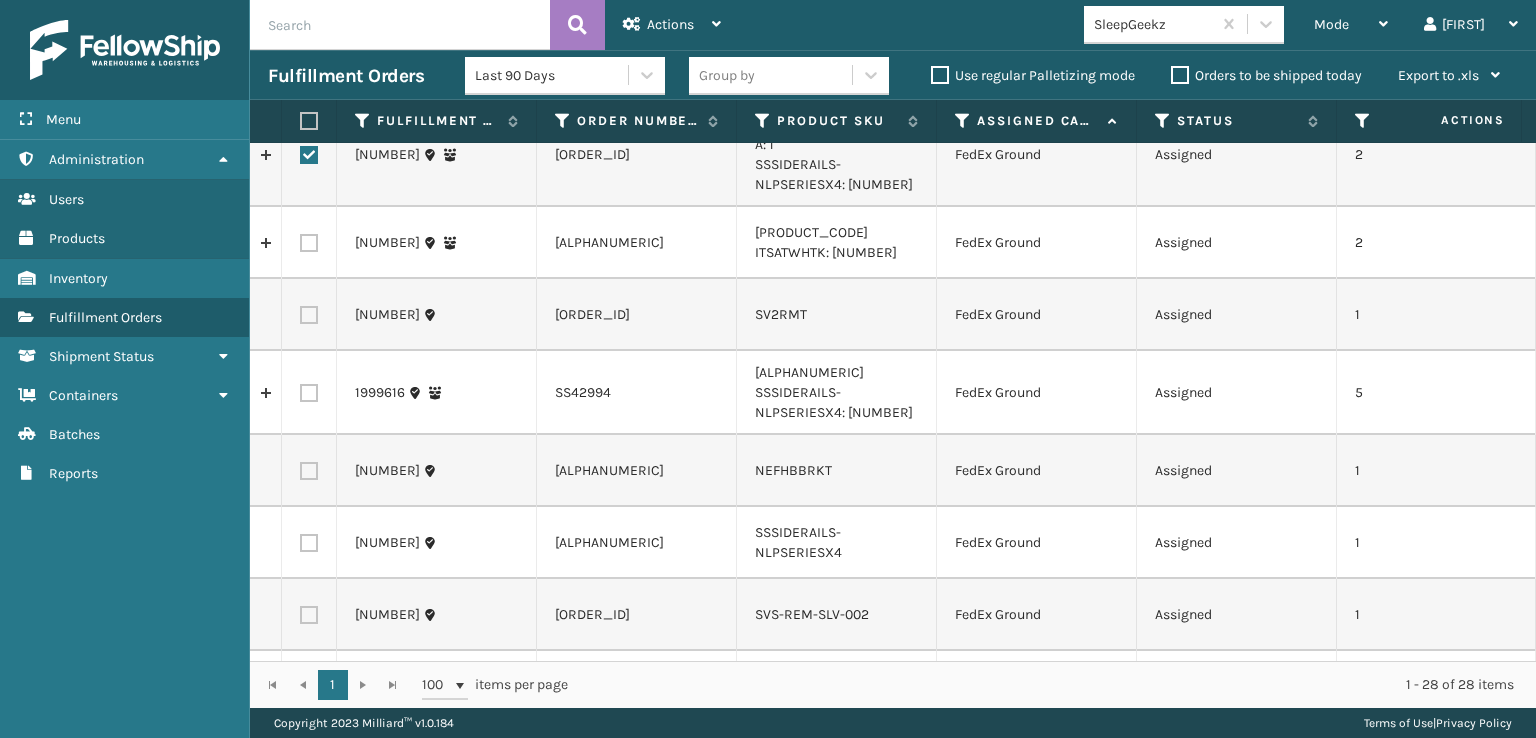 click at bounding box center [309, 243] 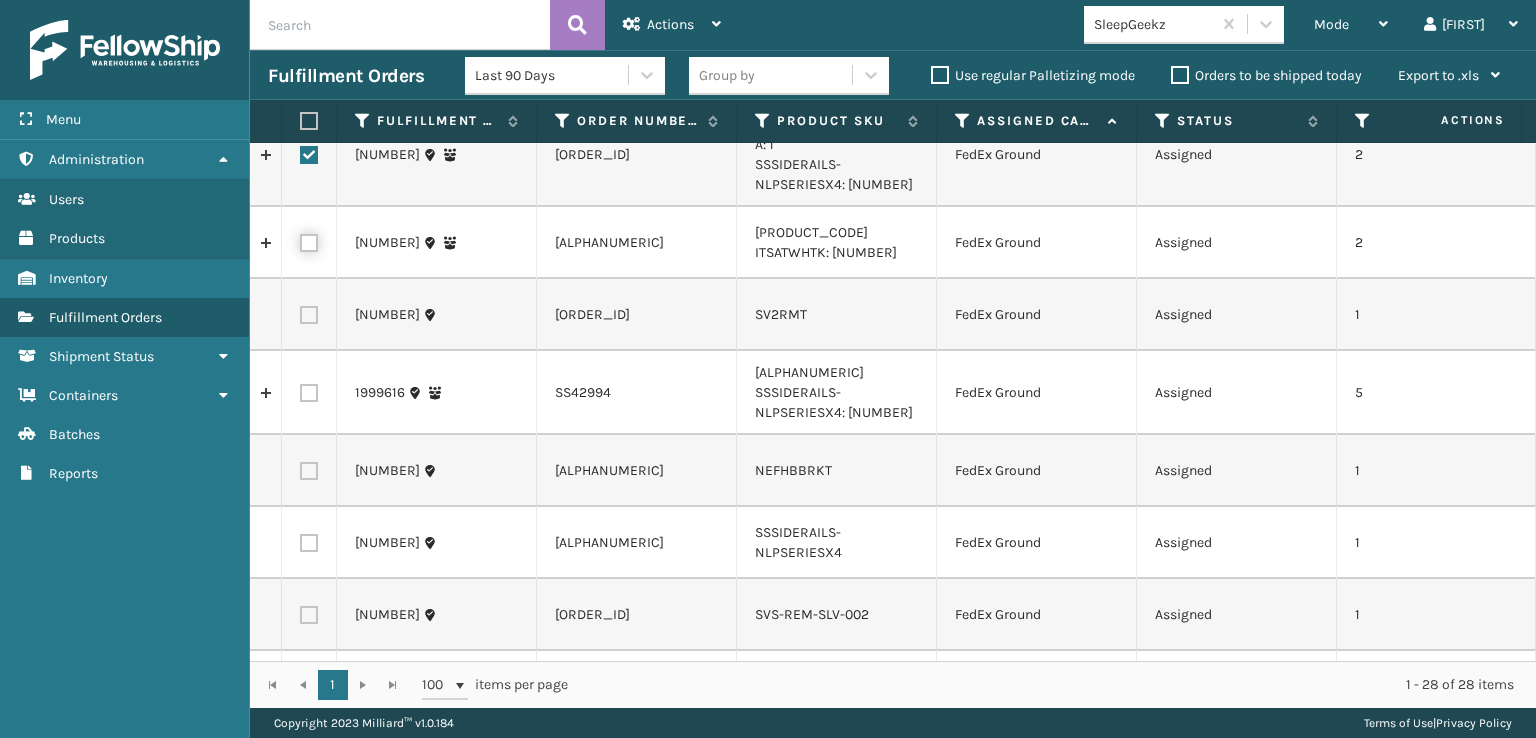 click at bounding box center [300, 240] 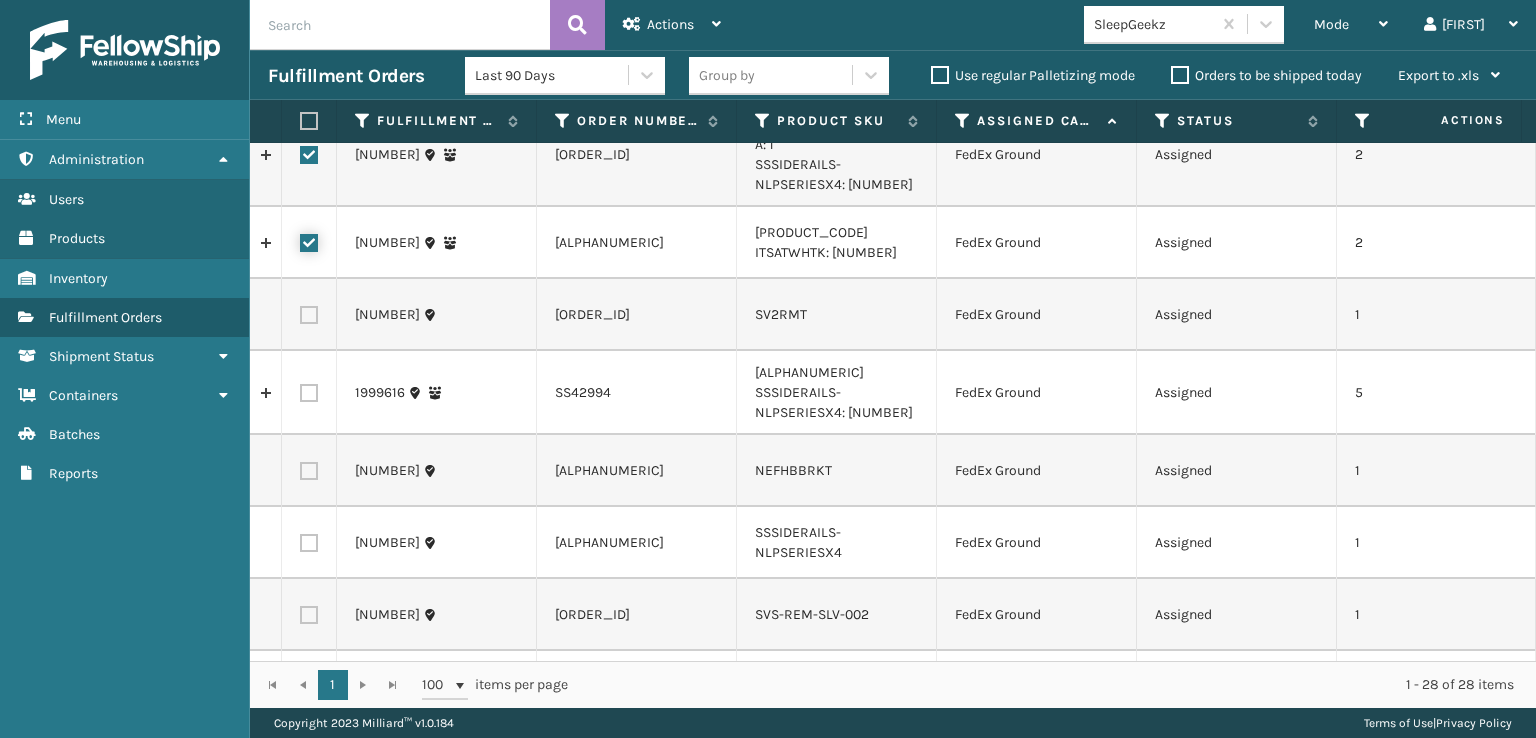 checkbox on "true" 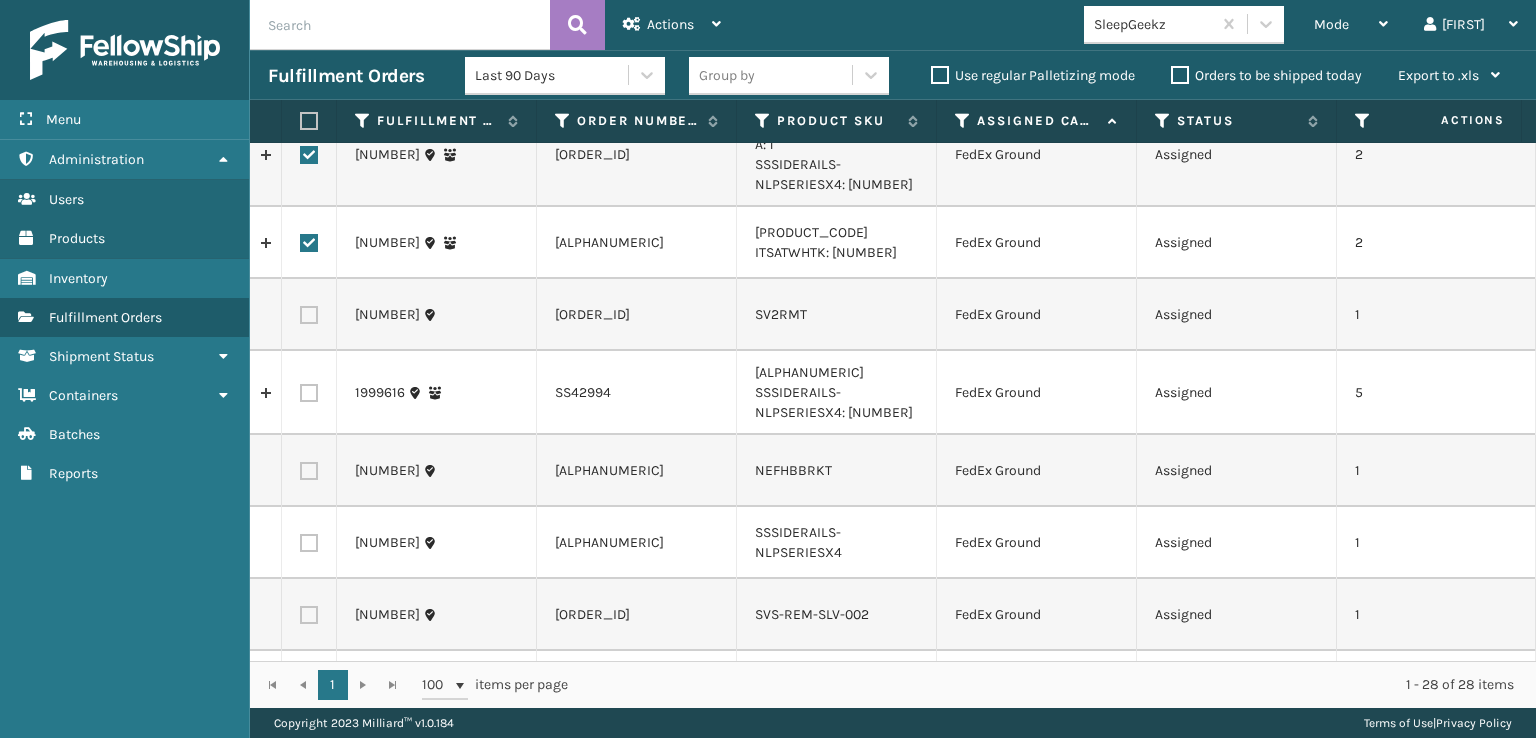 click at bounding box center [309, 315] 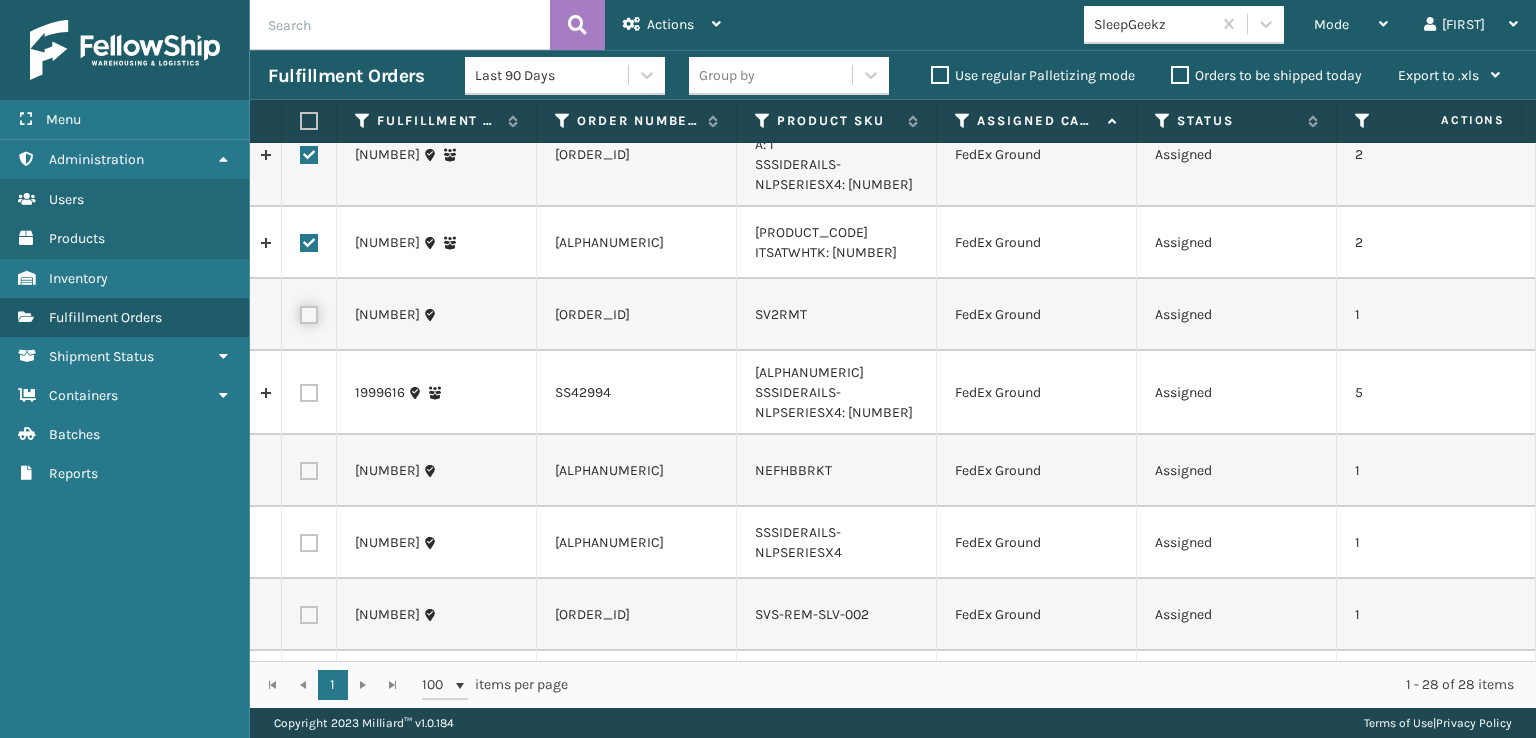 click at bounding box center [300, 312] 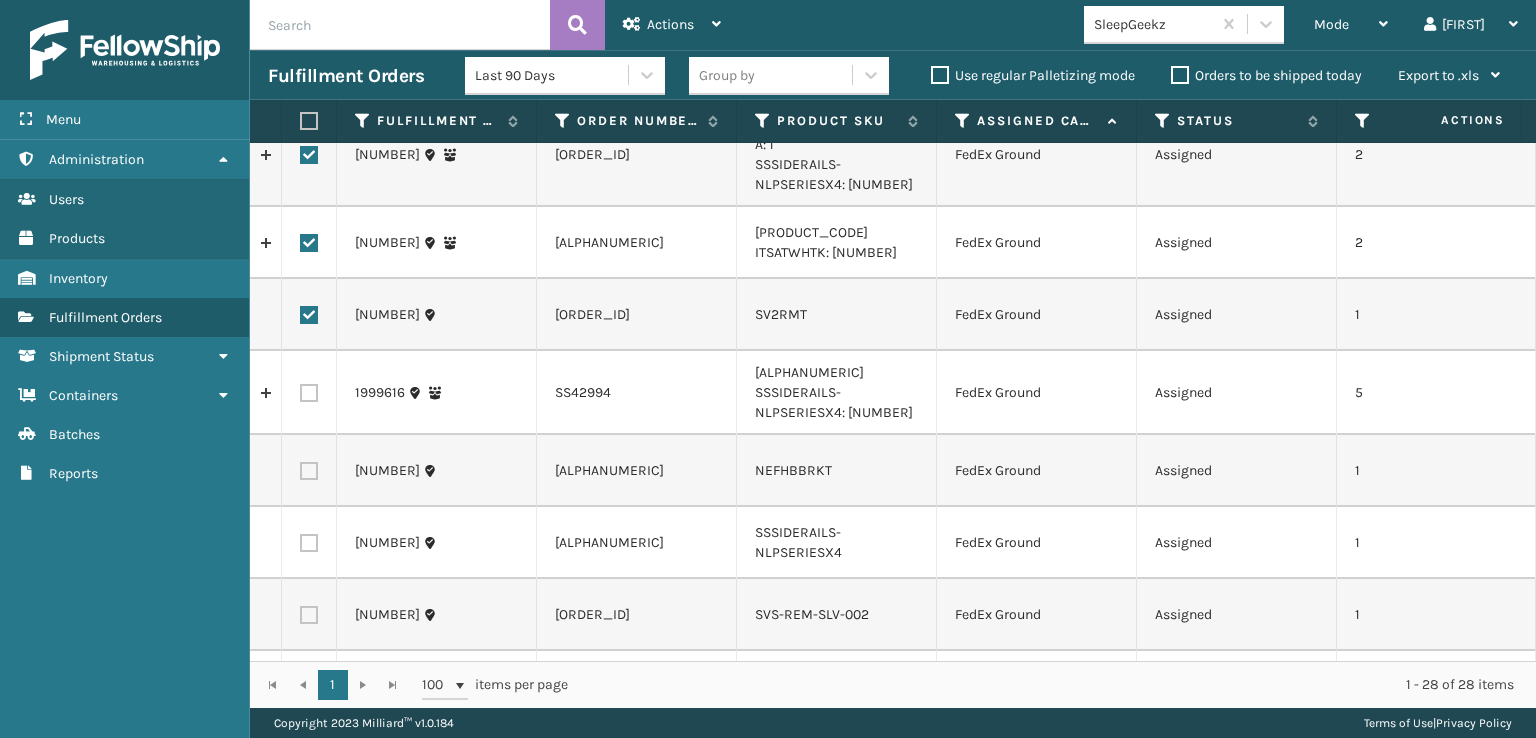 click at bounding box center [309, 393] 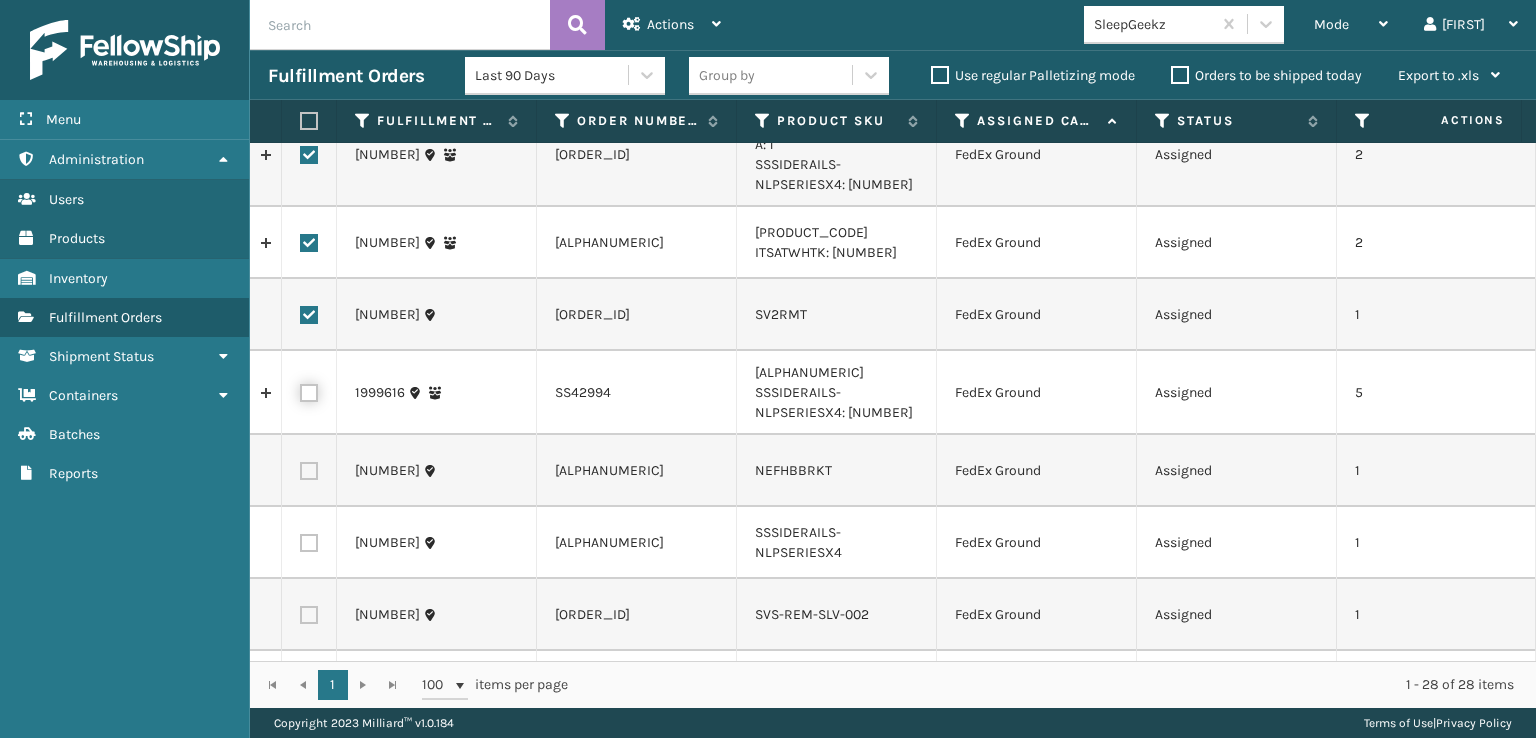 click at bounding box center (300, 390) 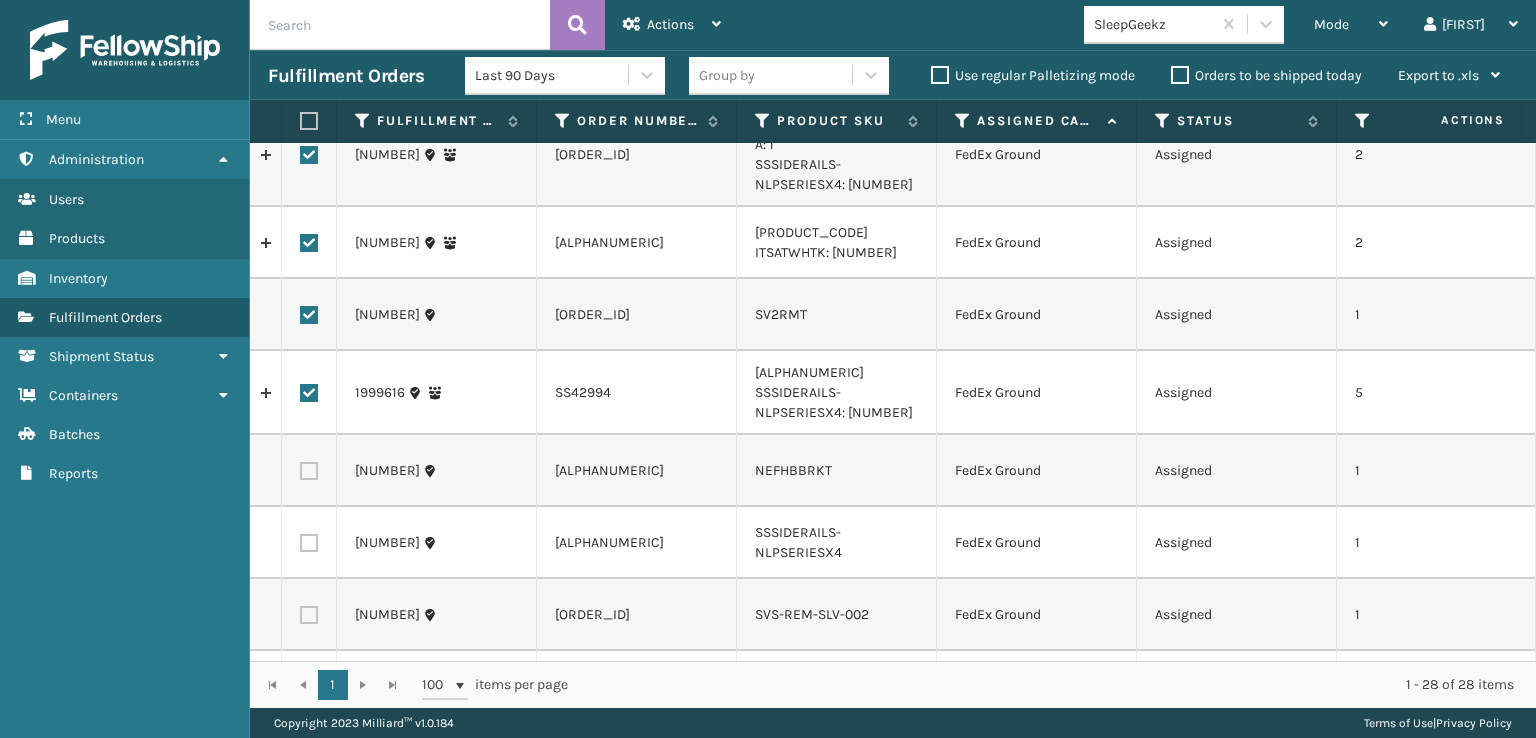 click at bounding box center (309, 471) 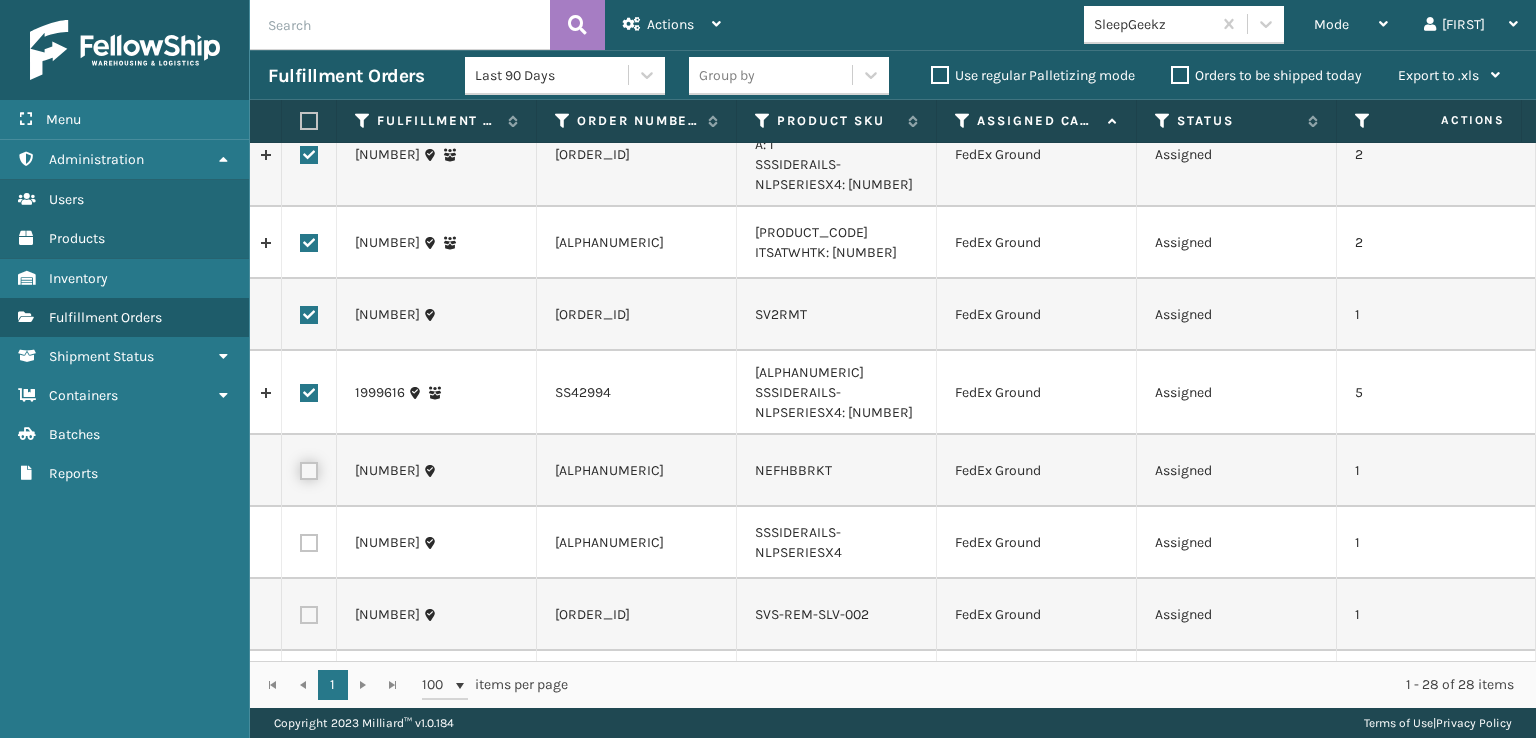 click at bounding box center [300, 468] 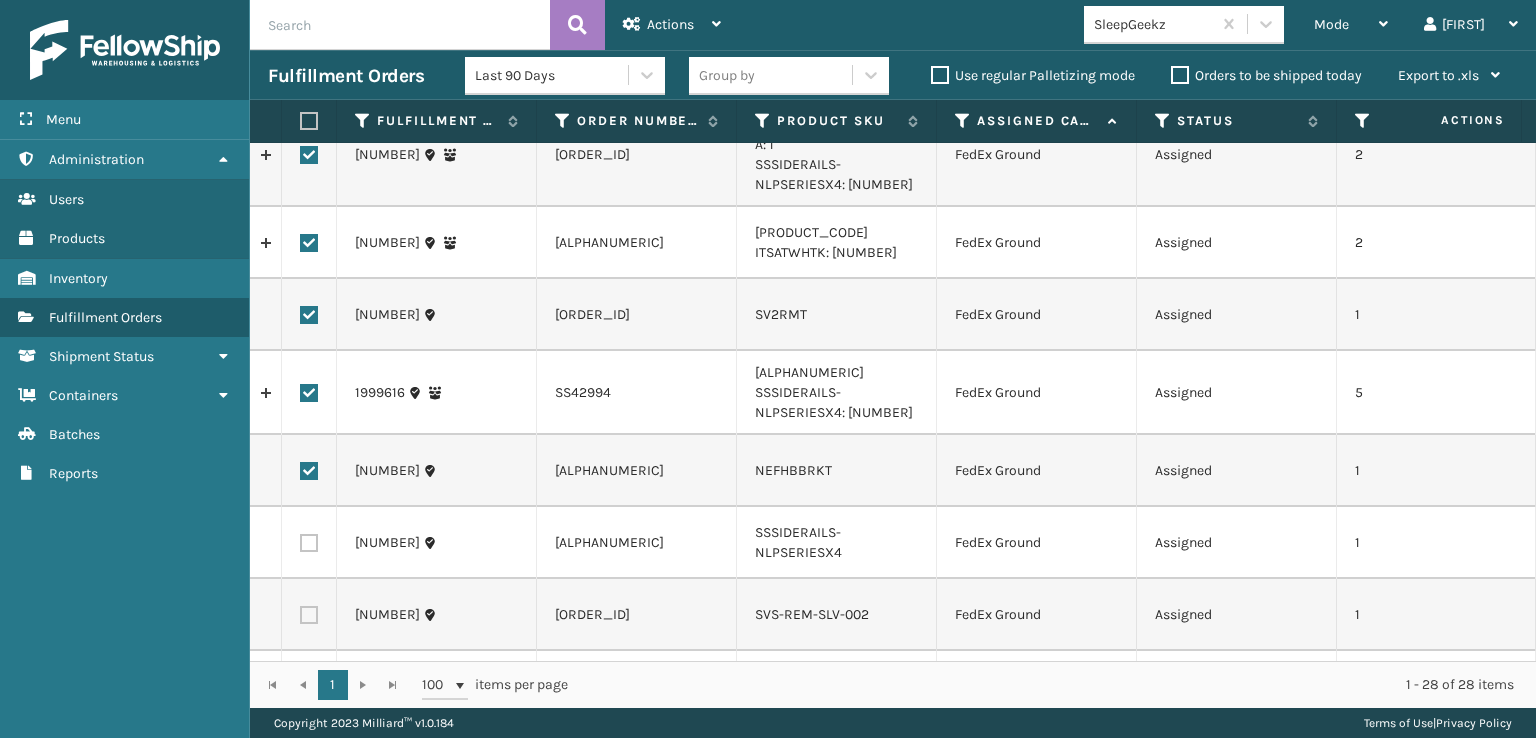 click at bounding box center (309, 543) 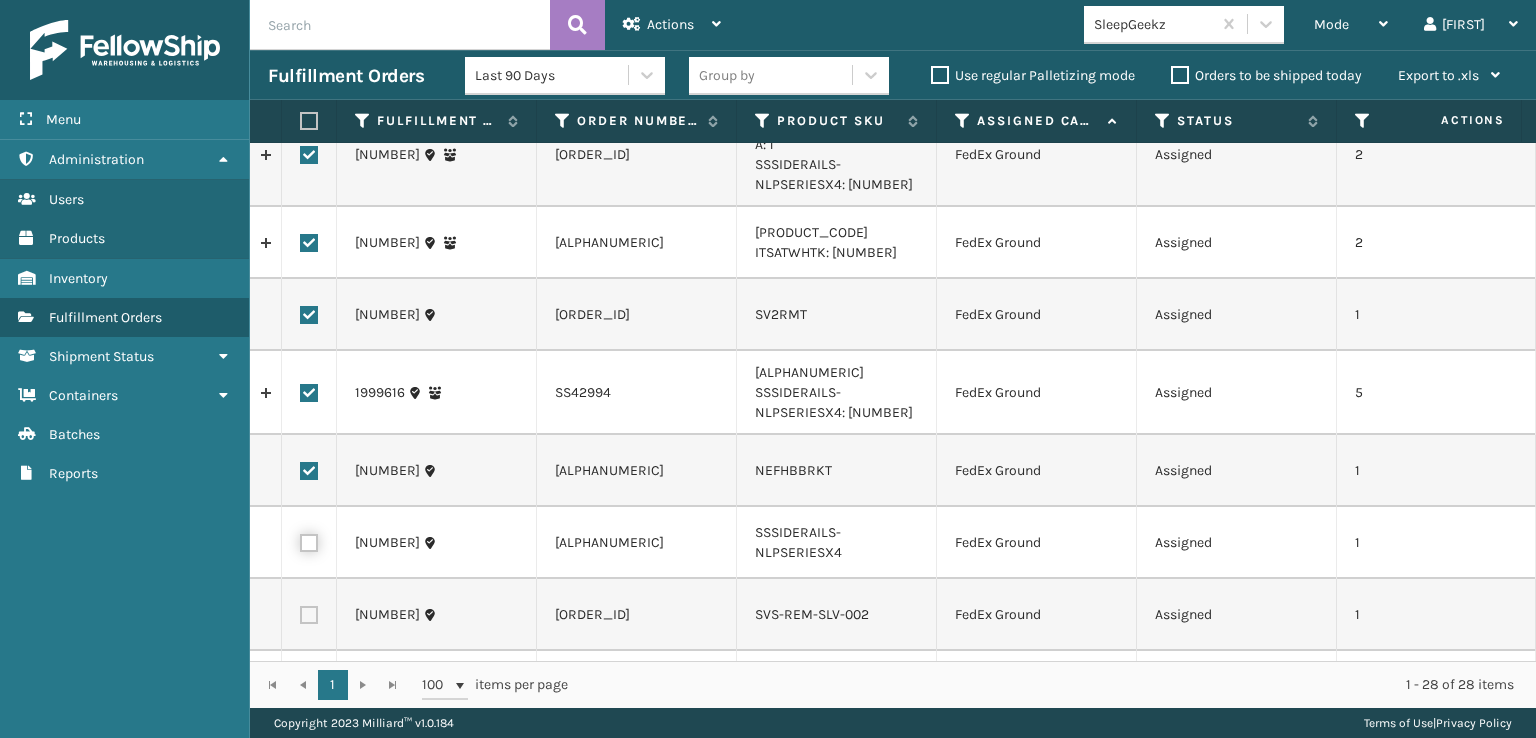 click at bounding box center (300, 540) 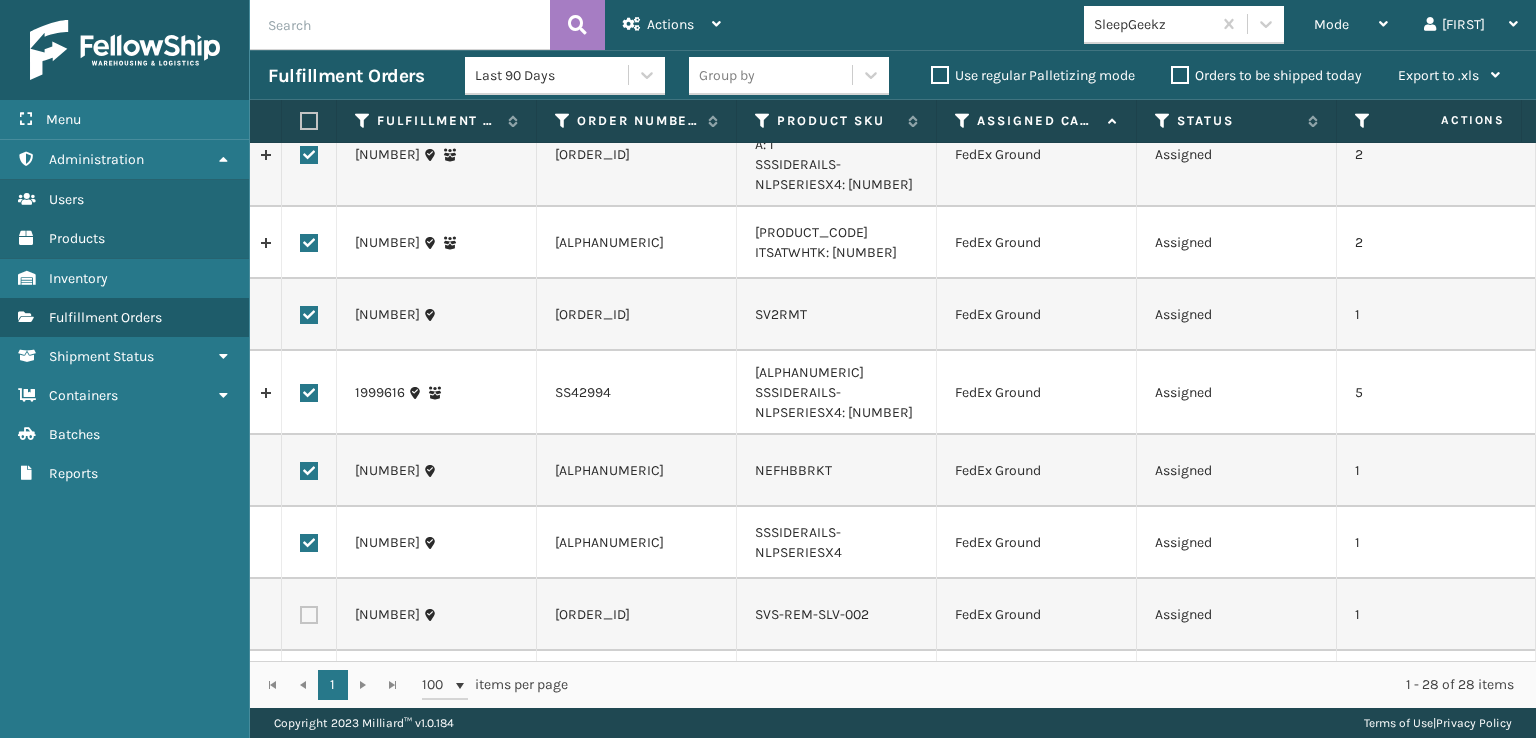 click at bounding box center [309, 615] 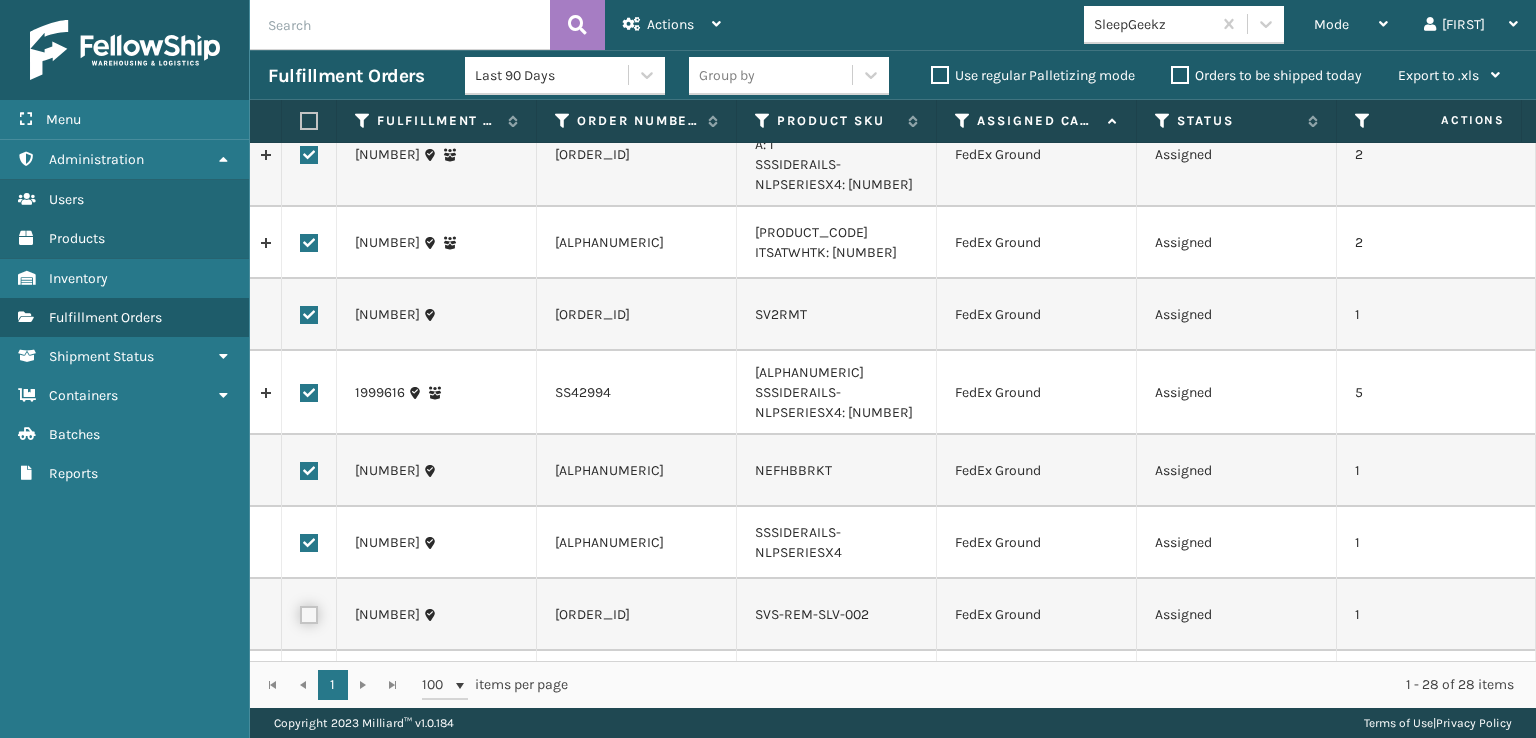 click at bounding box center (300, 612) 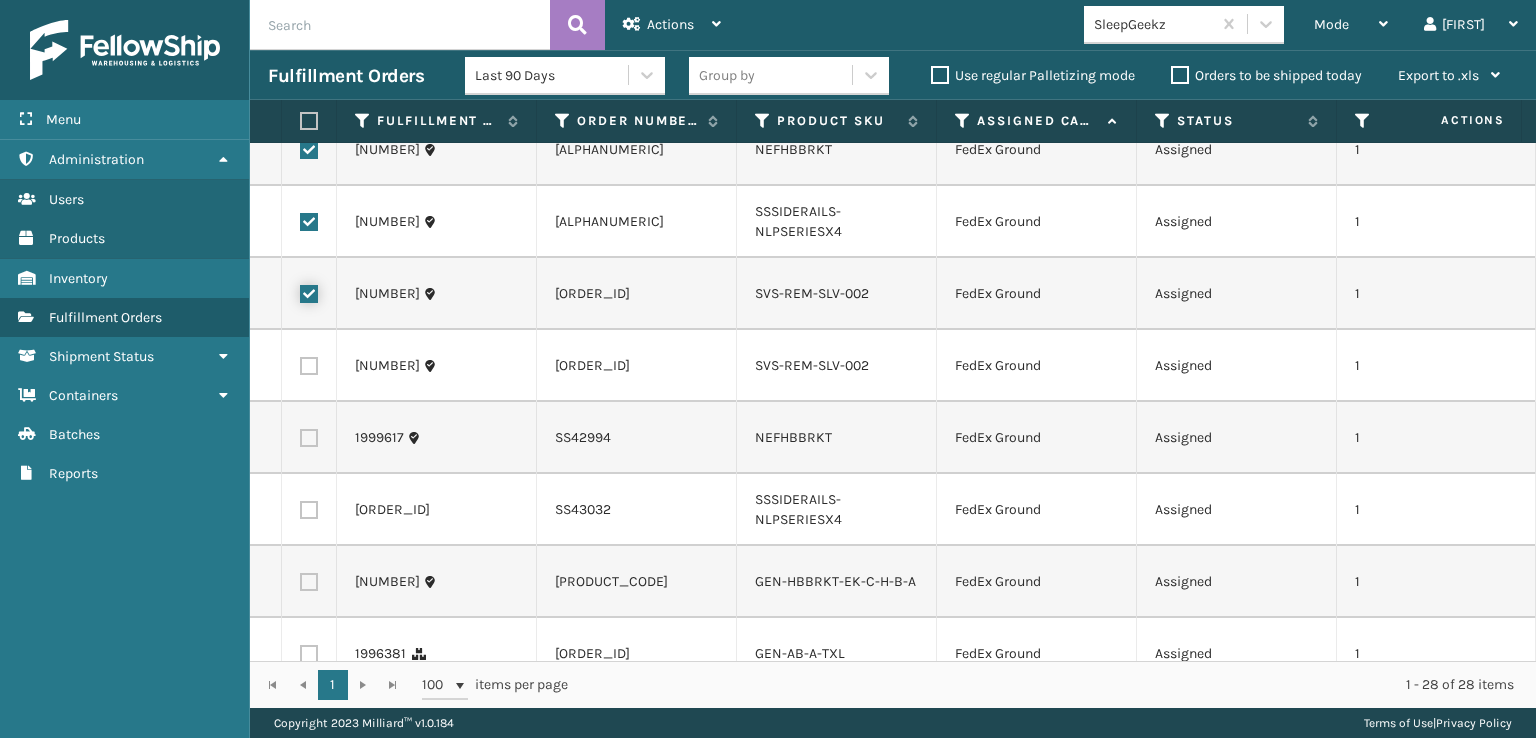 scroll, scrollTop: 800, scrollLeft: 0, axis: vertical 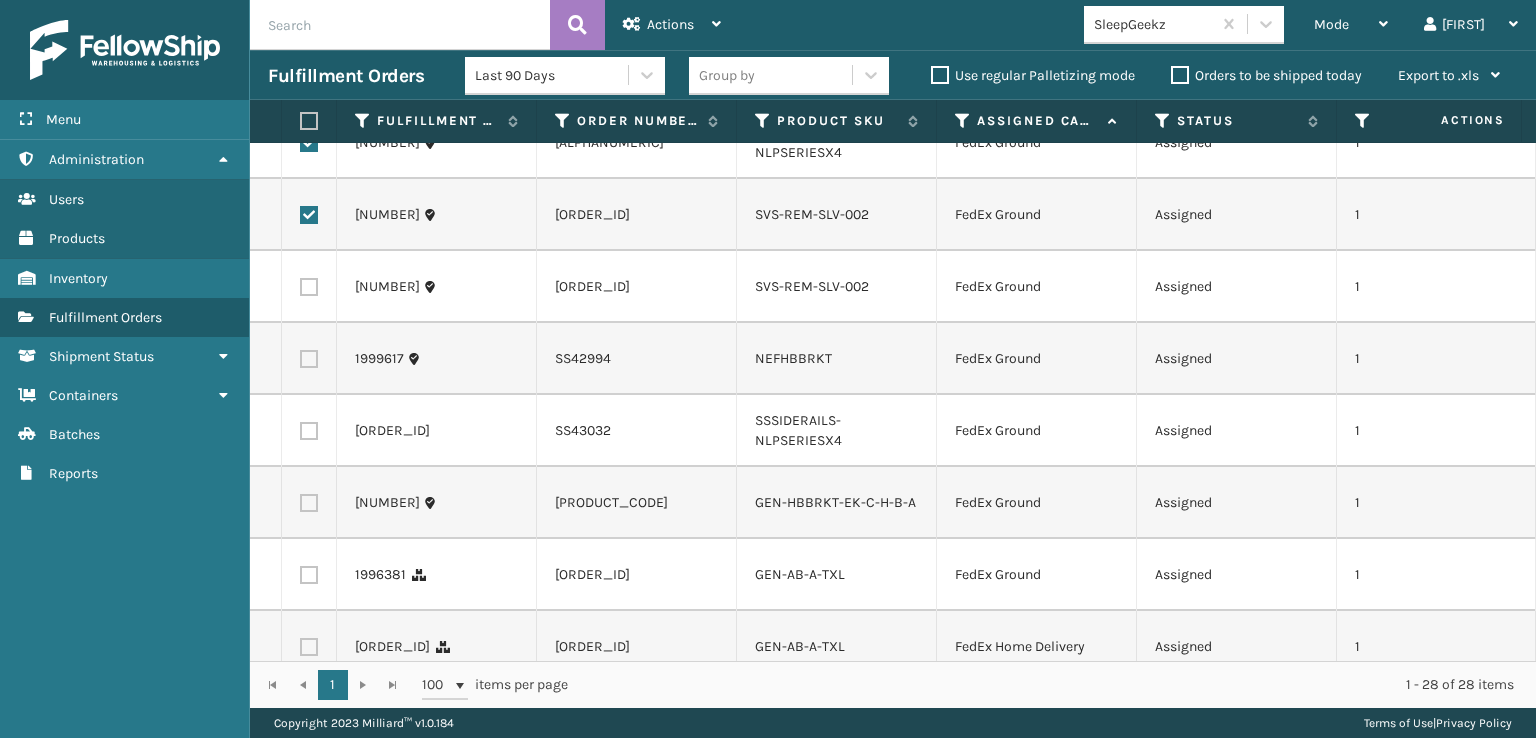 click at bounding box center [309, 287] 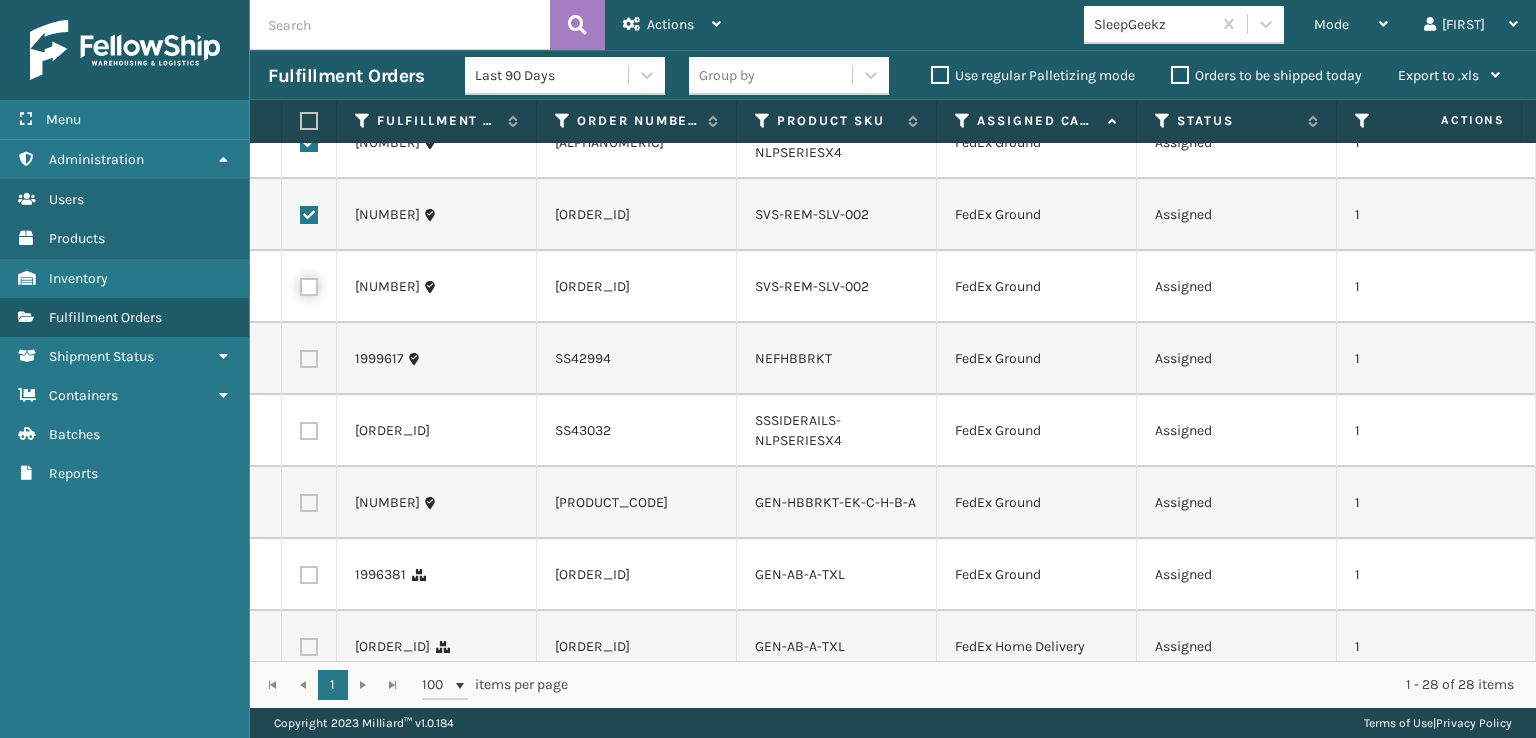 click at bounding box center [300, 284] 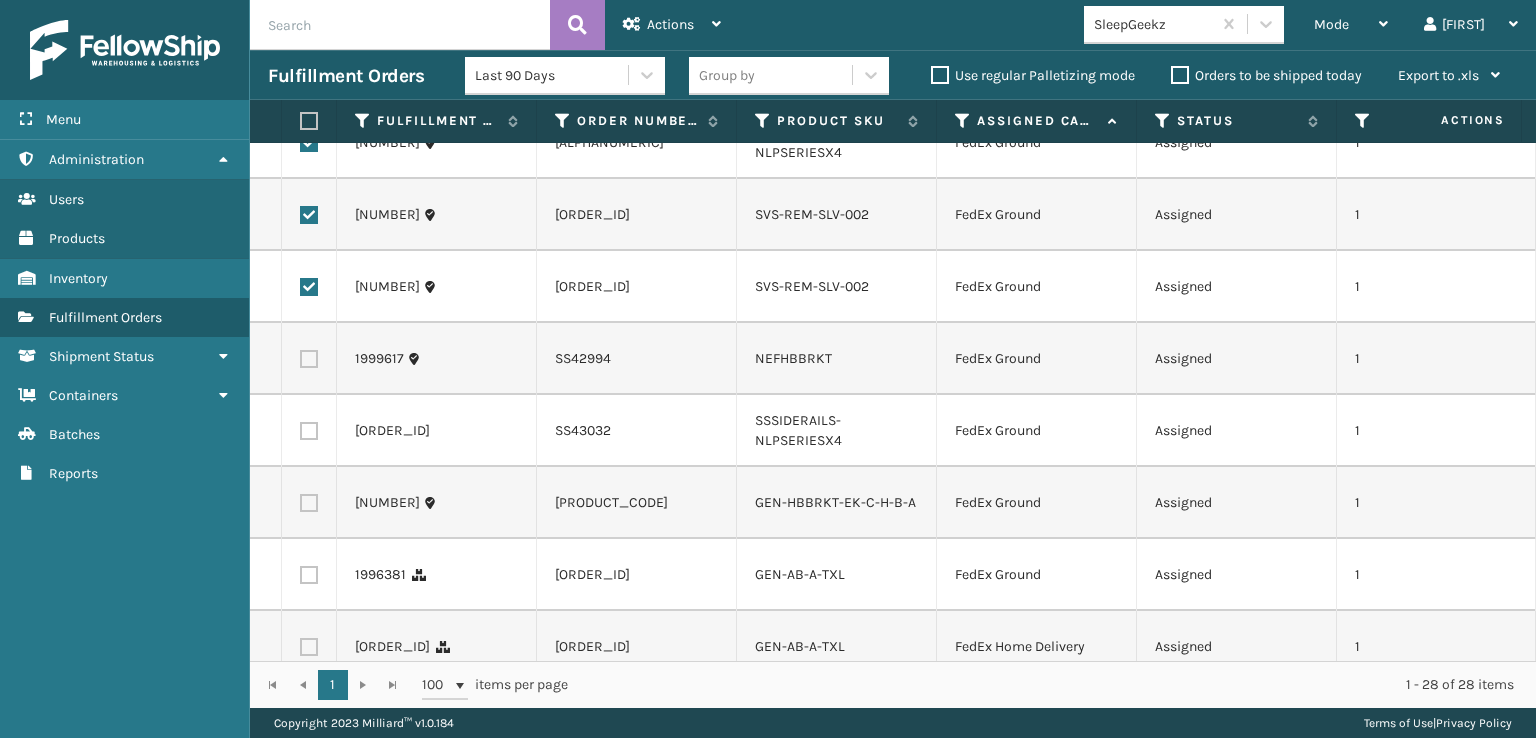click at bounding box center [309, 359] 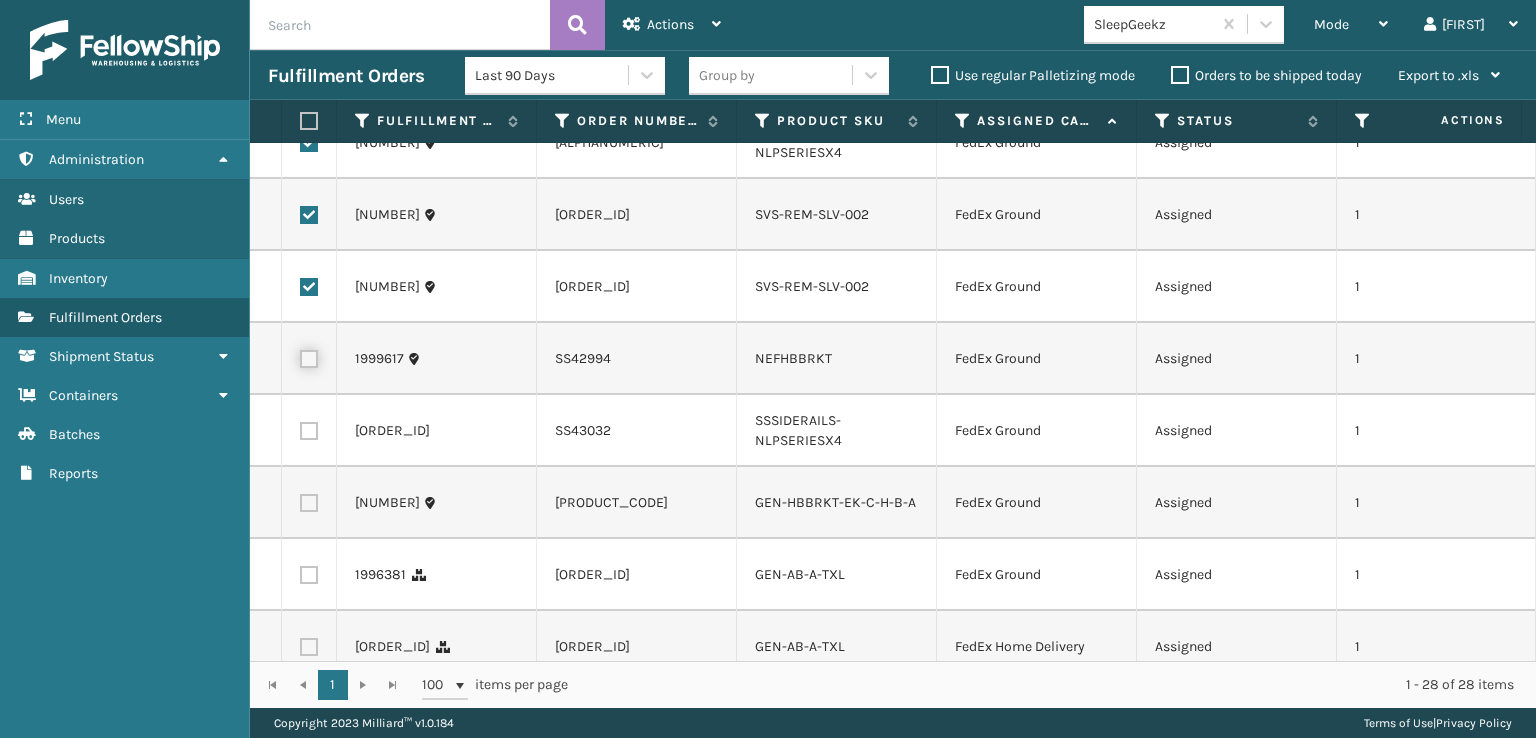 click at bounding box center [300, 356] 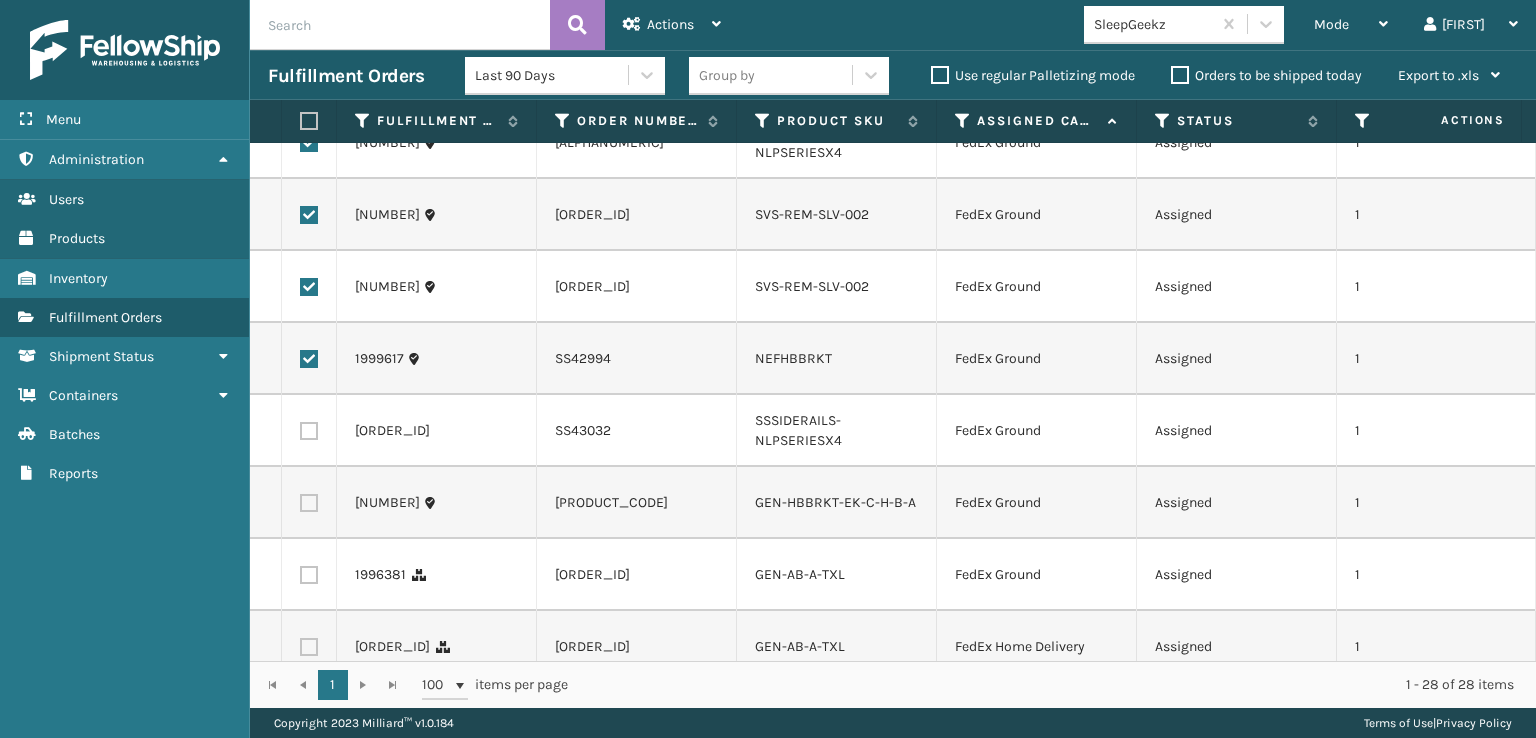 click at bounding box center [309, 431] 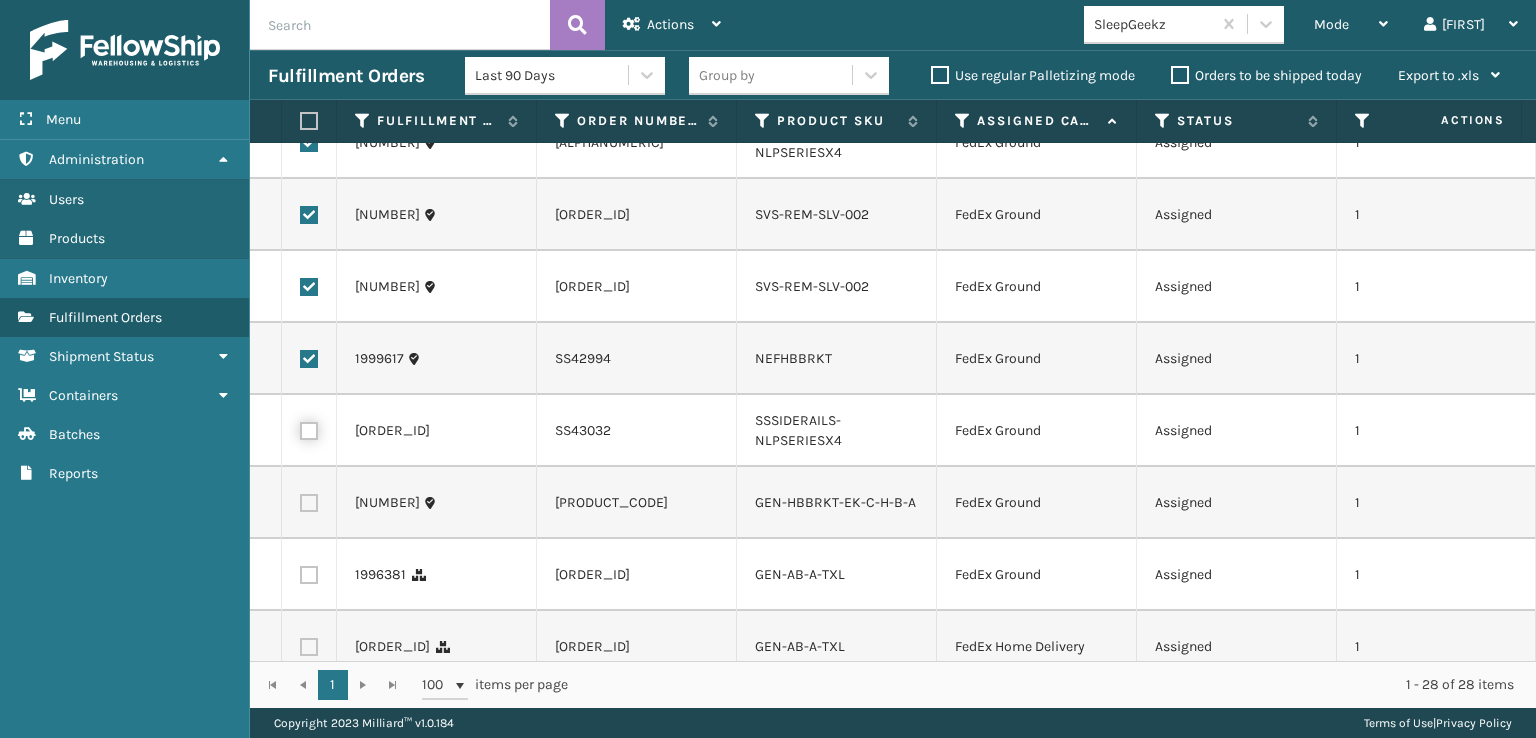 click at bounding box center (300, 428) 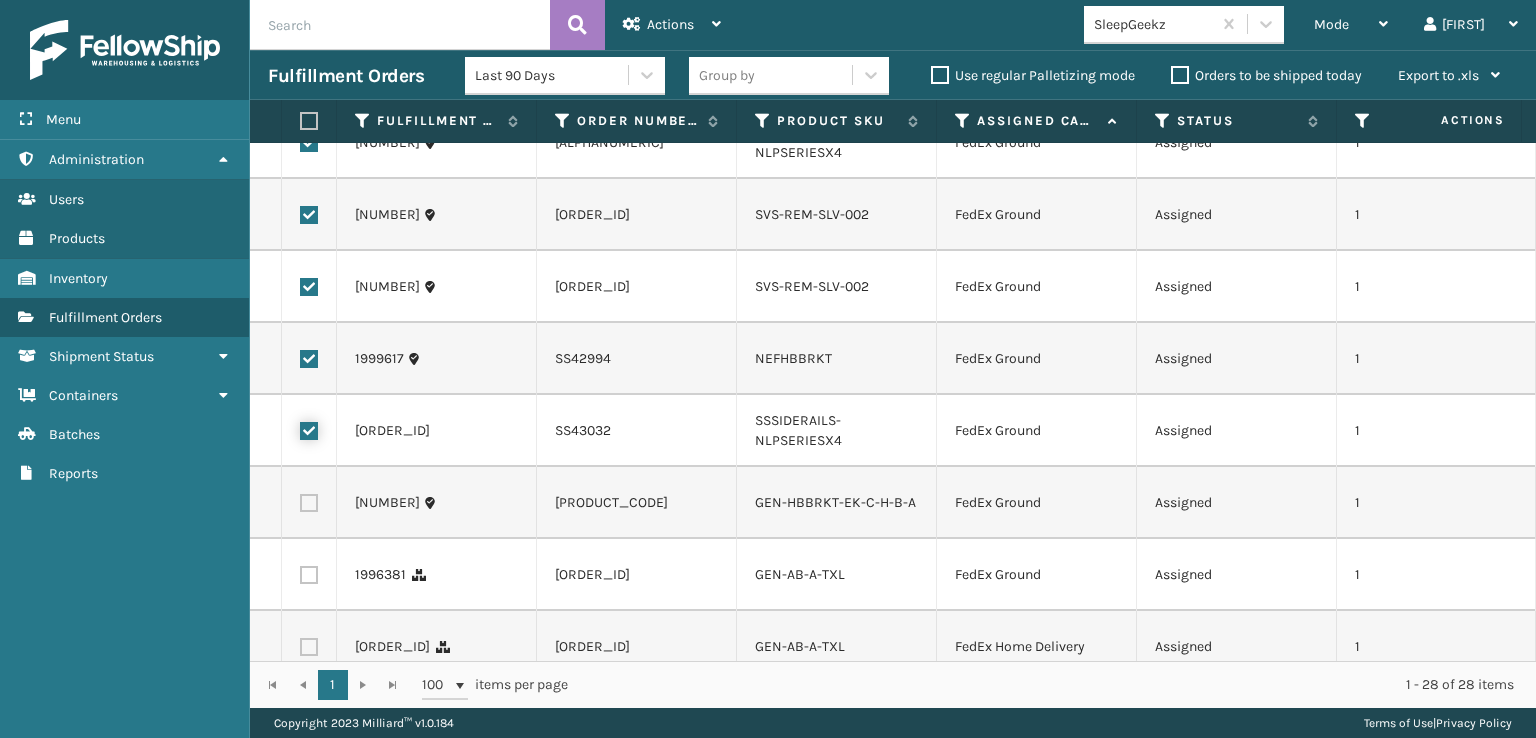 checkbox on "true" 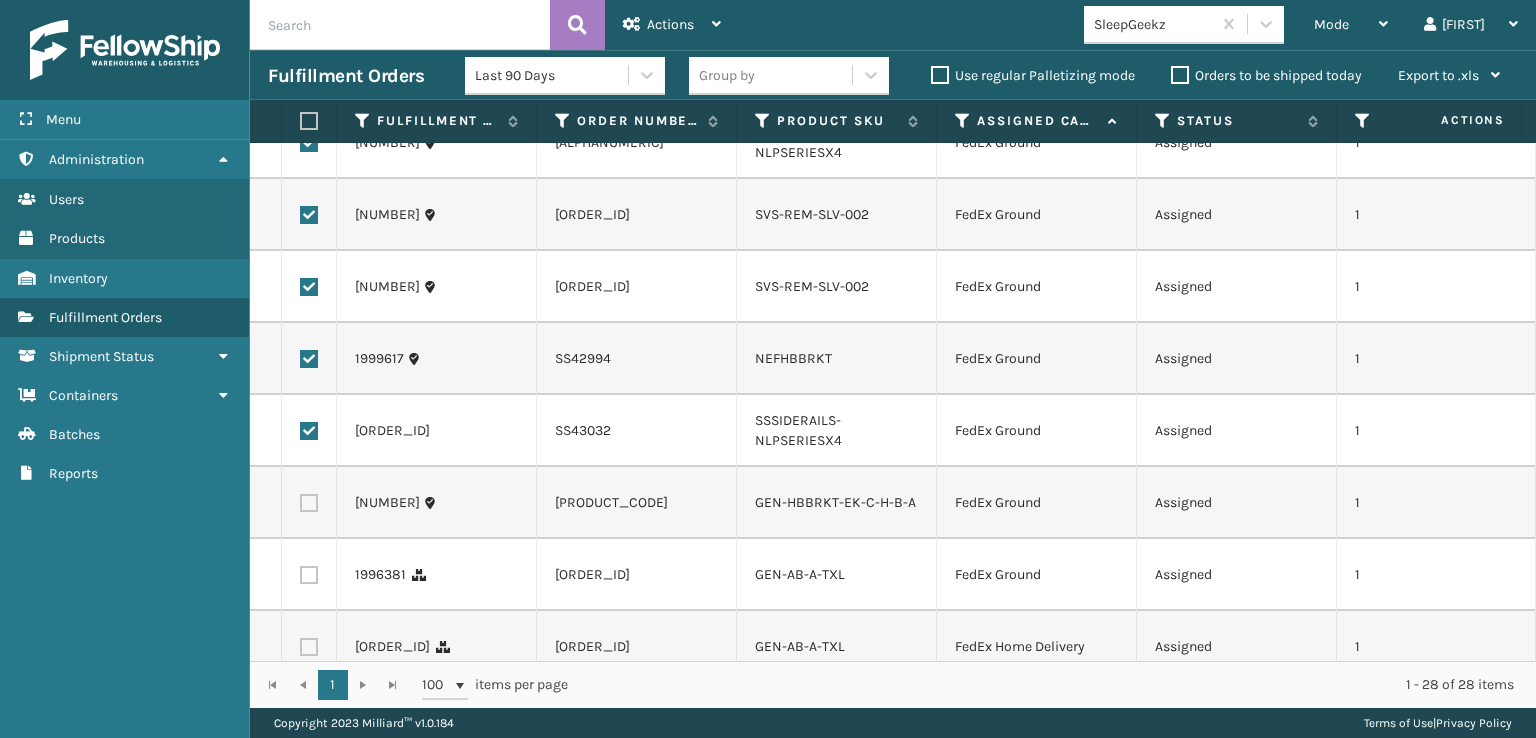 click at bounding box center [309, 503] 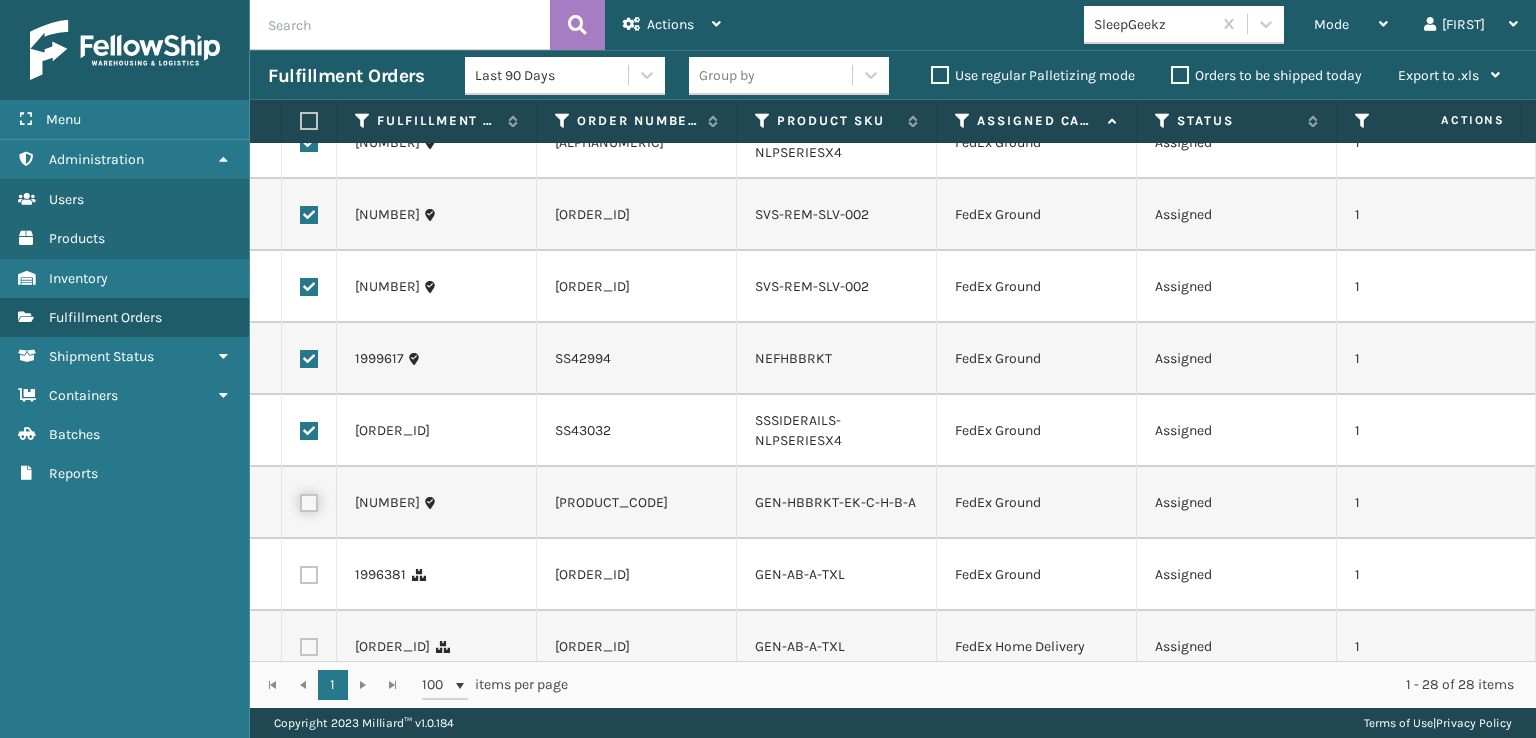 click at bounding box center [300, 500] 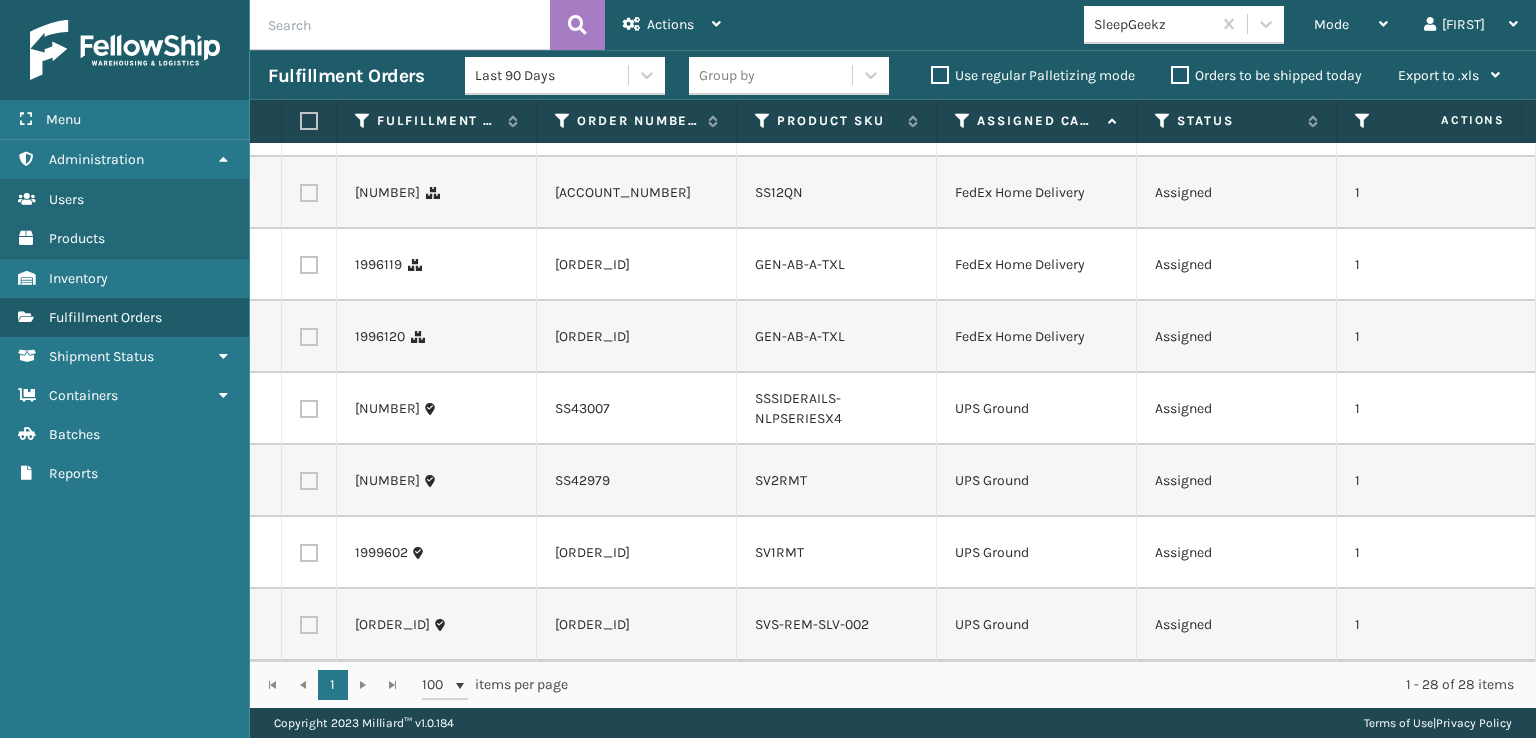 scroll, scrollTop: 1652, scrollLeft: 0, axis: vertical 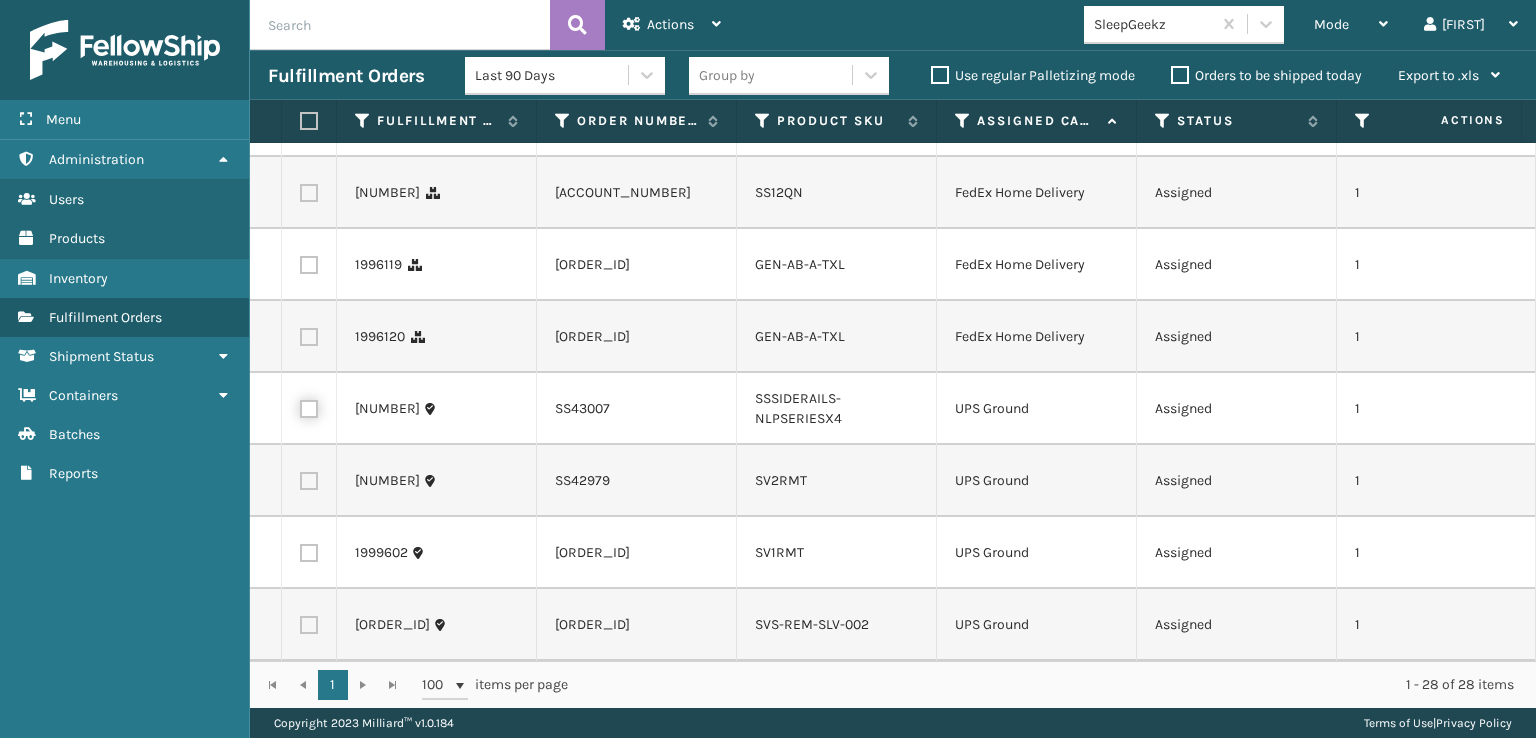 click at bounding box center [300, 406] 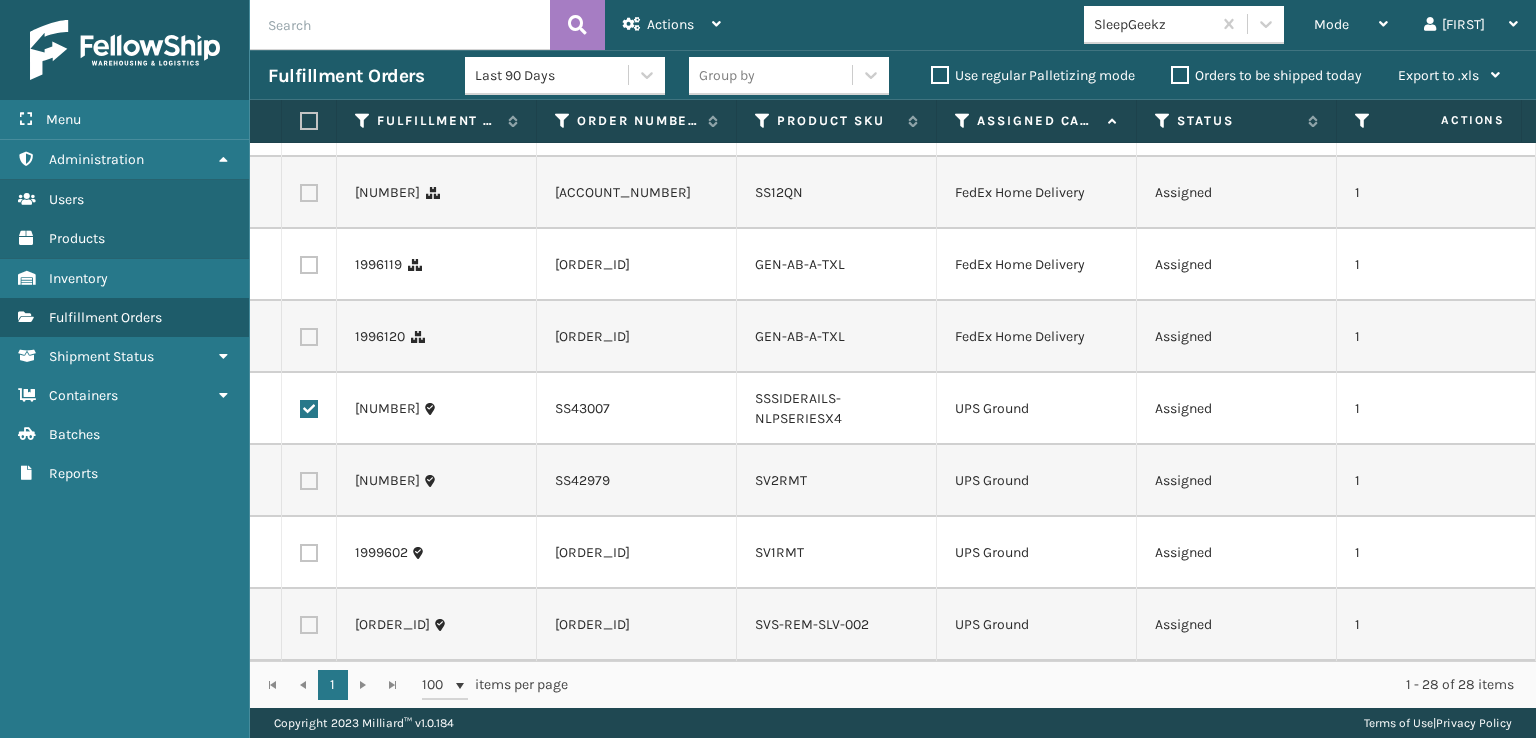 click at bounding box center (309, 481) 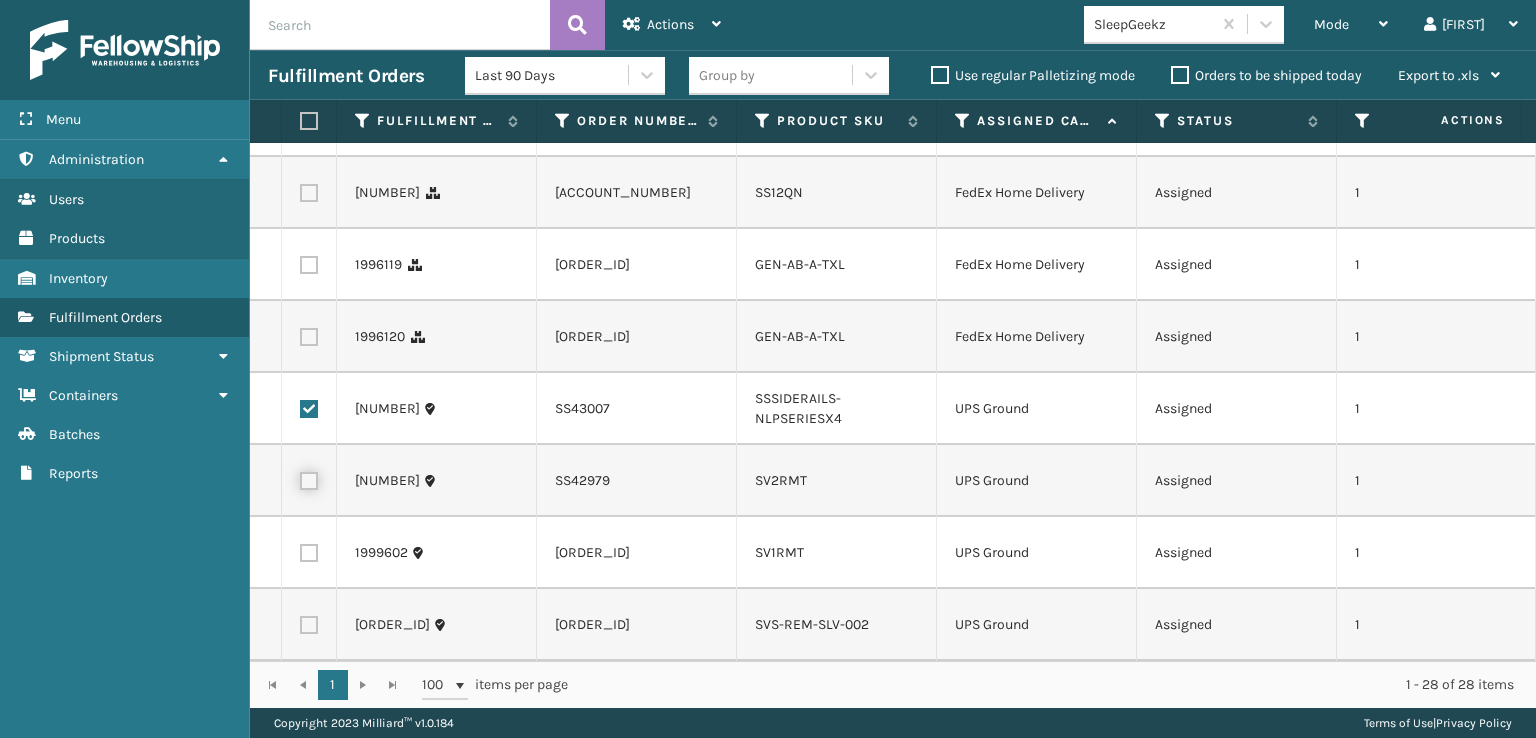 click at bounding box center [300, 478] 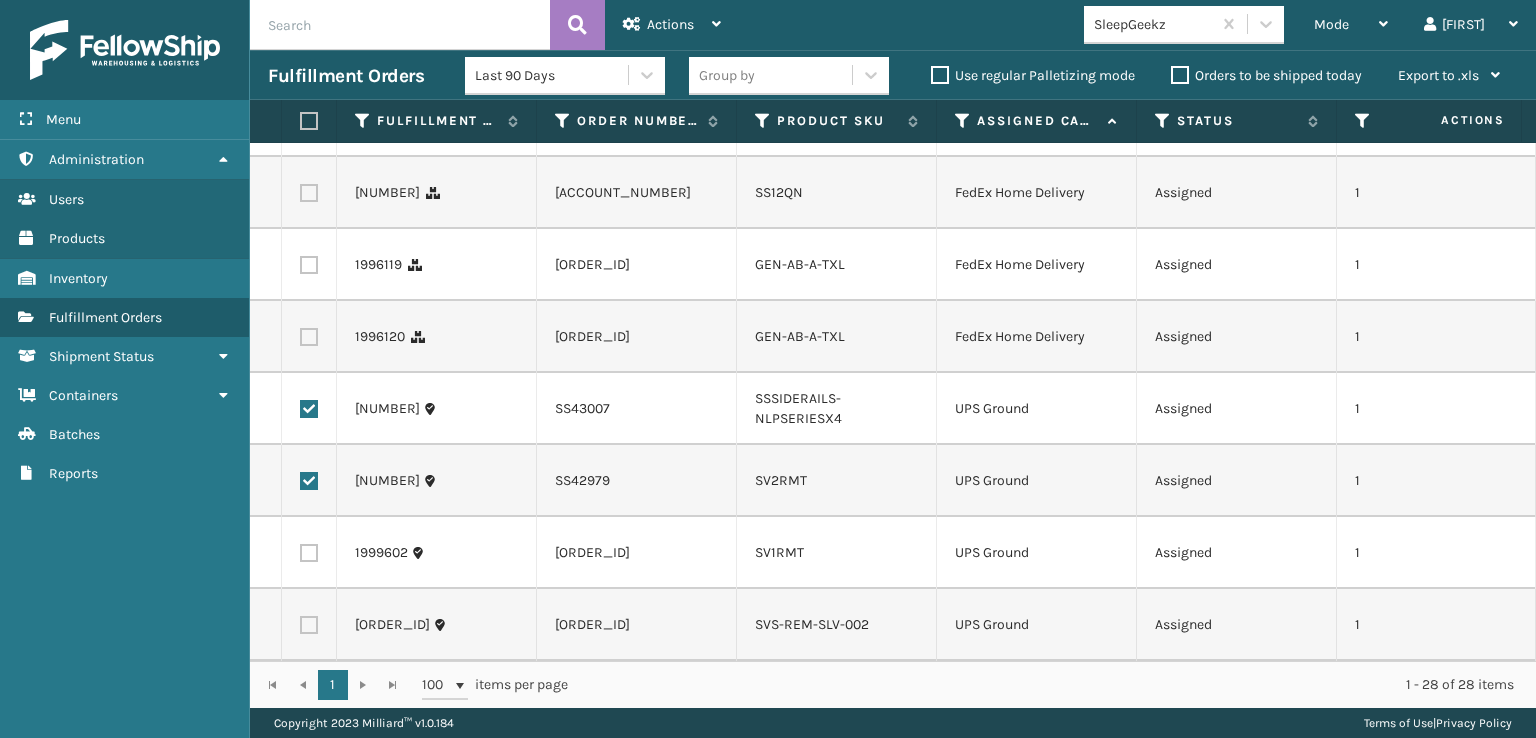 click at bounding box center (309, 553) 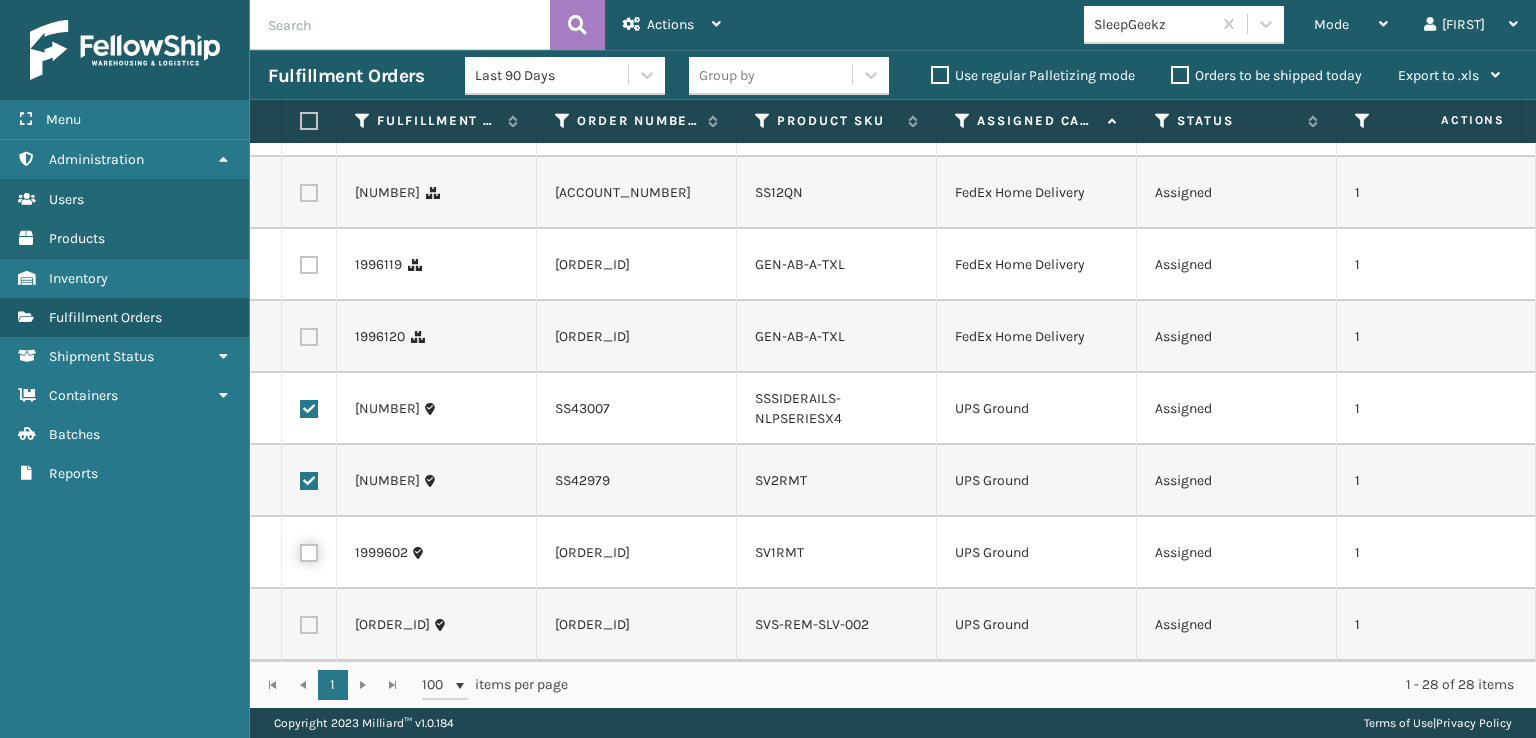click at bounding box center (300, 550) 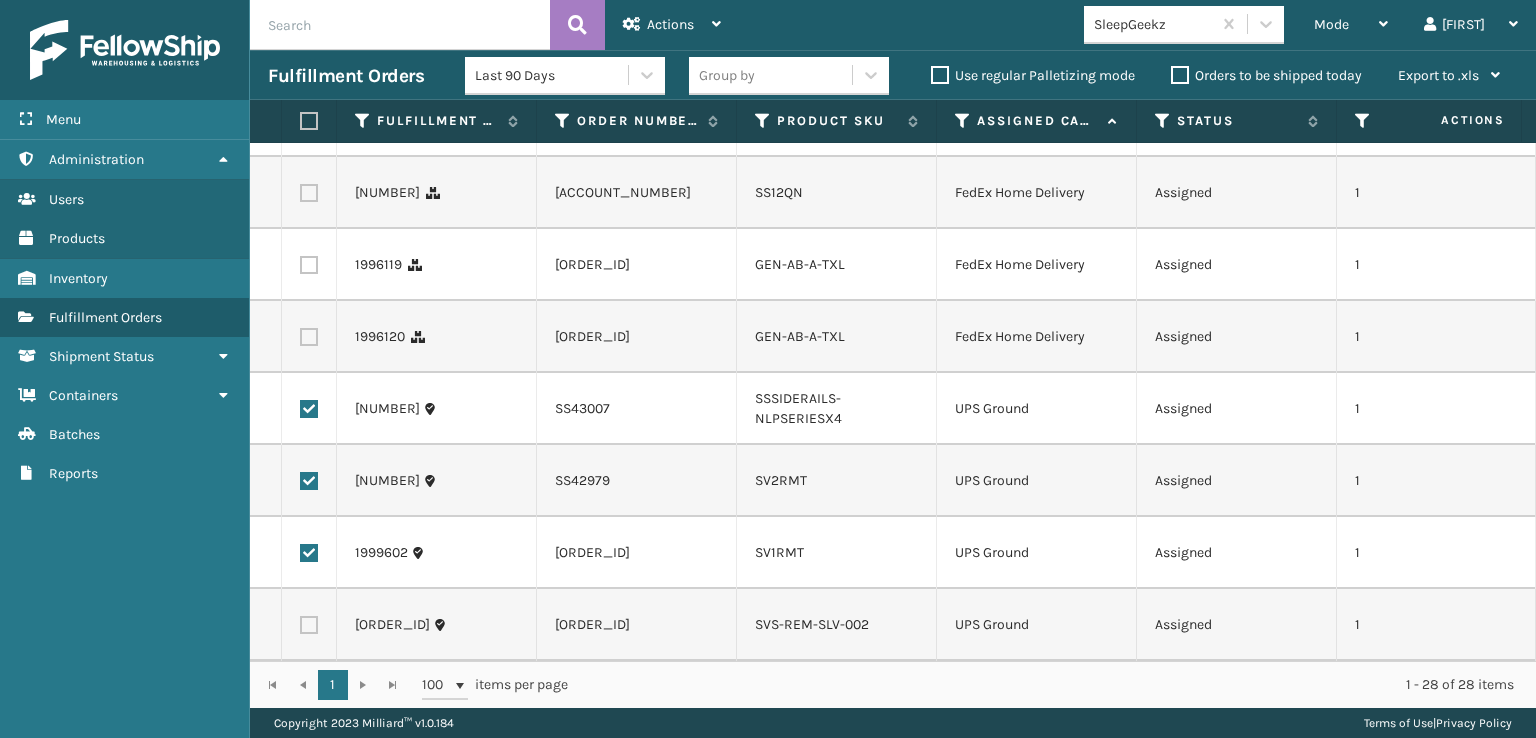 click at bounding box center (309, 625) 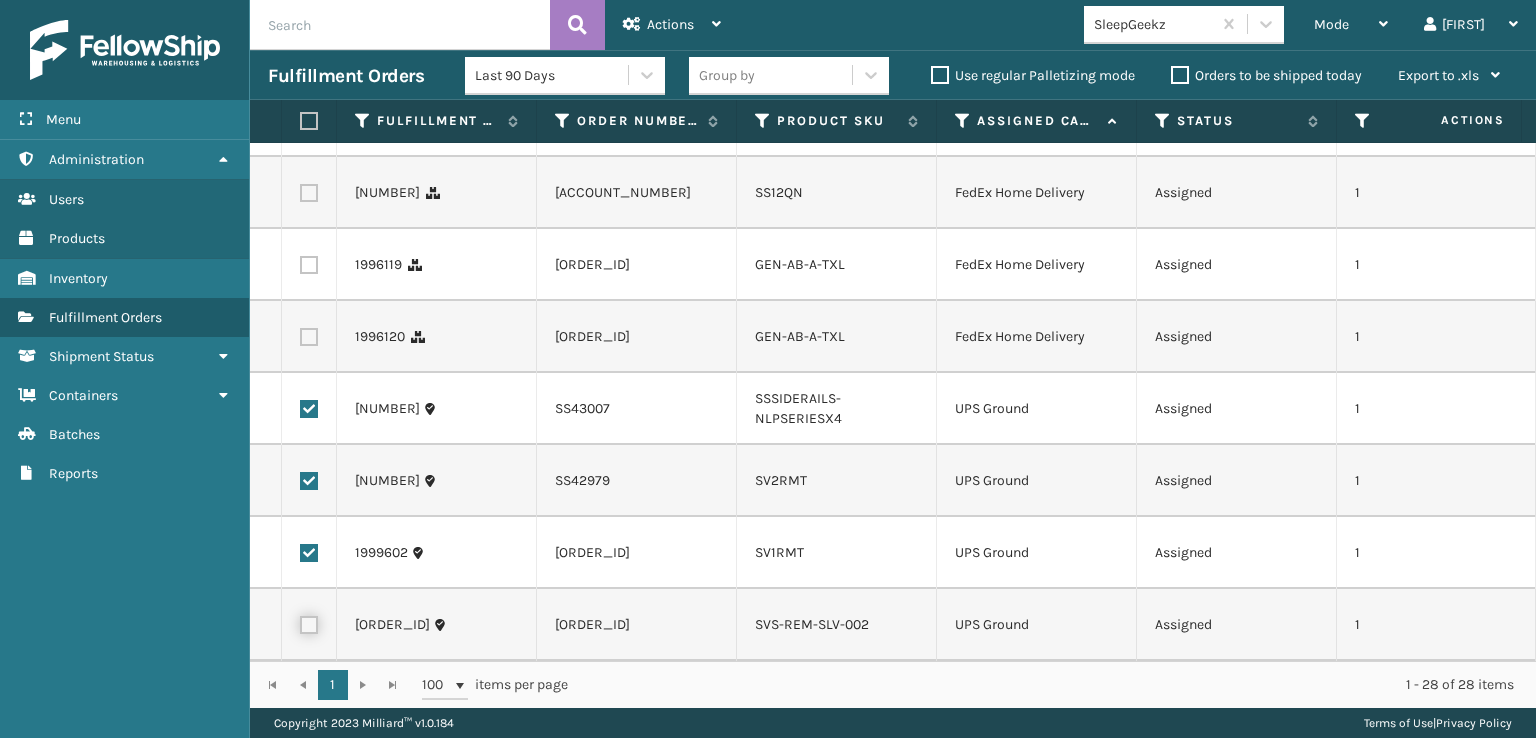 click at bounding box center [300, 622] 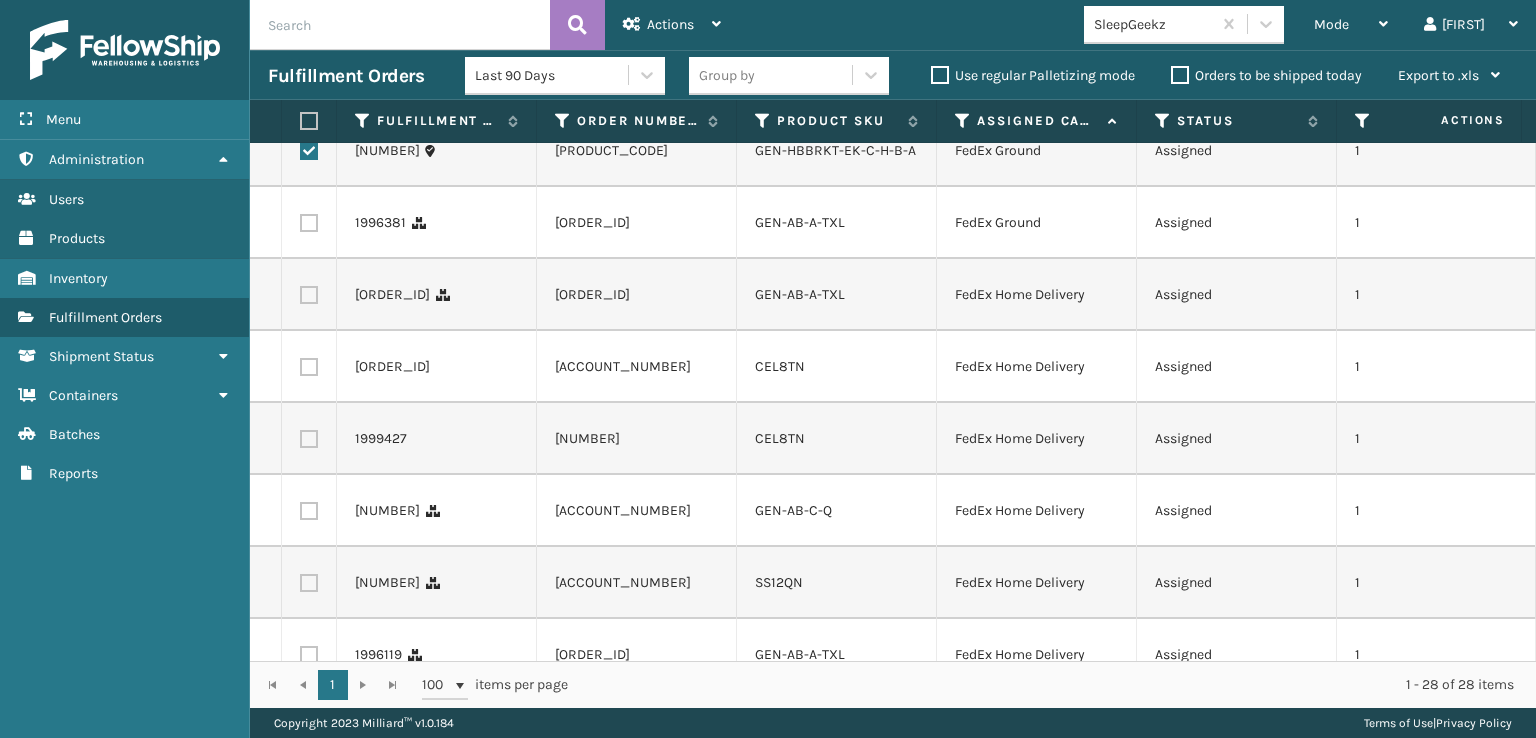 scroll, scrollTop: 1052, scrollLeft: 0, axis: vertical 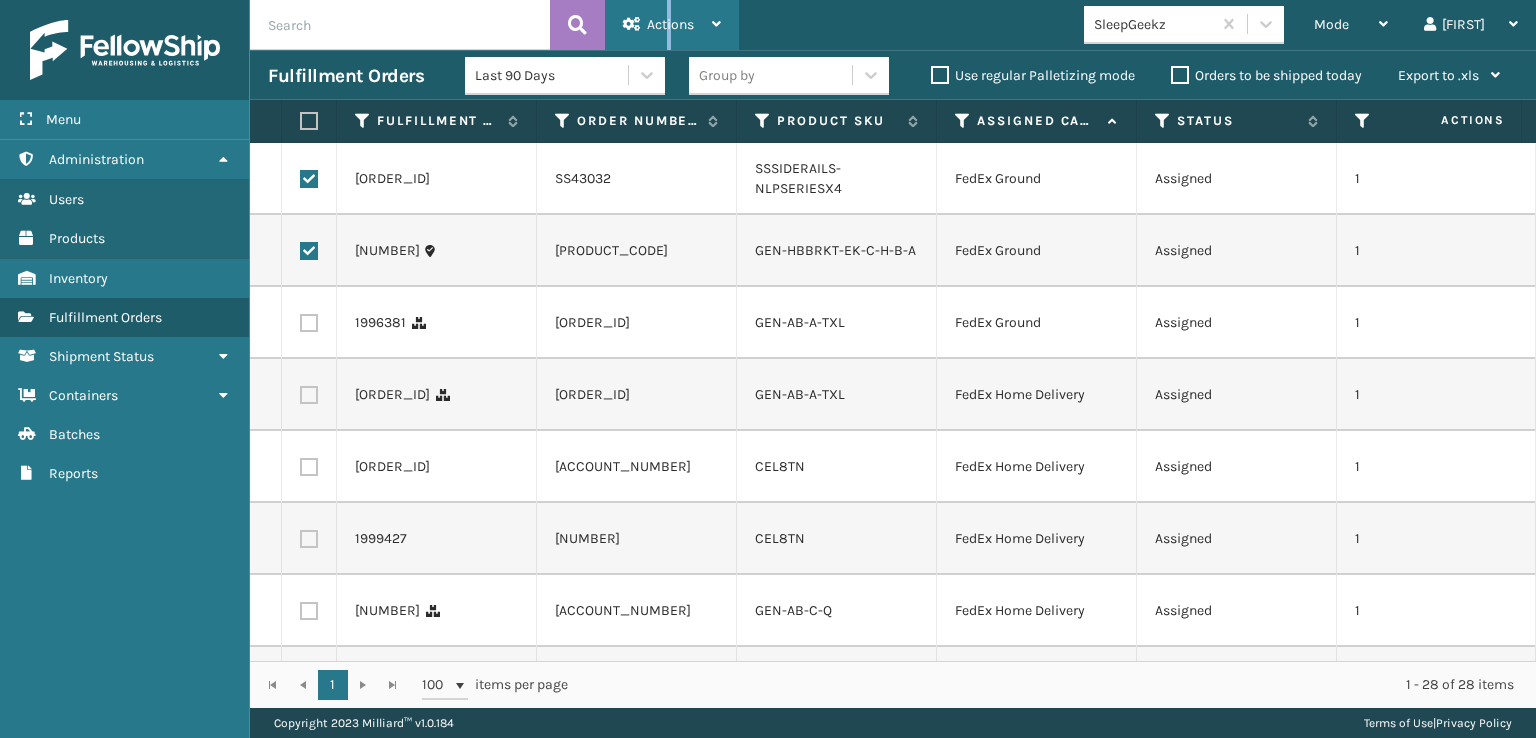 click on "Actions" at bounding box center [672, 25] 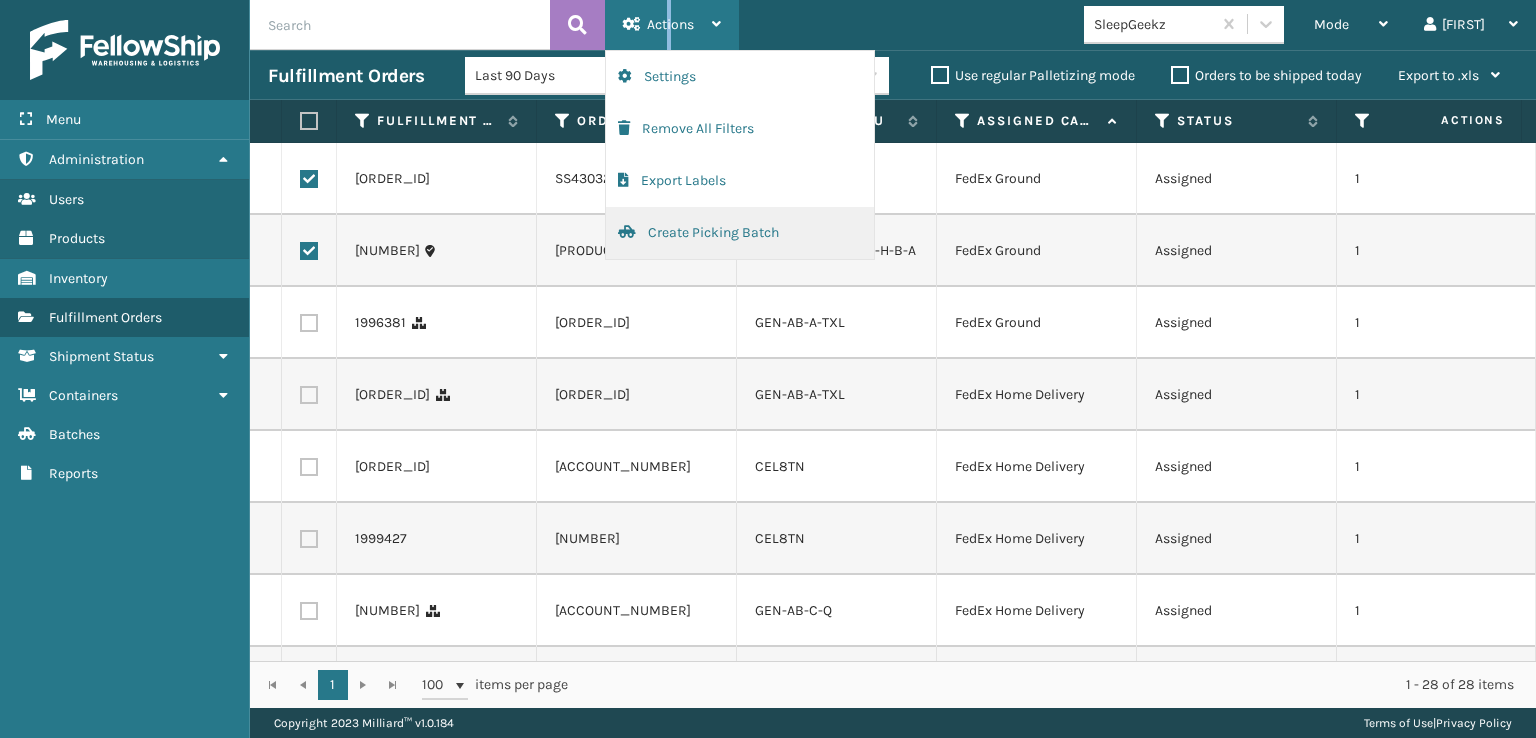 click on "Create Picking Batch" at bounding box center (740, 233) 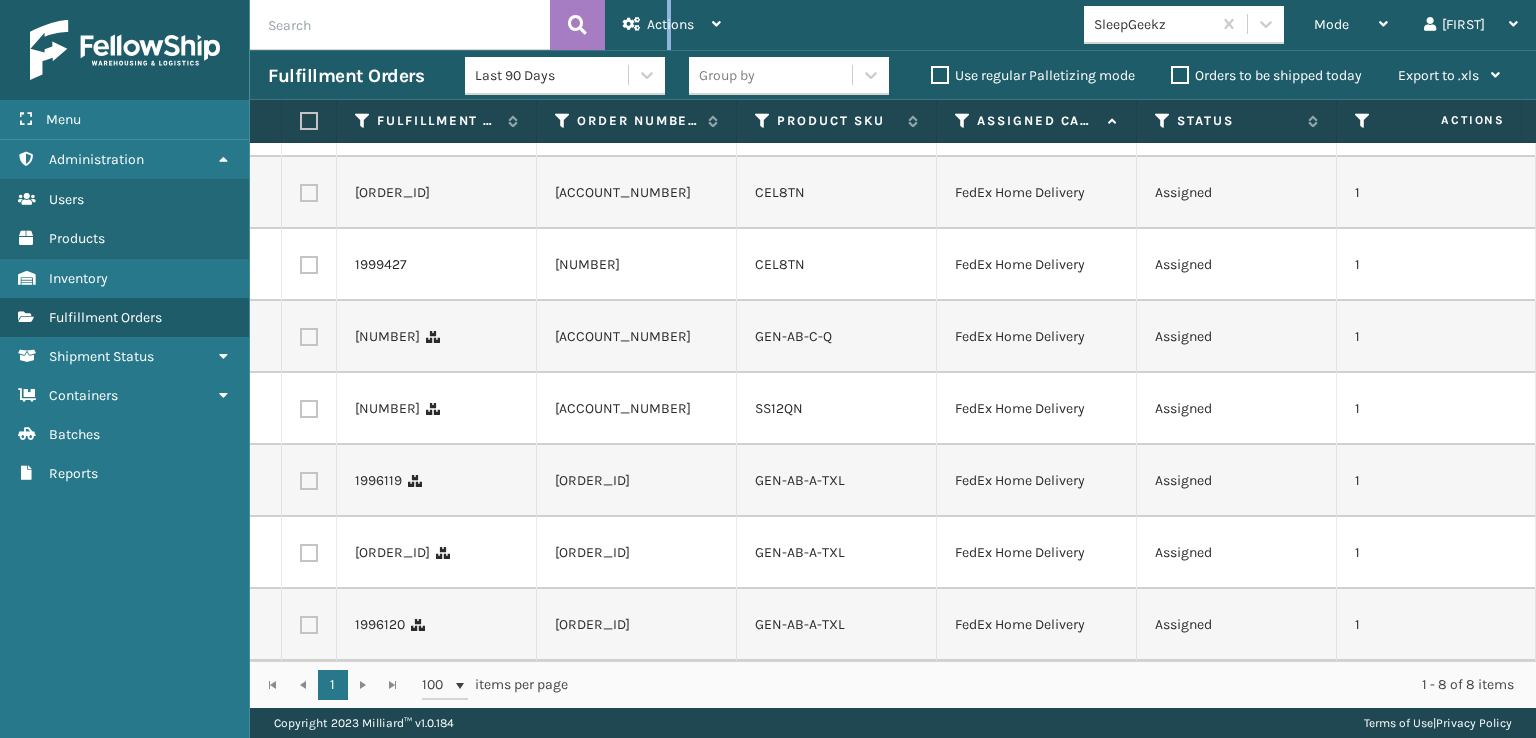 scroll, scrollTop: 0, scrollLeft: 0, axis: both 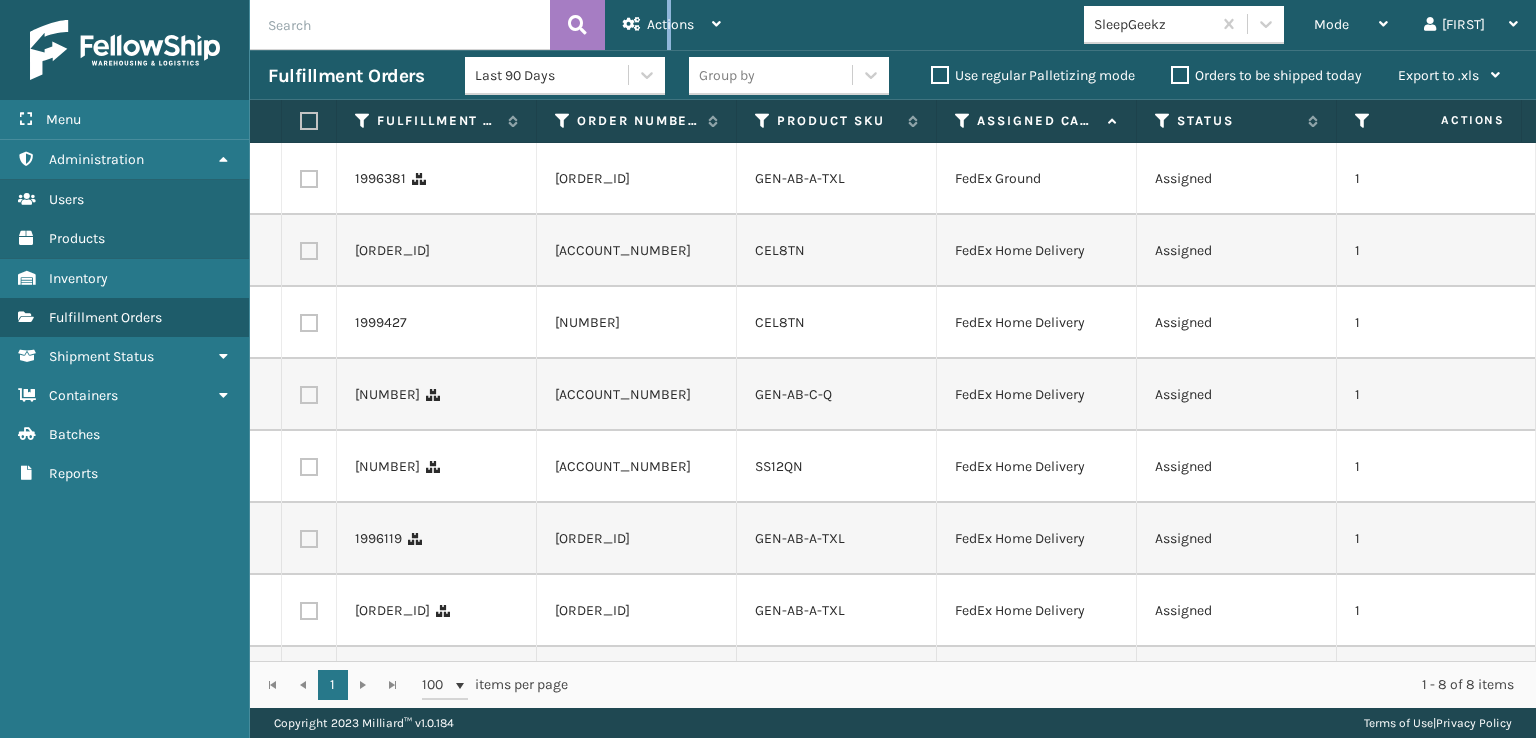 click at bounding box center [309, 121] 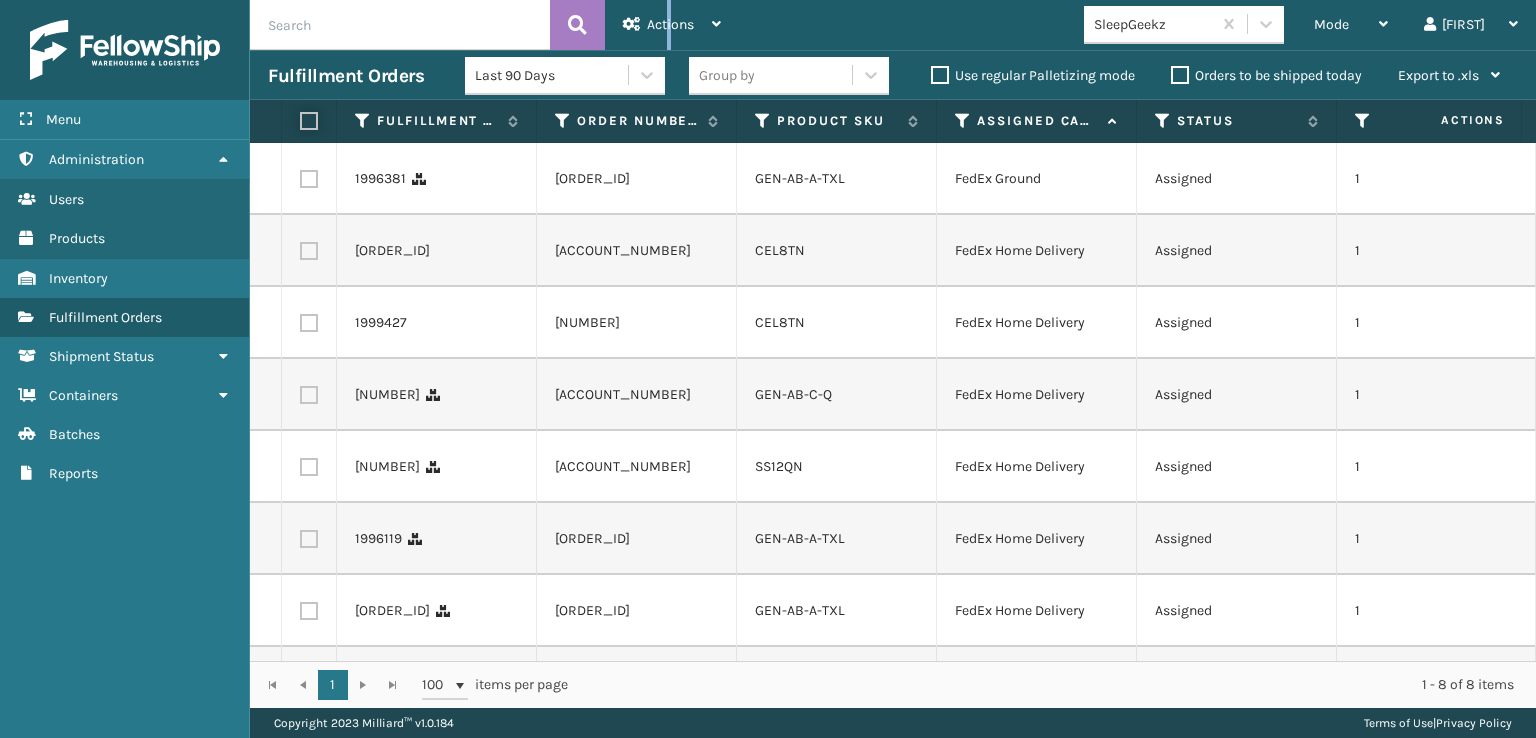 click at bounding box center (300, 121) 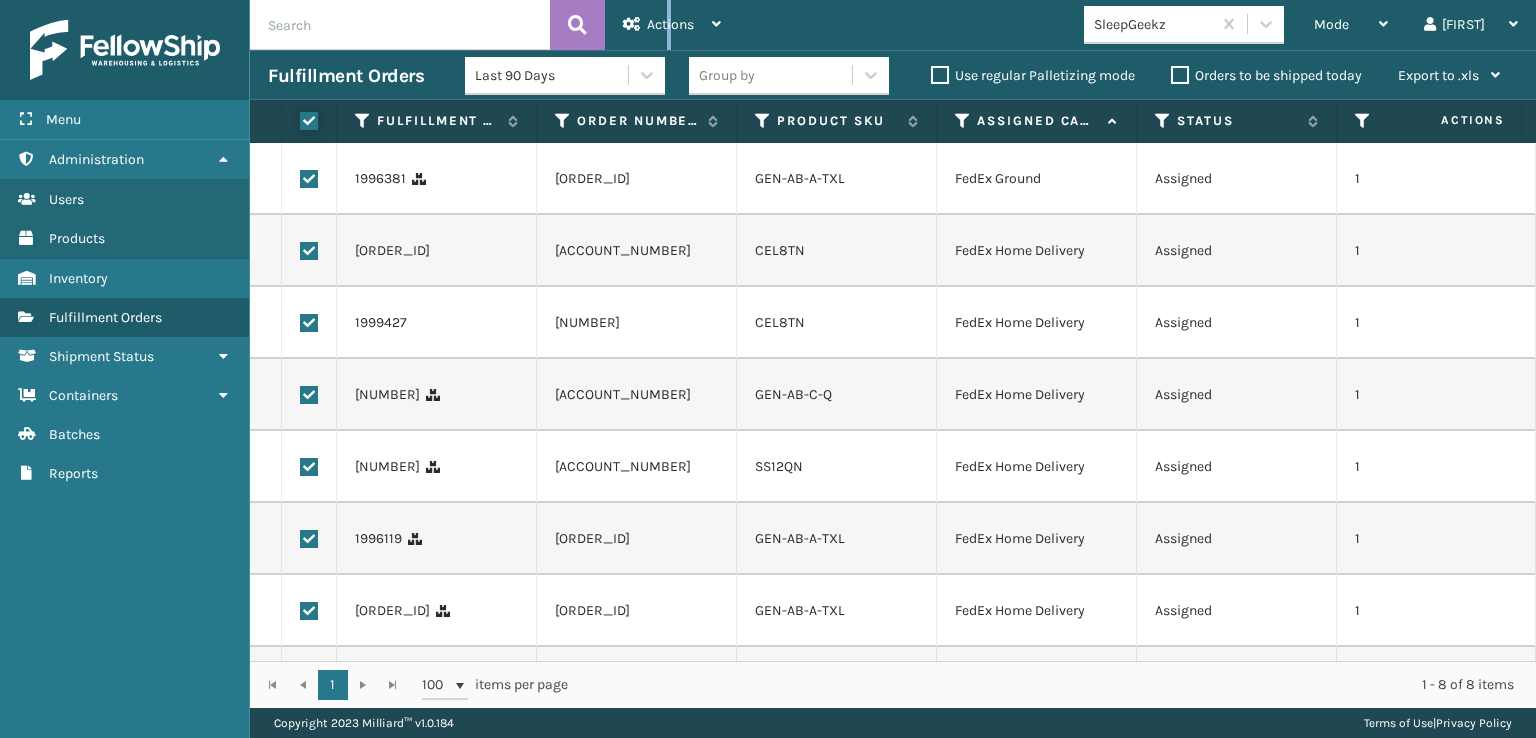 checkbox on "true" 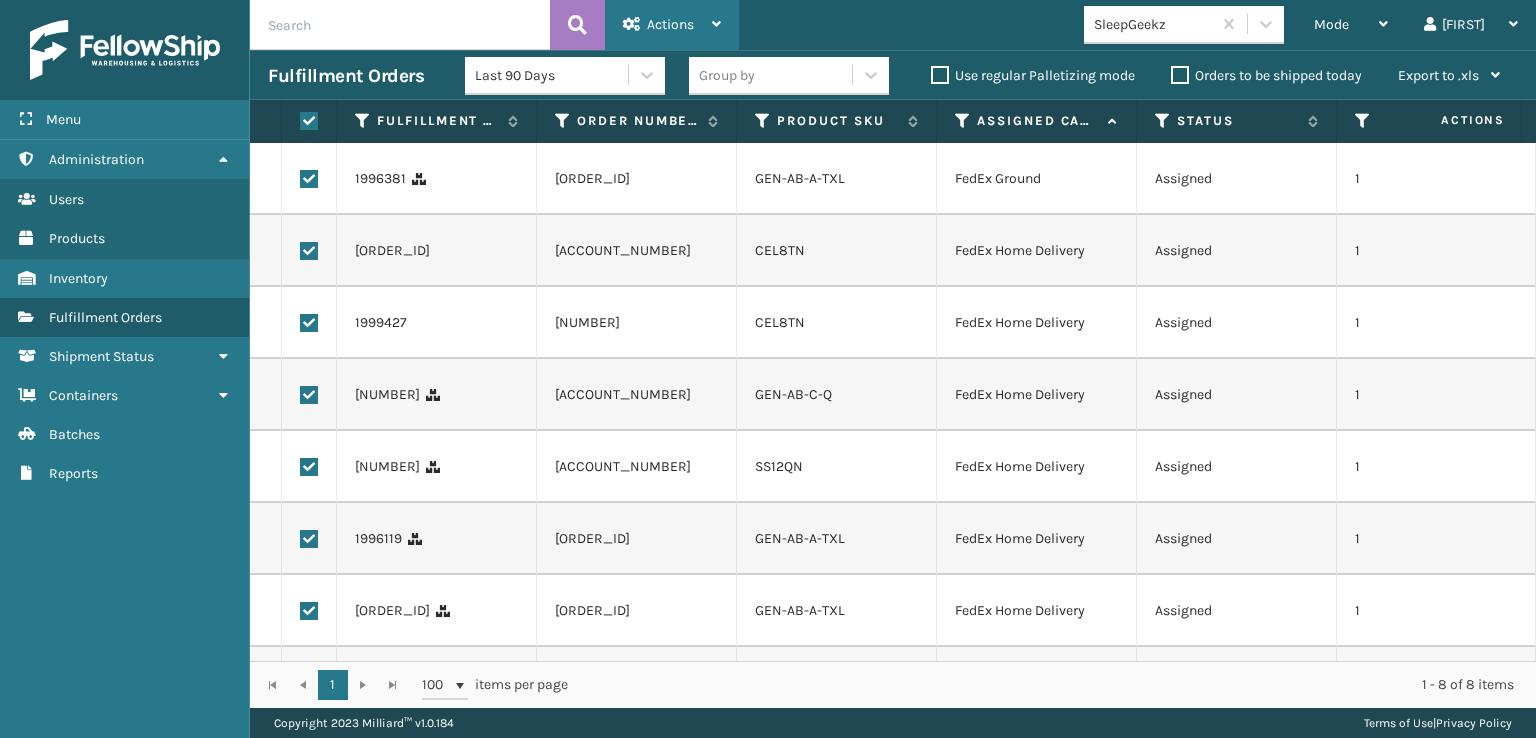 click on "Actions" at bounding box center (672, 25) 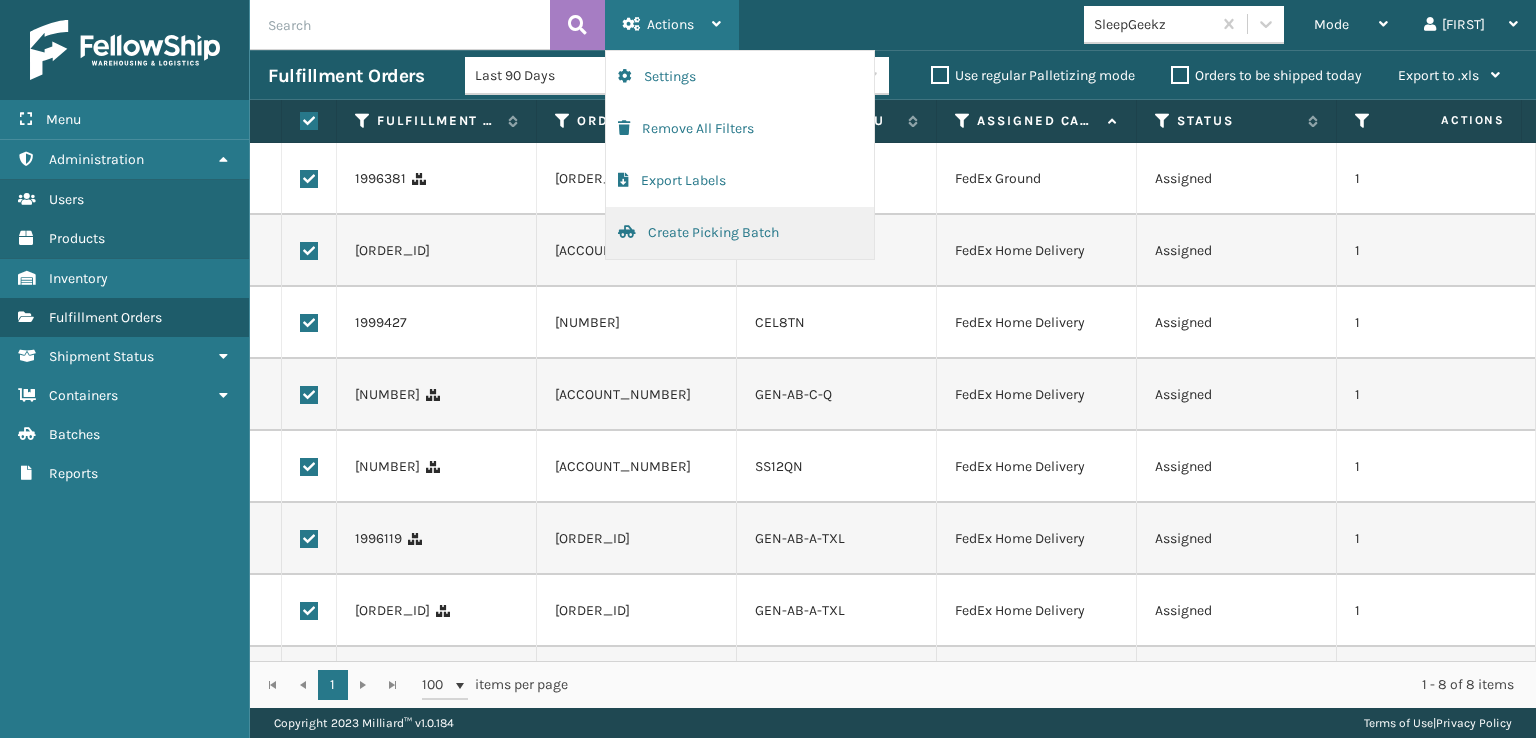 click on "Create Picking Batch" at bounding box center [740, 233] 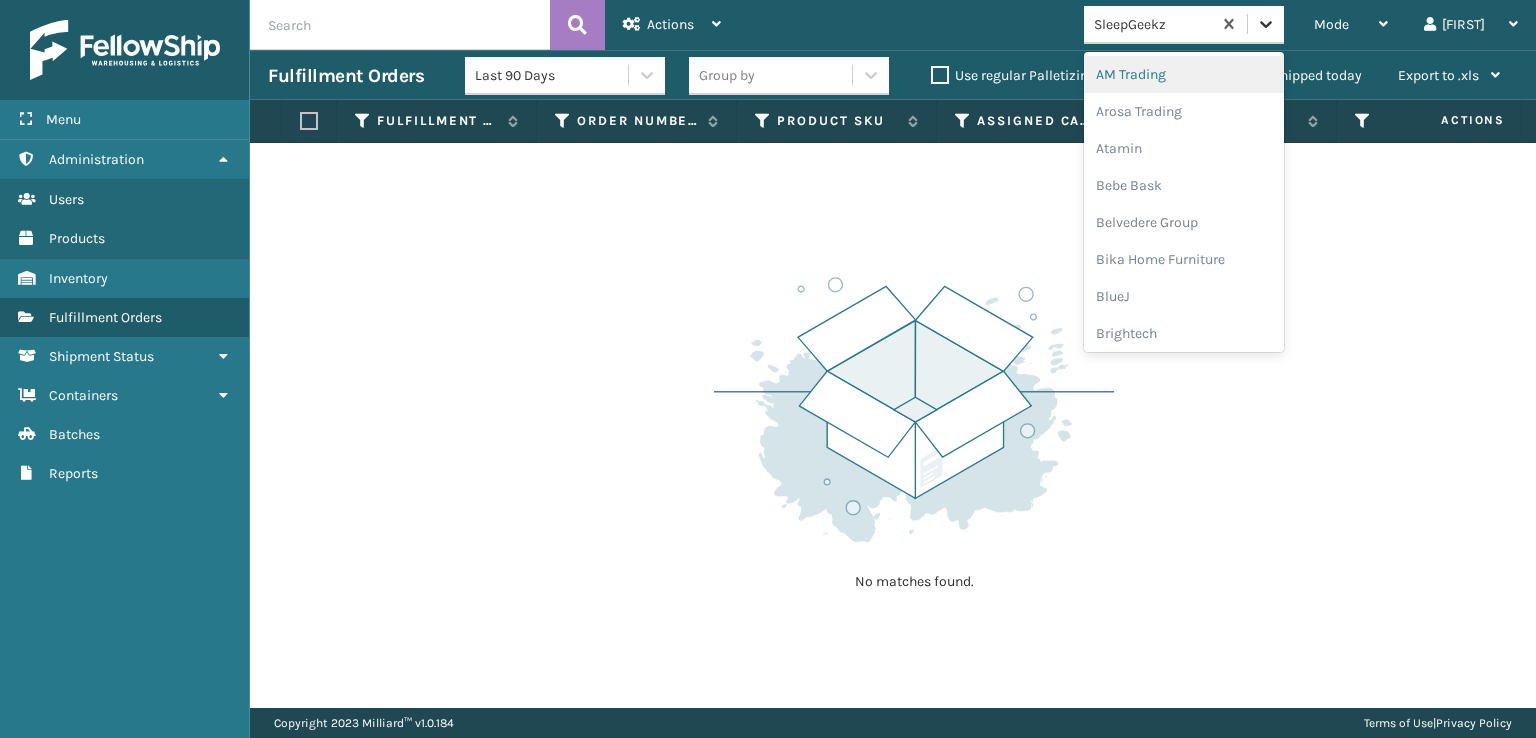 click 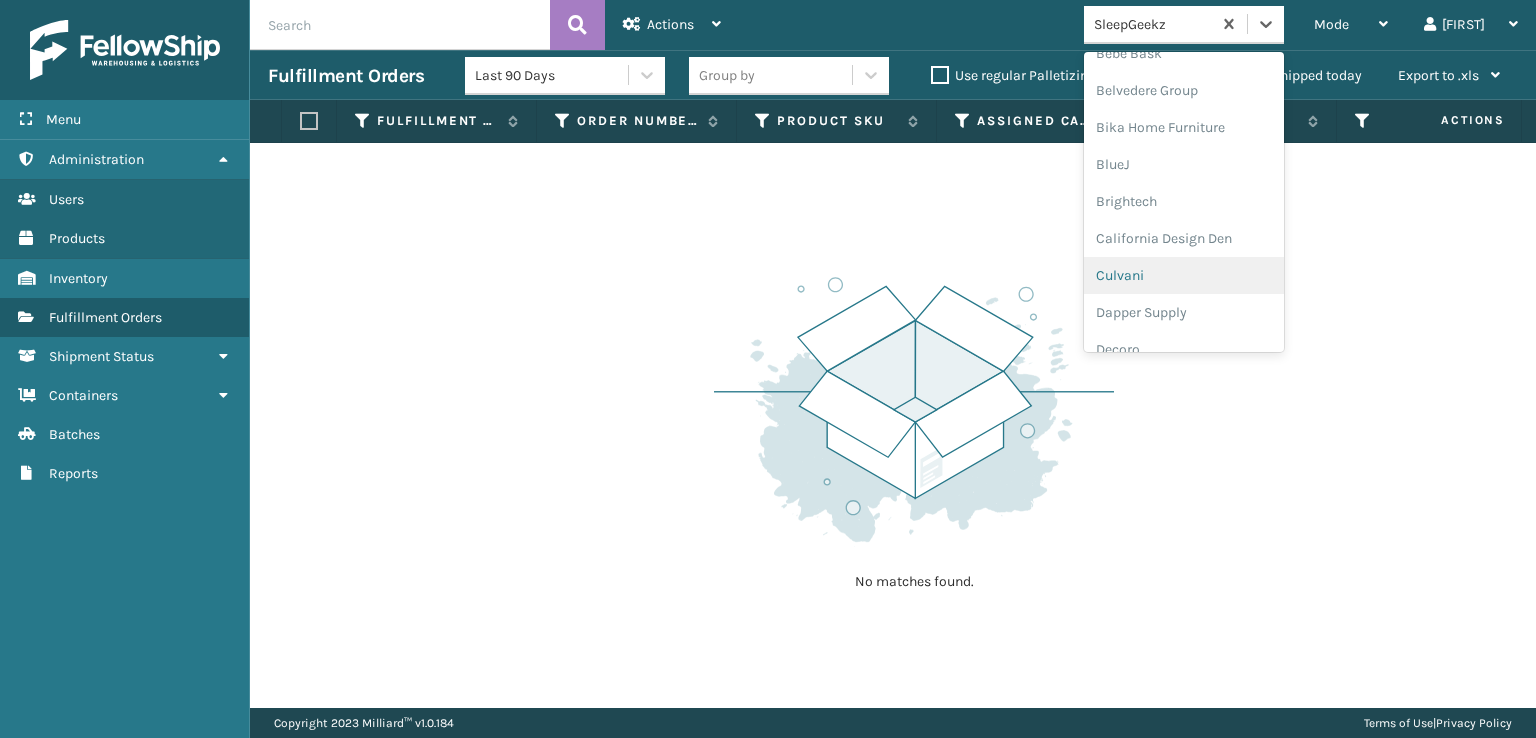 scroll, scrollTop: 232, scrollLeft: 0, axis: vertical 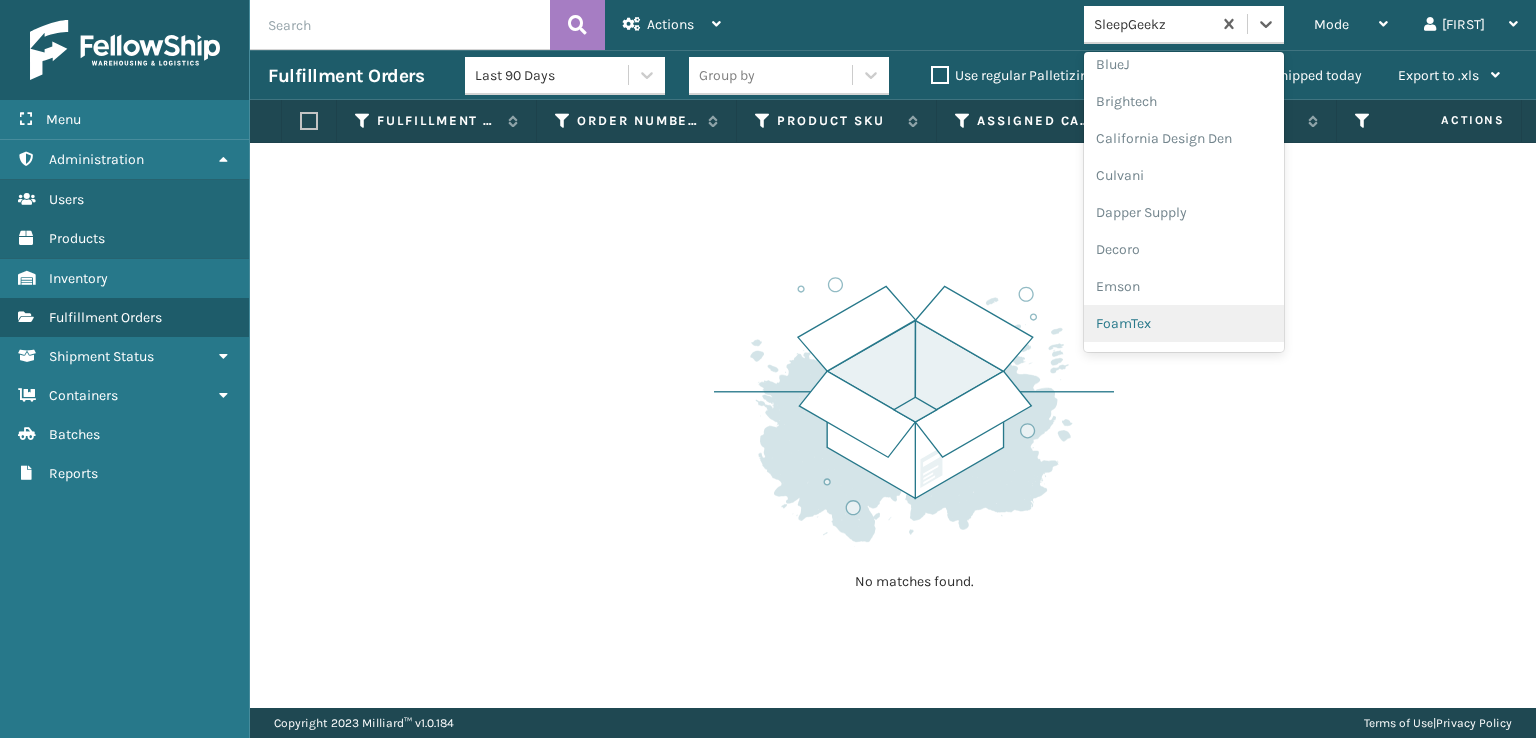 click on "FoamTex" at bounding box center (1184, 323) 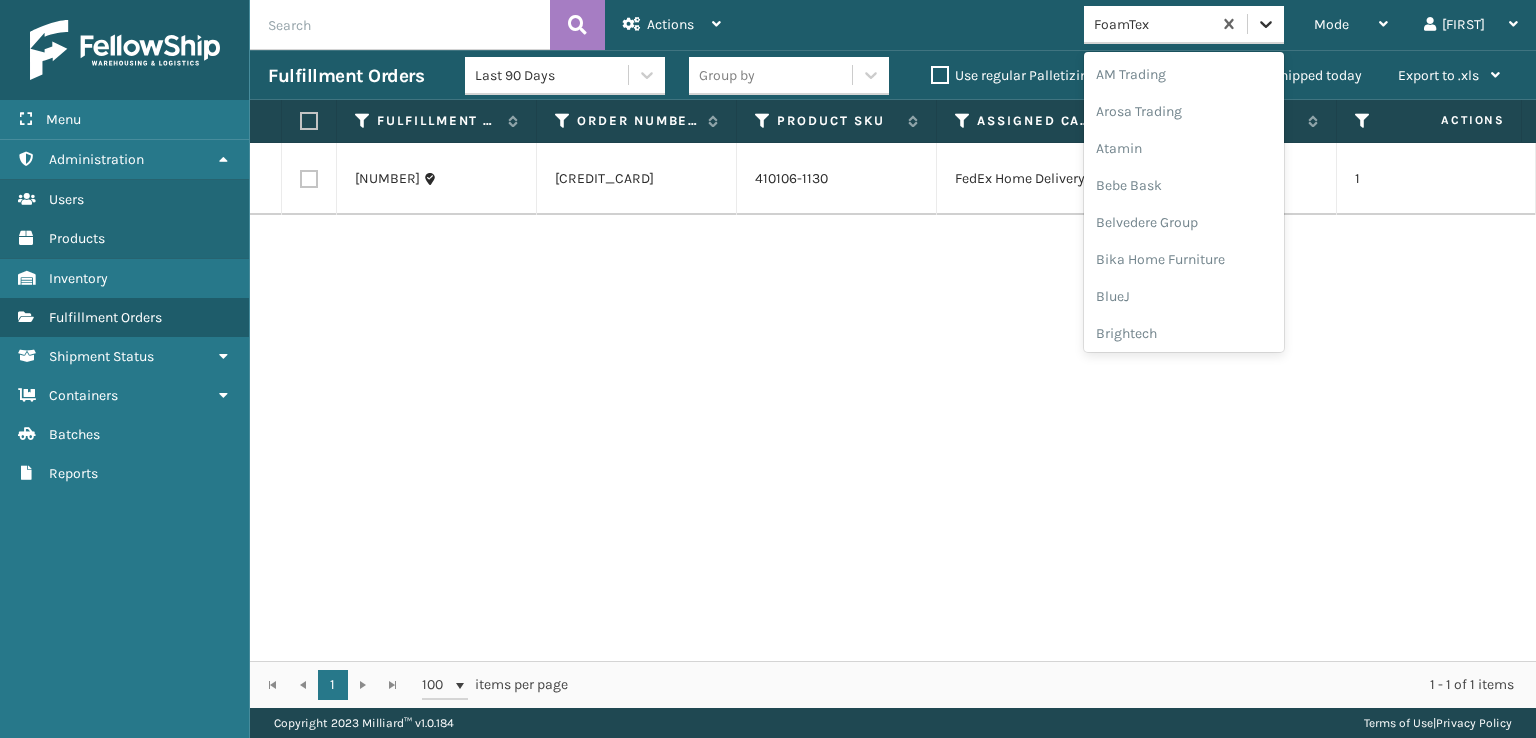 click 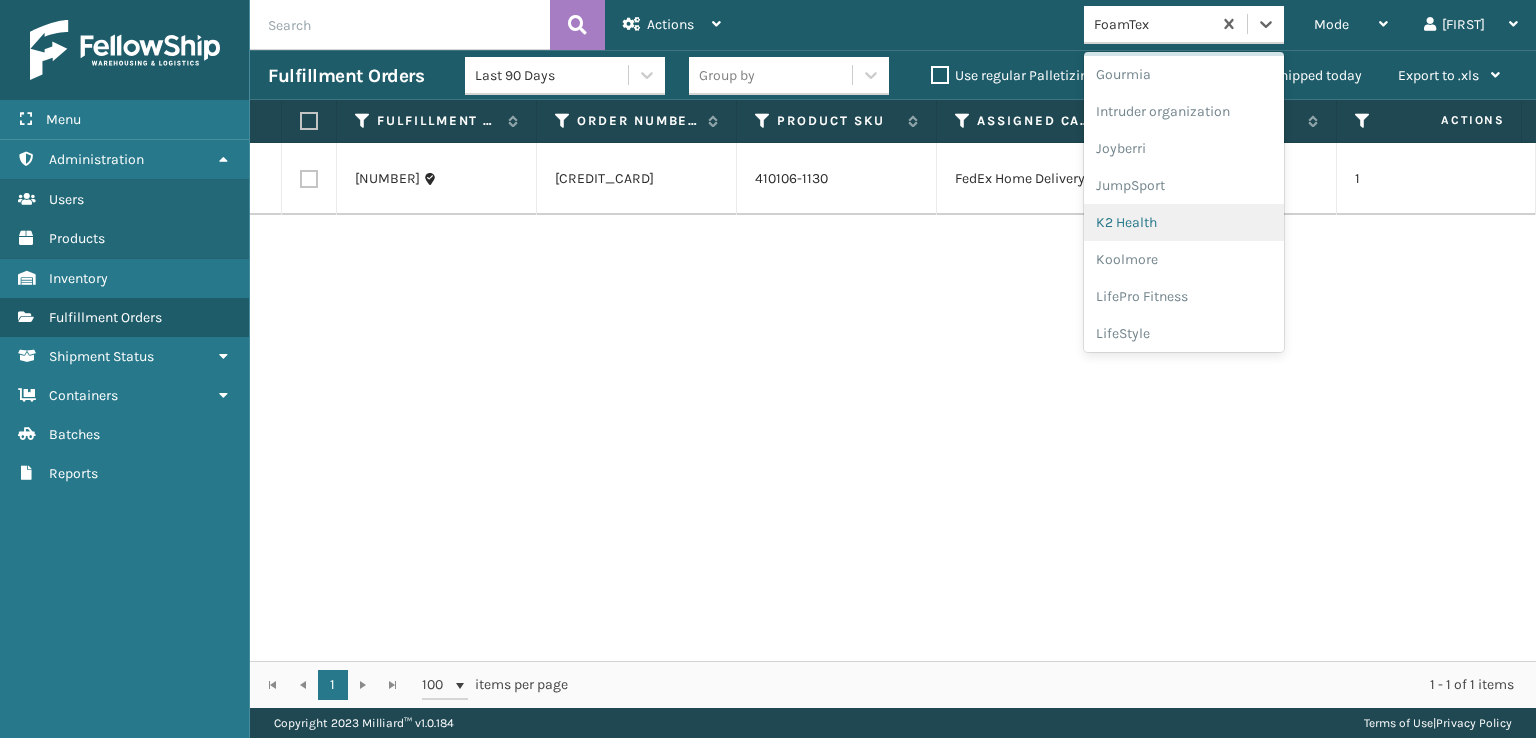 scroll, scrollTop: 632, scrollLeft: 0, axis: vertical 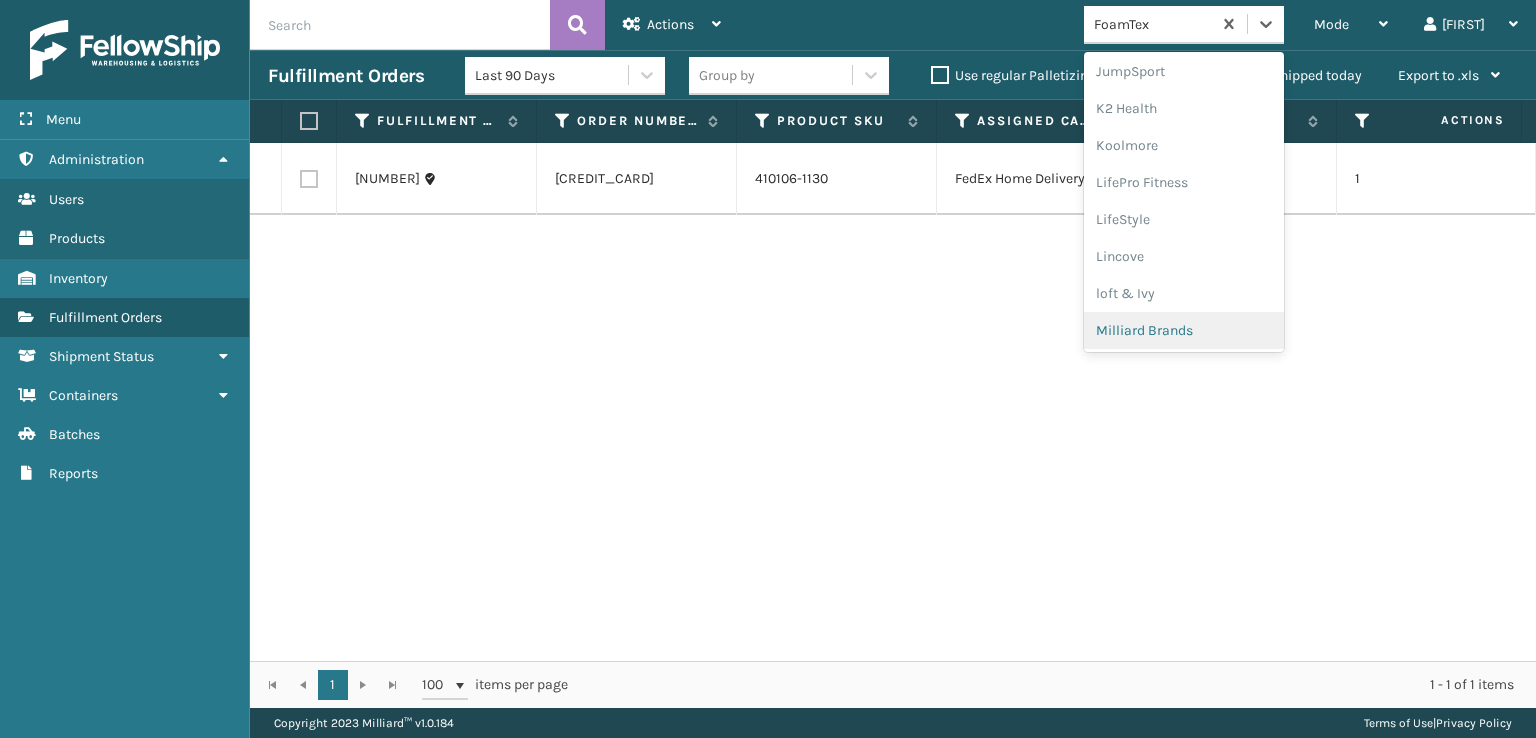 click on "Milliard Brands" at bounding box center [1184, 330] 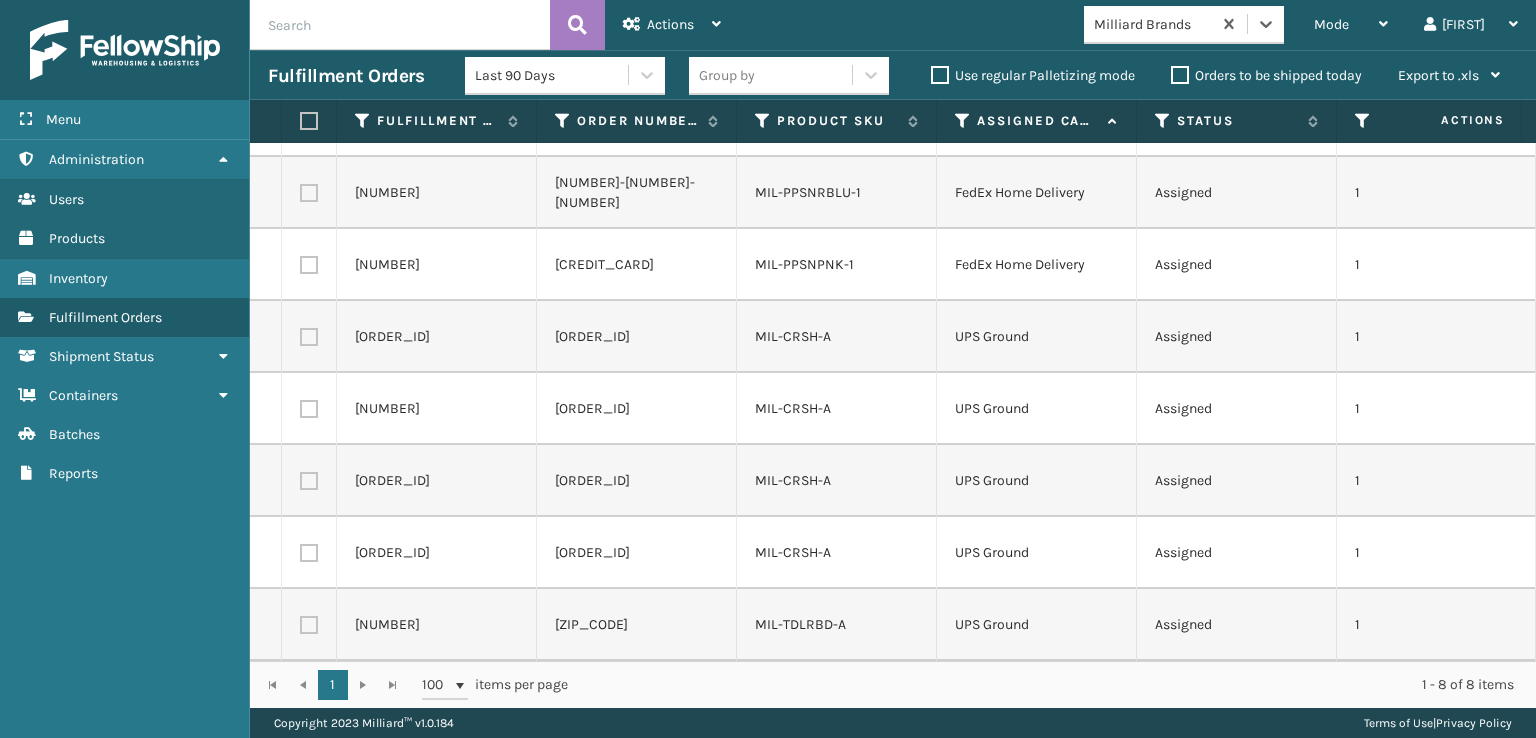 scroll, scrollTop: 0, scrollLeft: 0, axis: both 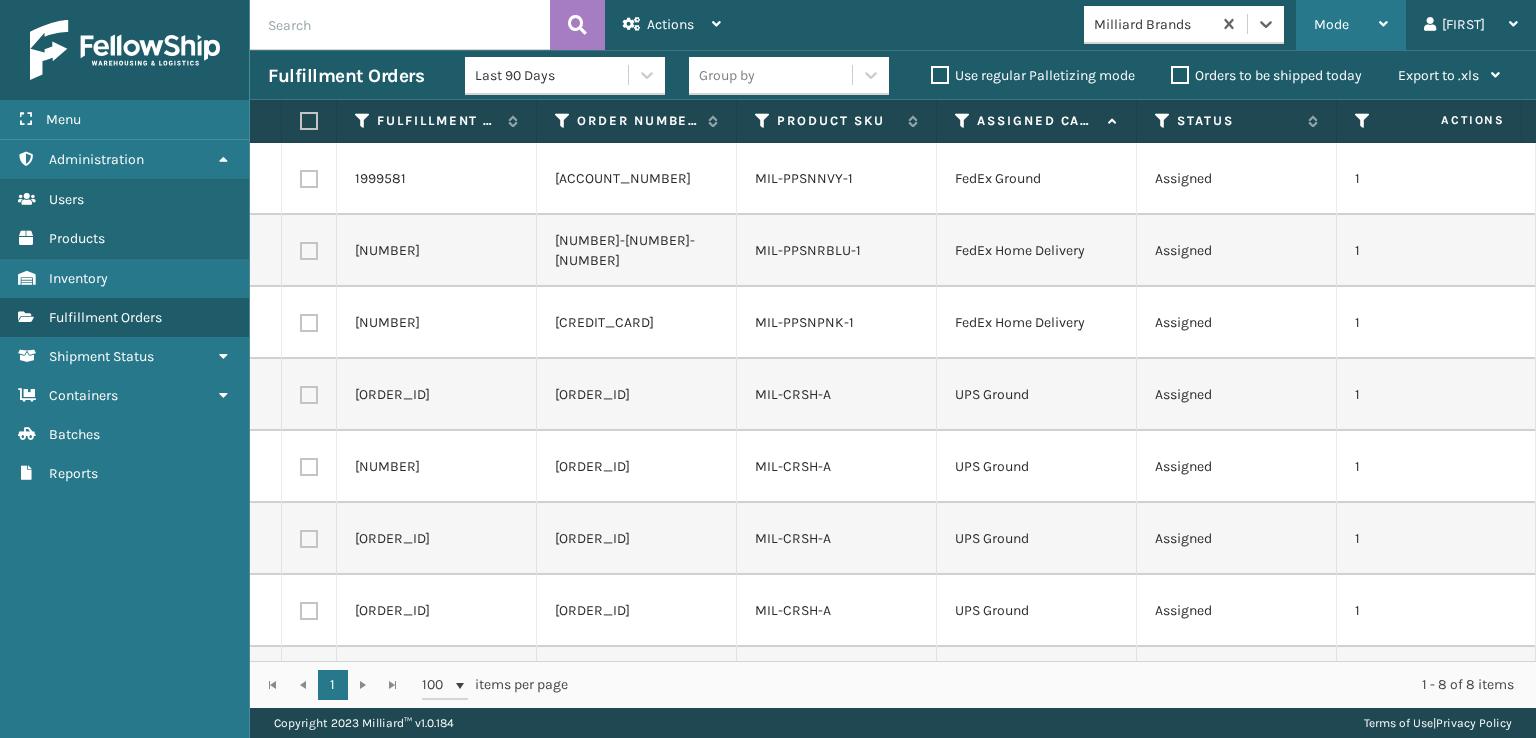 click on "Mode" at bounding box center (1331, 24) 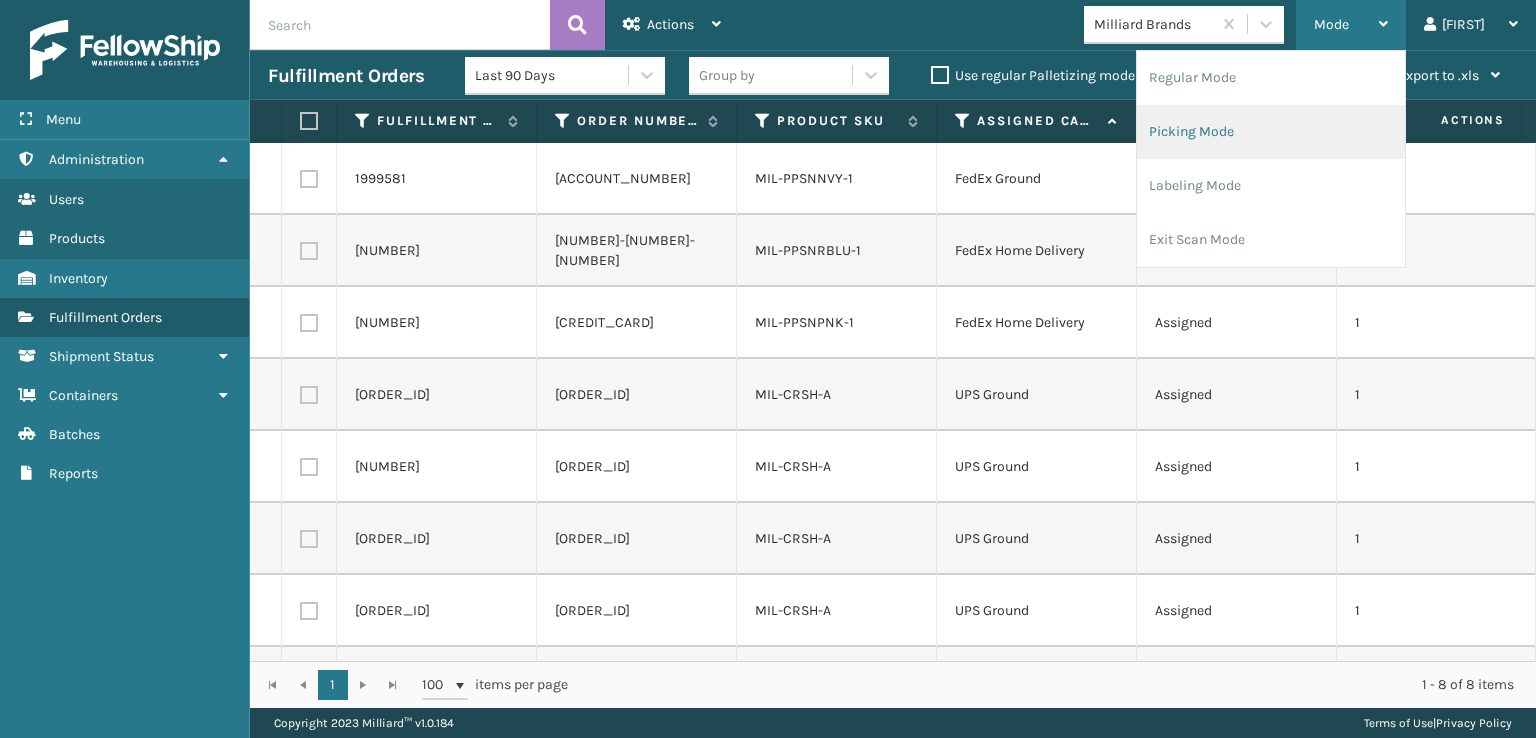 click on "Picking Mode" at bounding box center (1271, 132) 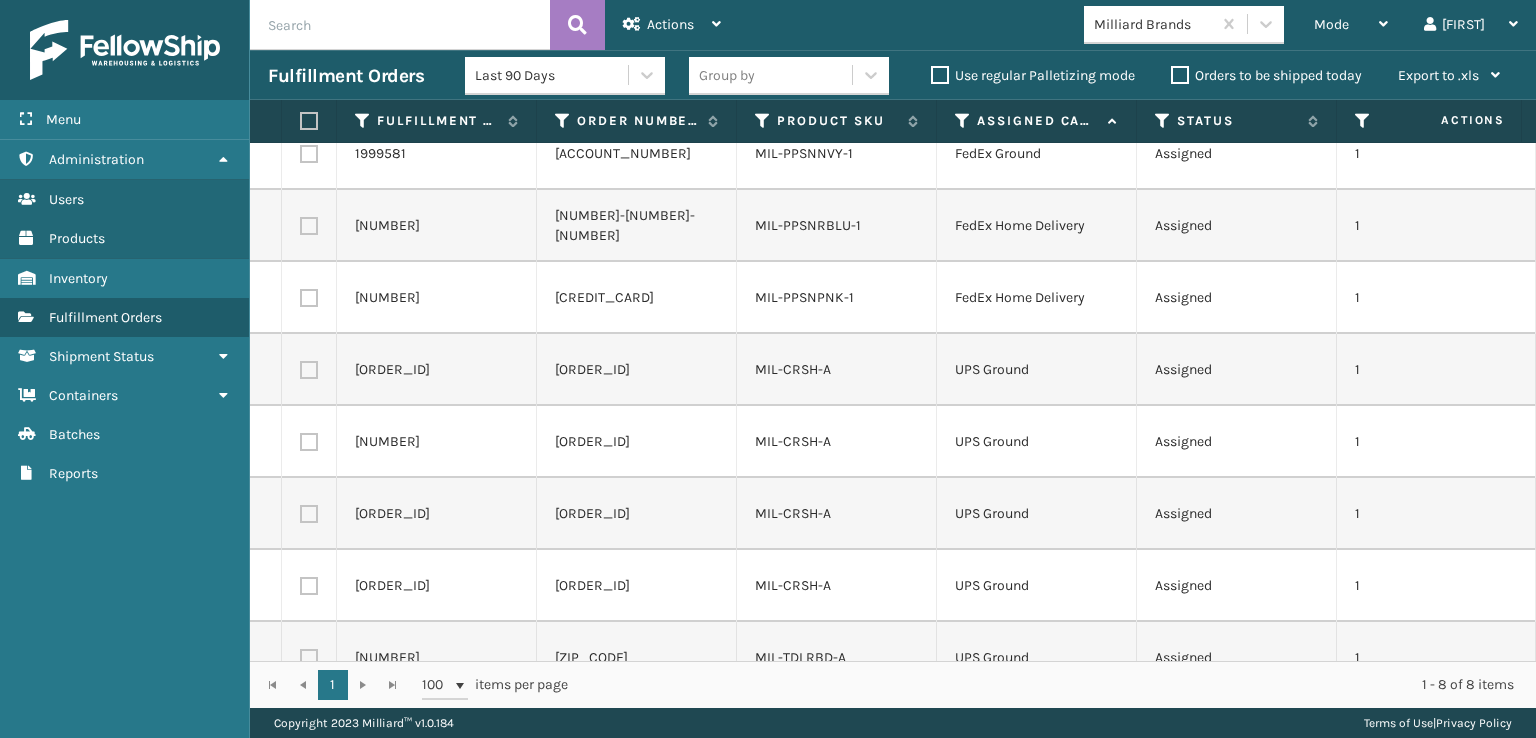 scroll, scrollTop: 0, scrollLeft: 0, axis: both 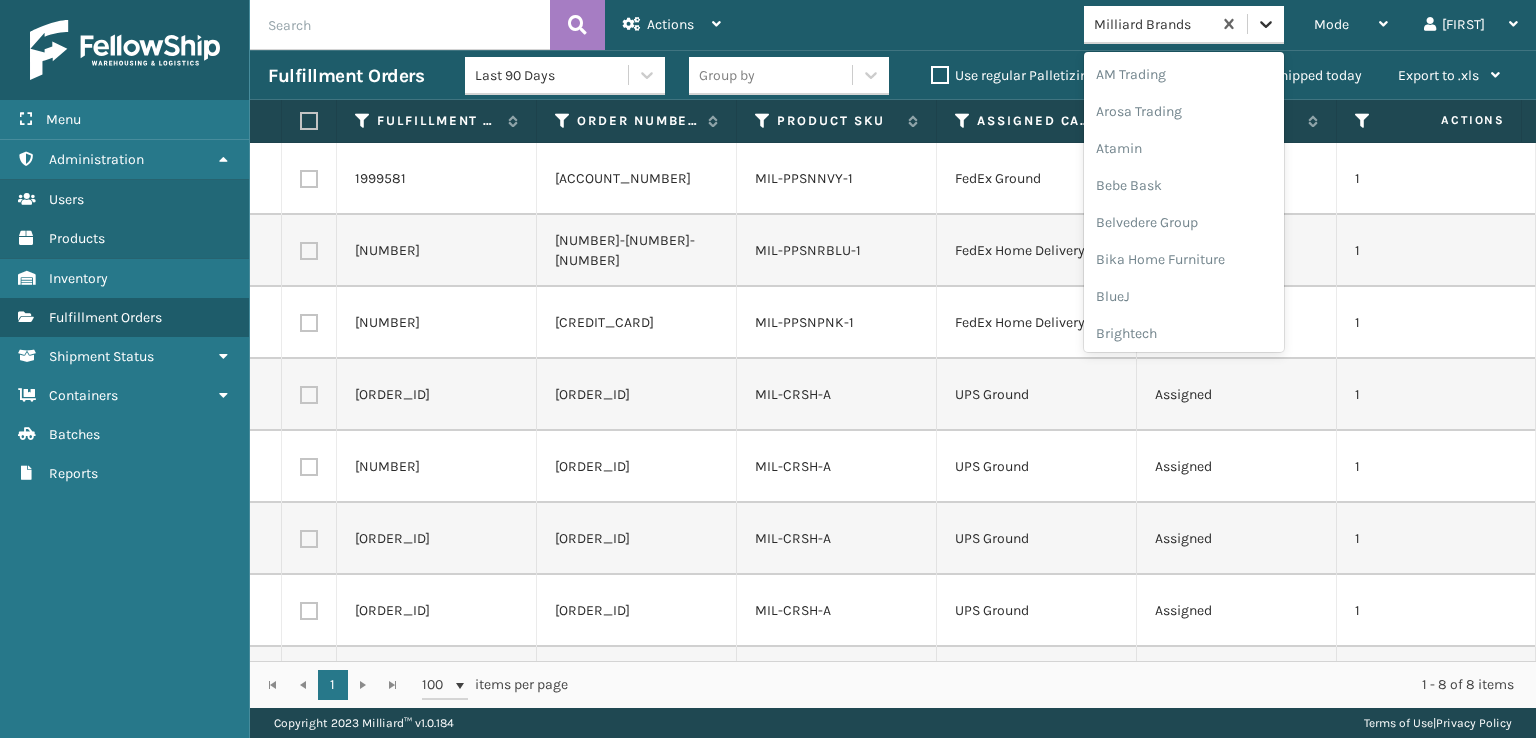 click 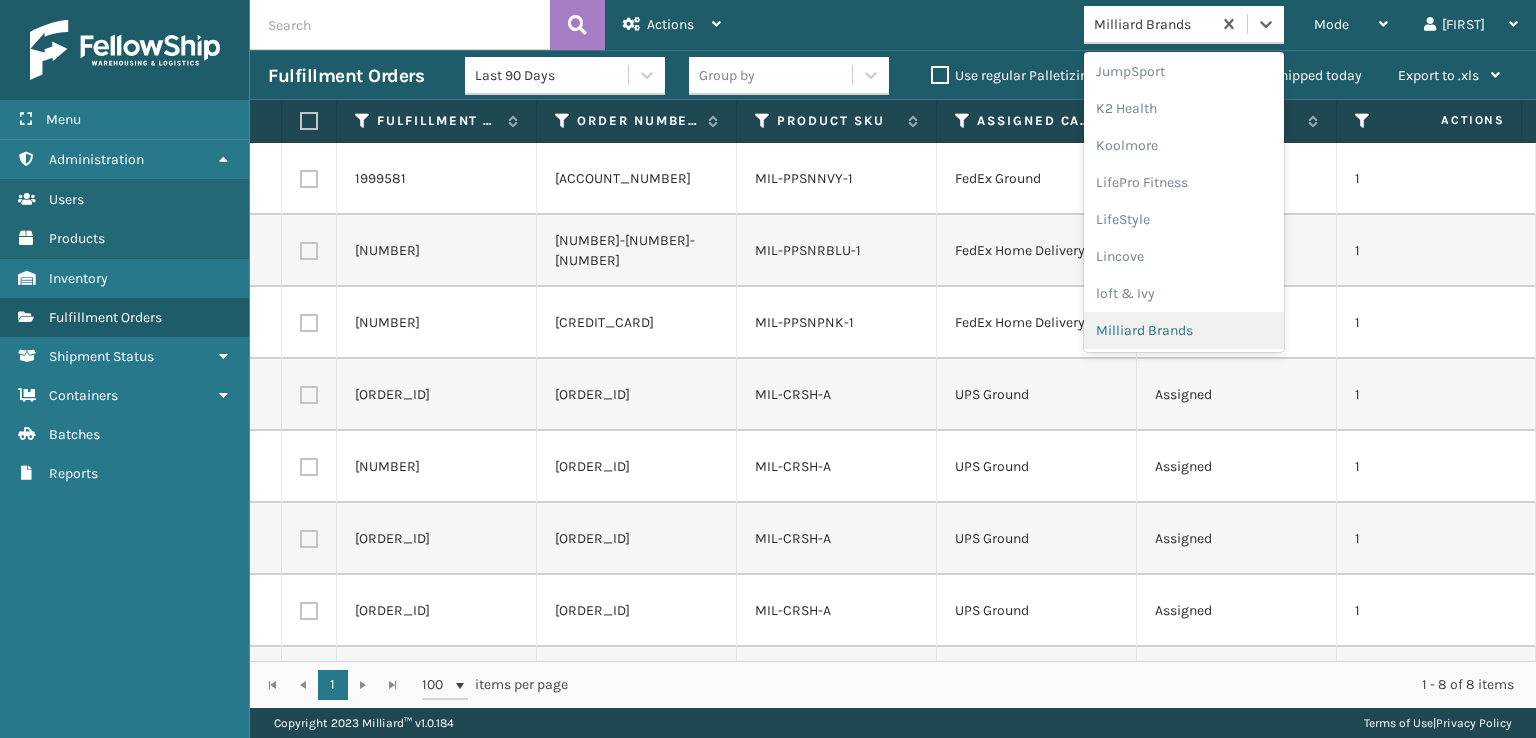 click on "Milliard Brands" at bounding box center [1184, 330] 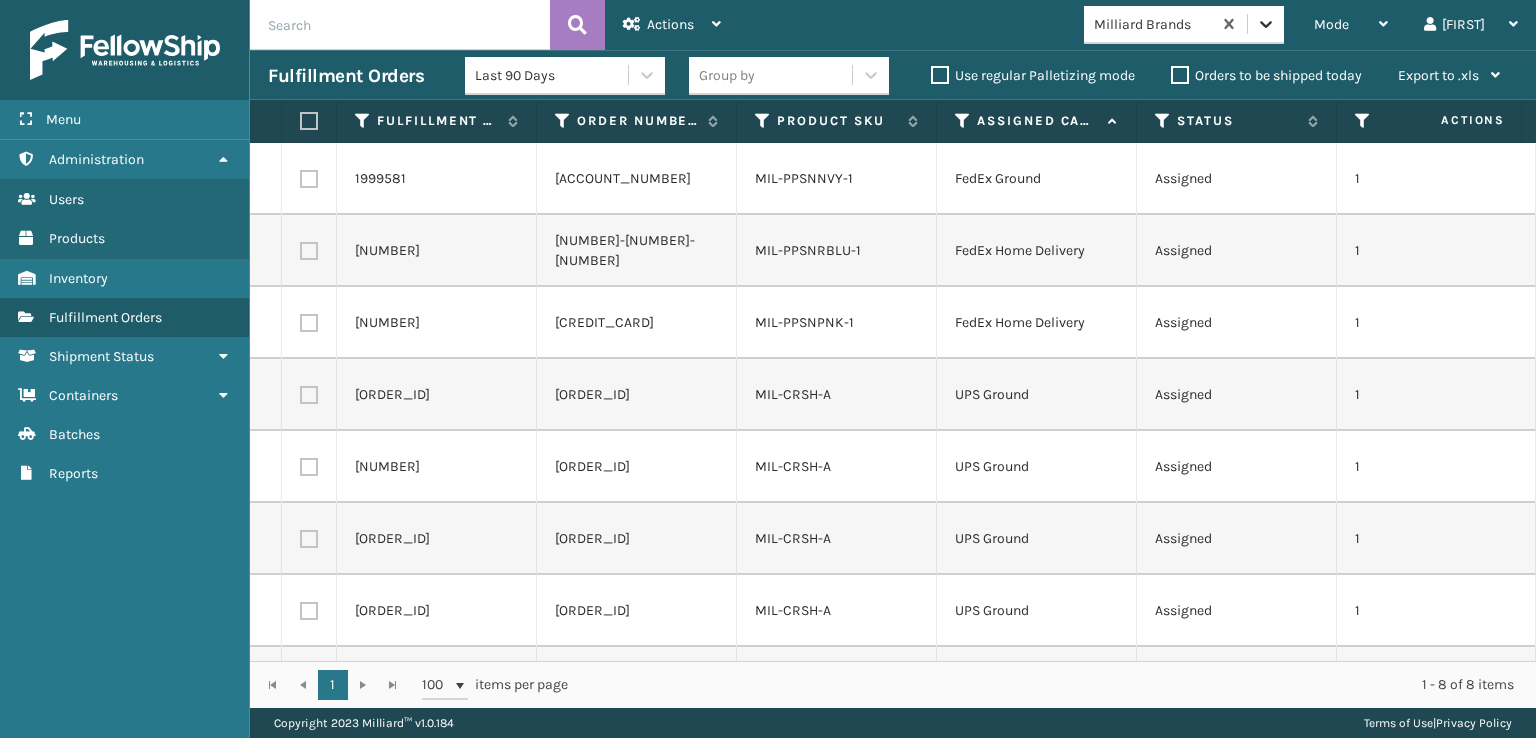 click 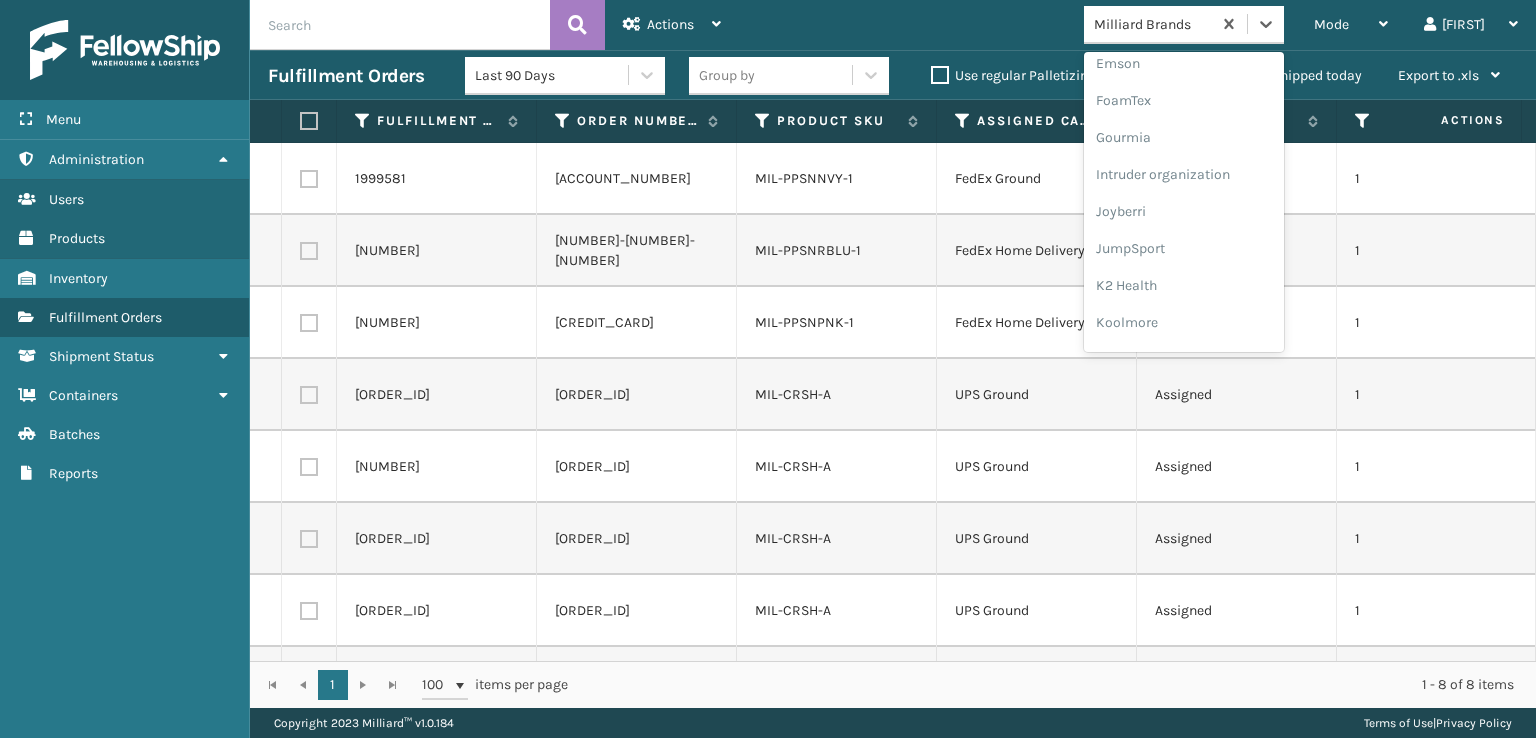scroll, scrollTop: 432, scrollLeft: 0, axis: vertical 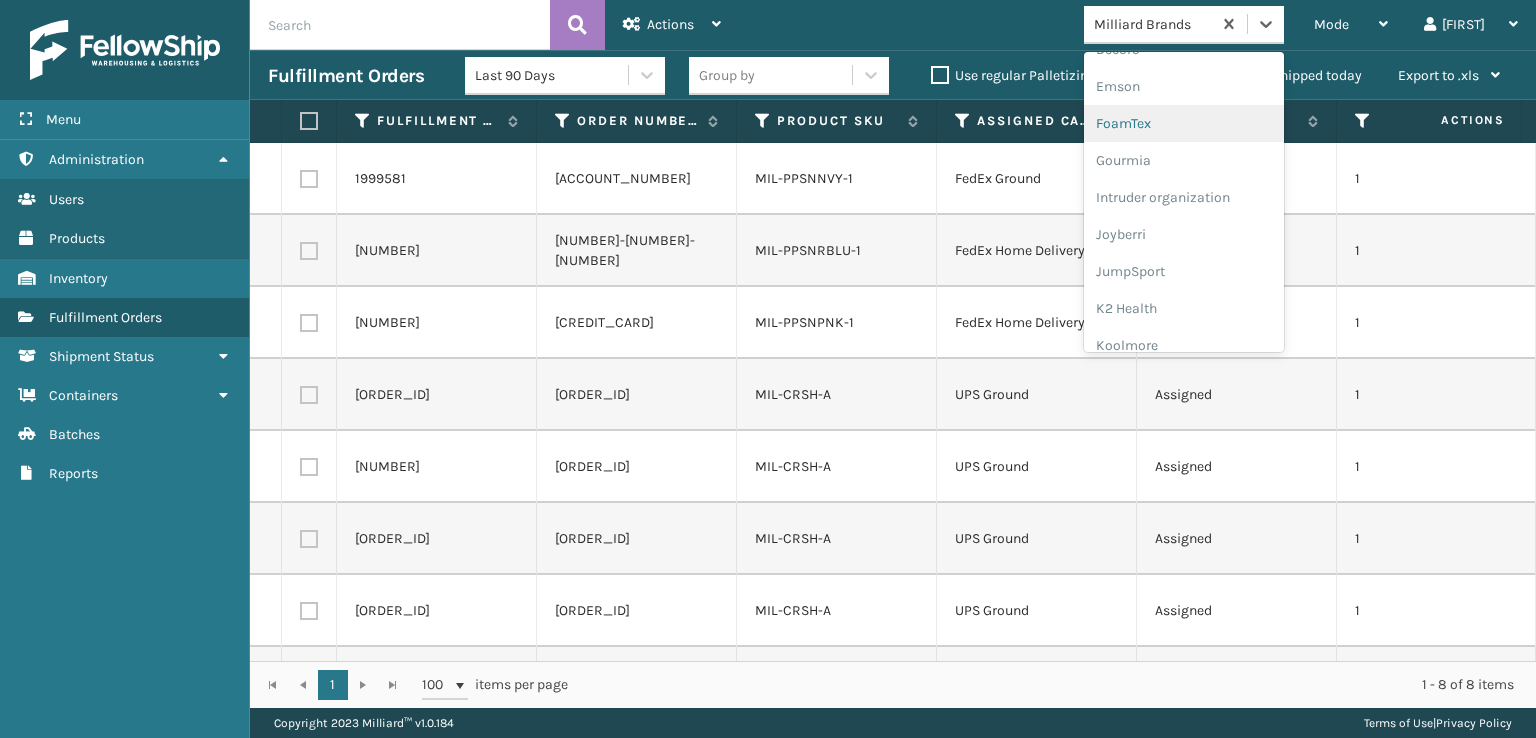 click on "FoamTex" at bounding box center (1184, 123) 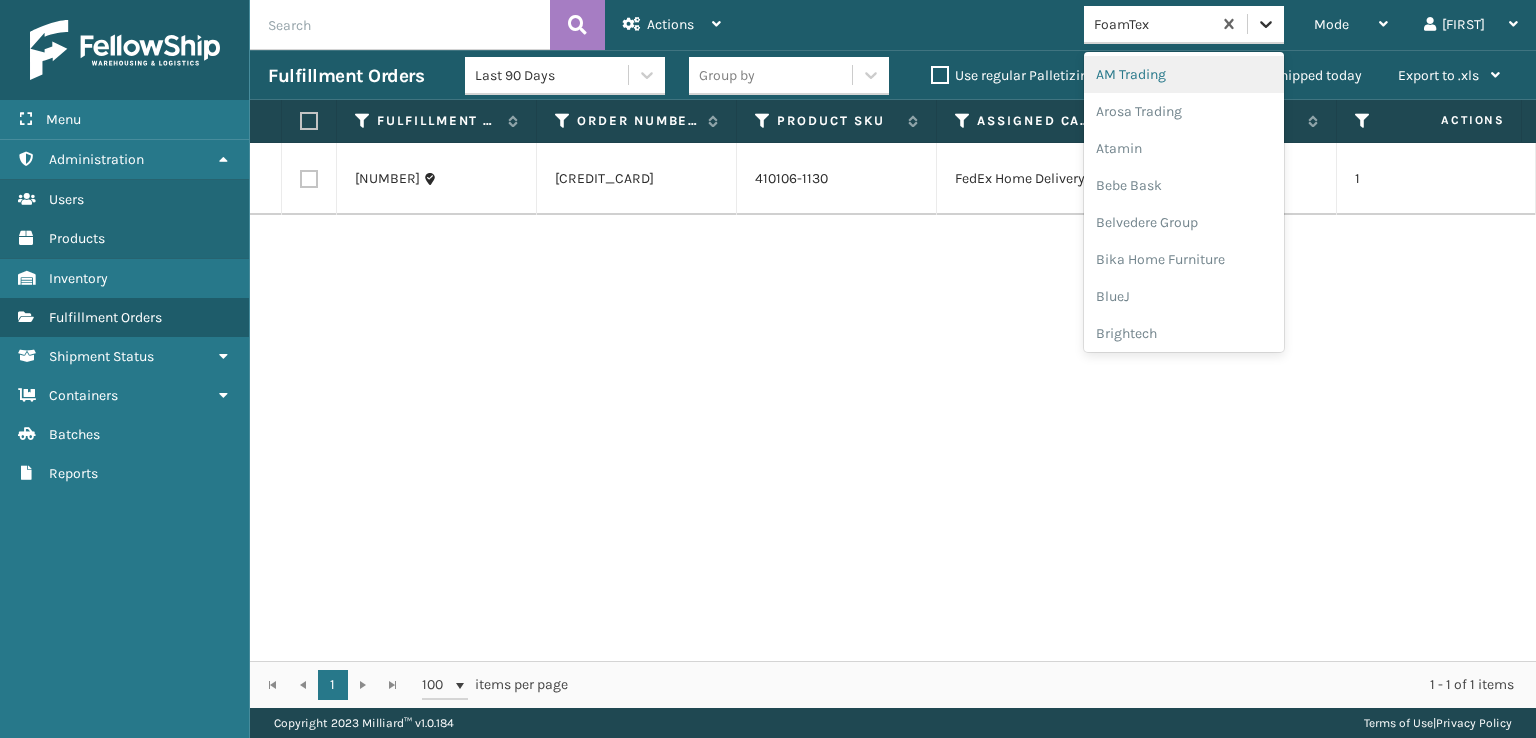 click 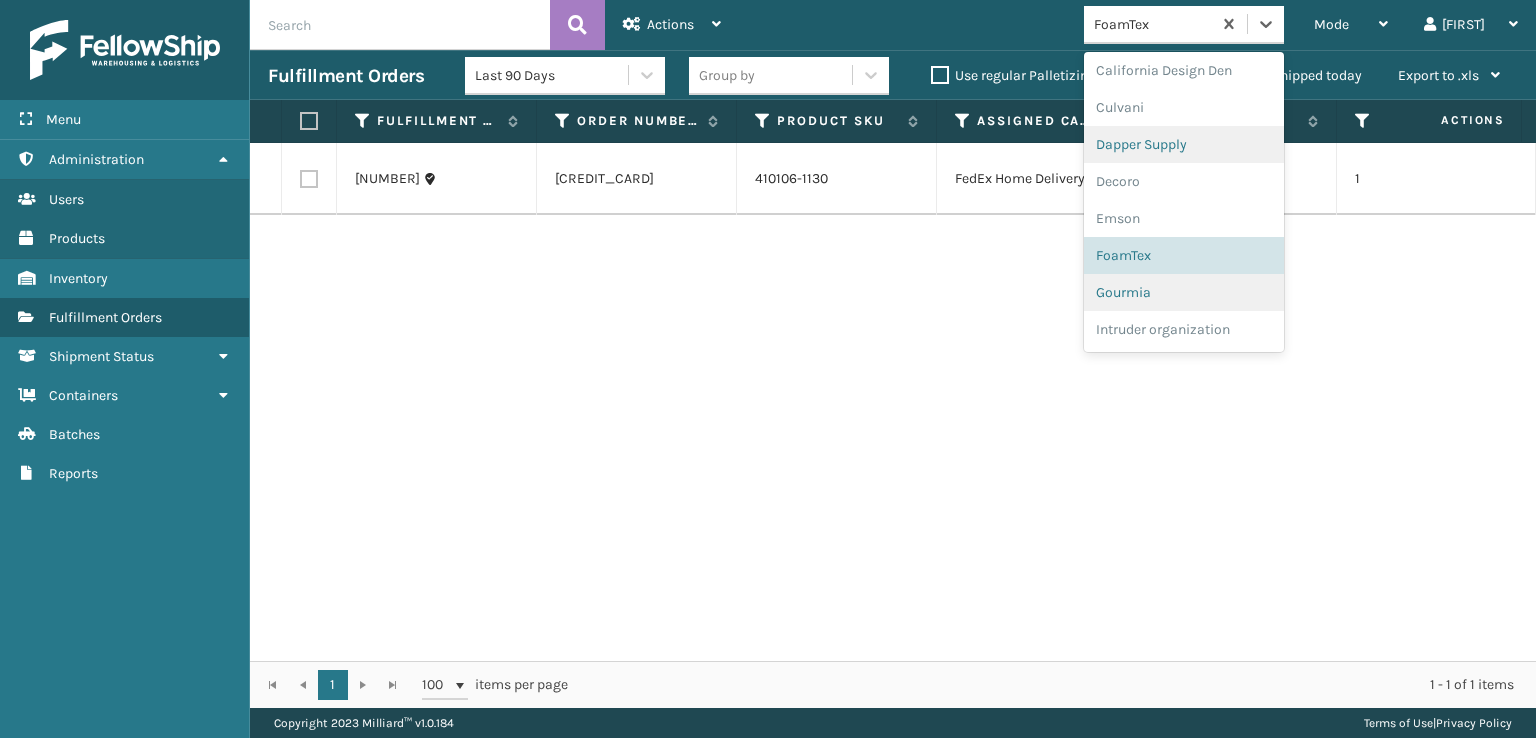 scroll, scrollTop: 632, scrollLeft: 0, axis: vertical 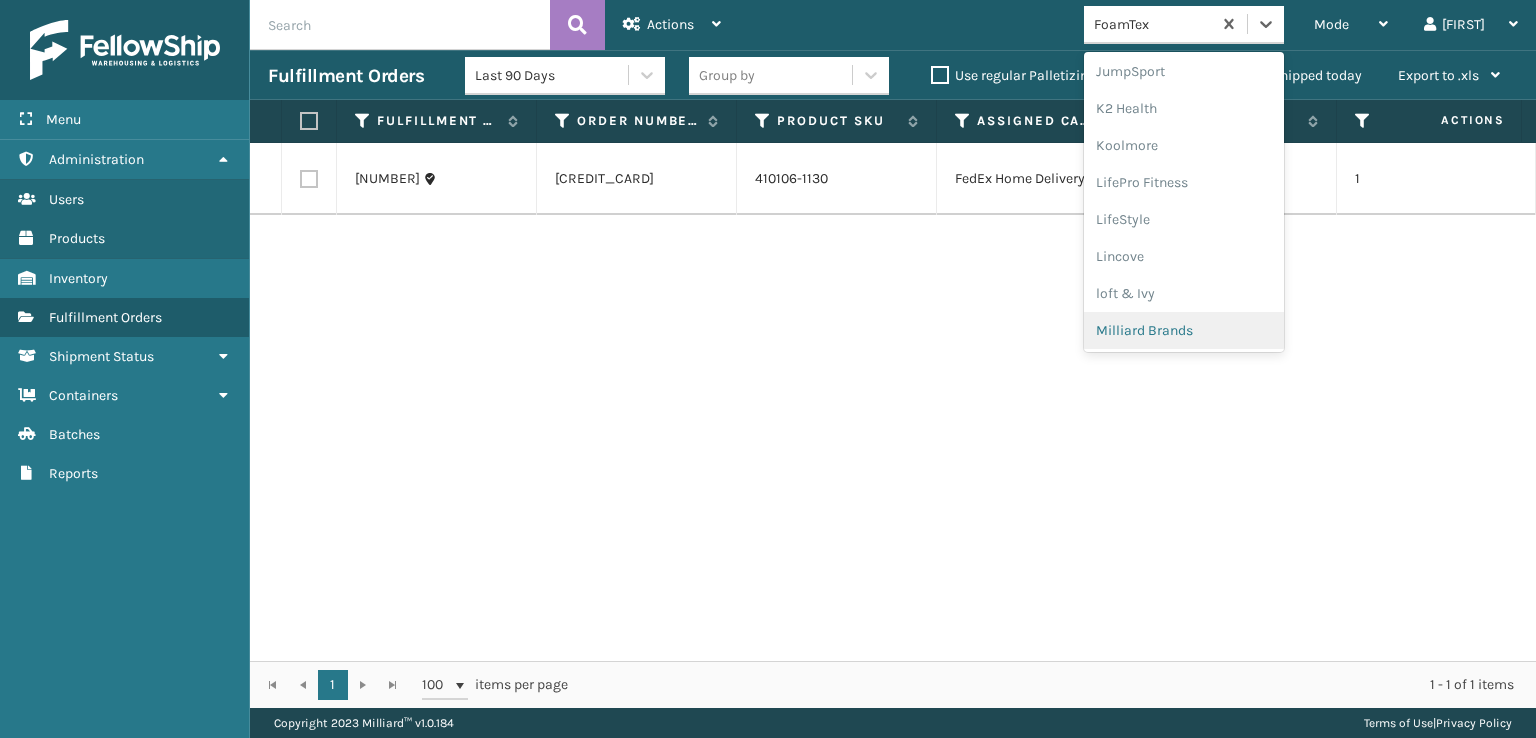 click on "Milliard Brands" at bounding box center [1184, 330] 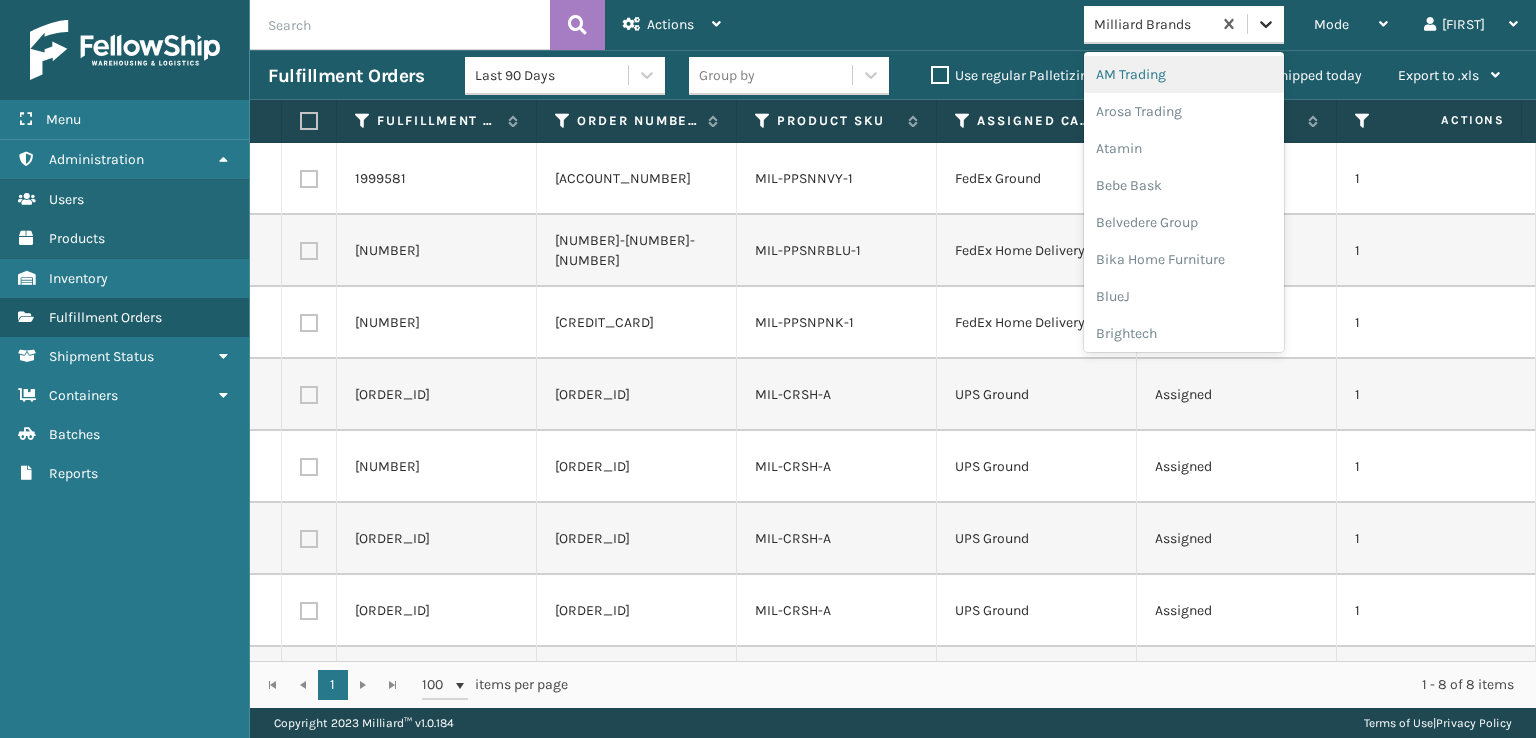 click 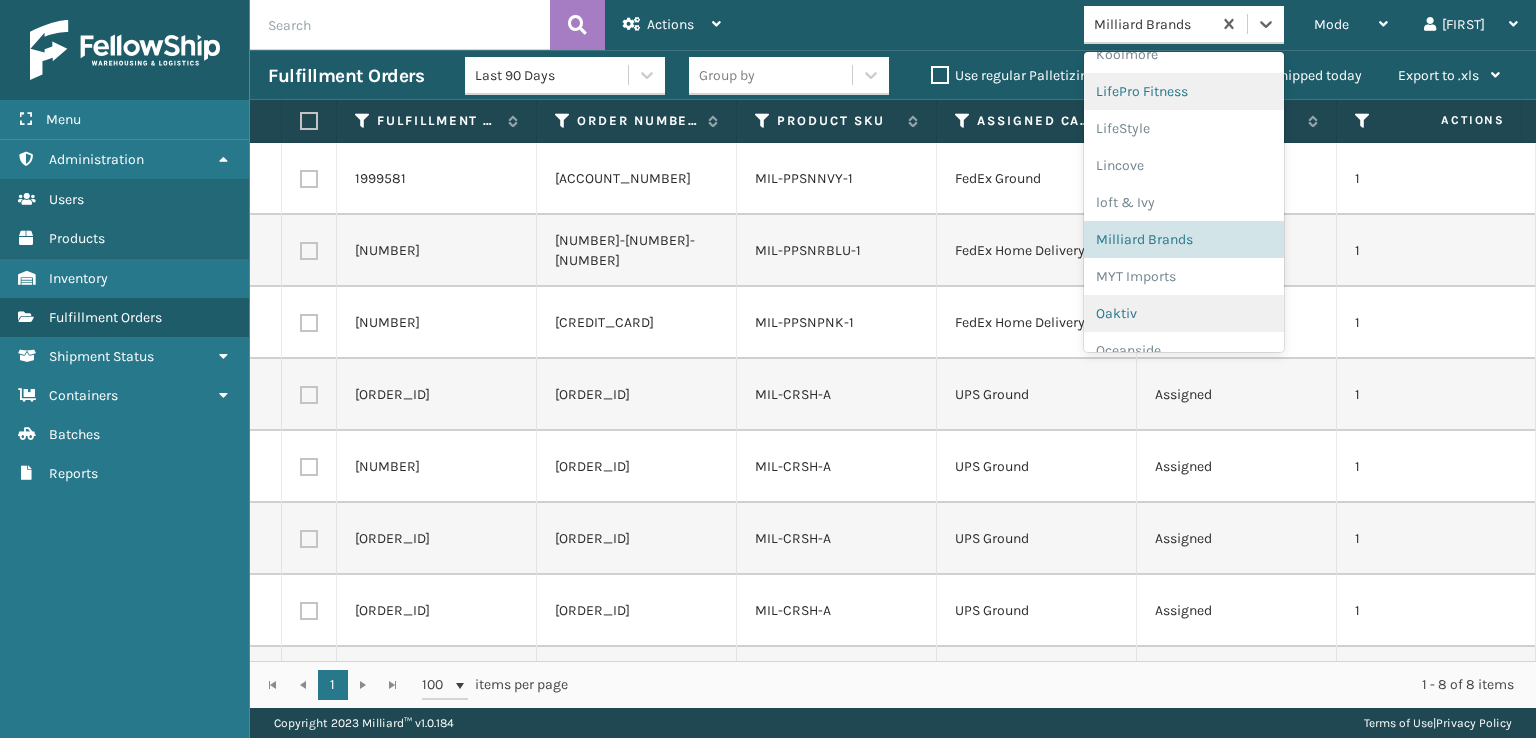 scroll, scrollTop: 966, scrollLeft: 0, axis: vertical 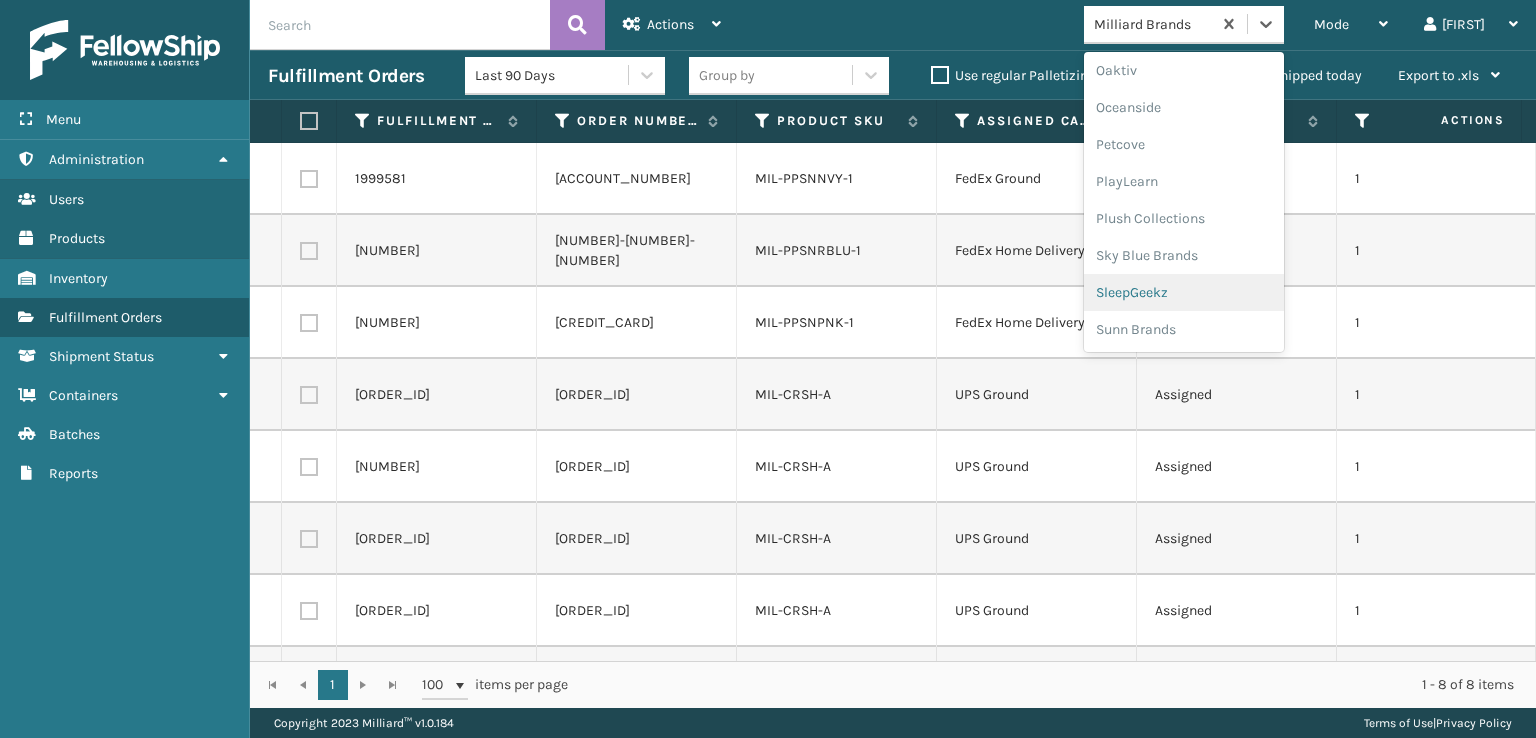click on "SleepGeekz" at bounding box center [1184, 292] 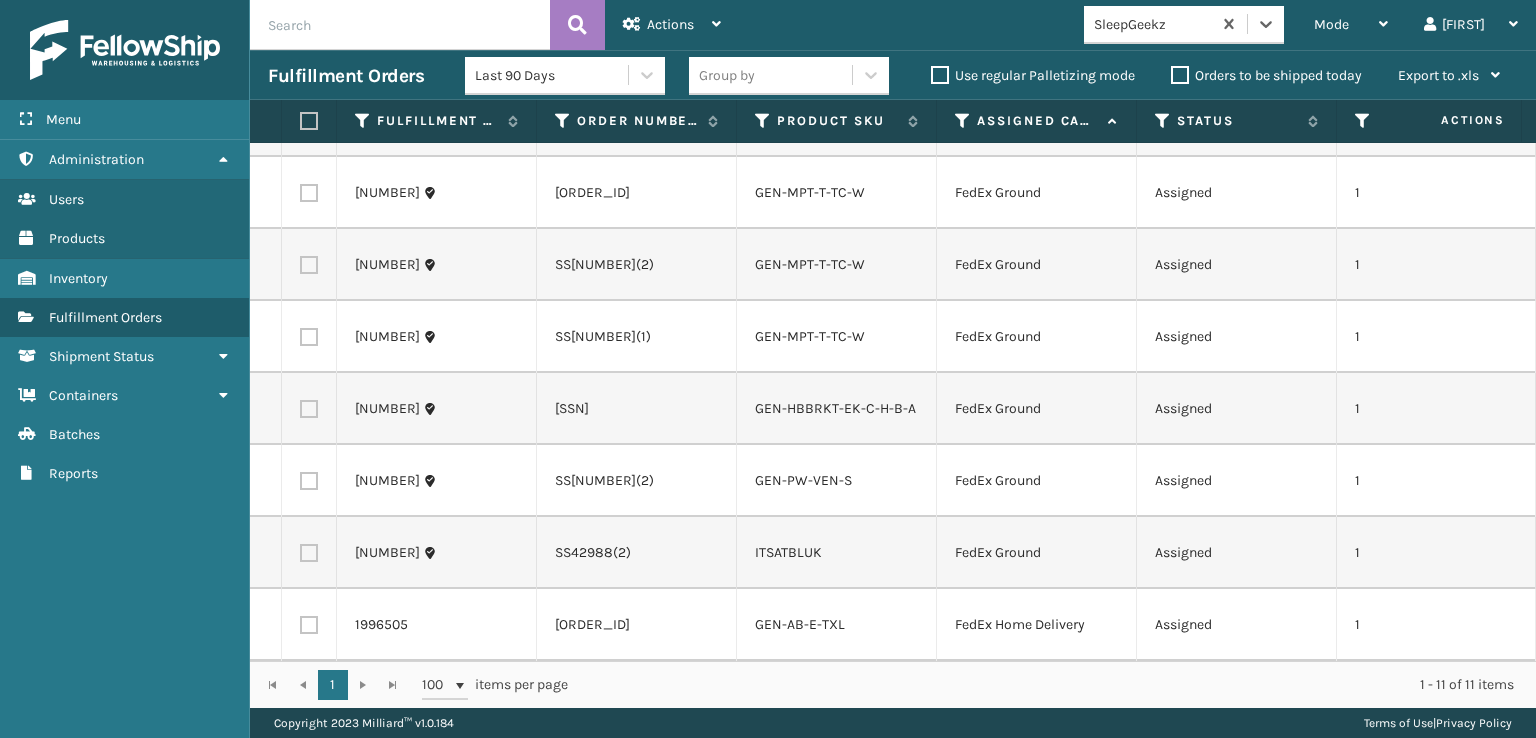 scroll, scrollTop: 0, scrollLeft: 0, axis: both 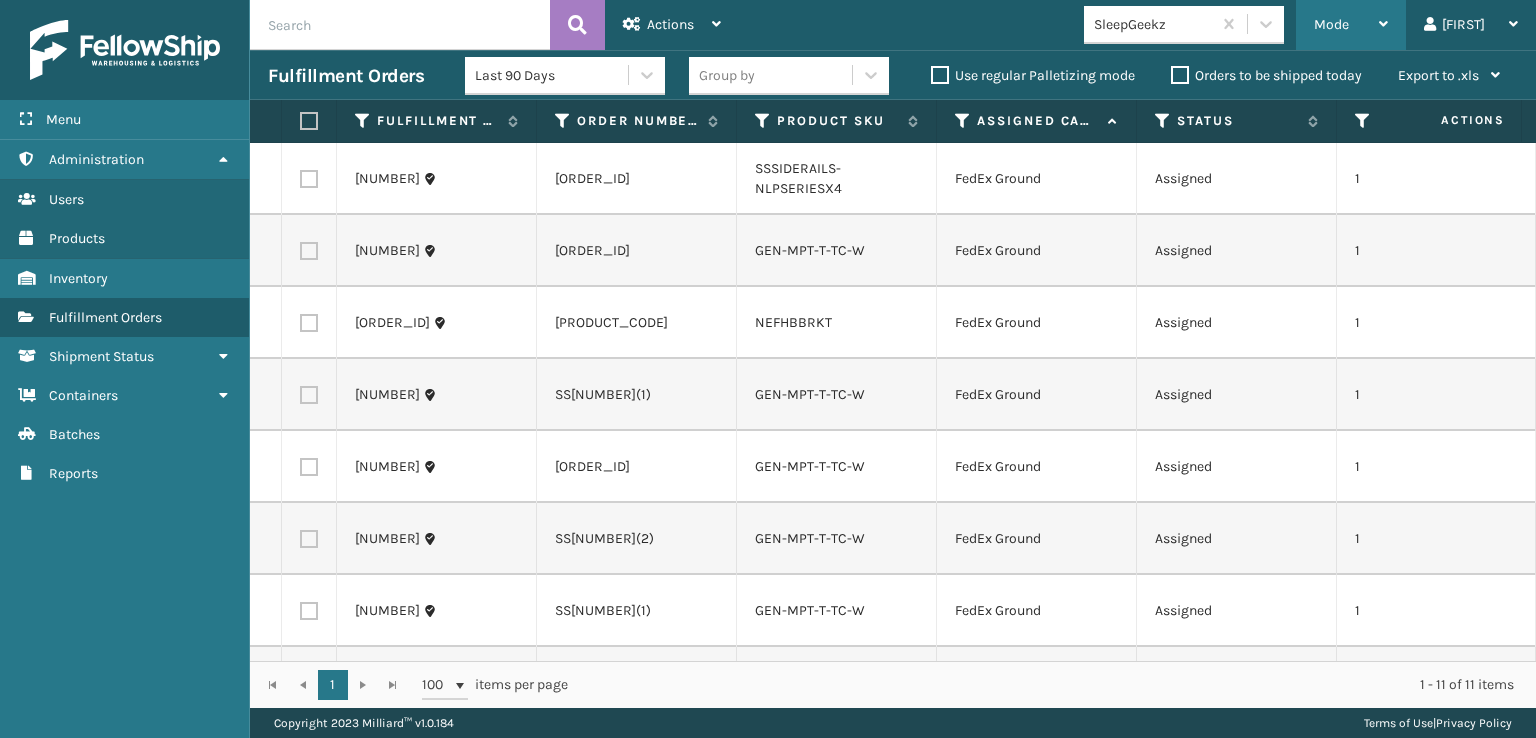 click on "Mode" at bounding box center [1351, 25] 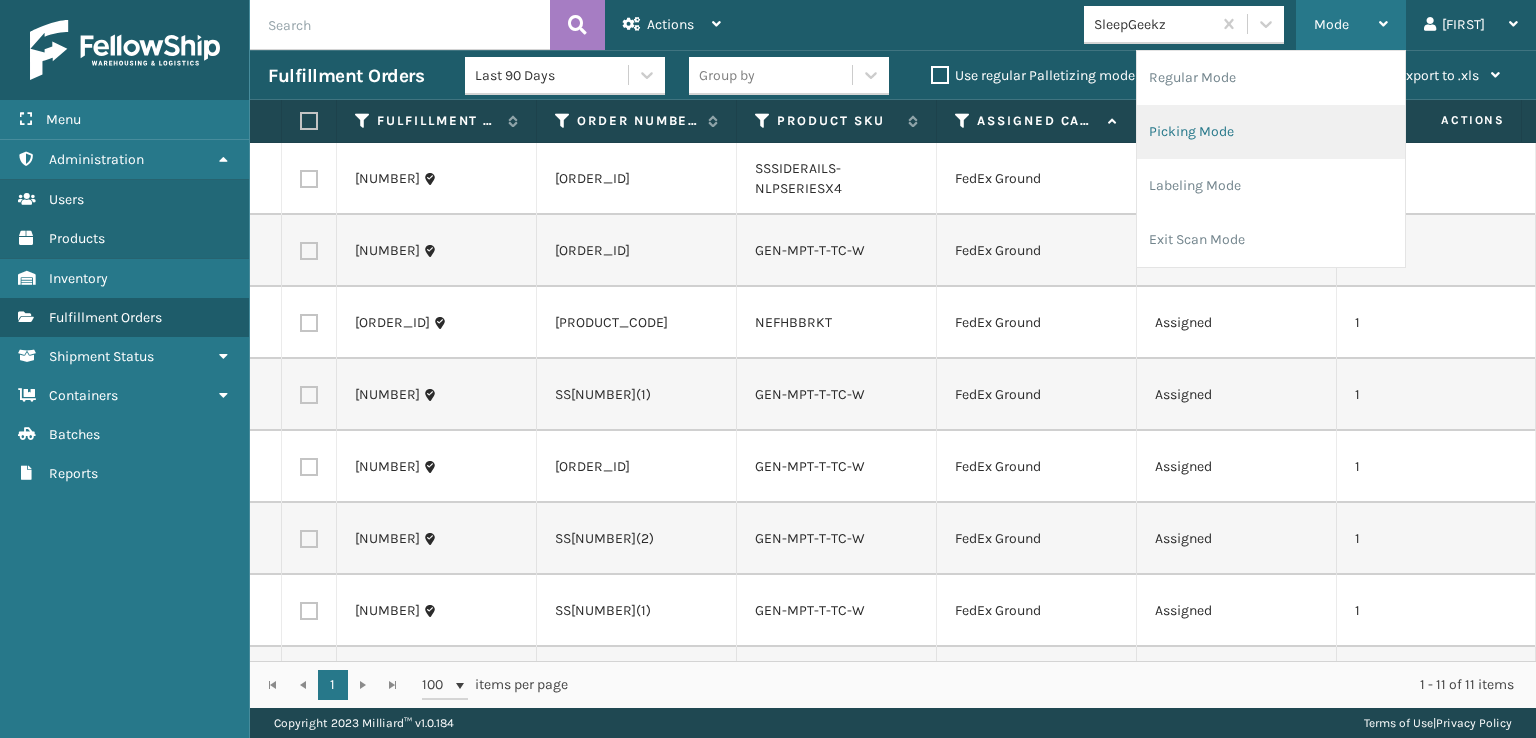 click on "Picking Mode" at bounding box center [1271, 132] 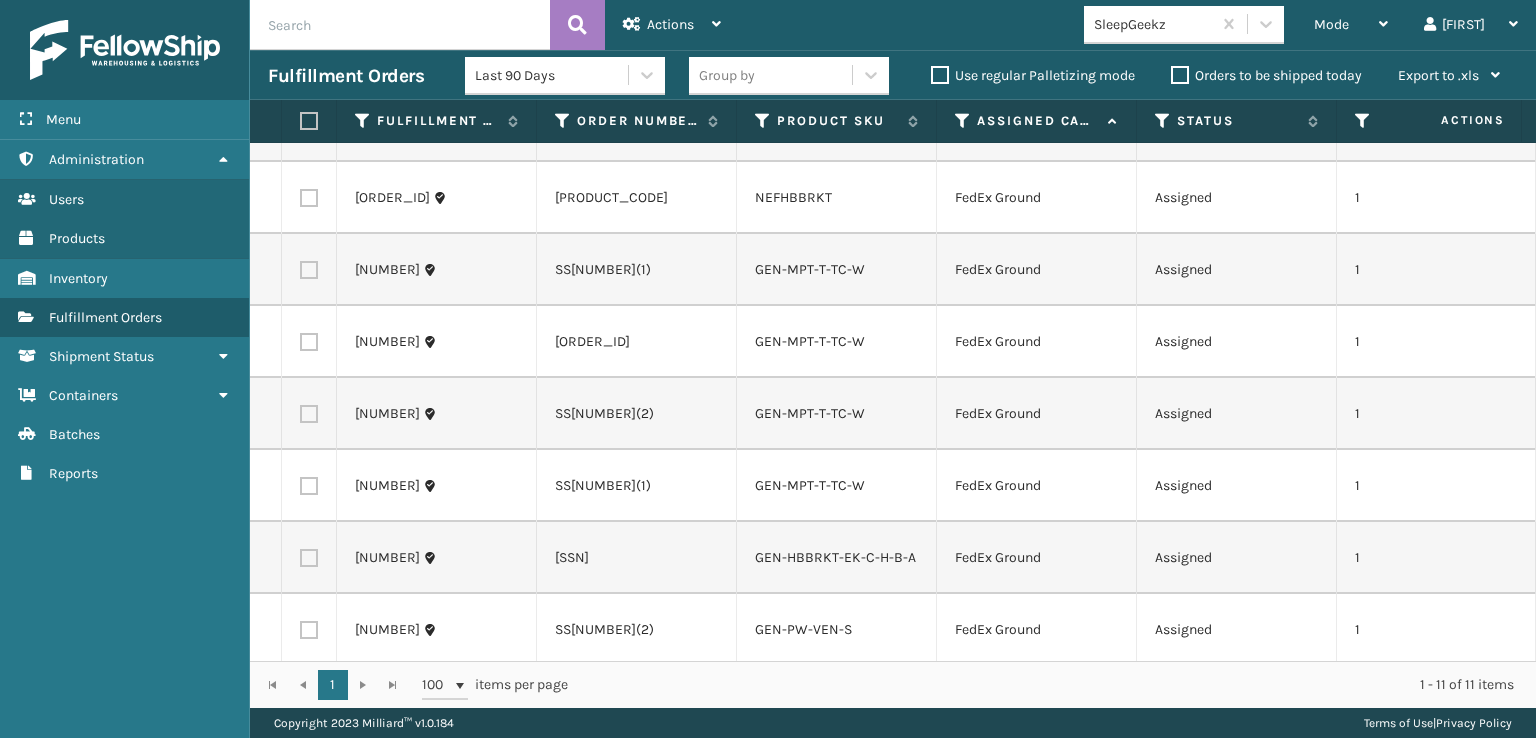 scroll, scrollTop: 0, scrollLeft: 0, axis: both 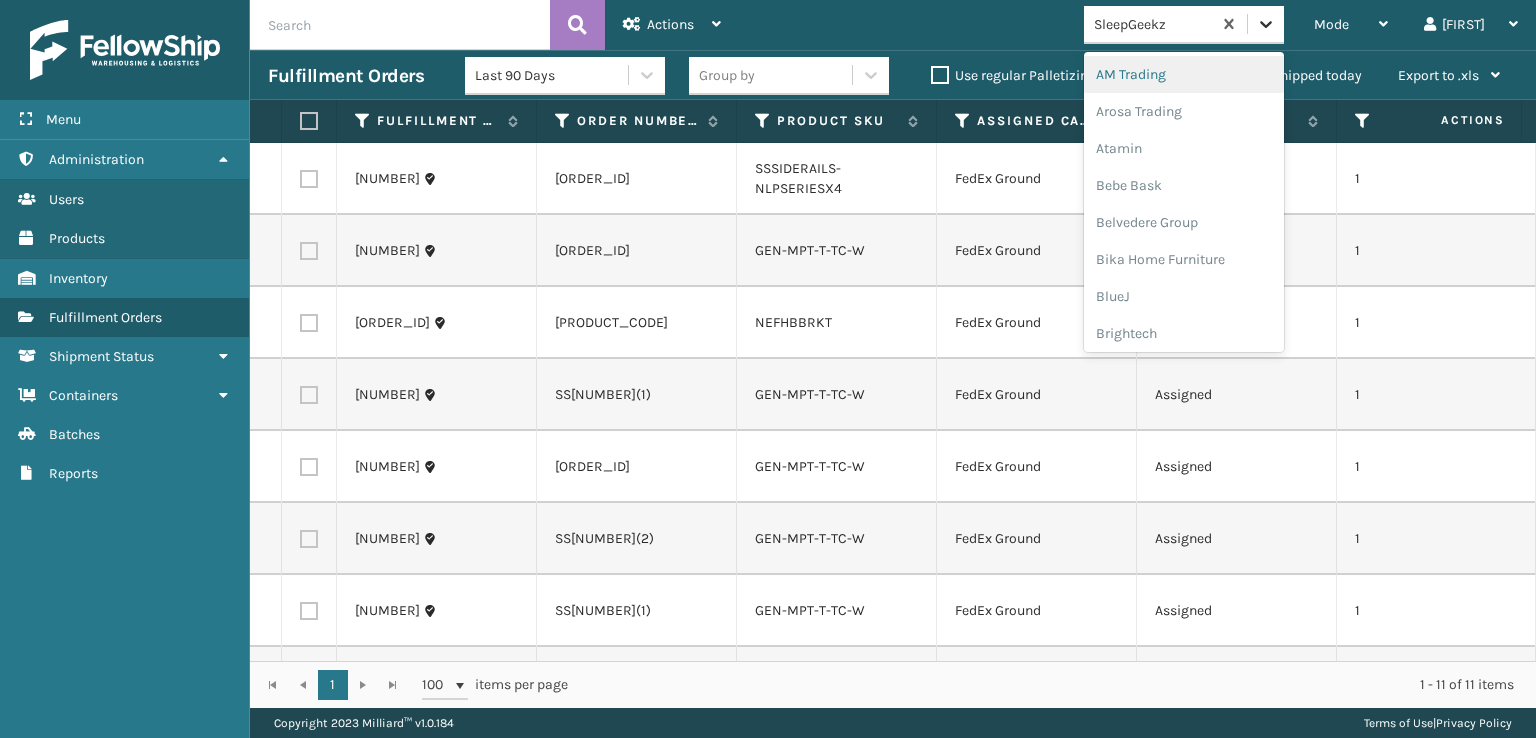 click 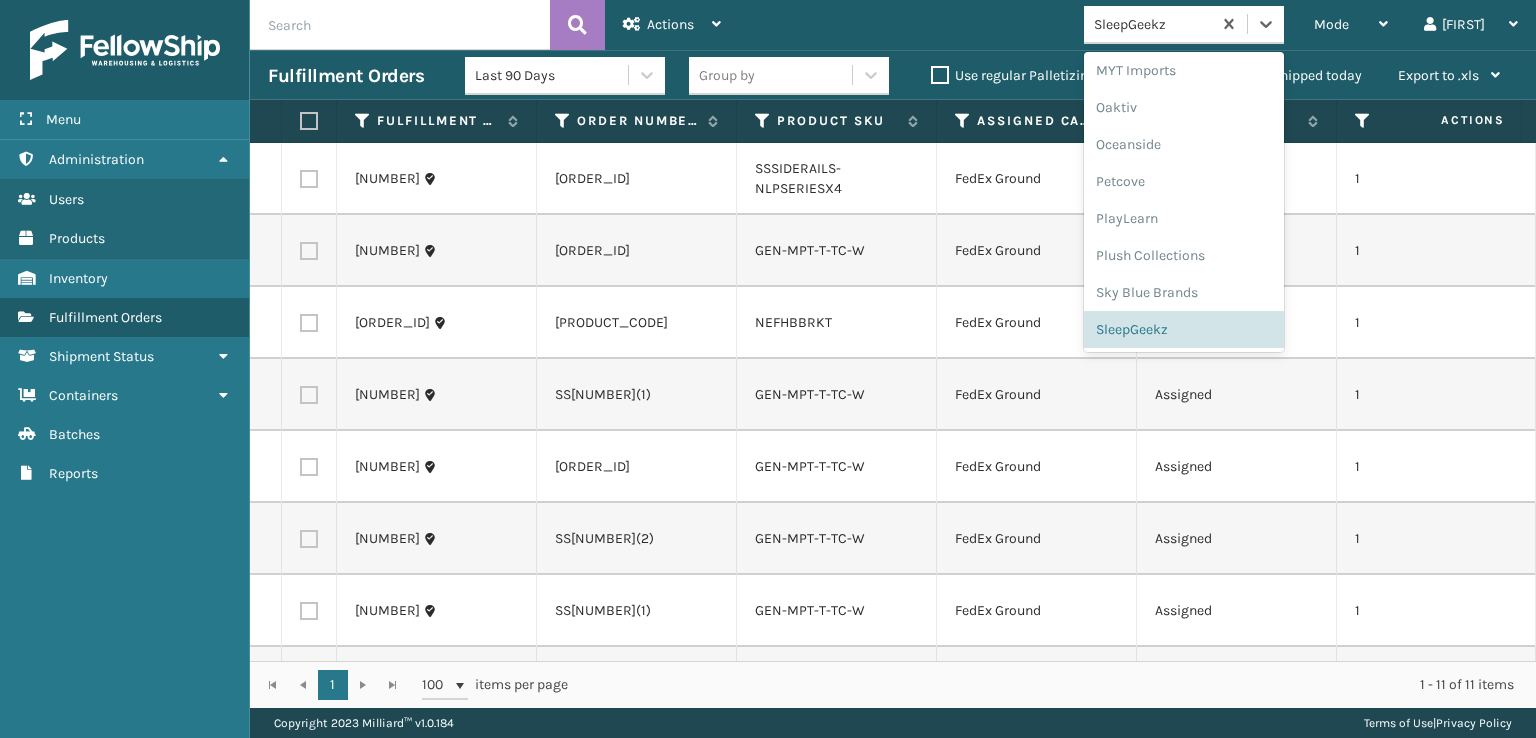 scroll, scrollTop: 932, scrollLeft: 0, axis: vertical 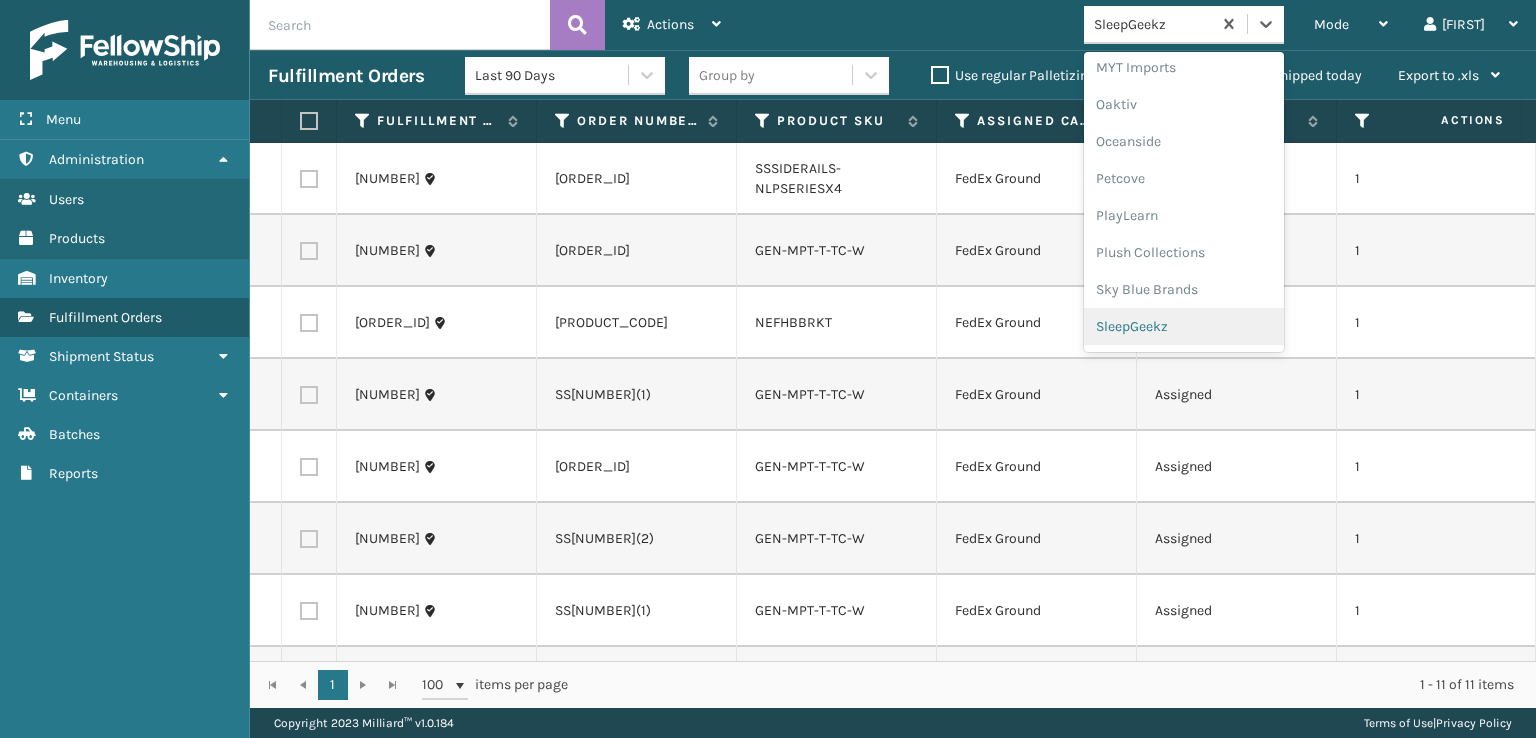 click on "SleepGeekz" at bounding box center [1184, 326] 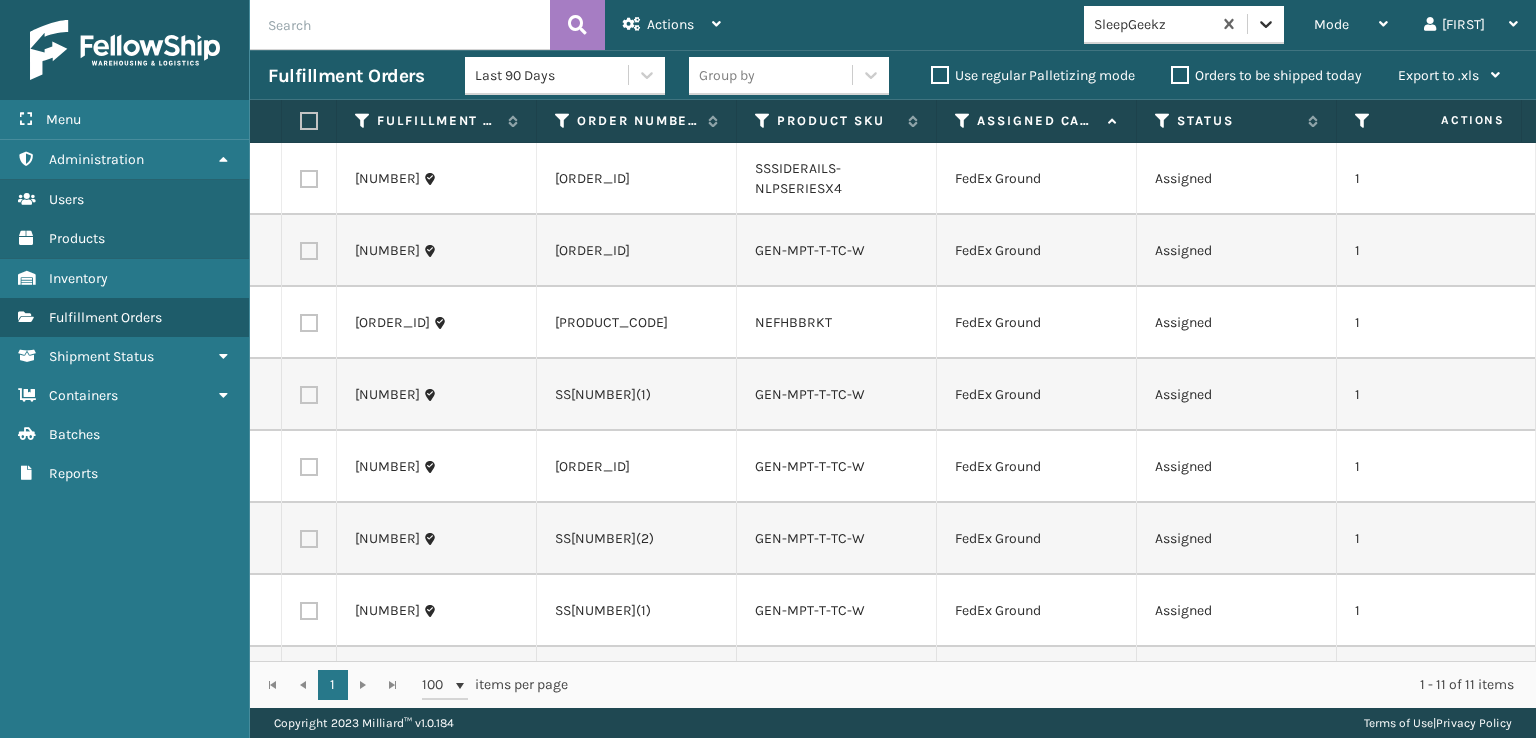 click 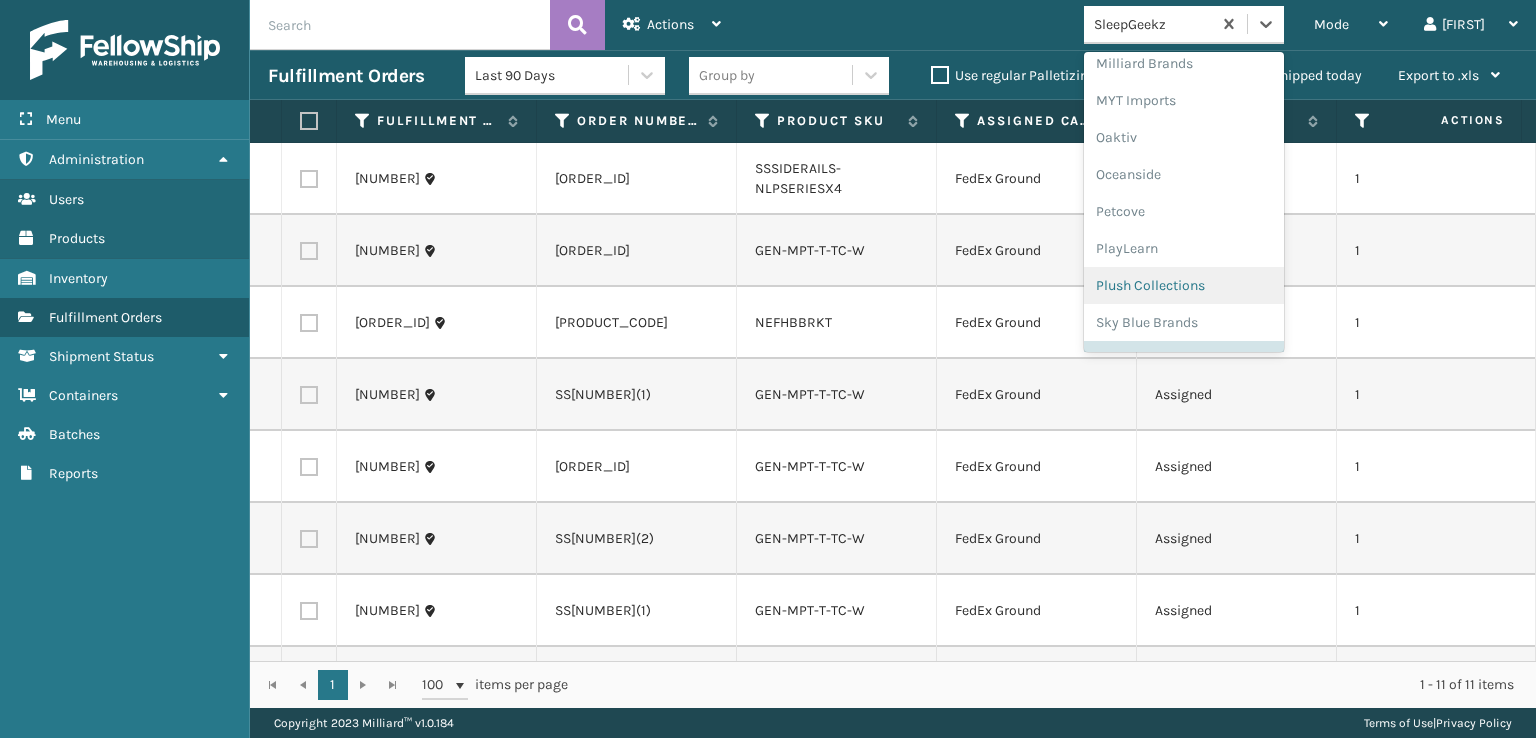 scroll, scrollTop: 866, scrollLeft: 0, axis: vertical 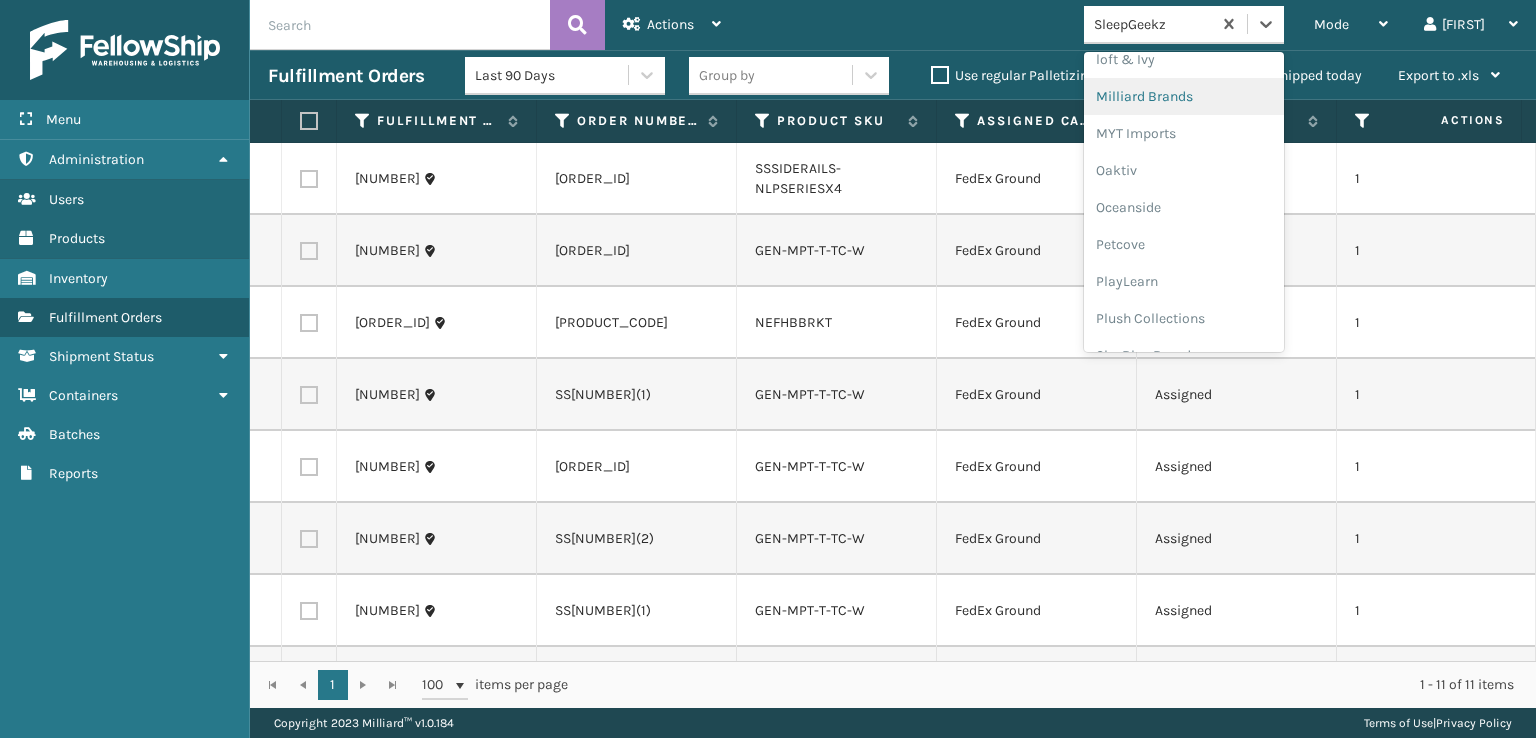 click on "Milliard Brands" at bounding box center [1184, 96] 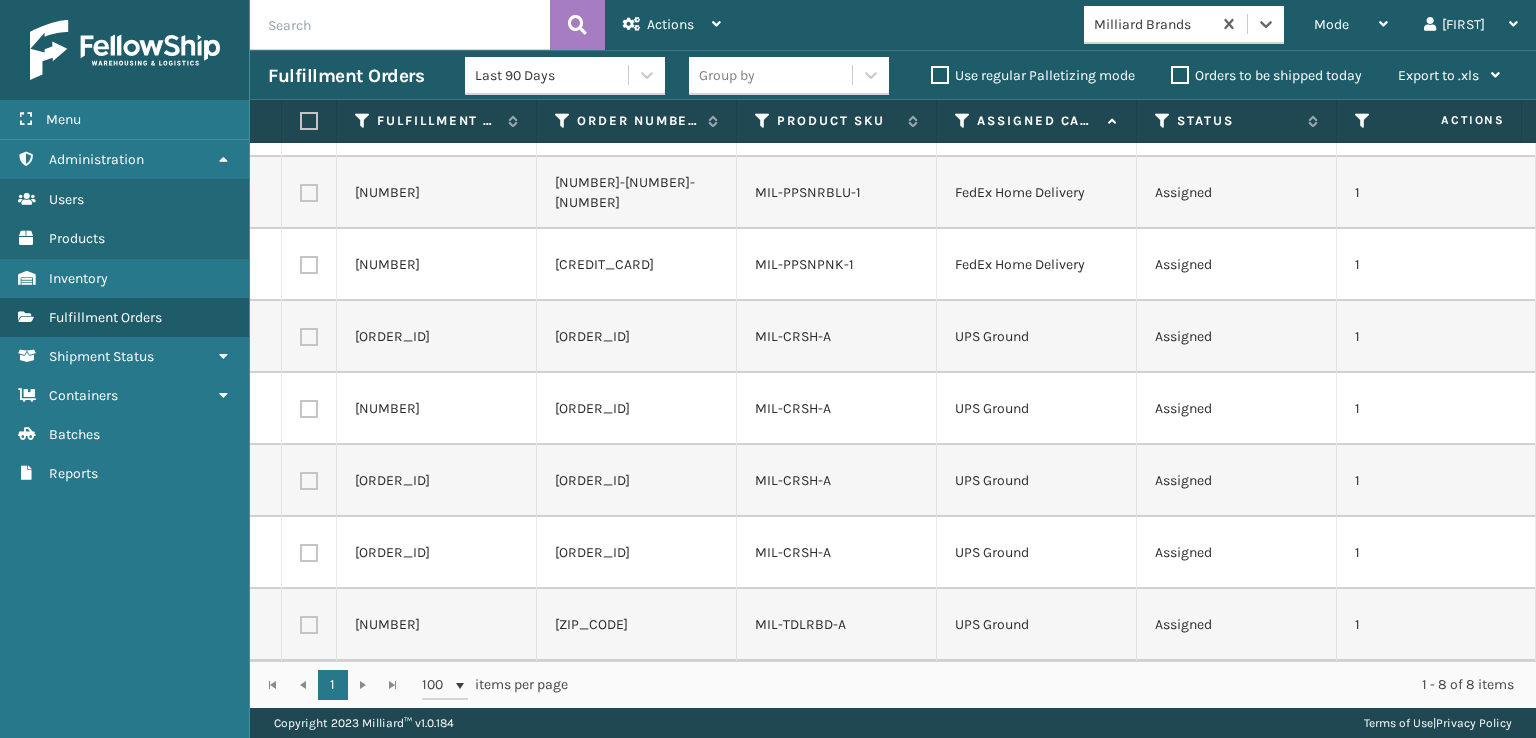 scroll, scrollTop: 0, scrollLeft: 0, axis: both 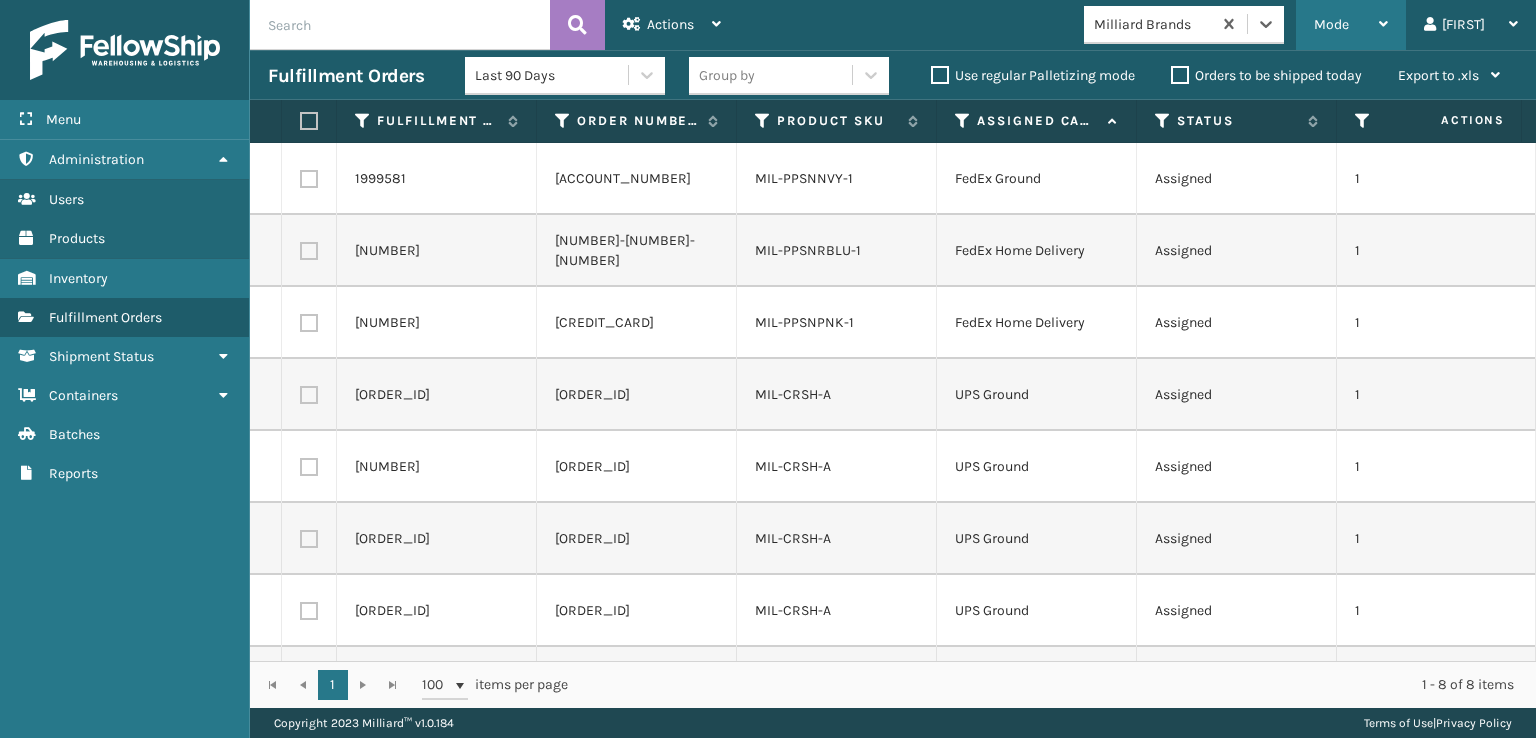 click on "Mode" at bounding box center [1331, 24] 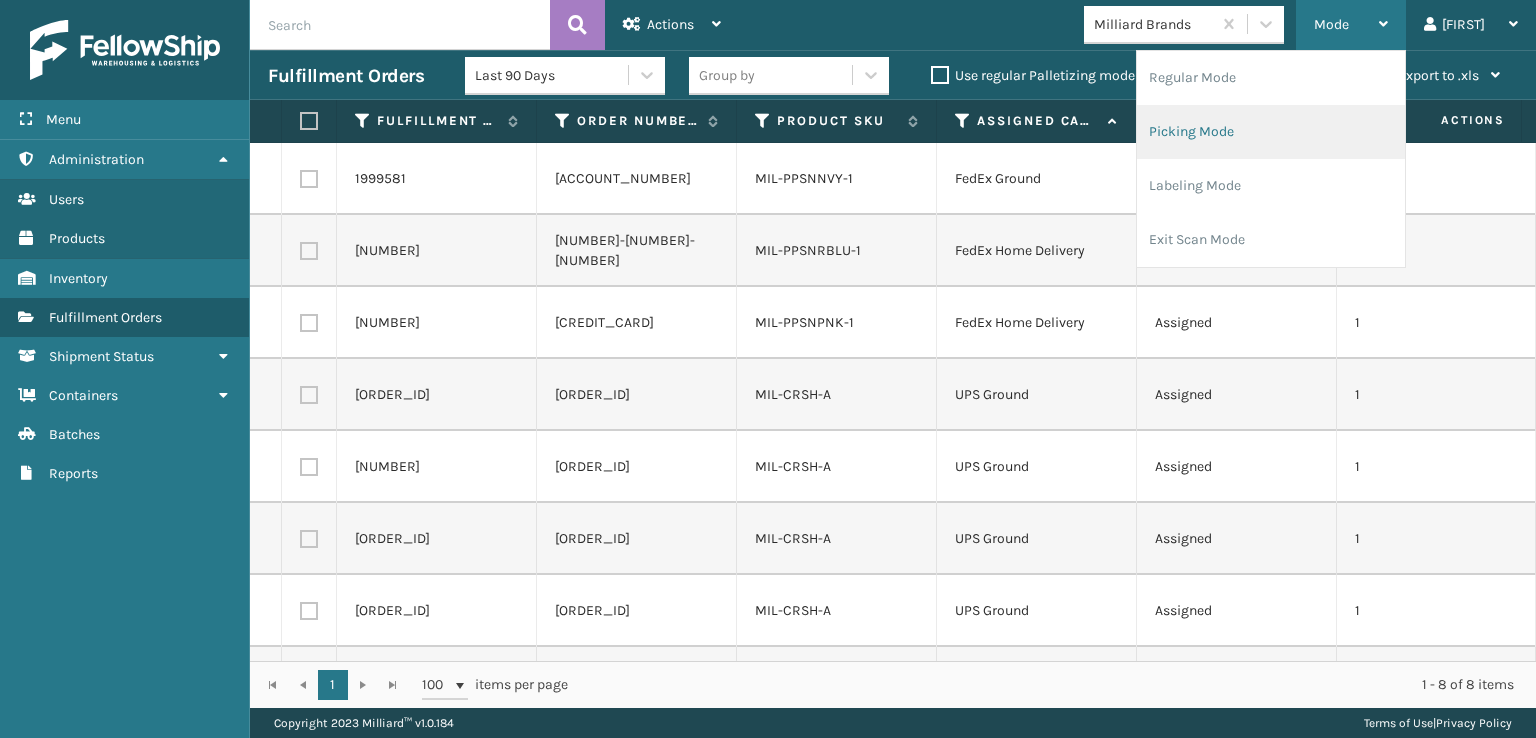 click on "Picking Mode" at bounding box center [1271, 132] 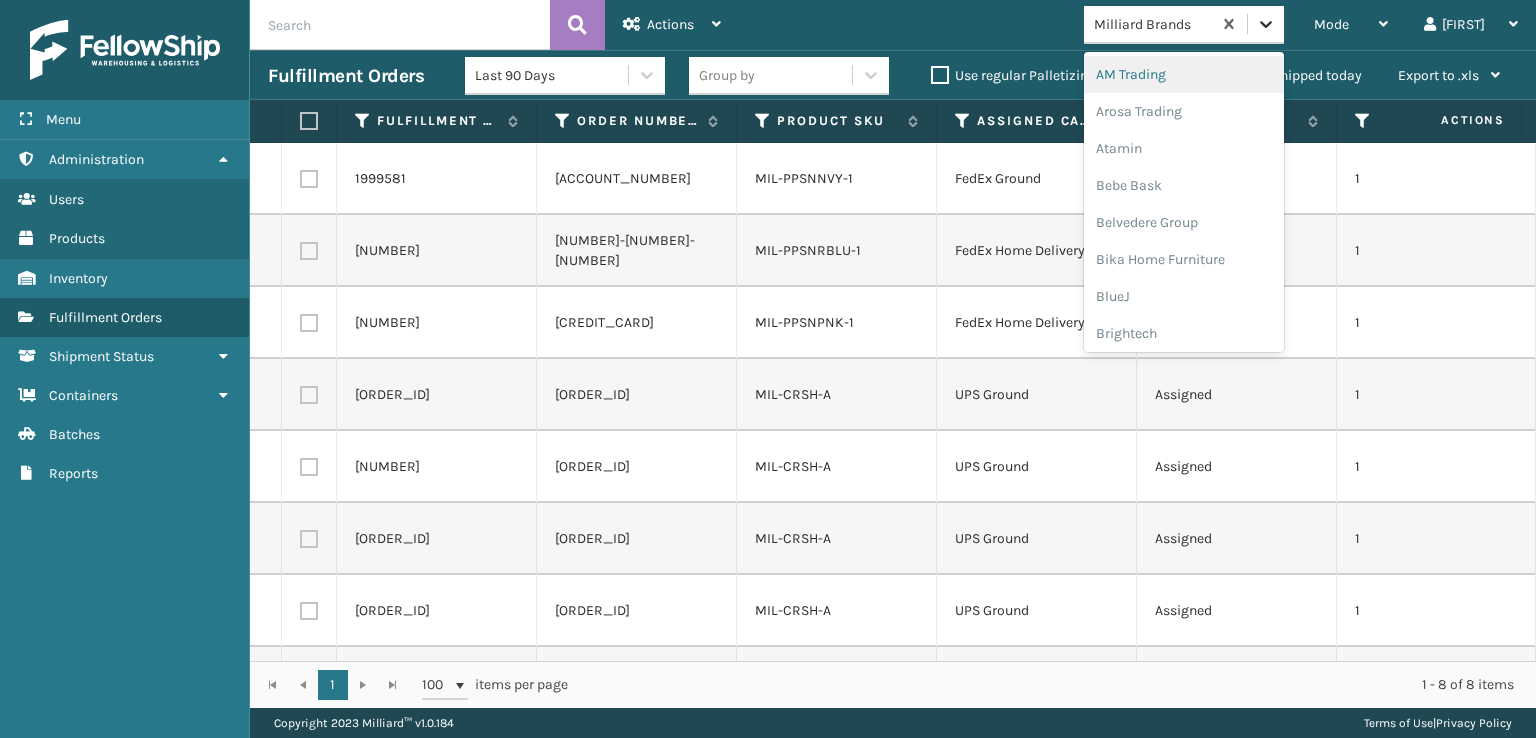 click 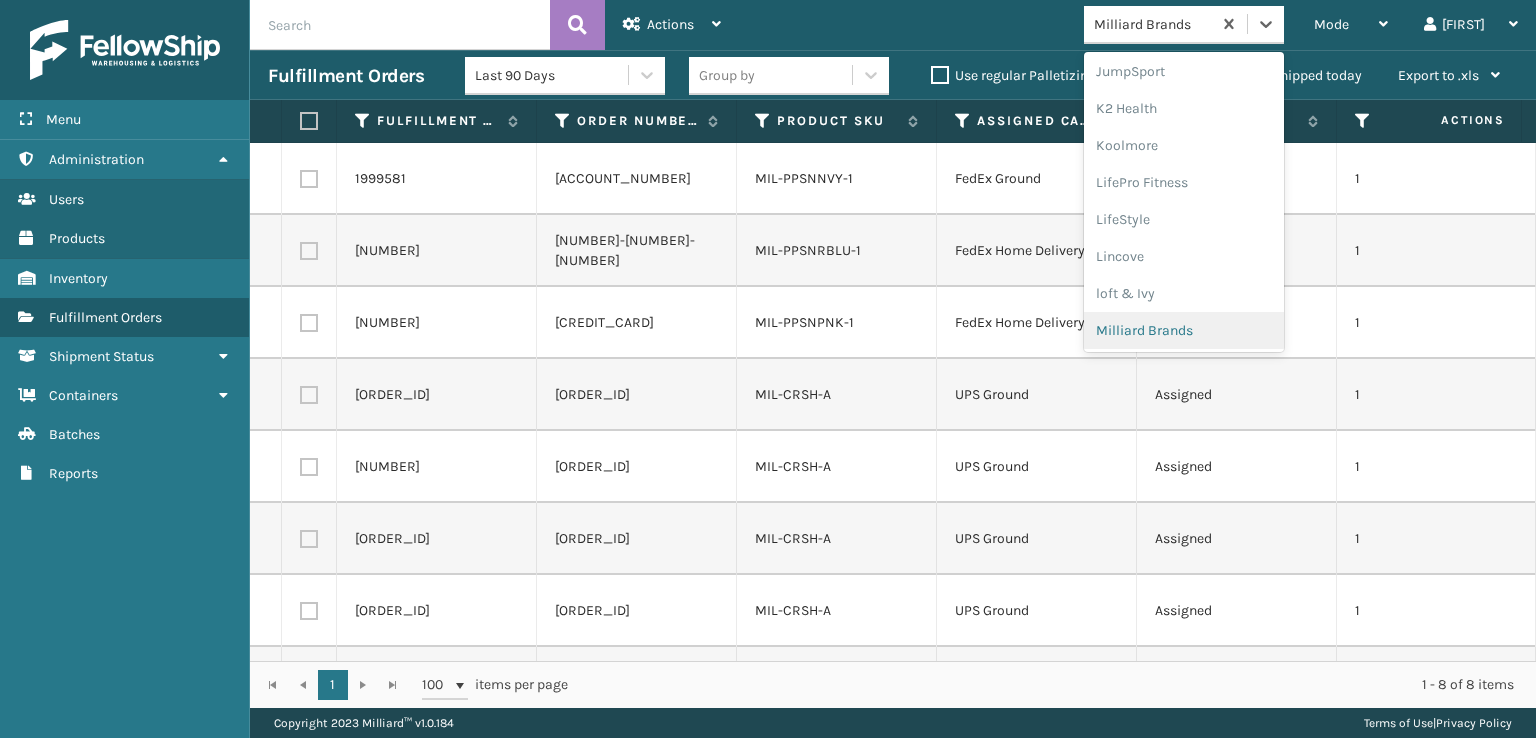 scroll, scrollTop: 432, scrollLeft: 0, axis: vertical 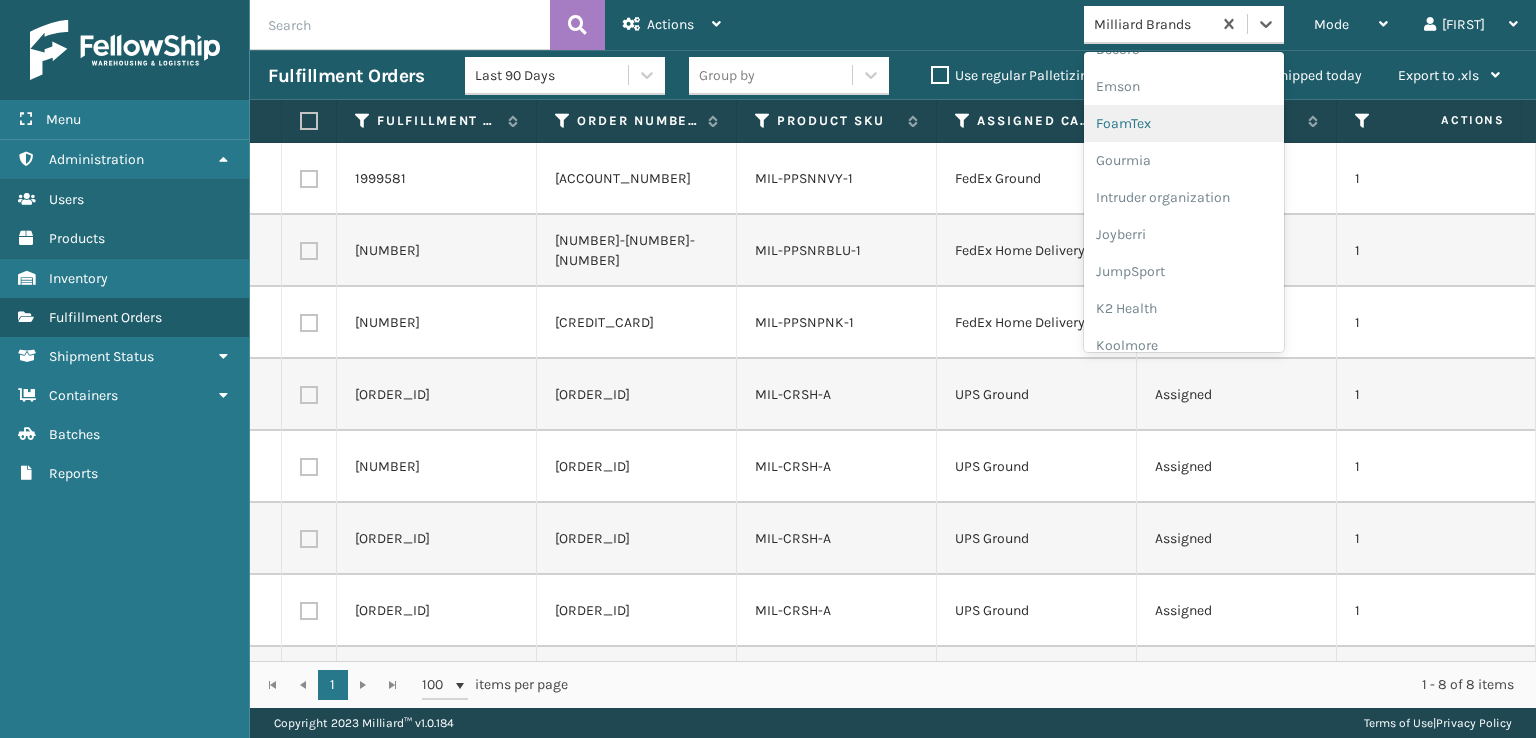 click on "FoamTex" at bounding box center (1184, 123) 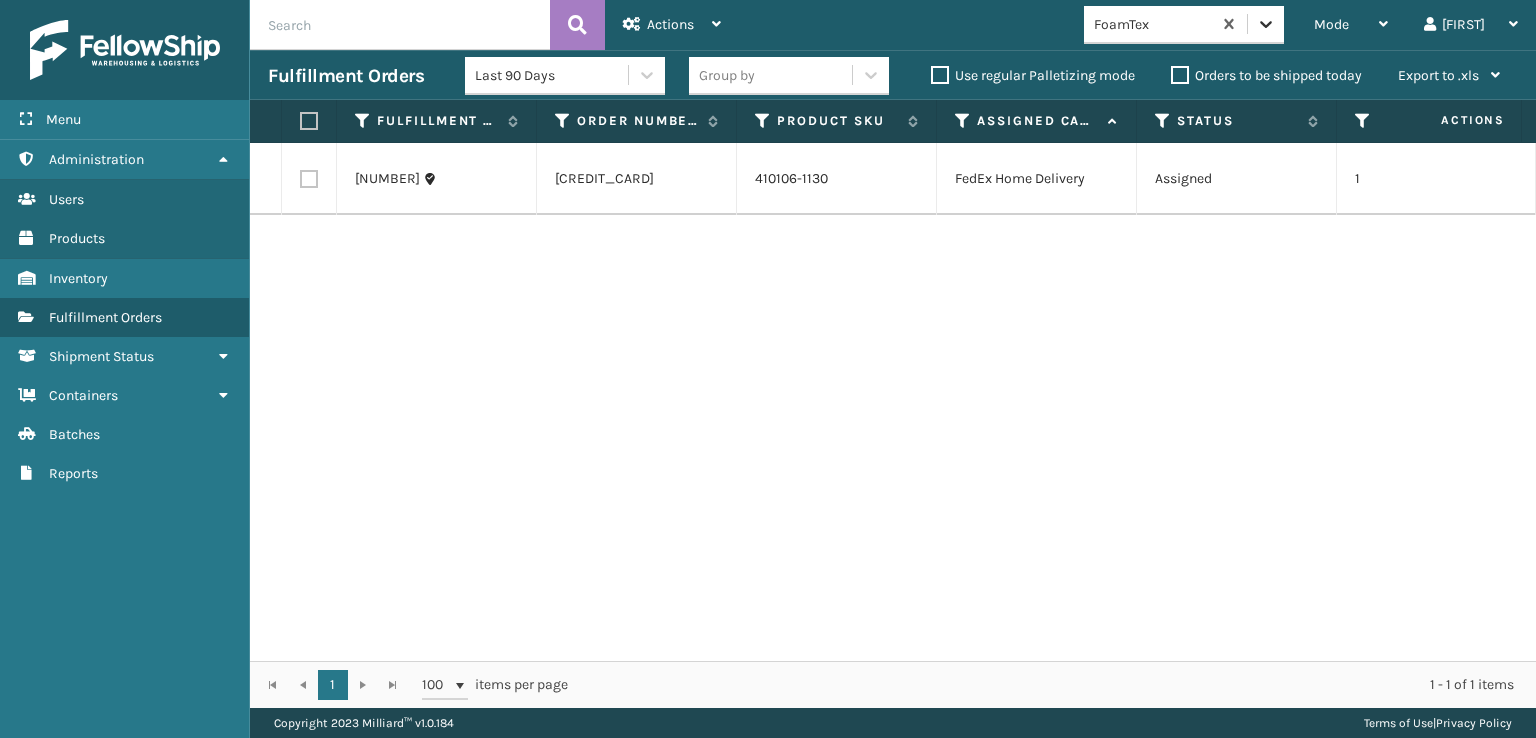 click 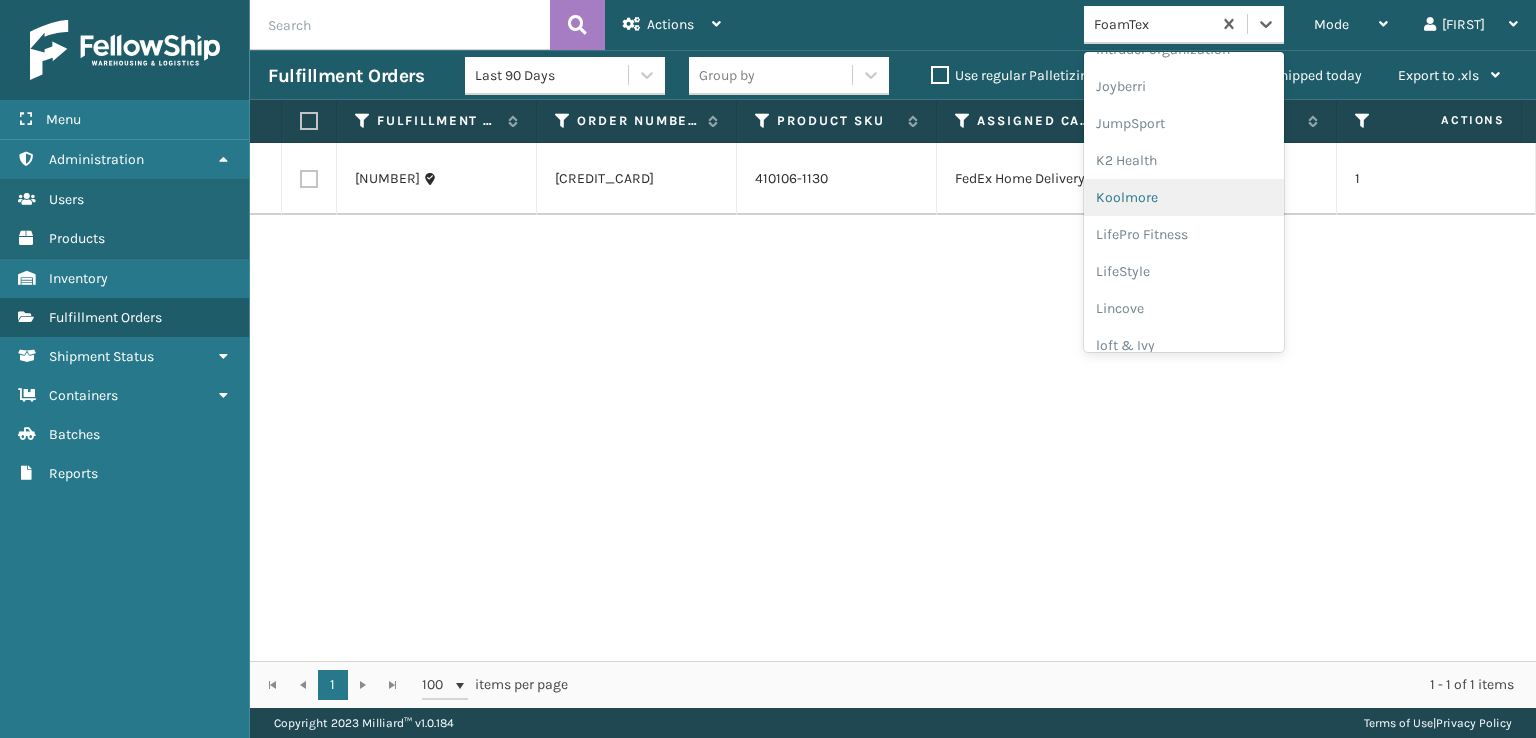 scroll, scrollTop: 632, scrollLeft: 0, axis: vertical 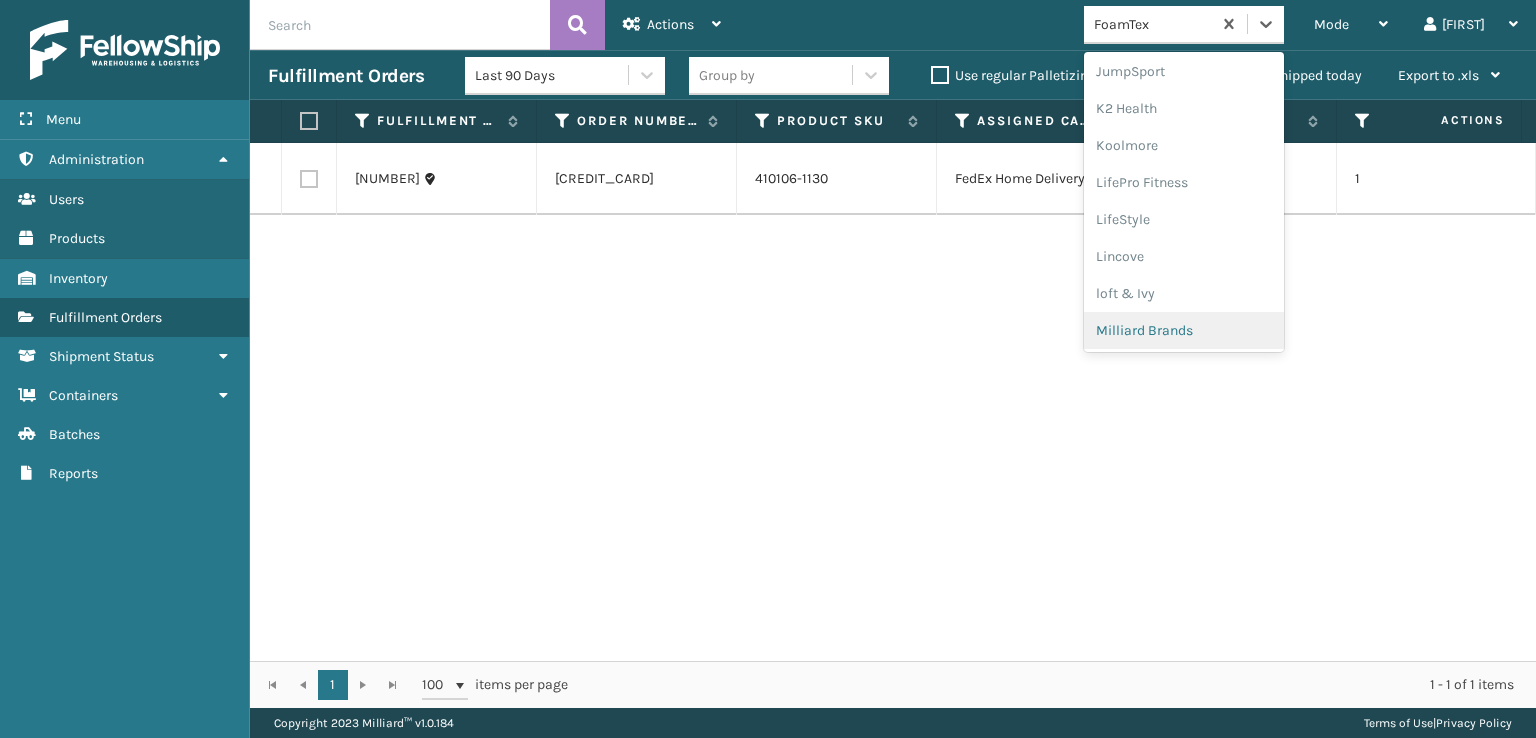 click on "Milliard Brands" at bounding box center [1184, 330] 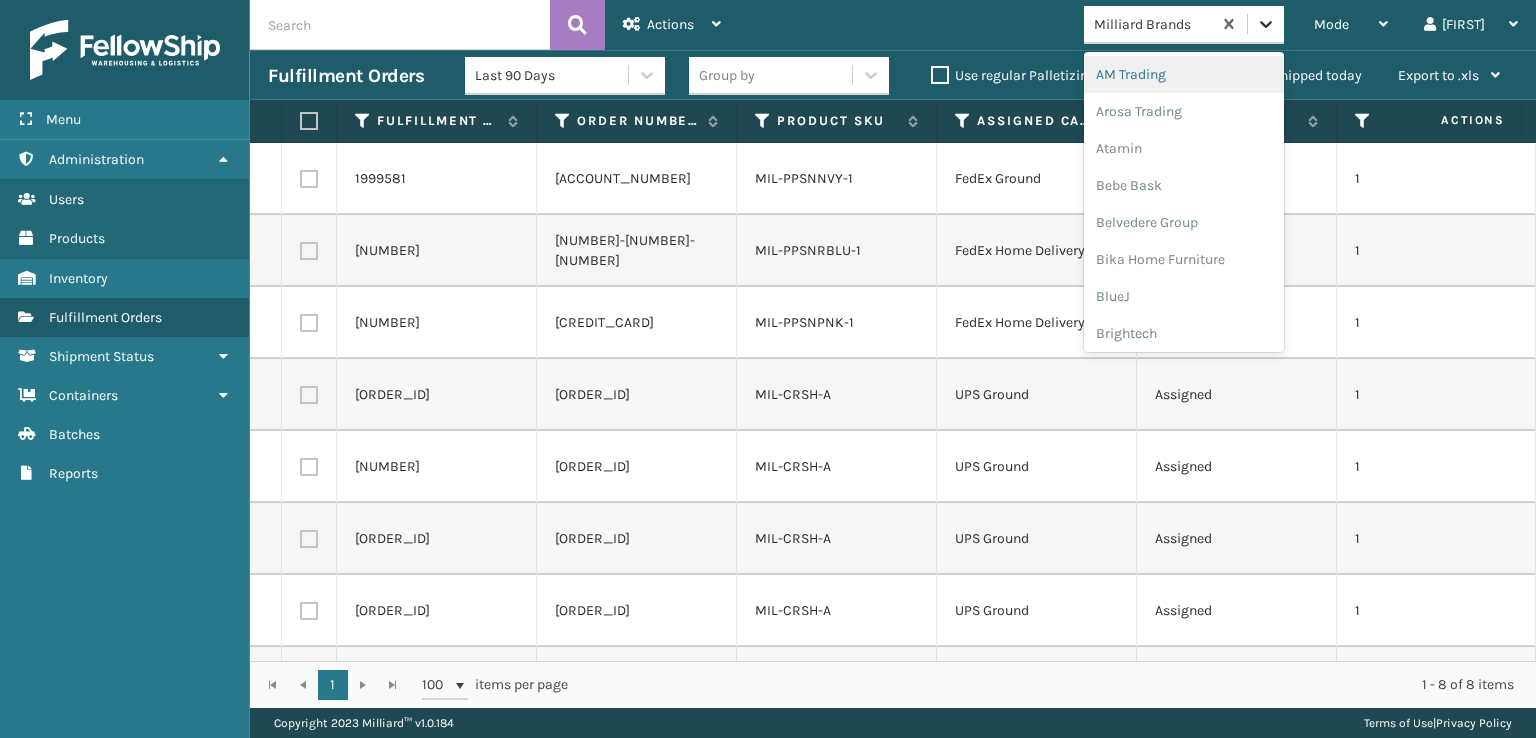 click 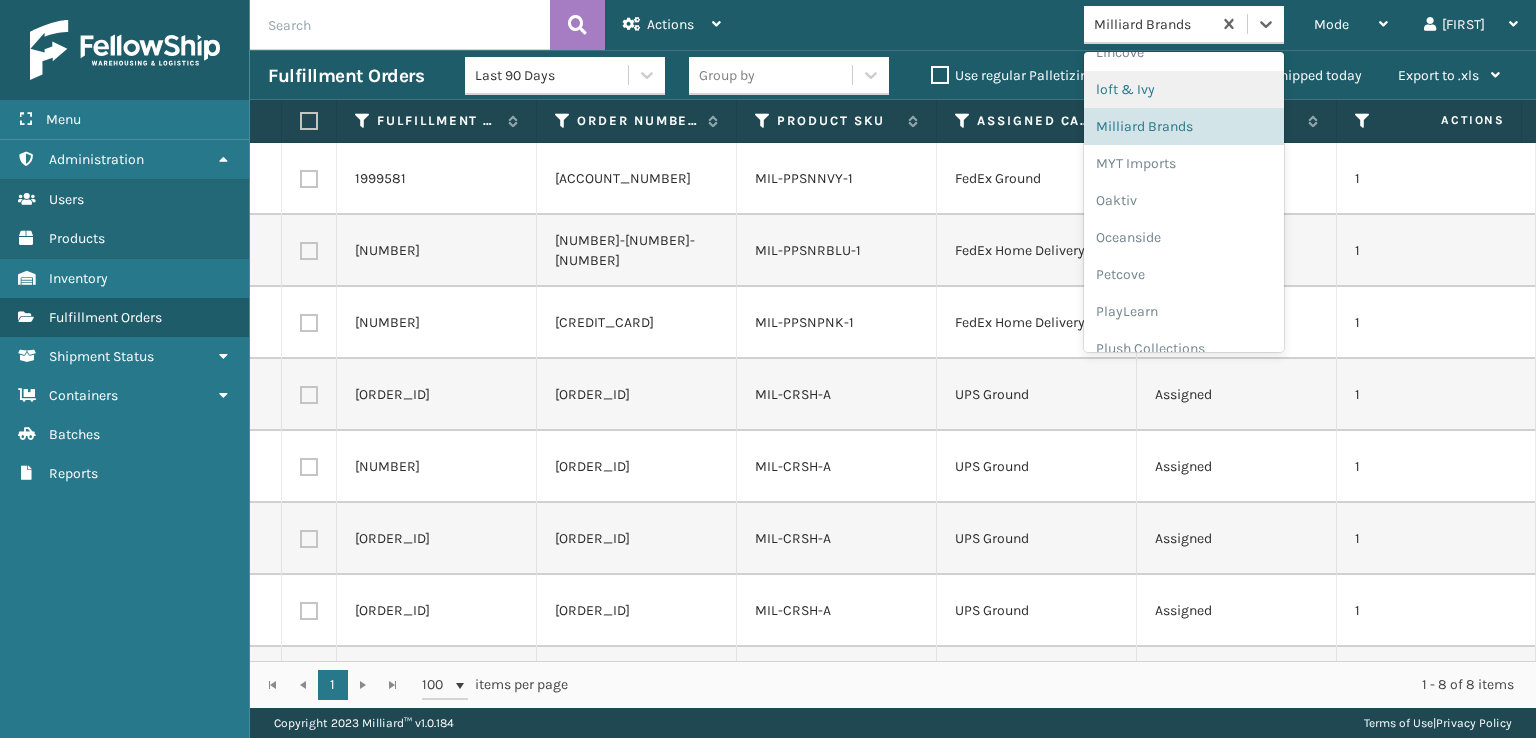 scroll, scrollTop: 966, scrollLeft: 0, axis: vertical 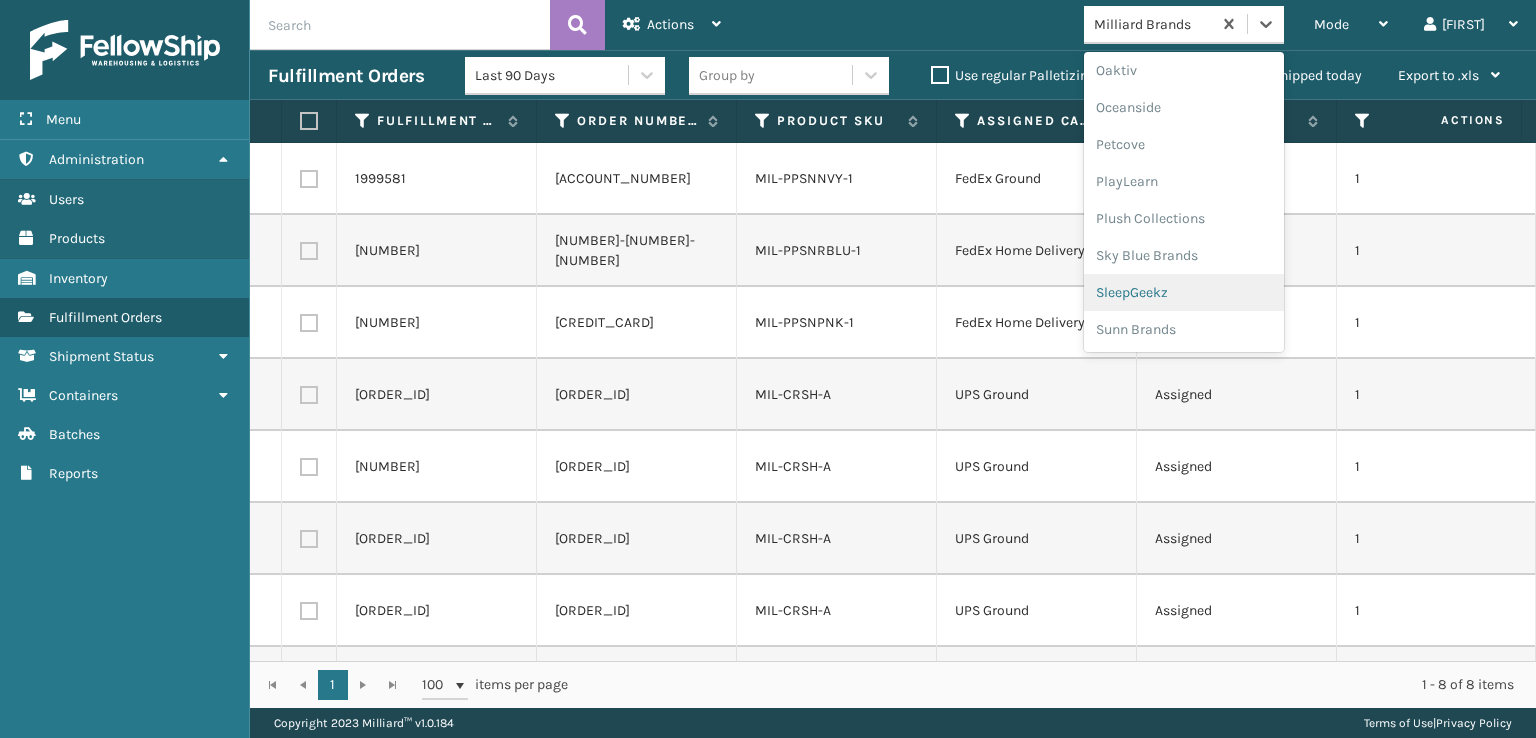 click on "SleepGeekz" at bounding box center [1184, 292] 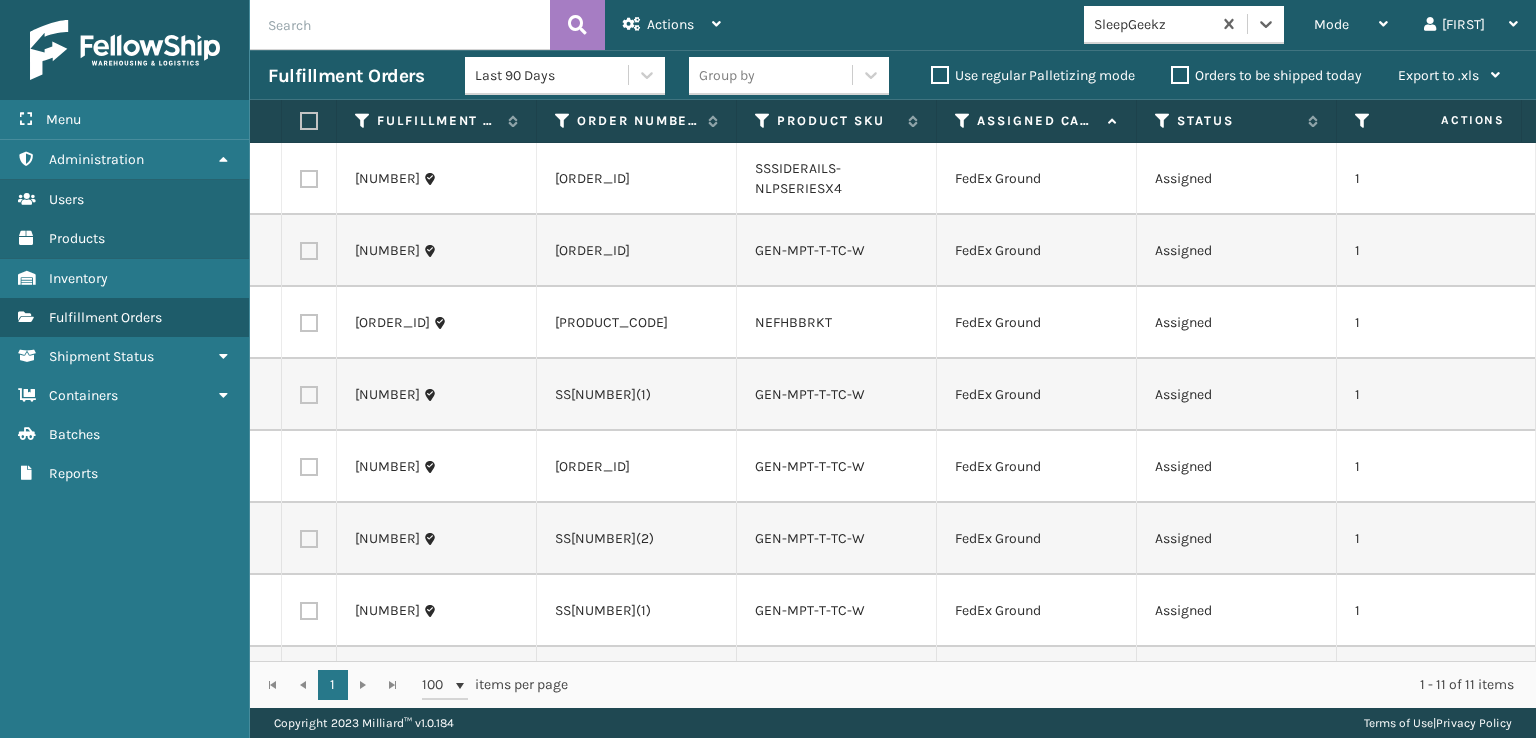 scroll, scrollTop: 300, scrollLeft: 0, axis: vertical 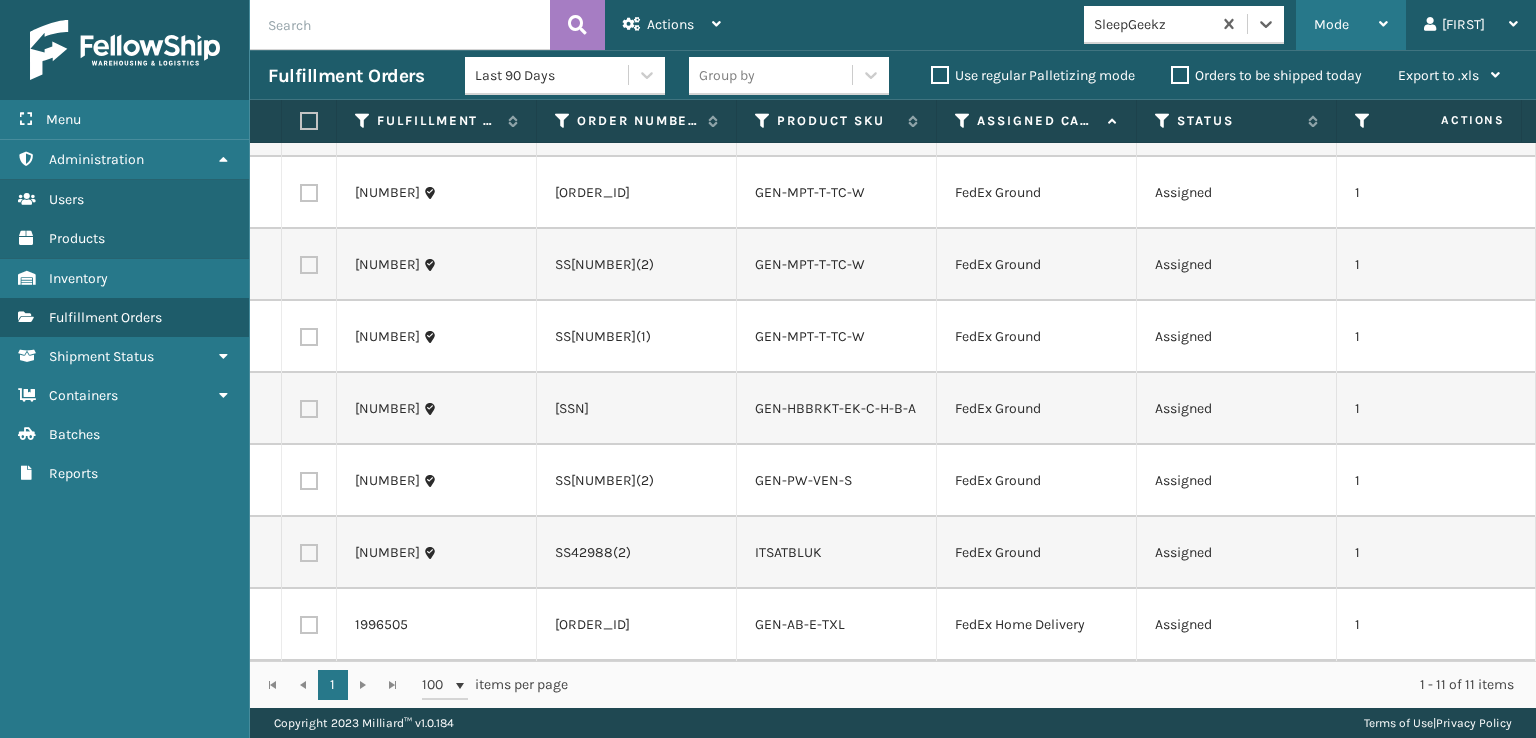click on "Mode" at bounding box center [1351, 25] 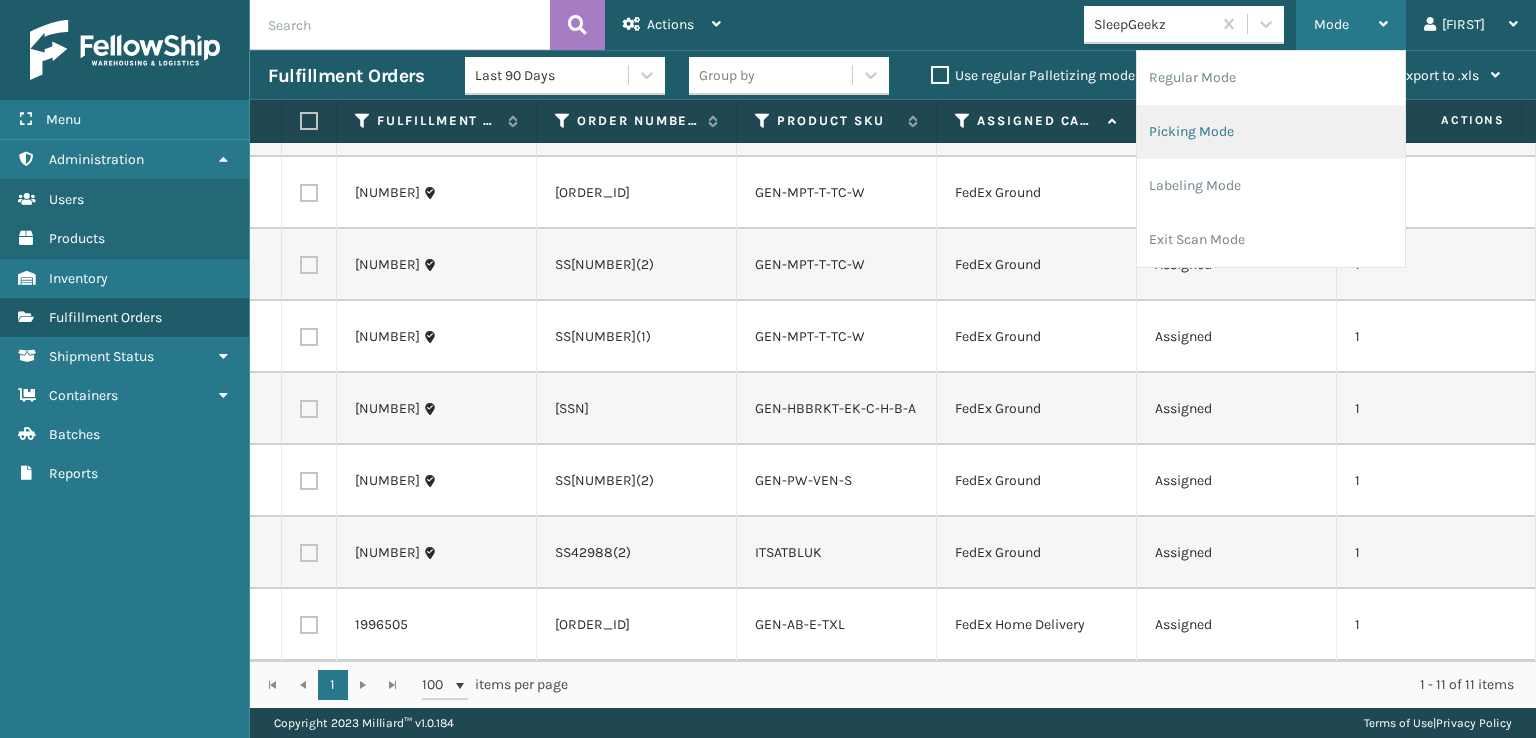 click on "Picking Mode" at bounding box center [1271, 132] 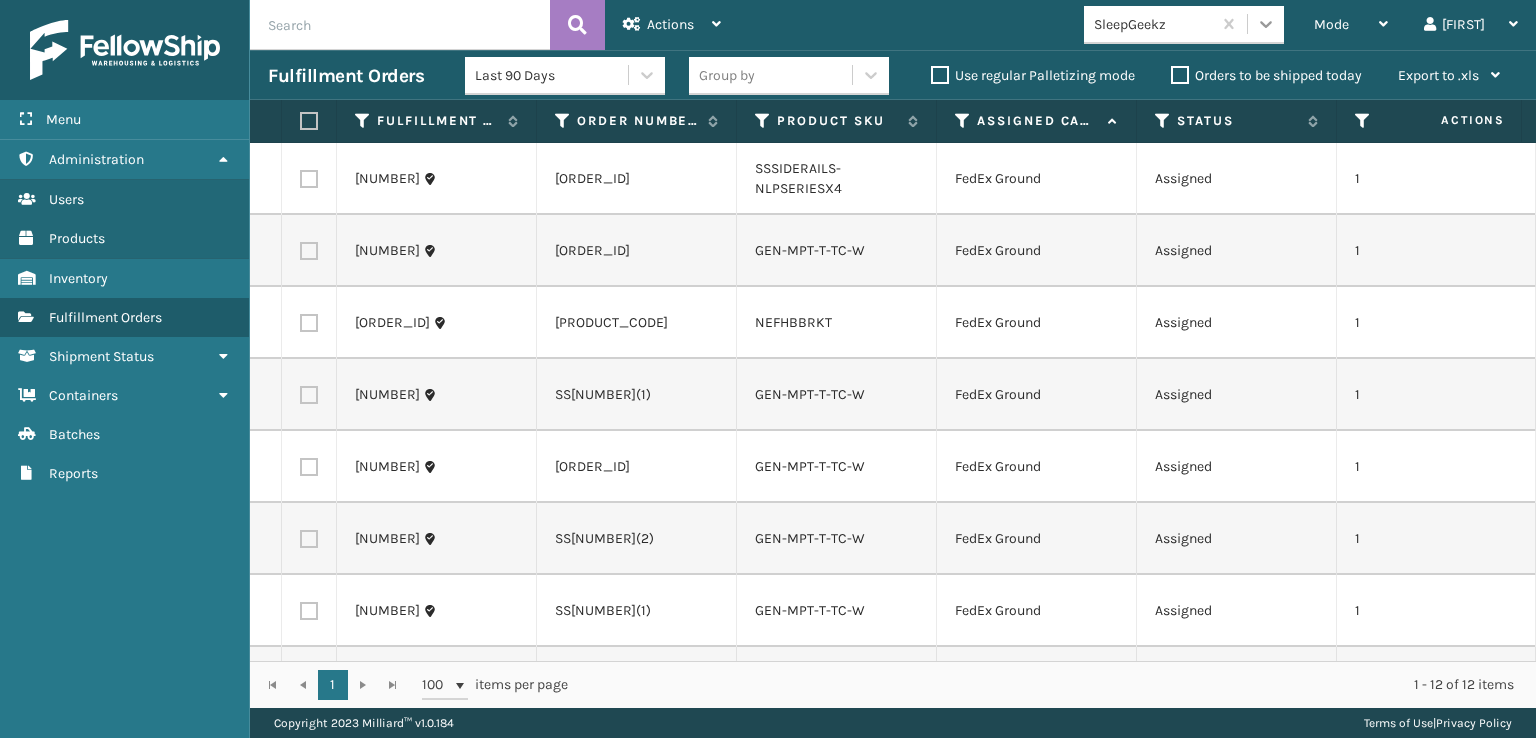 click at bounding box center [1266, 24] 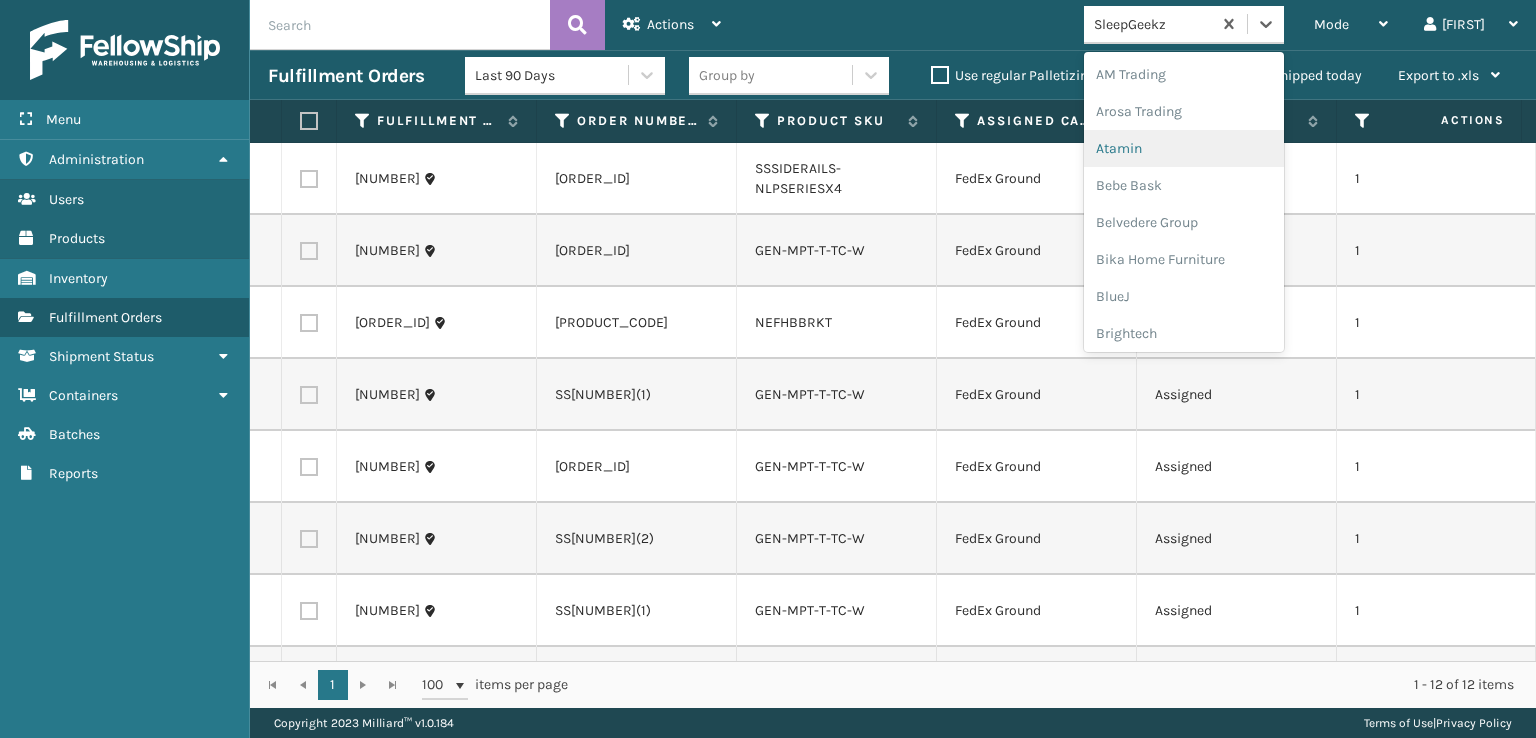 scroll, scrollTop: 400, scrollLeft: 0, axis: vertical 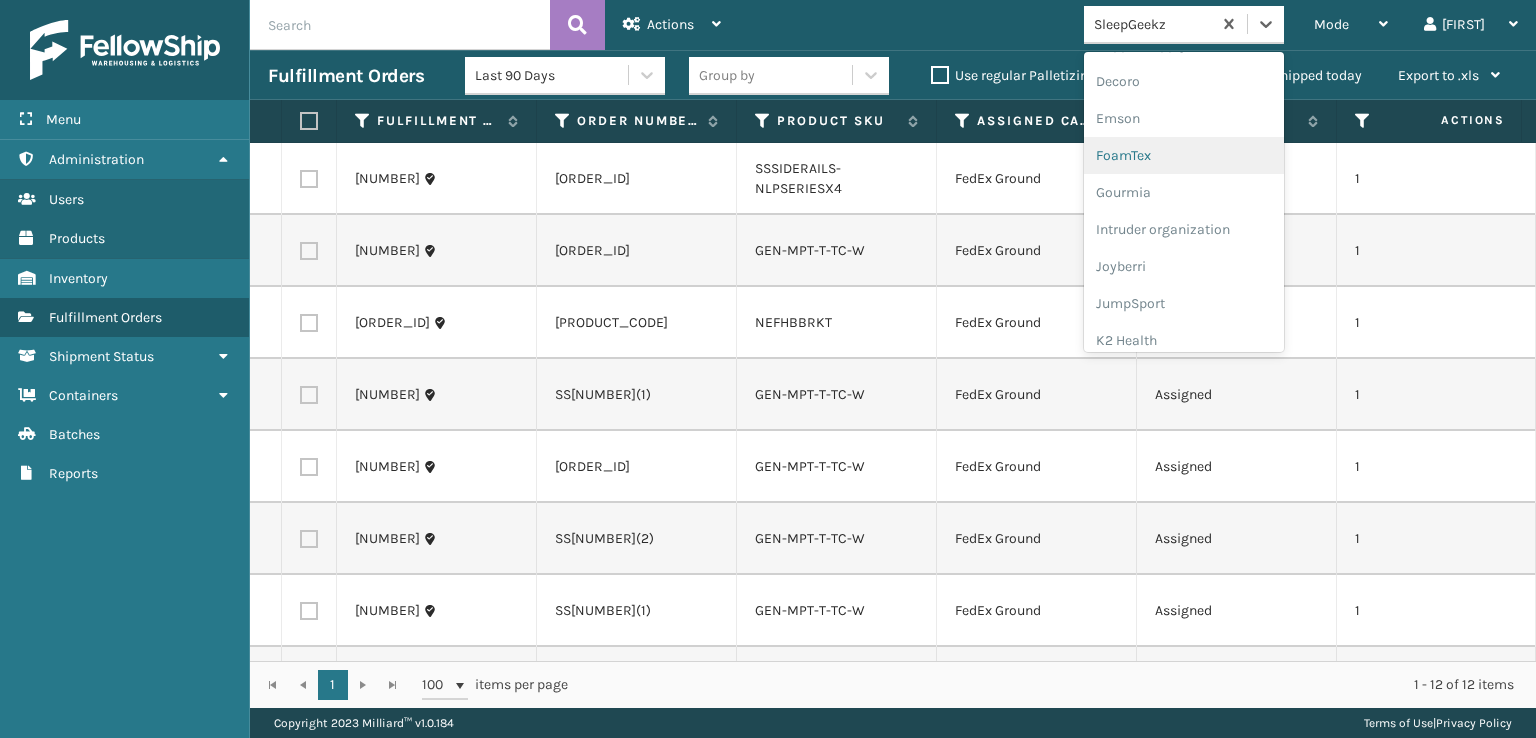 click on "FoamTex" at bounding box center (1184, 155) 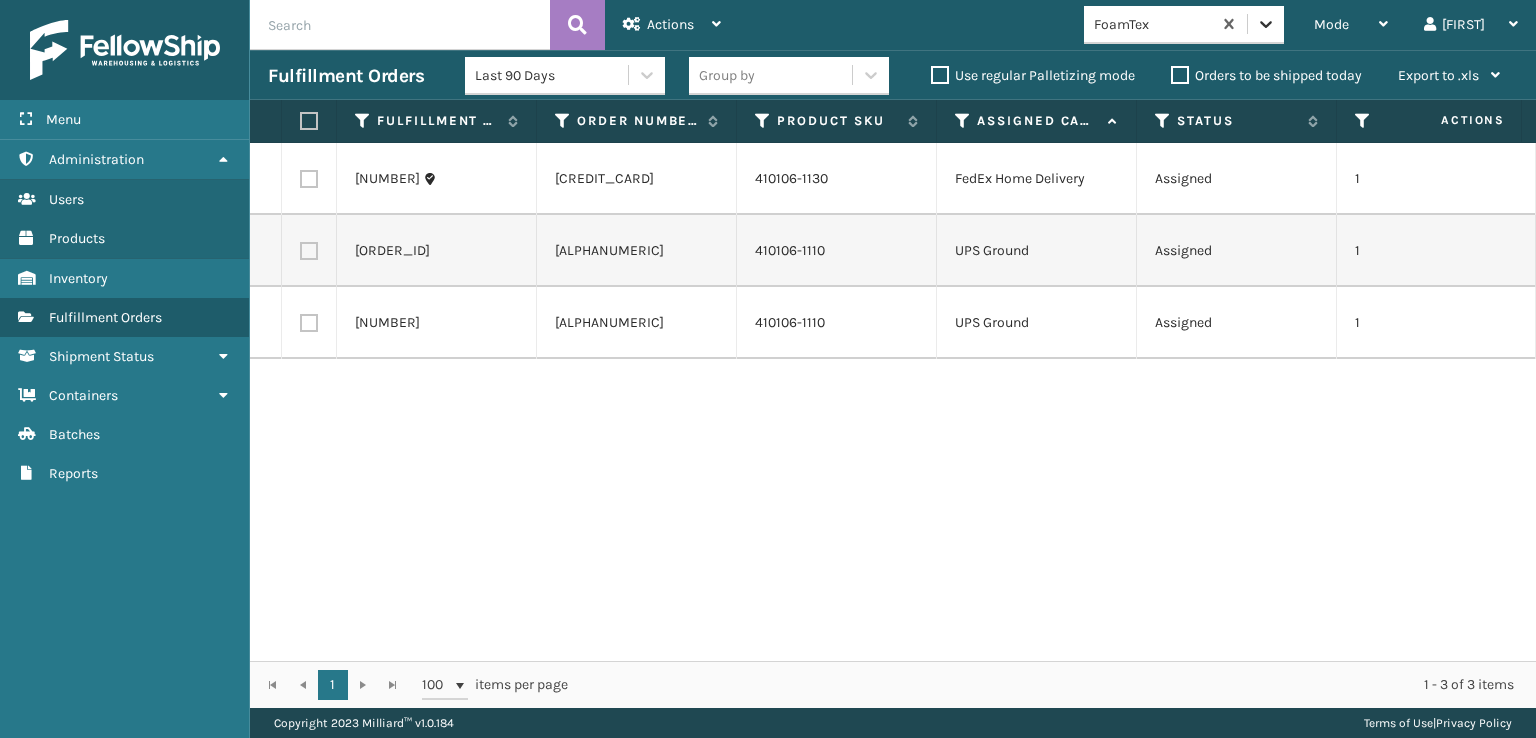 click 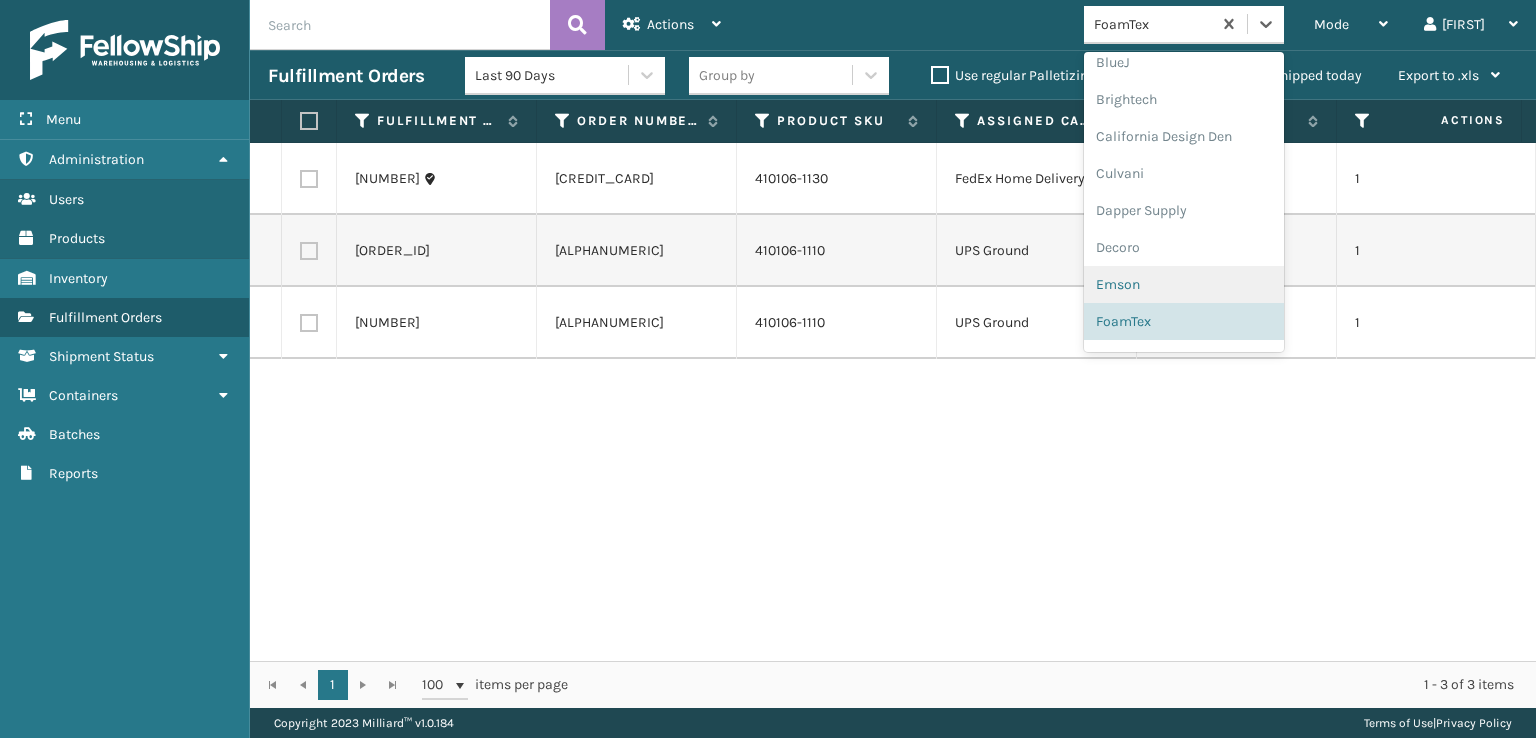 scroll, scrollTop: 632, scrollLeft: 0, axis: vertical 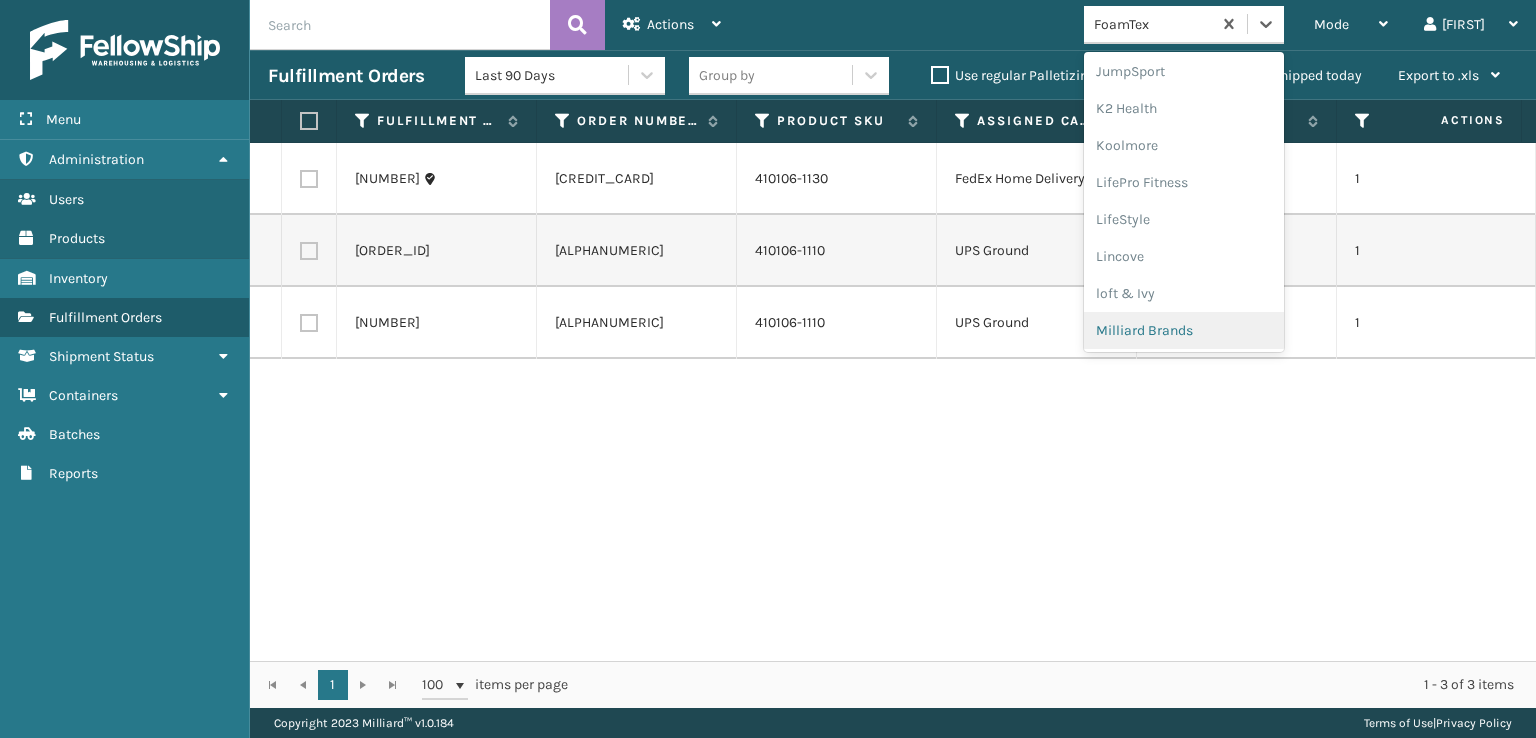 click on "Milliard Brands" at bounding box center (1184, 330) 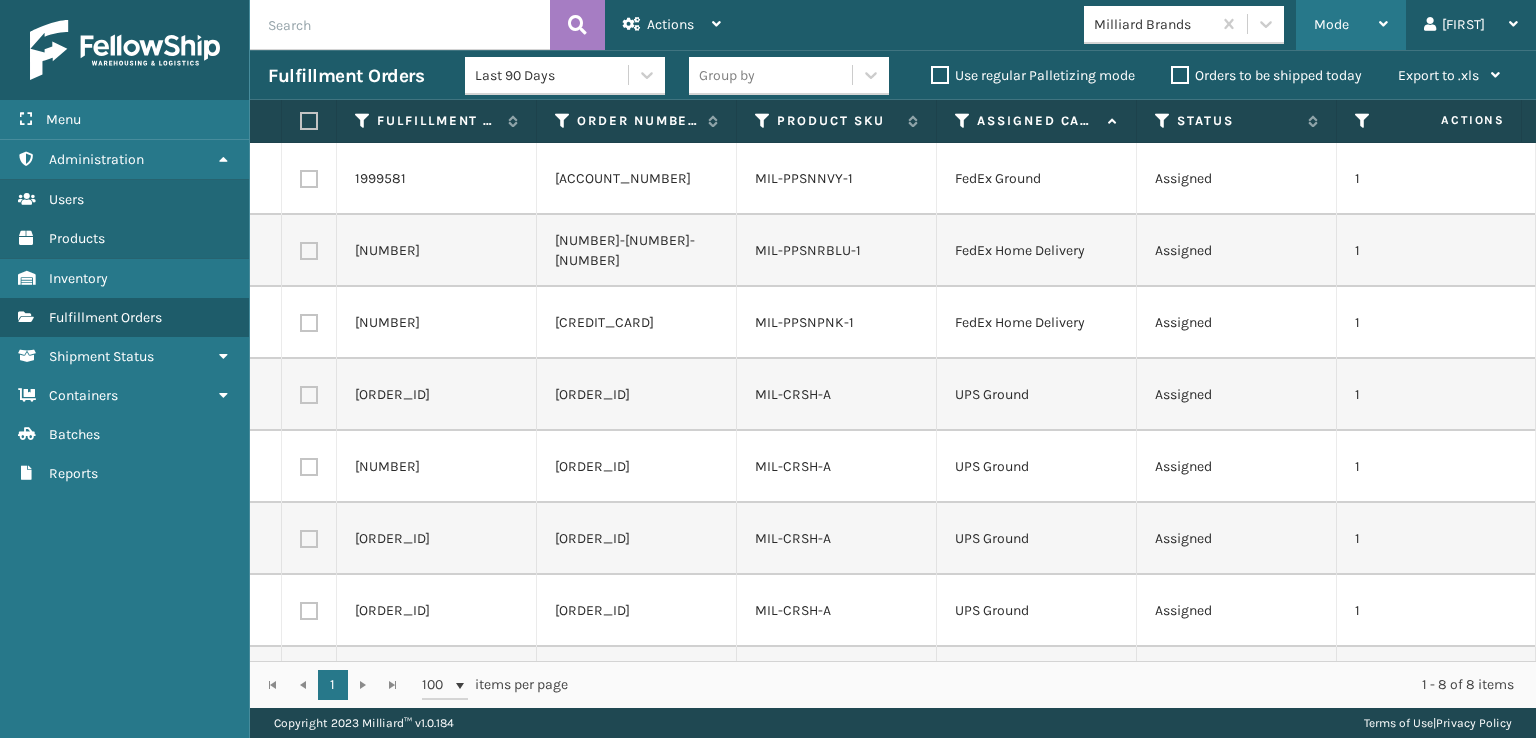 click on "Mode" at bounding box center (1331, 24) 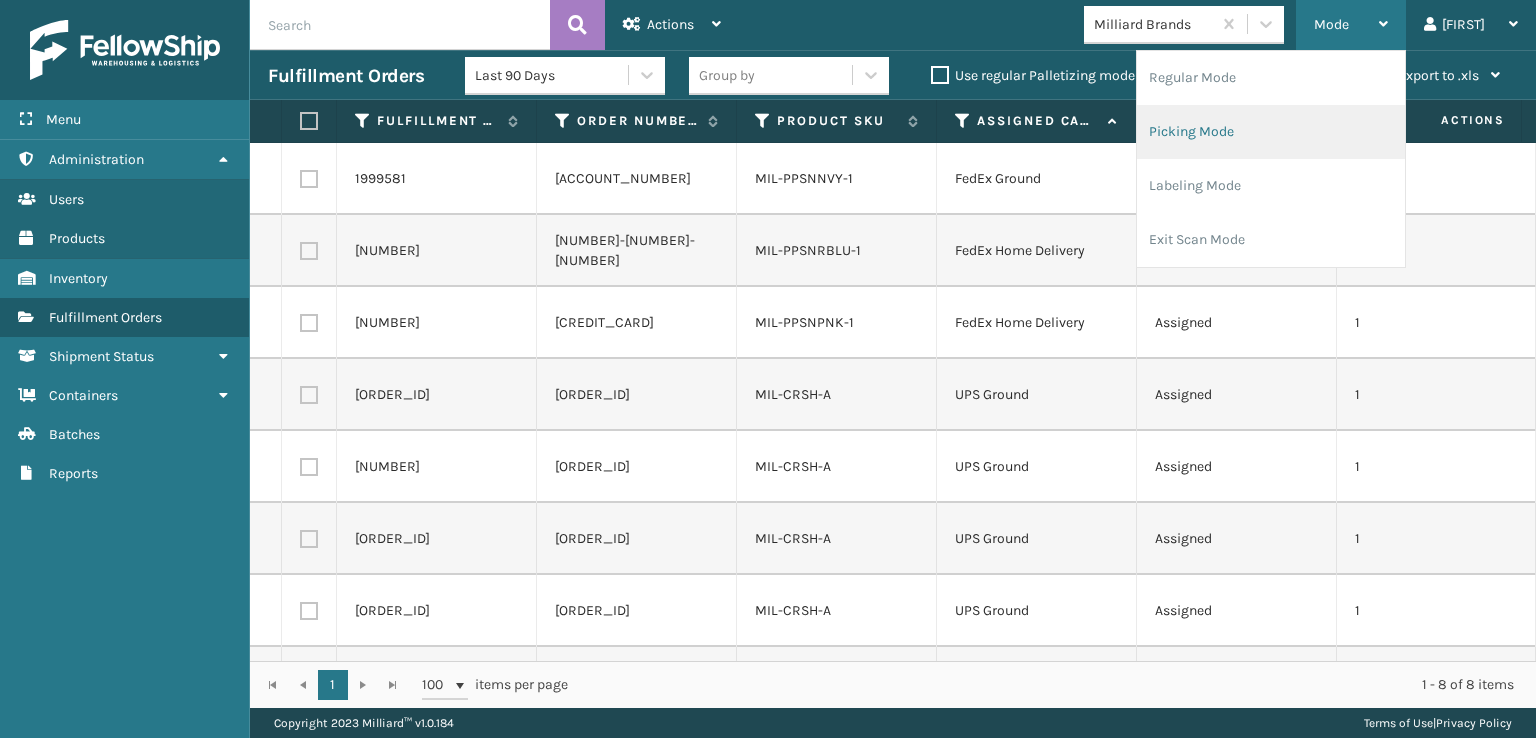 click on "Picking Mode" at bounding box center [1271, 132] 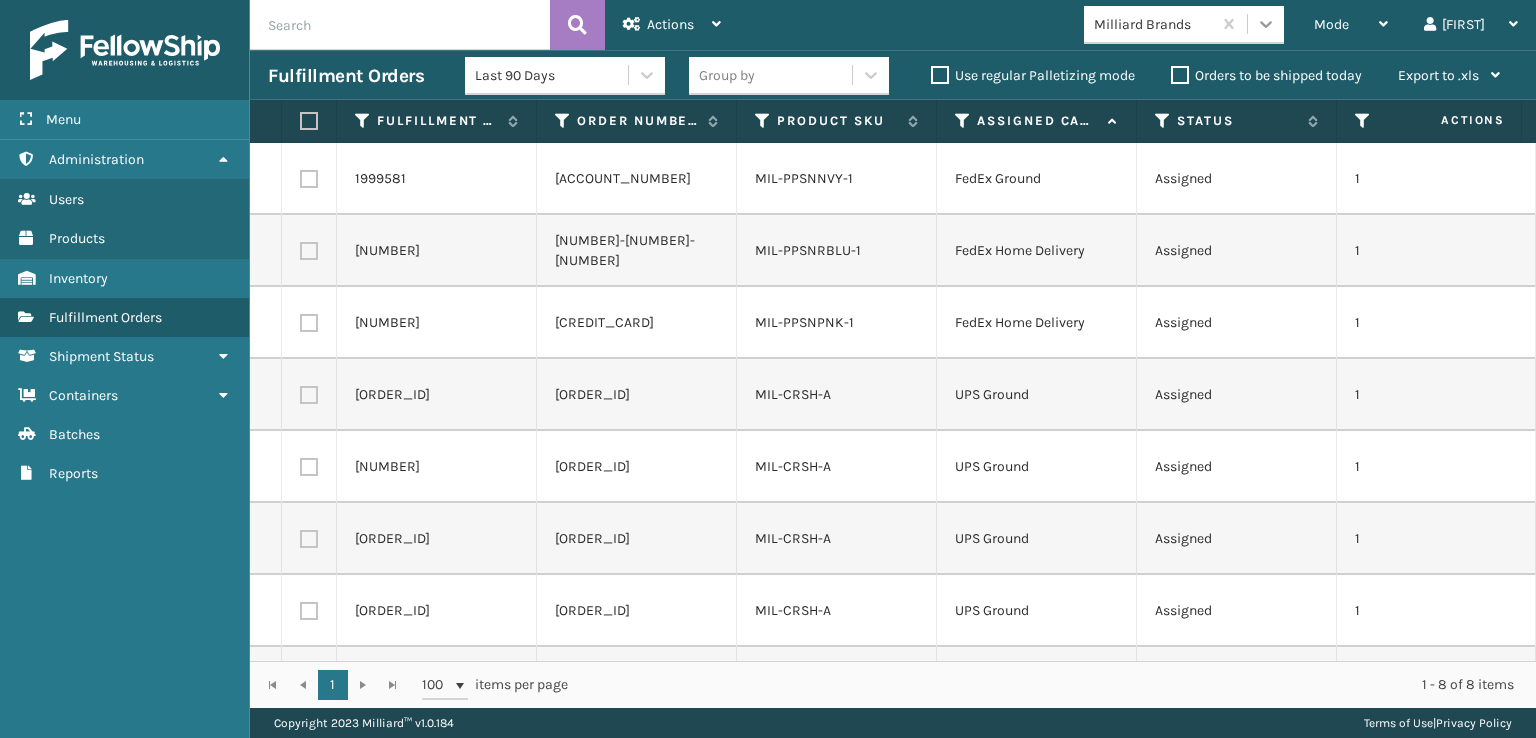 click 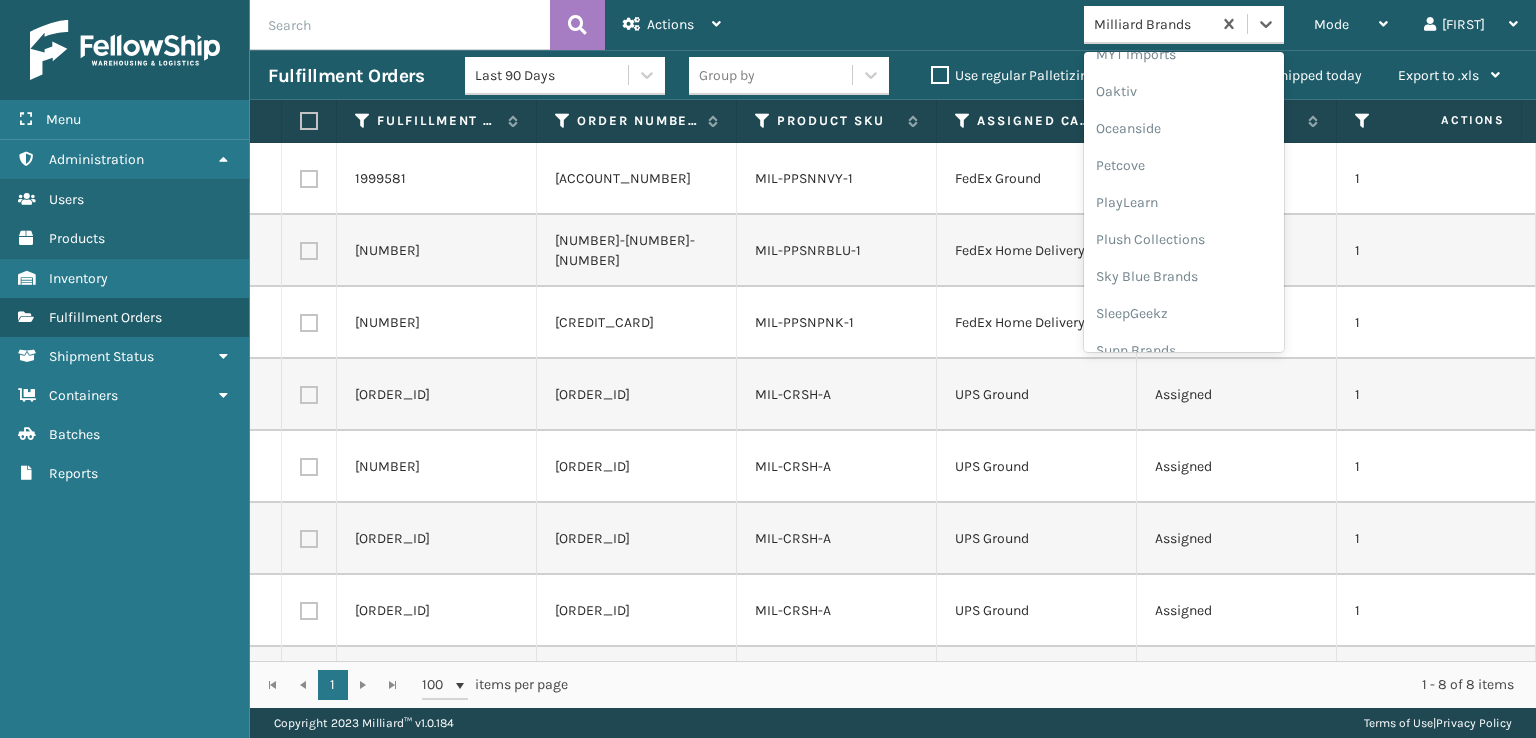scroll, scrollTop: 966, scrollLeft: 0, axis: vertical 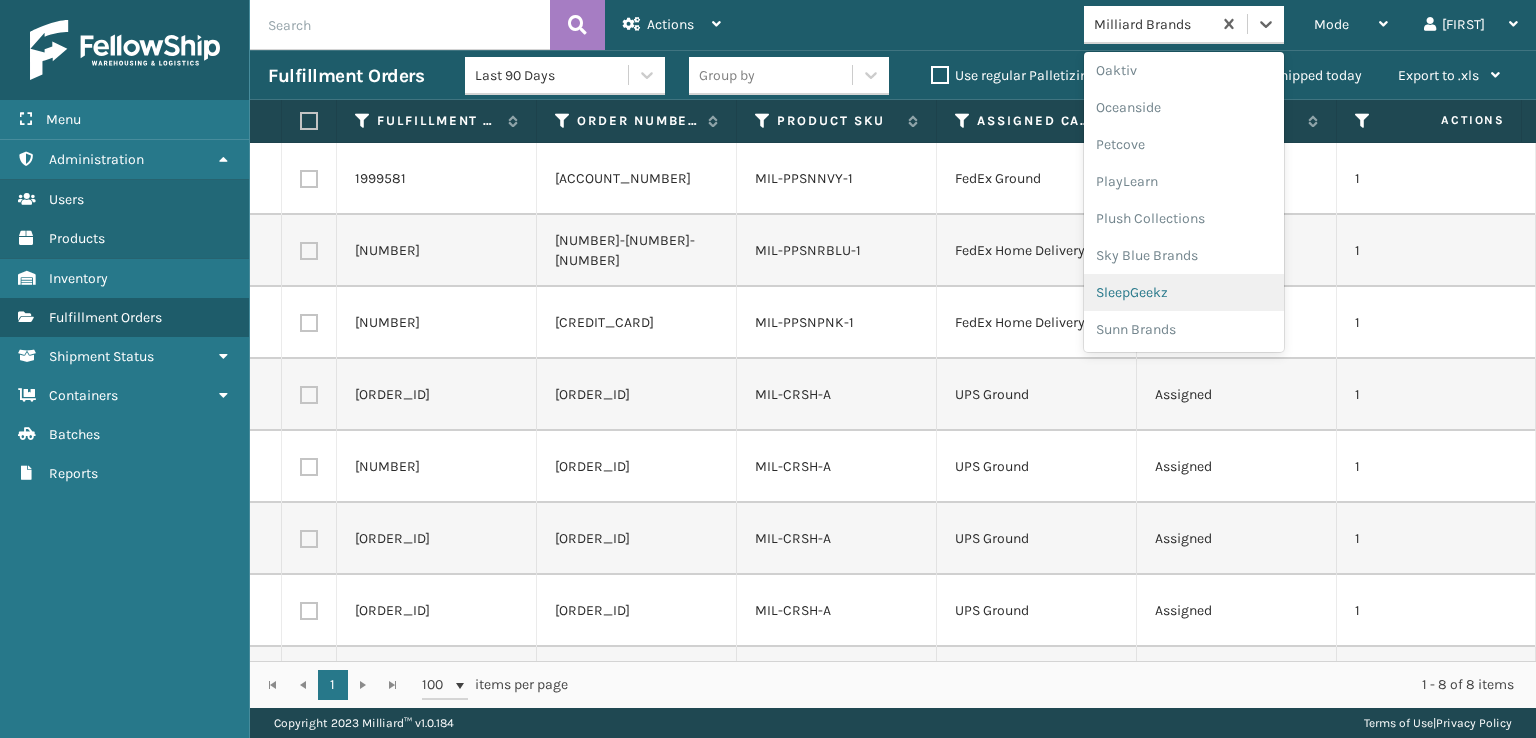 click on "SleepGeekz" at bounding box center [1184, 292] 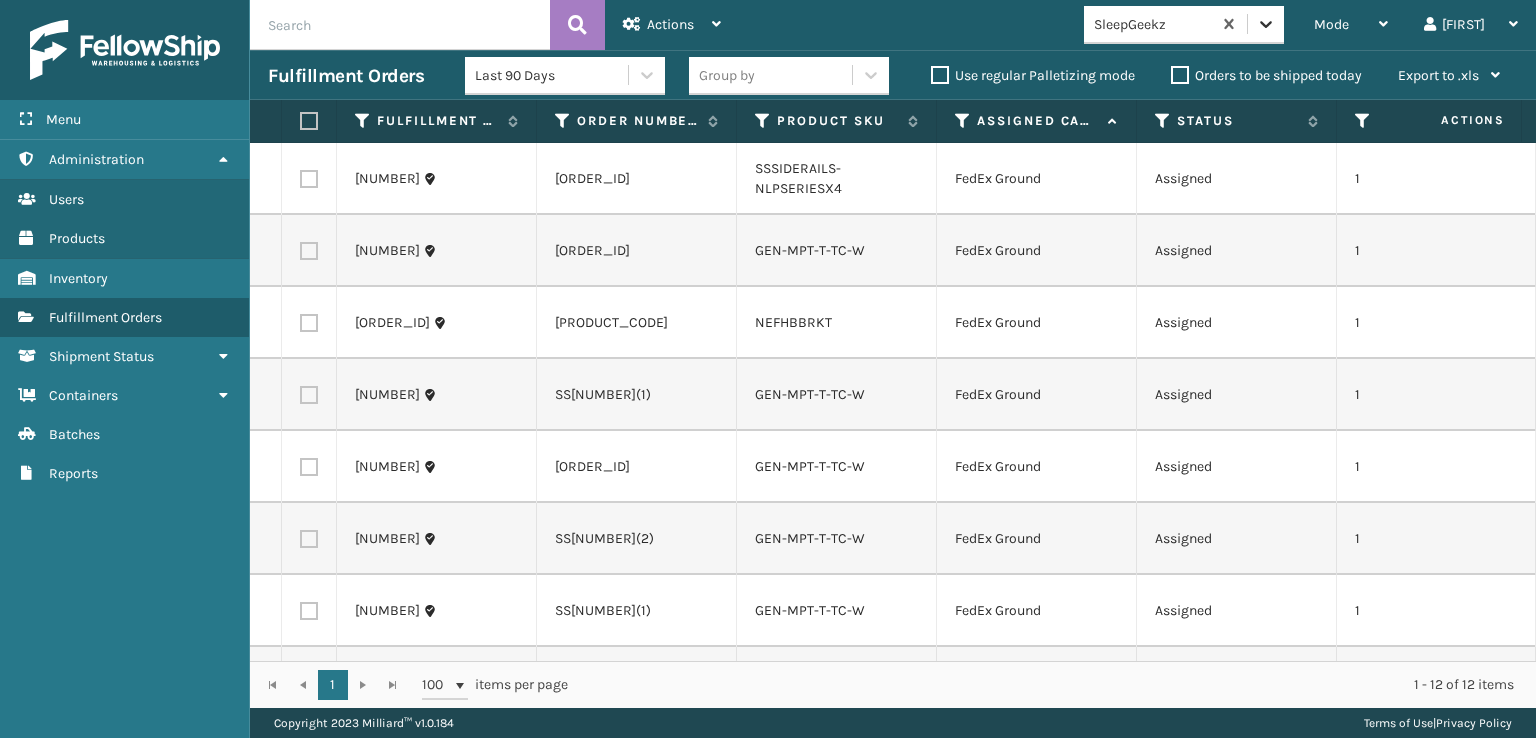 click 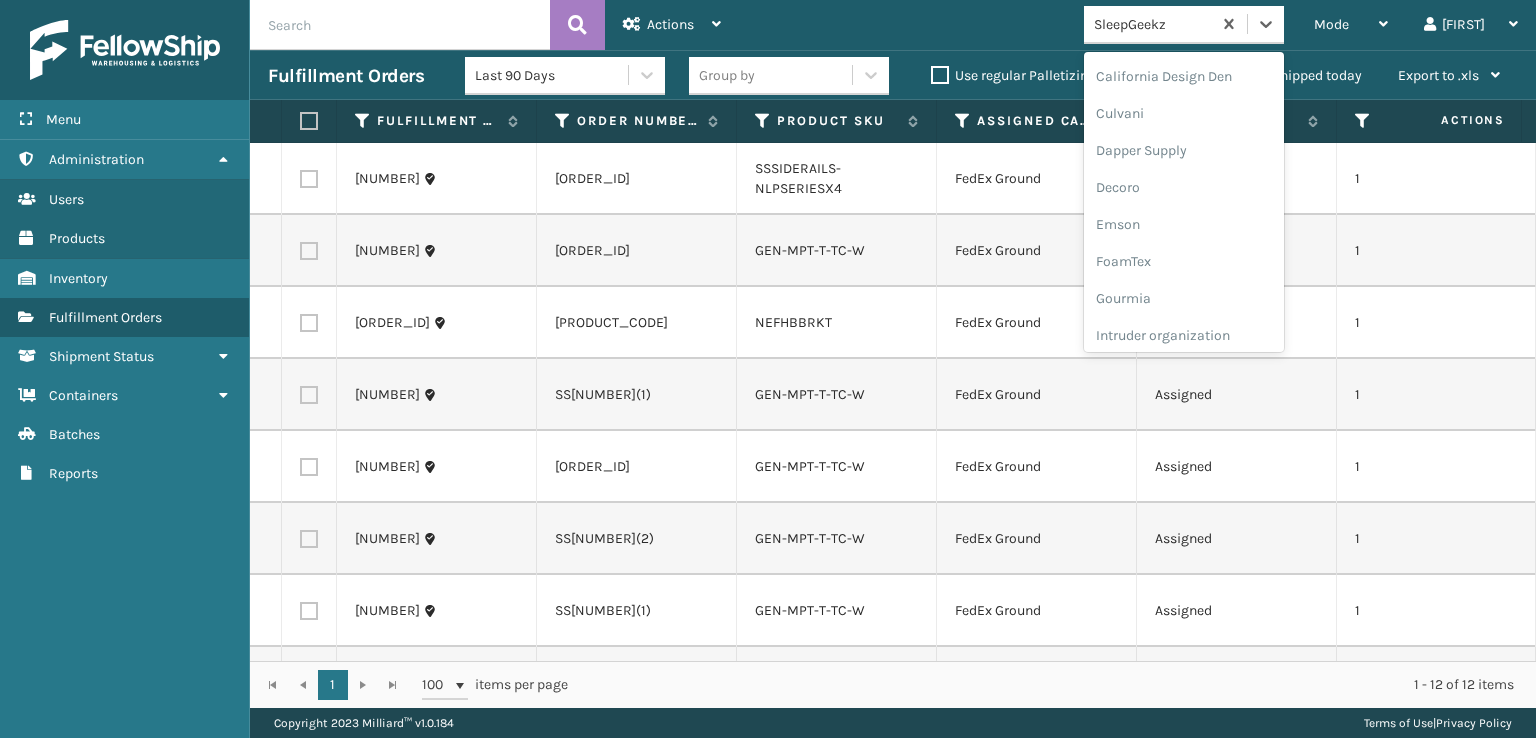 scroll, scrollTop: 300, scrollLeft: 0, axis: vertical 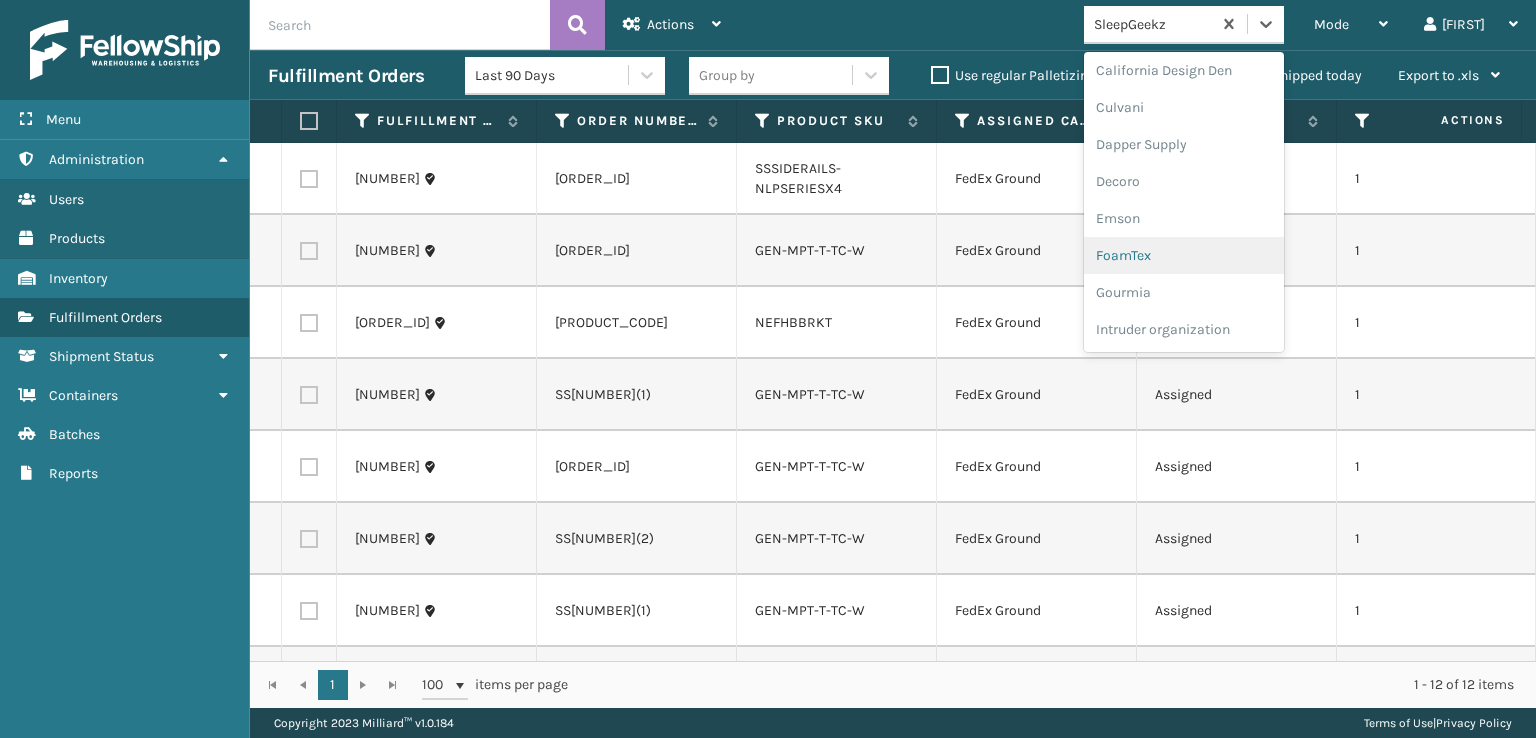 click on "FoamTex" at bounding box center [1184, 255] 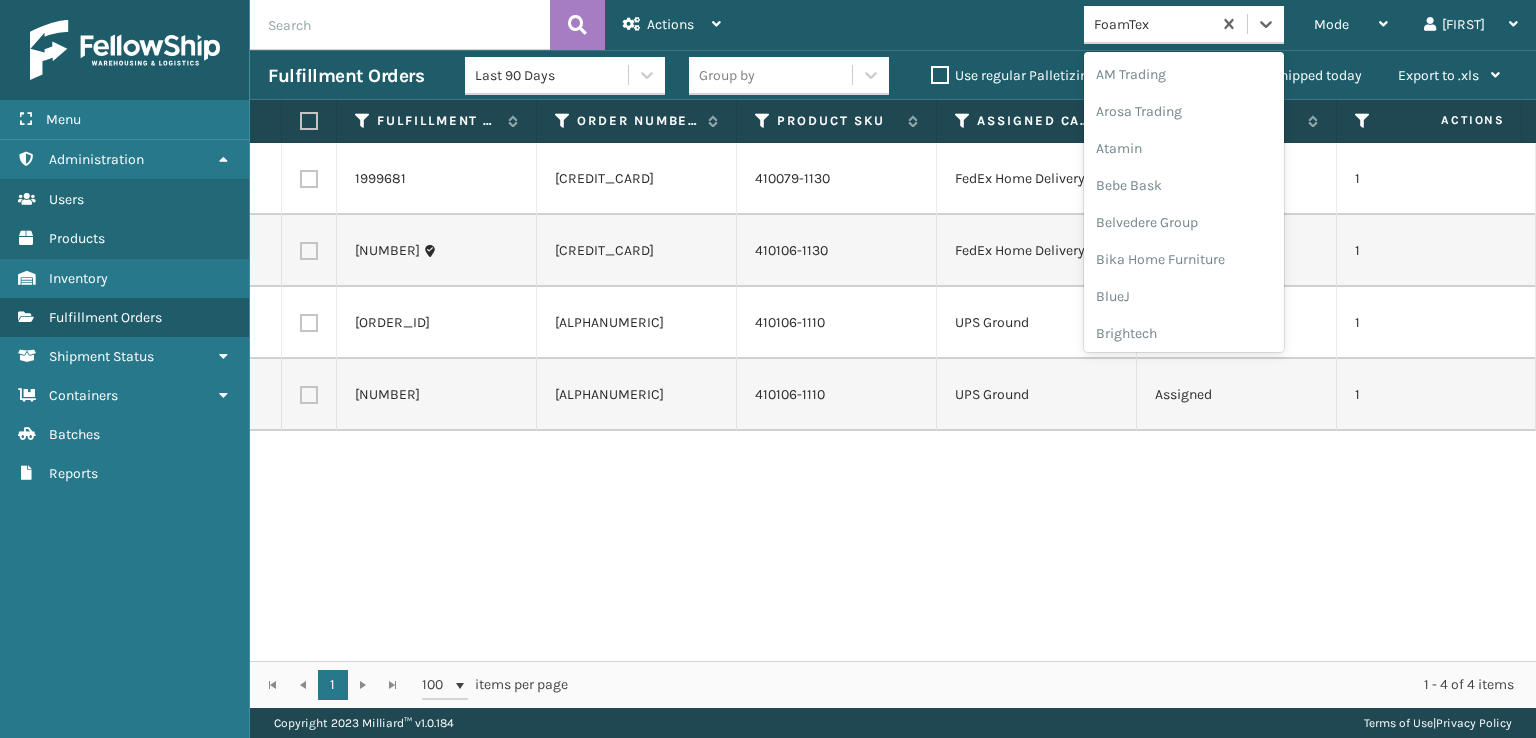 scroll, scrollTop: 0, scrollLeft: 0, axis: both 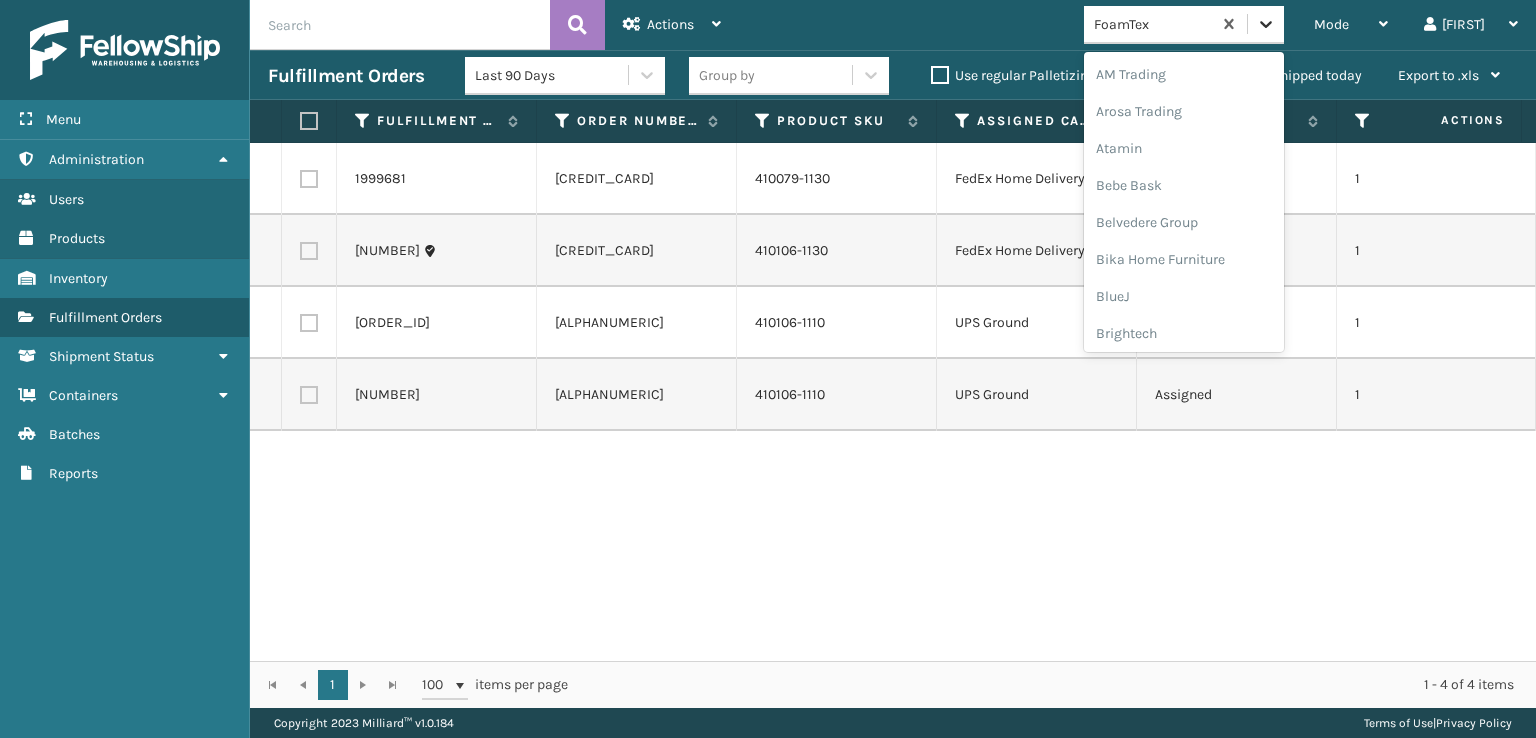 click 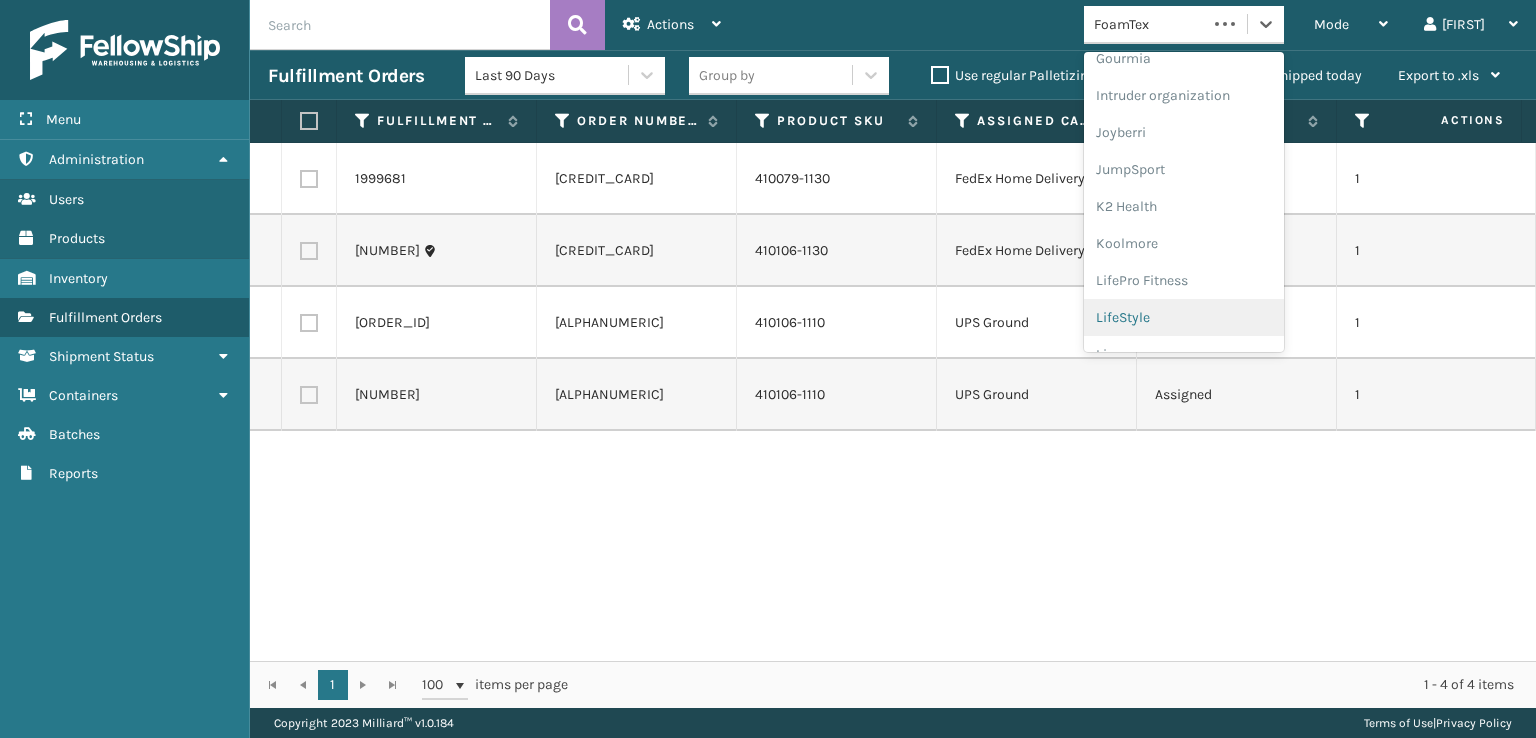 scroll, scrollTop: 632, scrollLeft: 0, axis: vertical 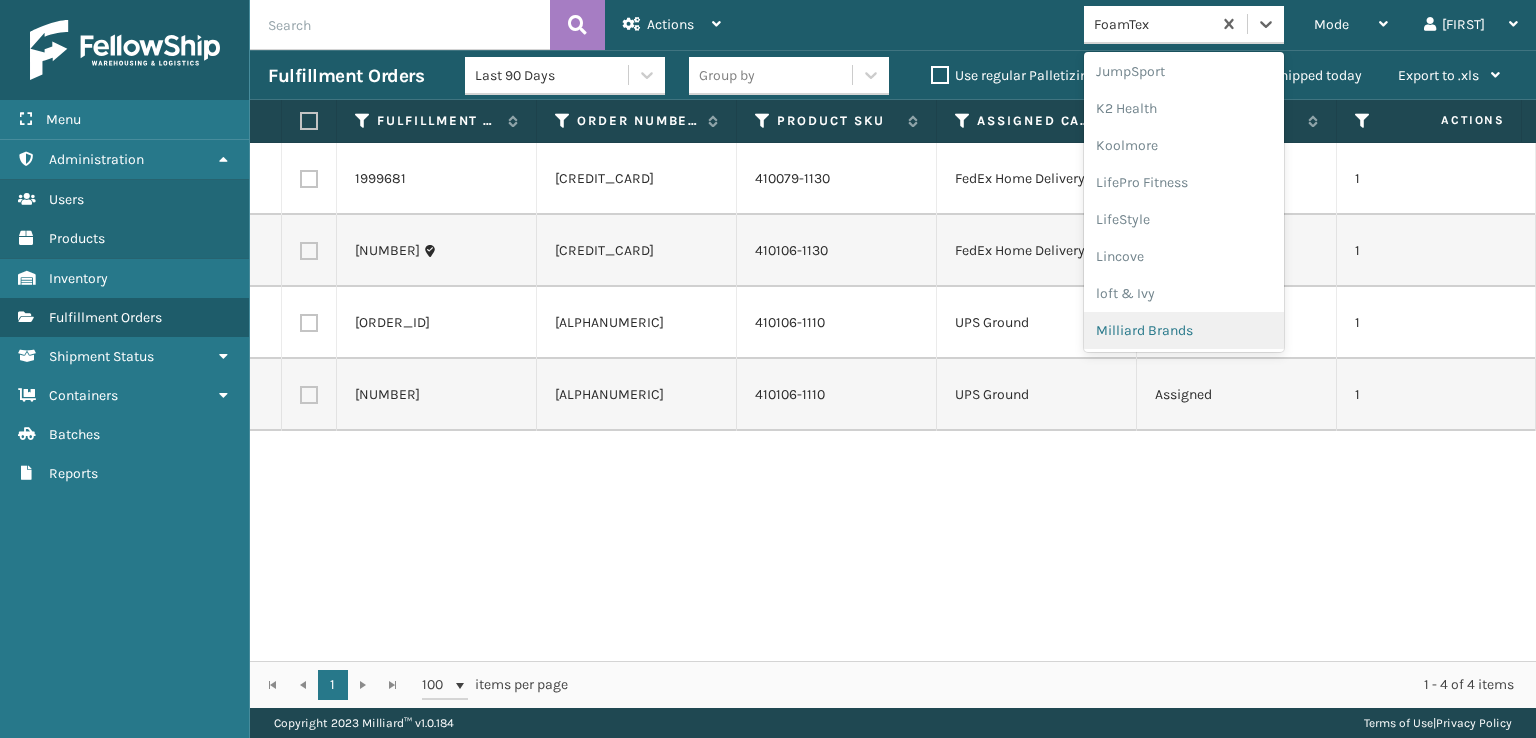click on "Milliard Brands" at bounding box center [1184, 330] 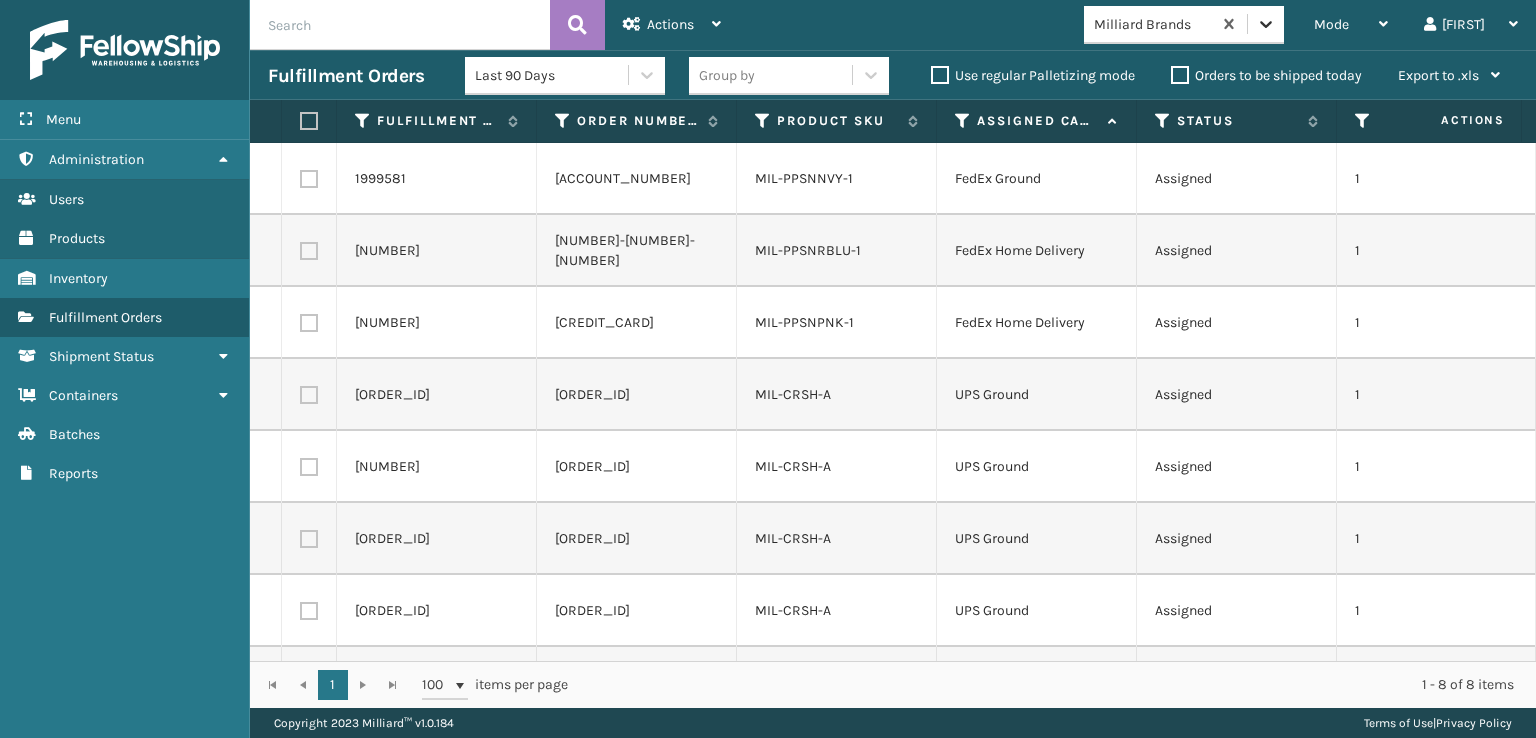 click 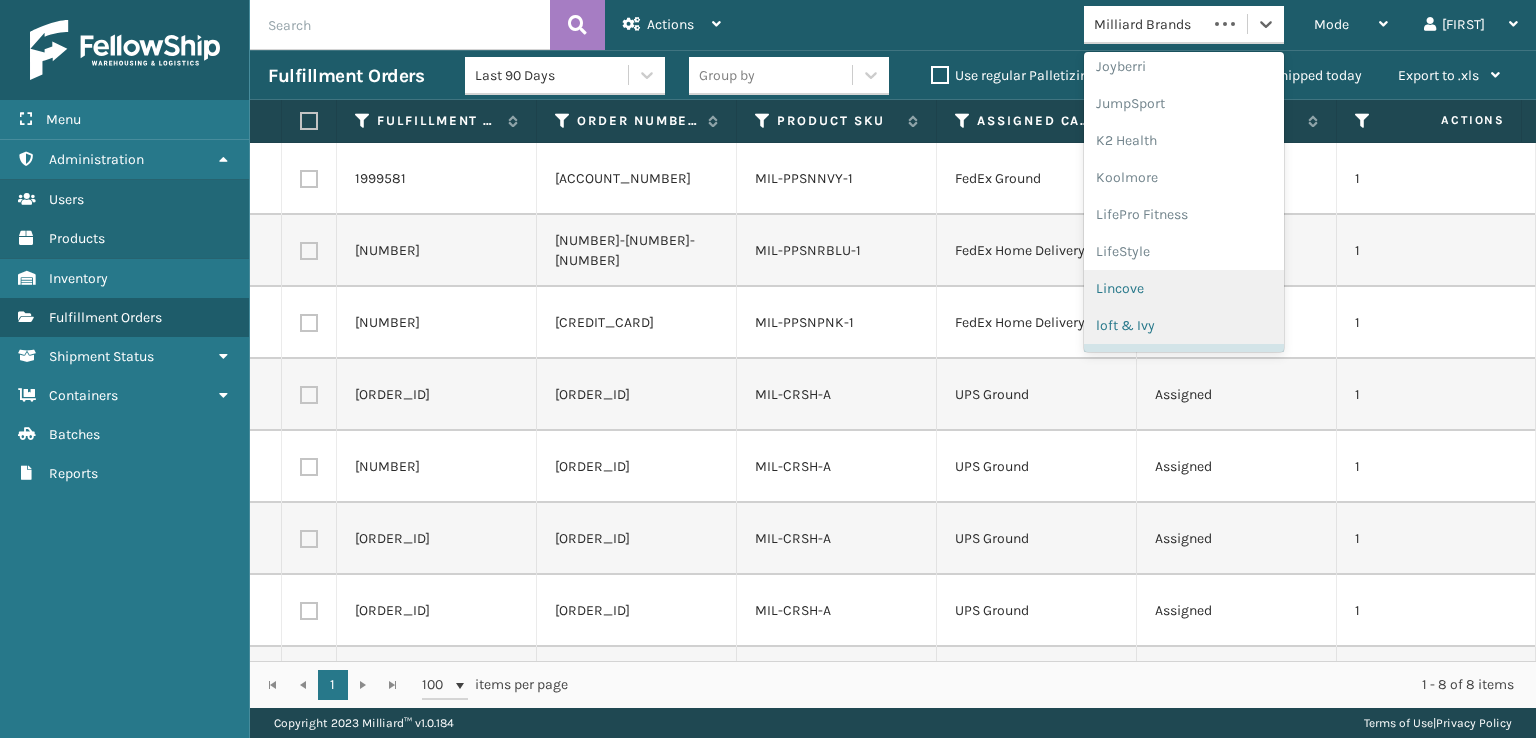 scroll, scrollTop: 632, scrollLeft: 0, axis: vertical 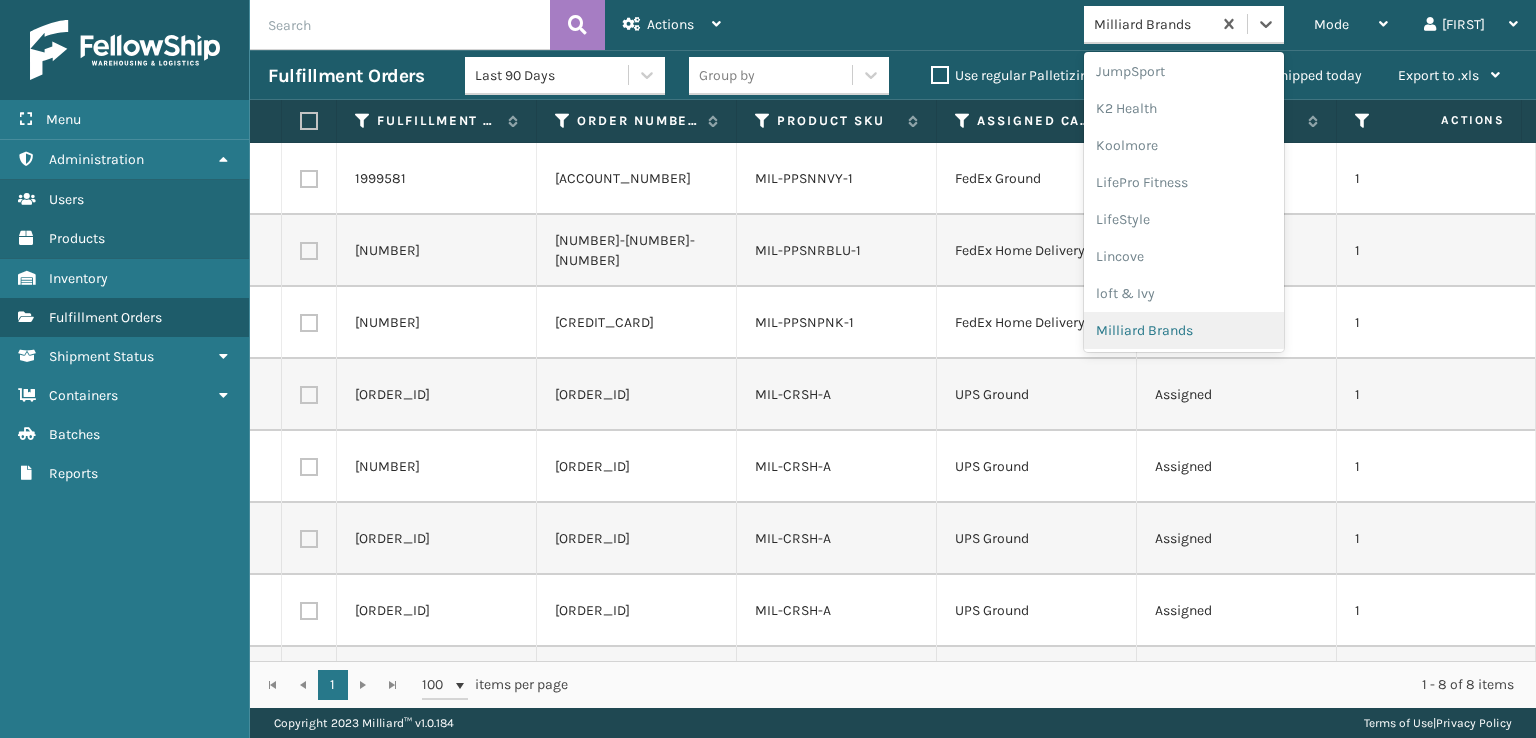 click on "Milliard Brands" at bounding box center [1184, 330] 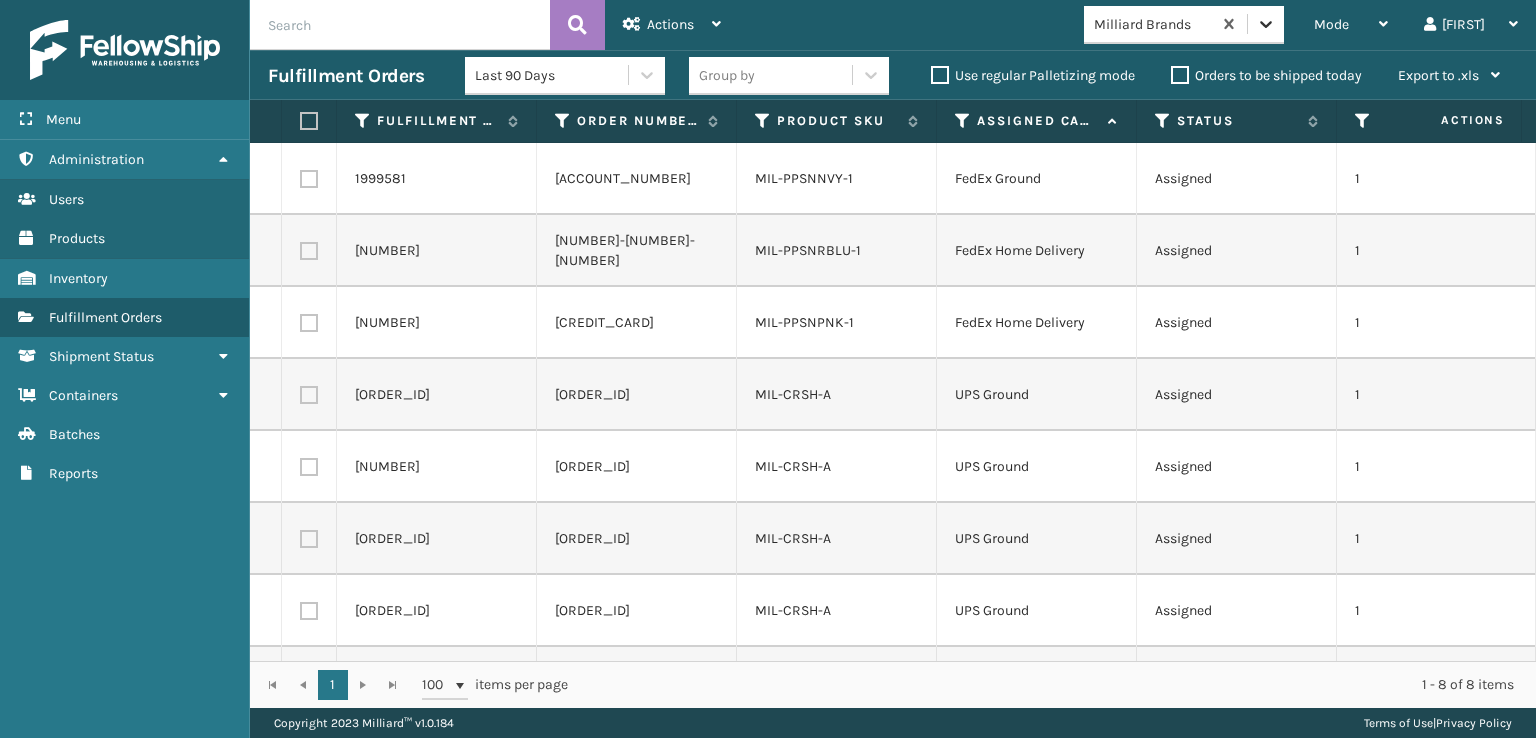 click 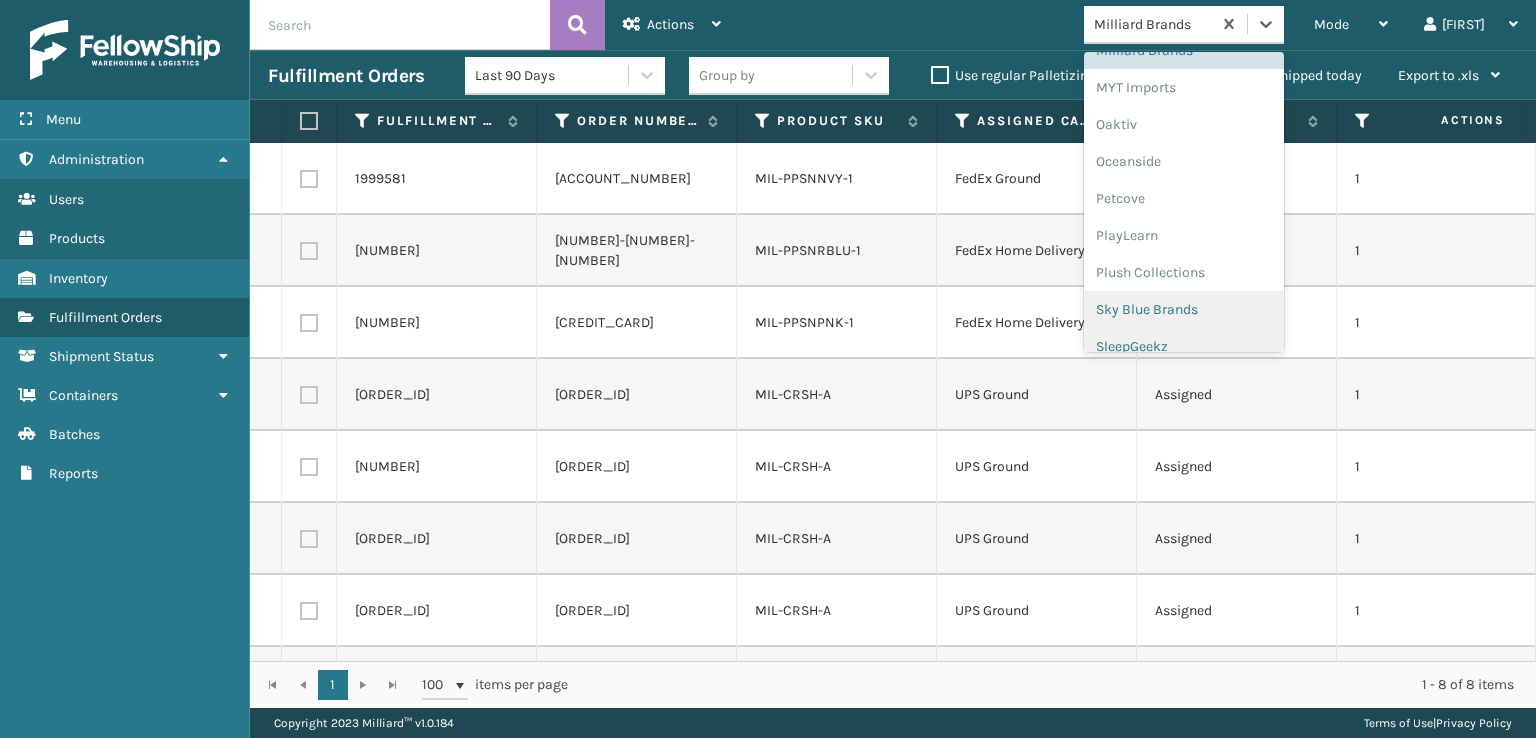scroll, scrollTop: 966, scrollLeft: 0, axis: vertical 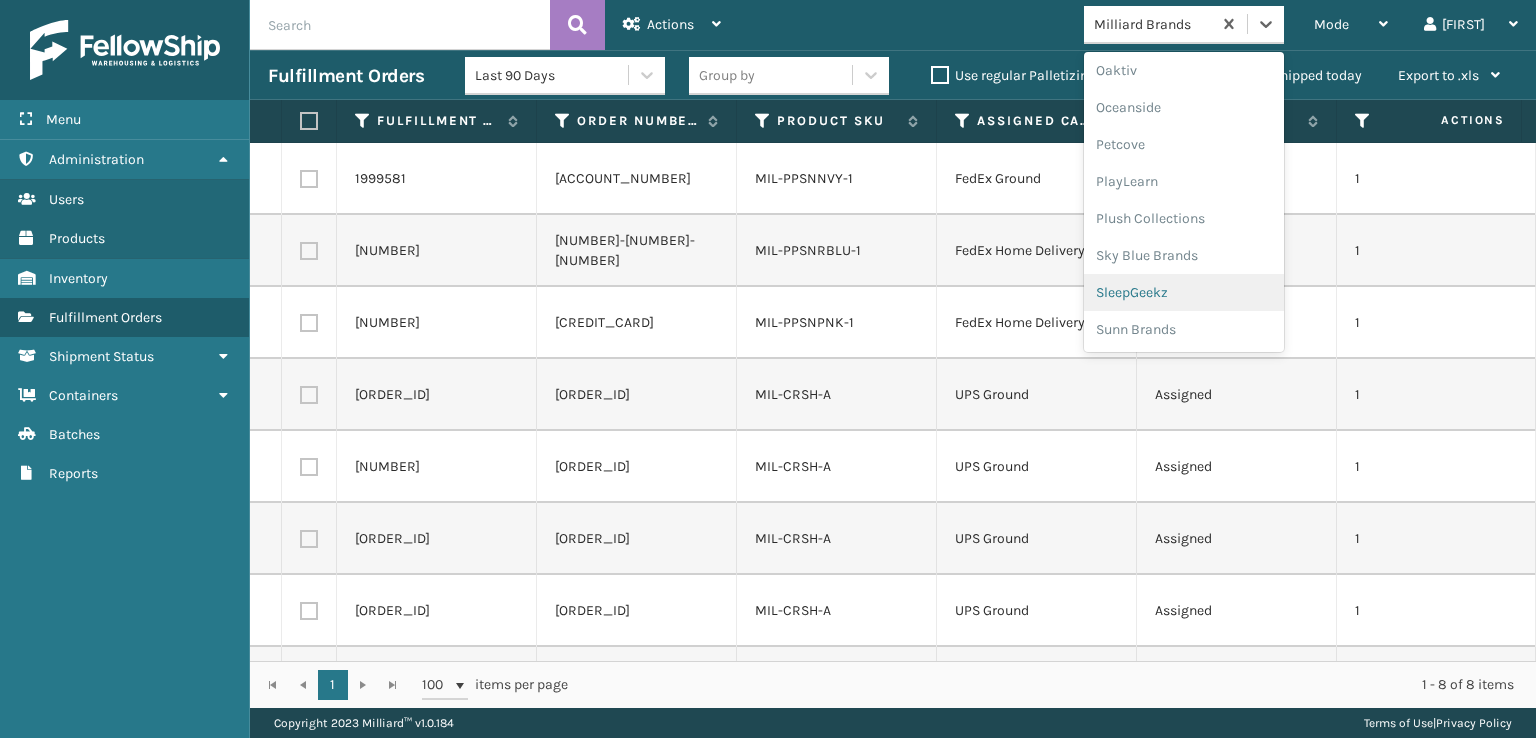 click on "SleepGeekz" at bounding box center (1184, 292) 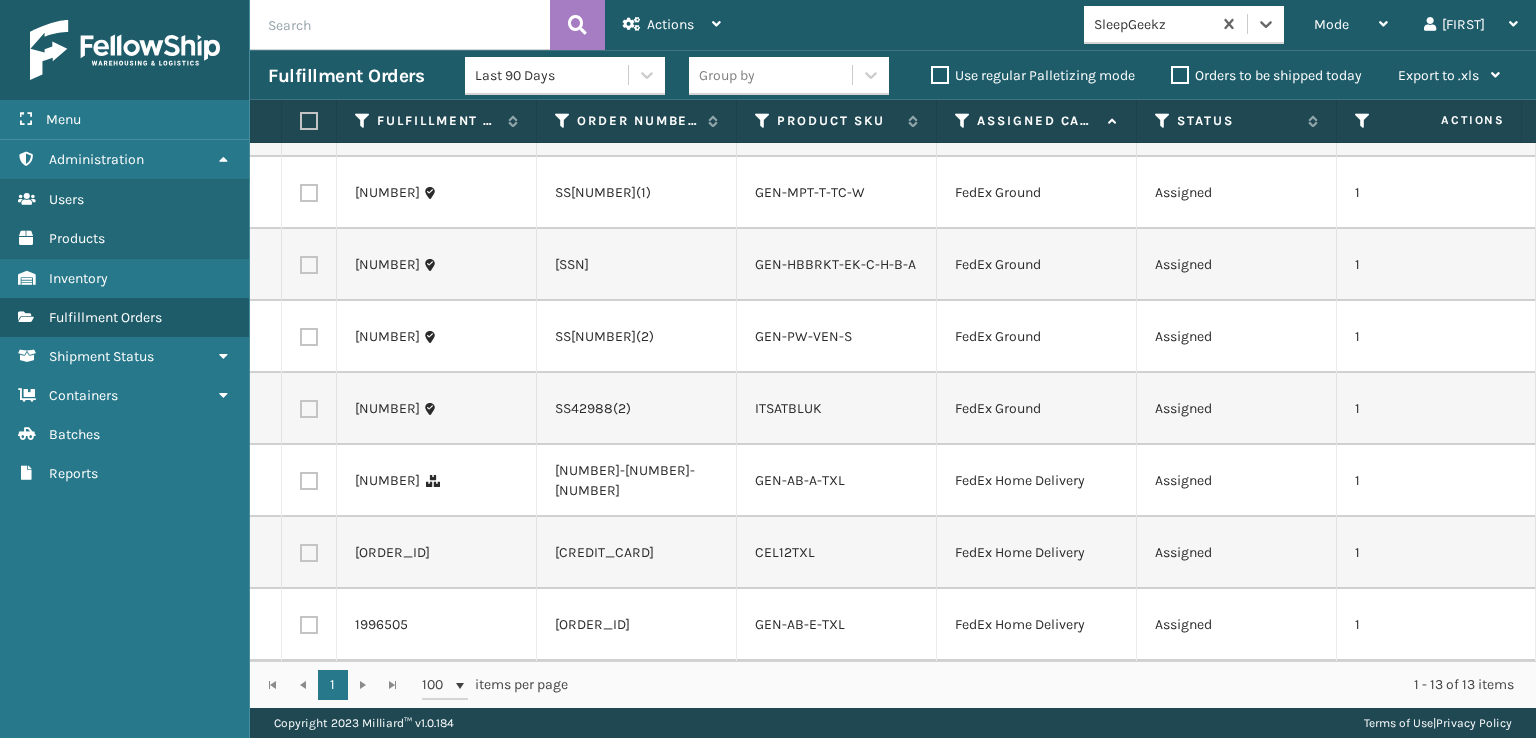 scroll, scrollTop: 468, scrollLeft: 0, axis: vertical 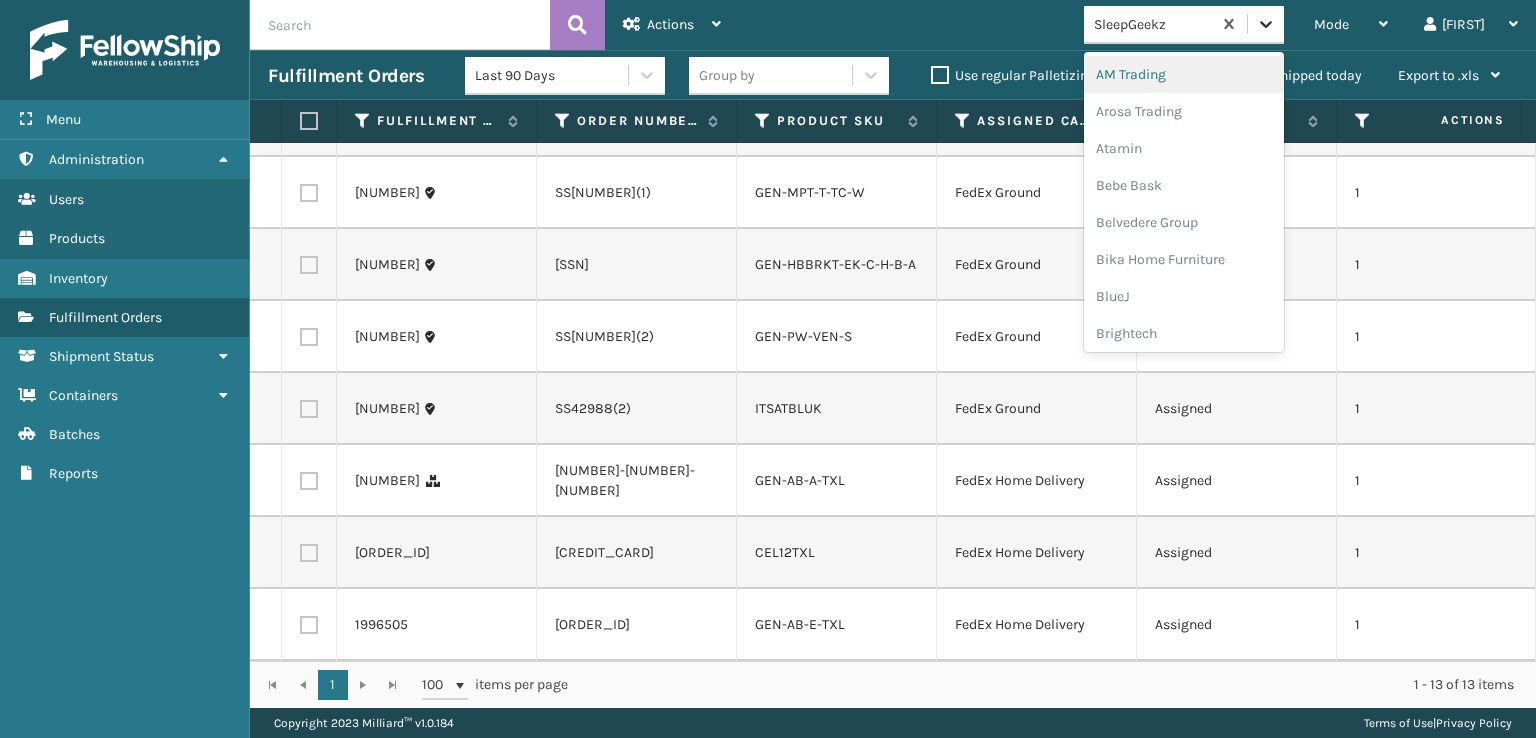 click 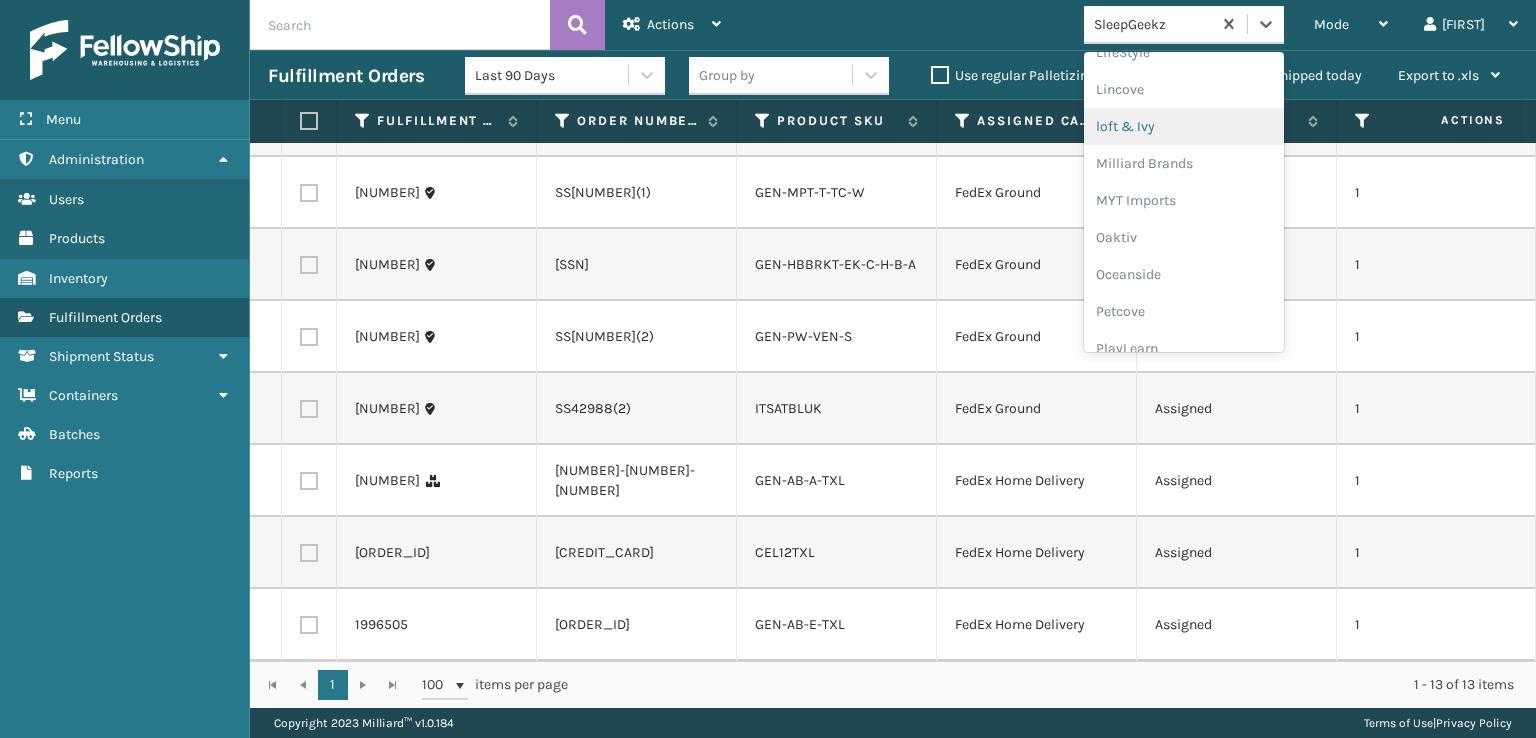 scroll, scrollTop: 932, scrollLeft: 0, axis: vertical 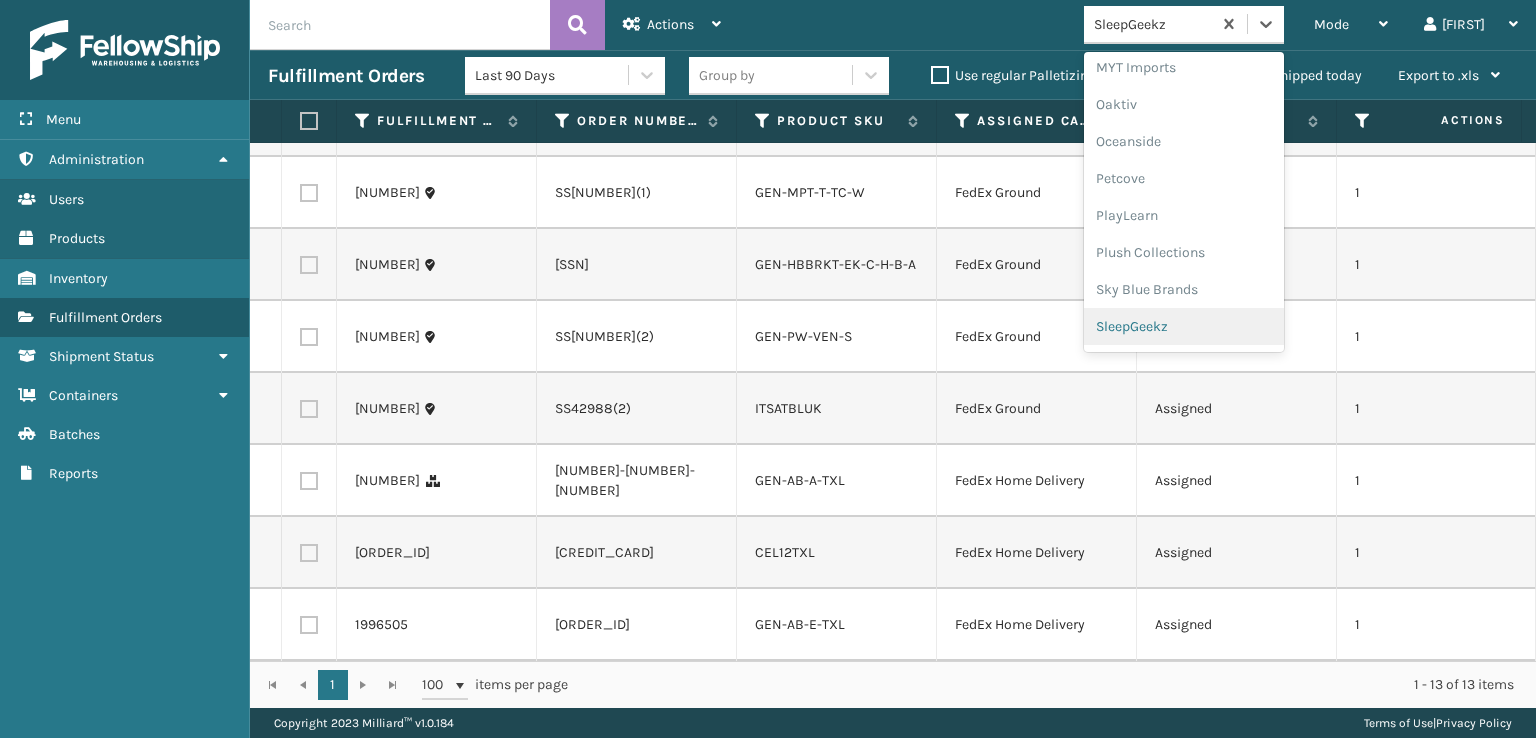 click on "SleepGeekz" at bounding box center [1184, 326] 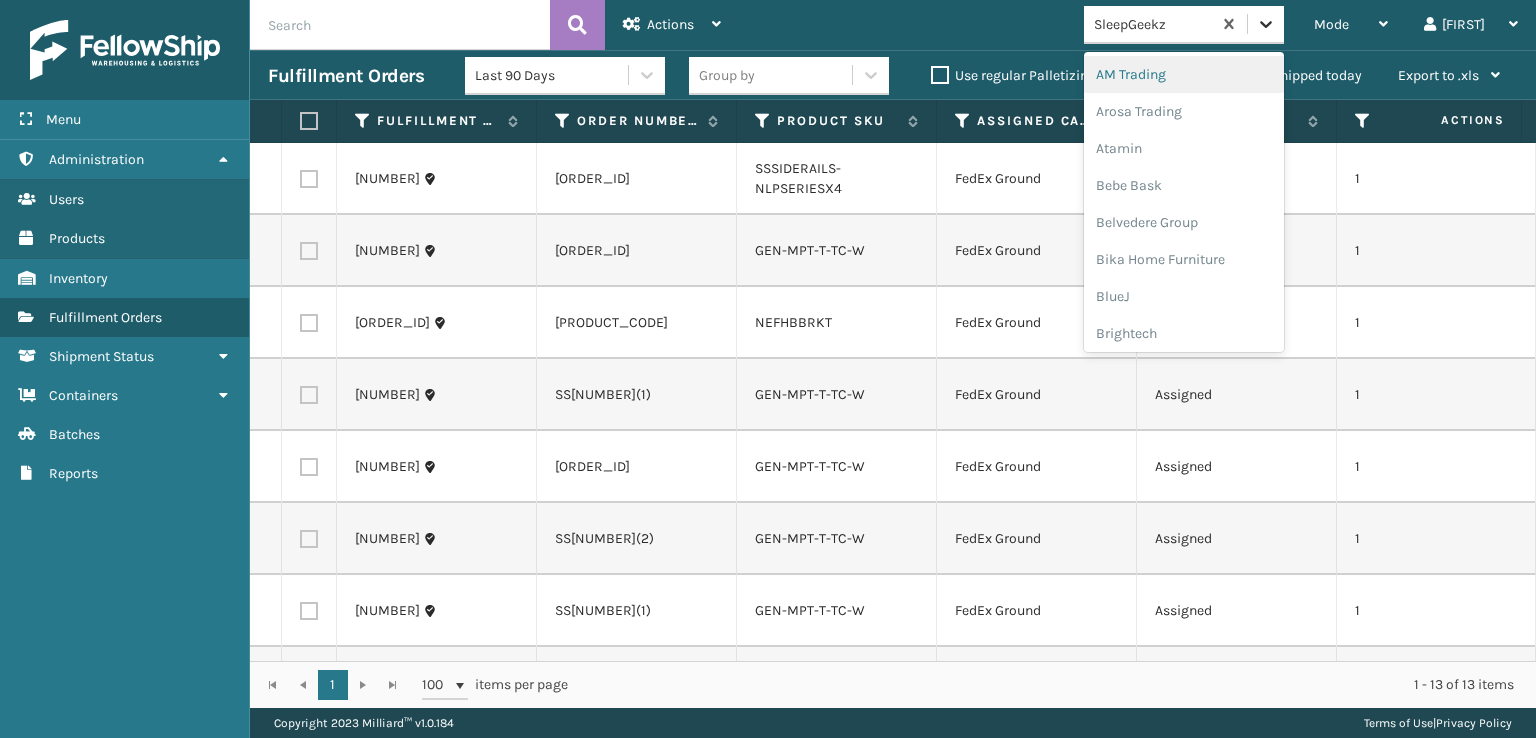 click 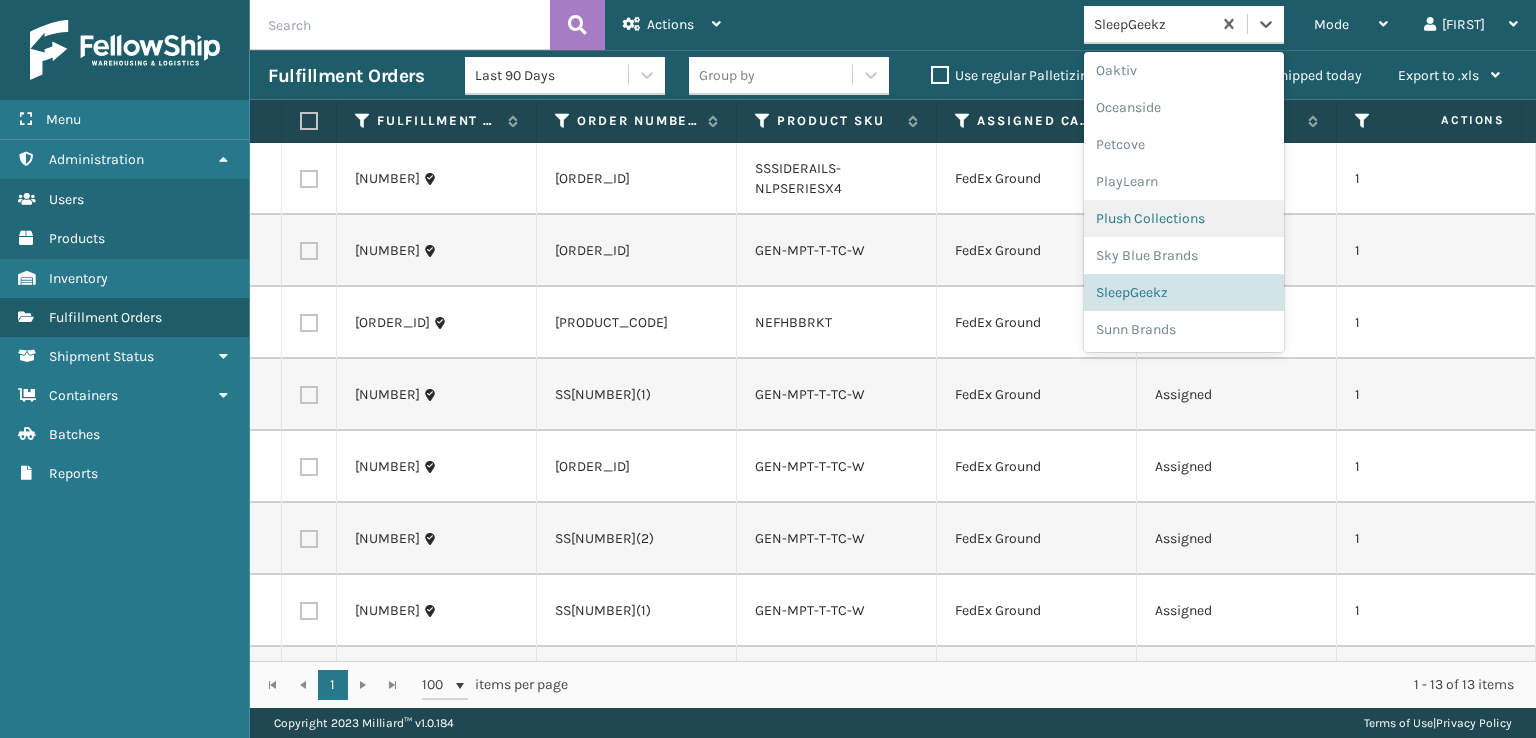 scroll, scrollTop: 866, scrollLeft: 0, axis: vertical 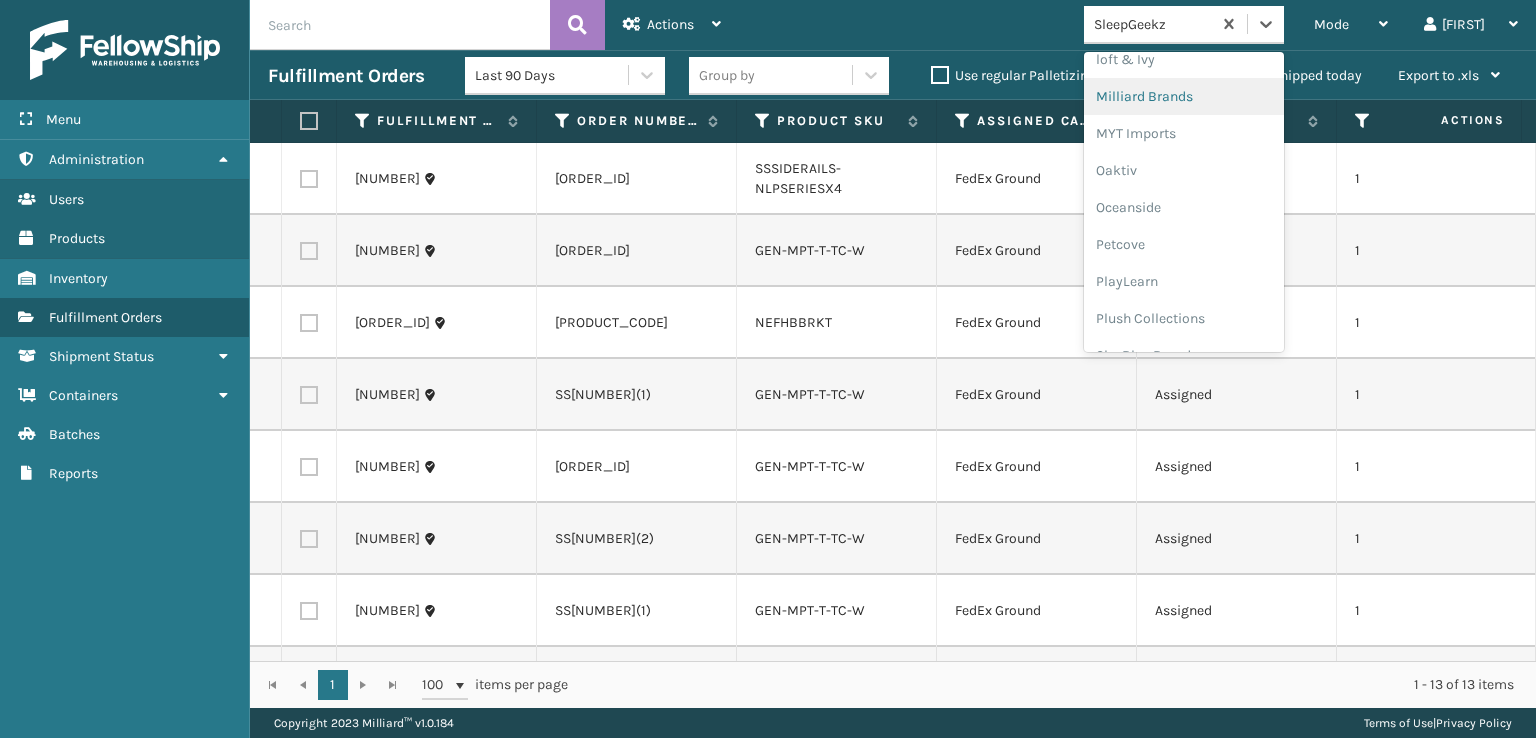 click on "Milliard Brands" at bounding box center (1184, 96) 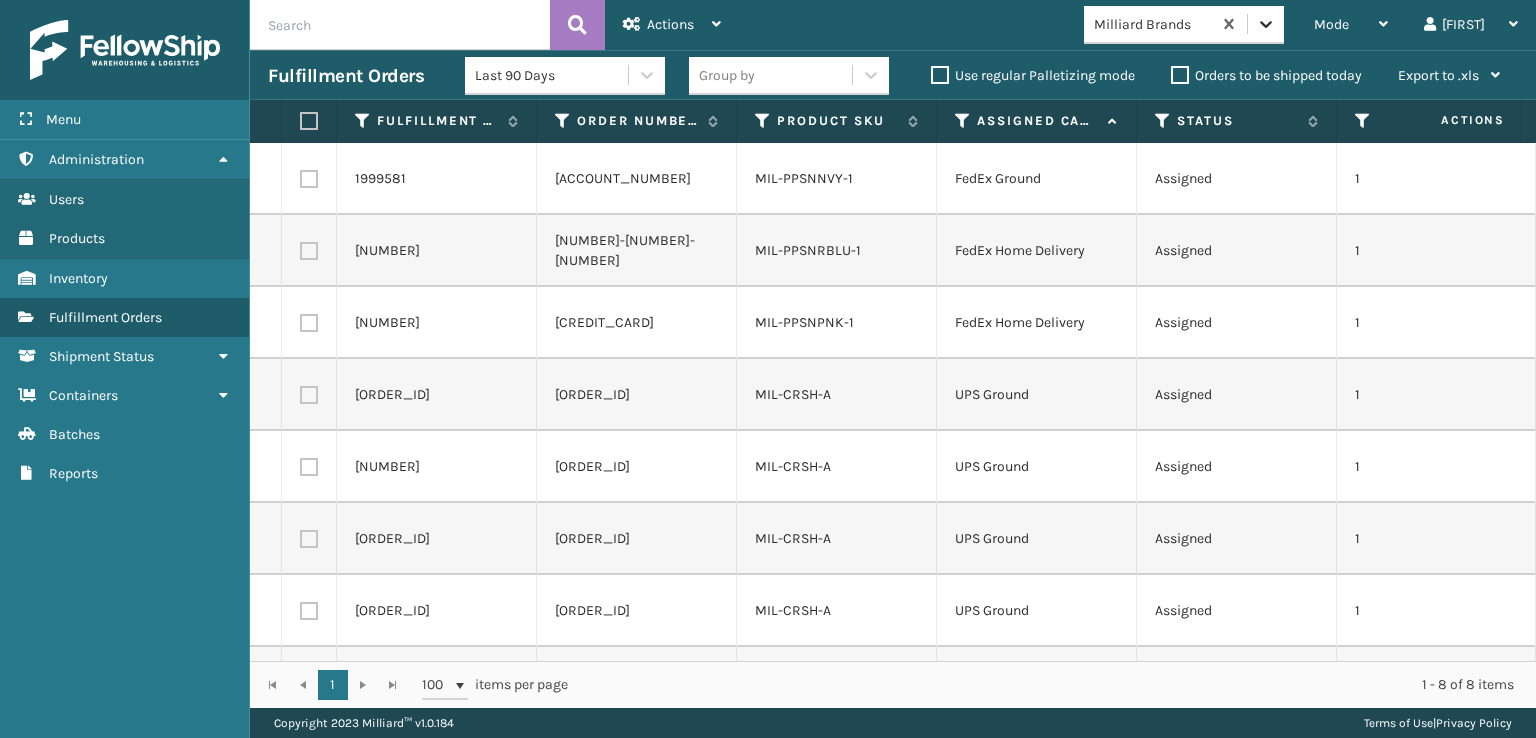 click 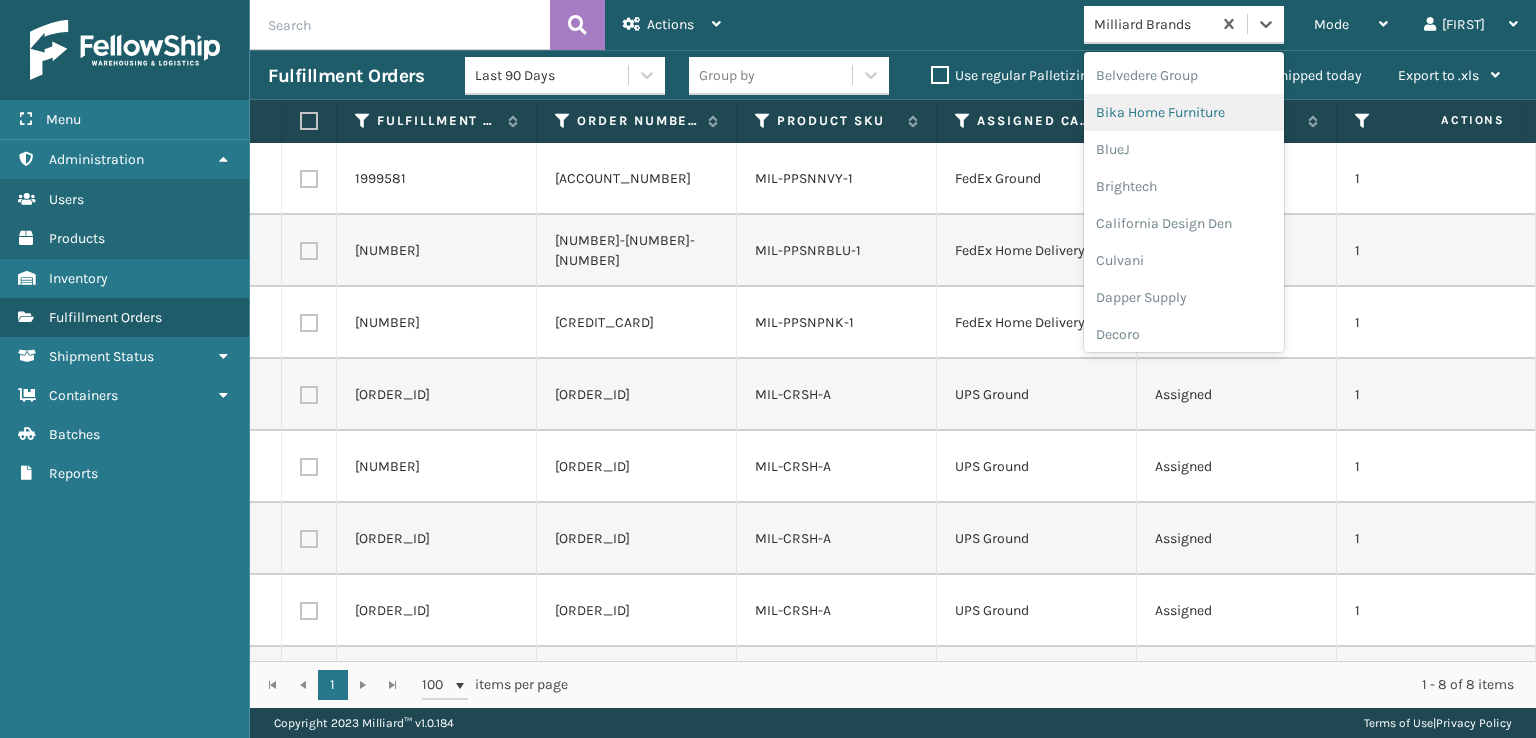 scroll, scrollTop: 300, scrollLeft: 0, axis: vertical 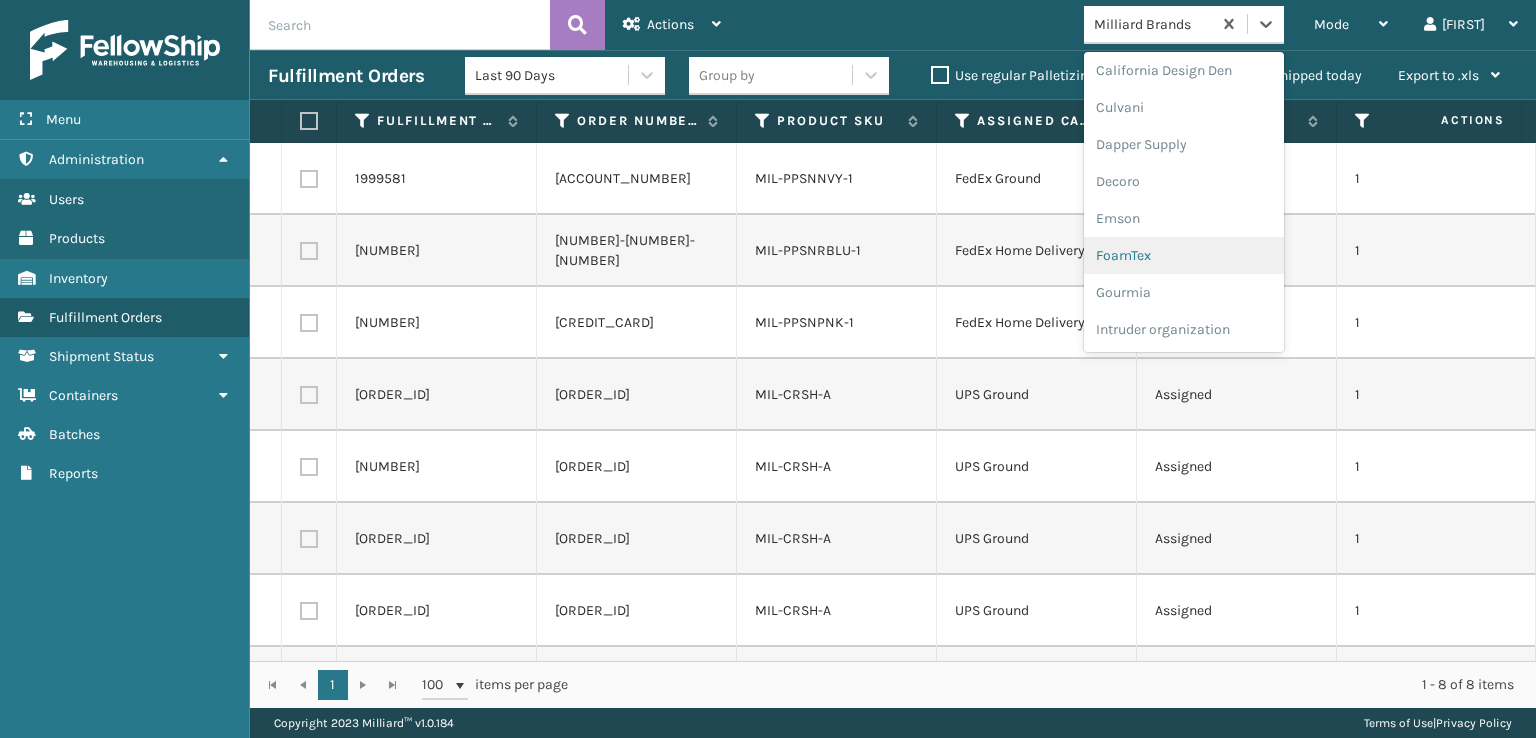 click on "FoamTex" at bounding box center [1184, 255] 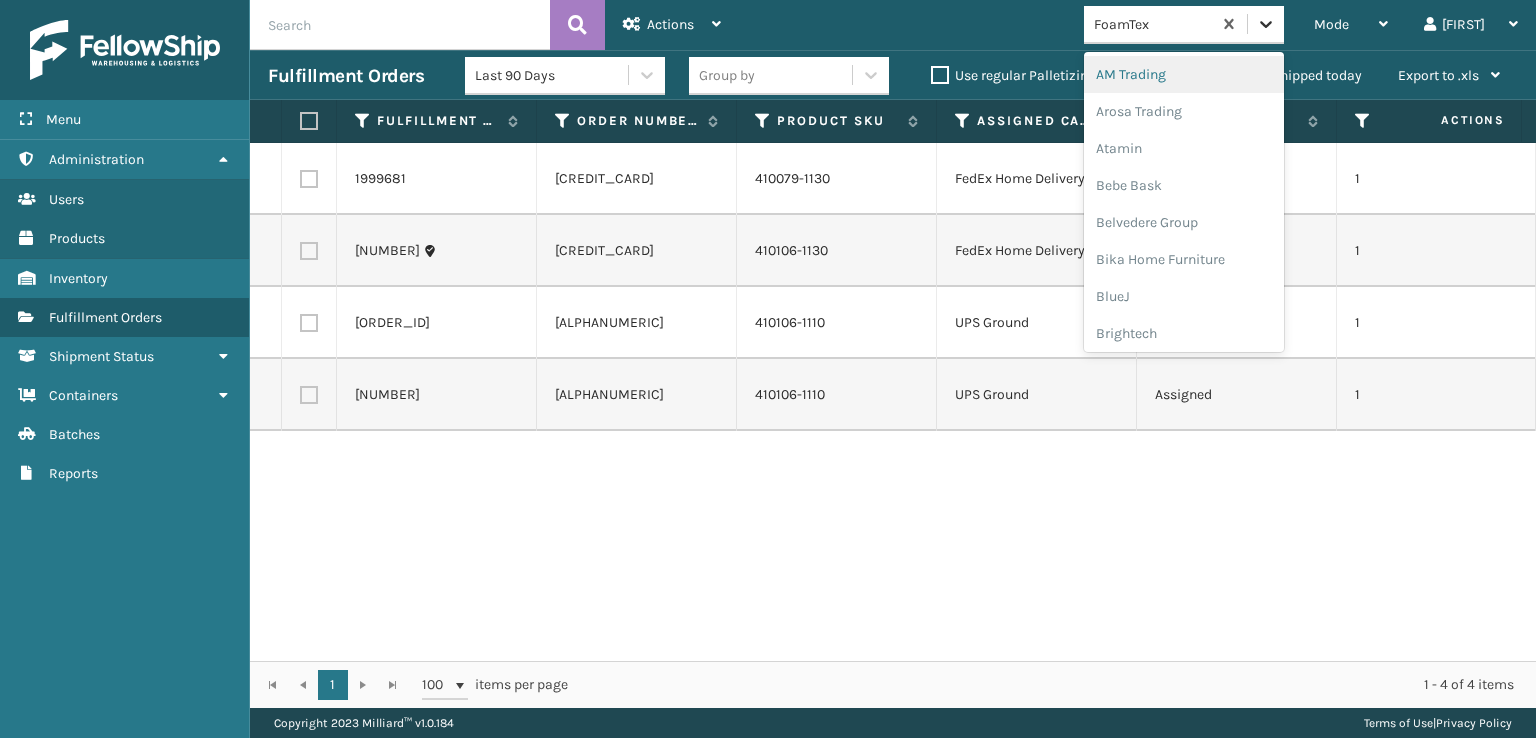 click at bounding box center (1266, 24) 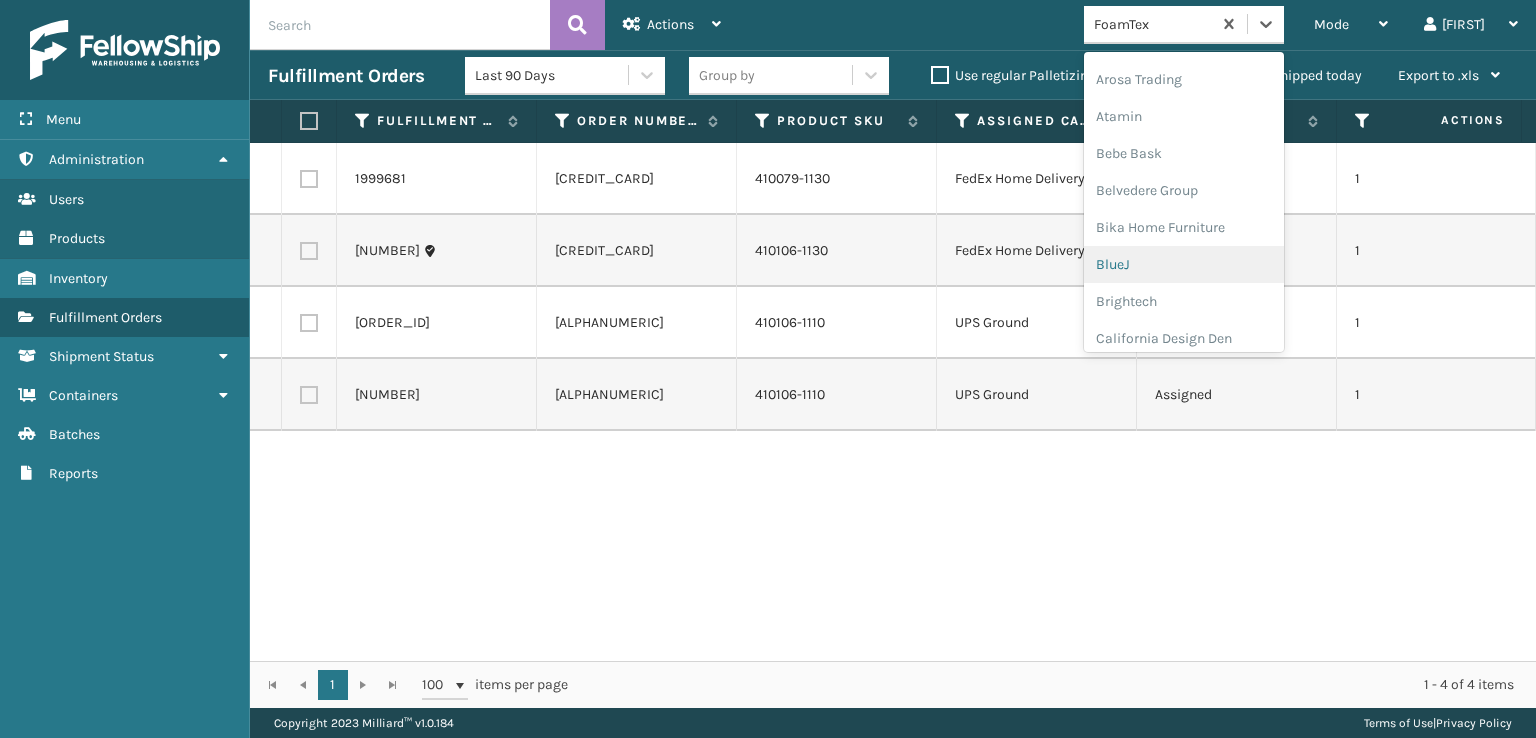 scroll, scrollTop: 232, scrollLeft: 0, axis: vertical 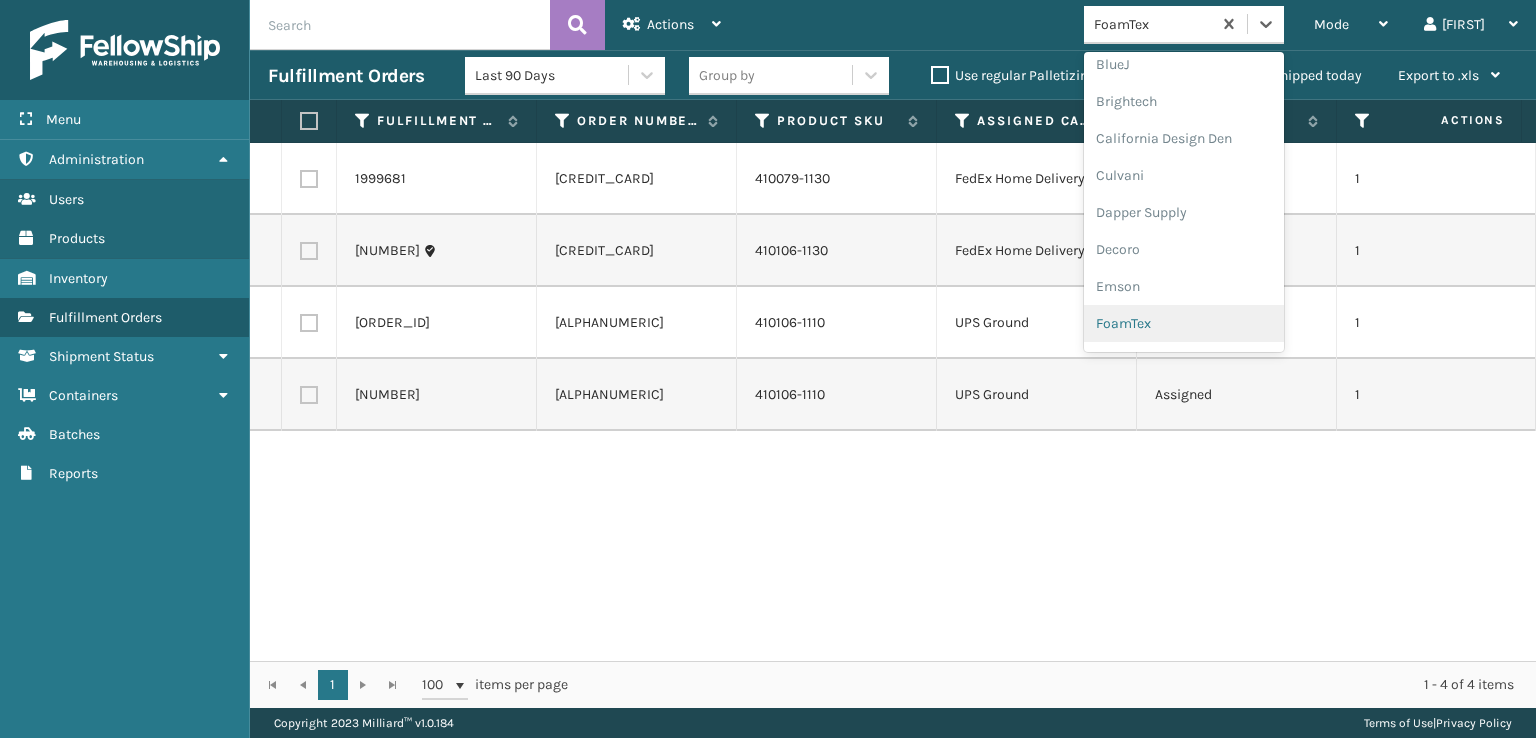 click on "FoamTex" at bounding box center (1184, 323) 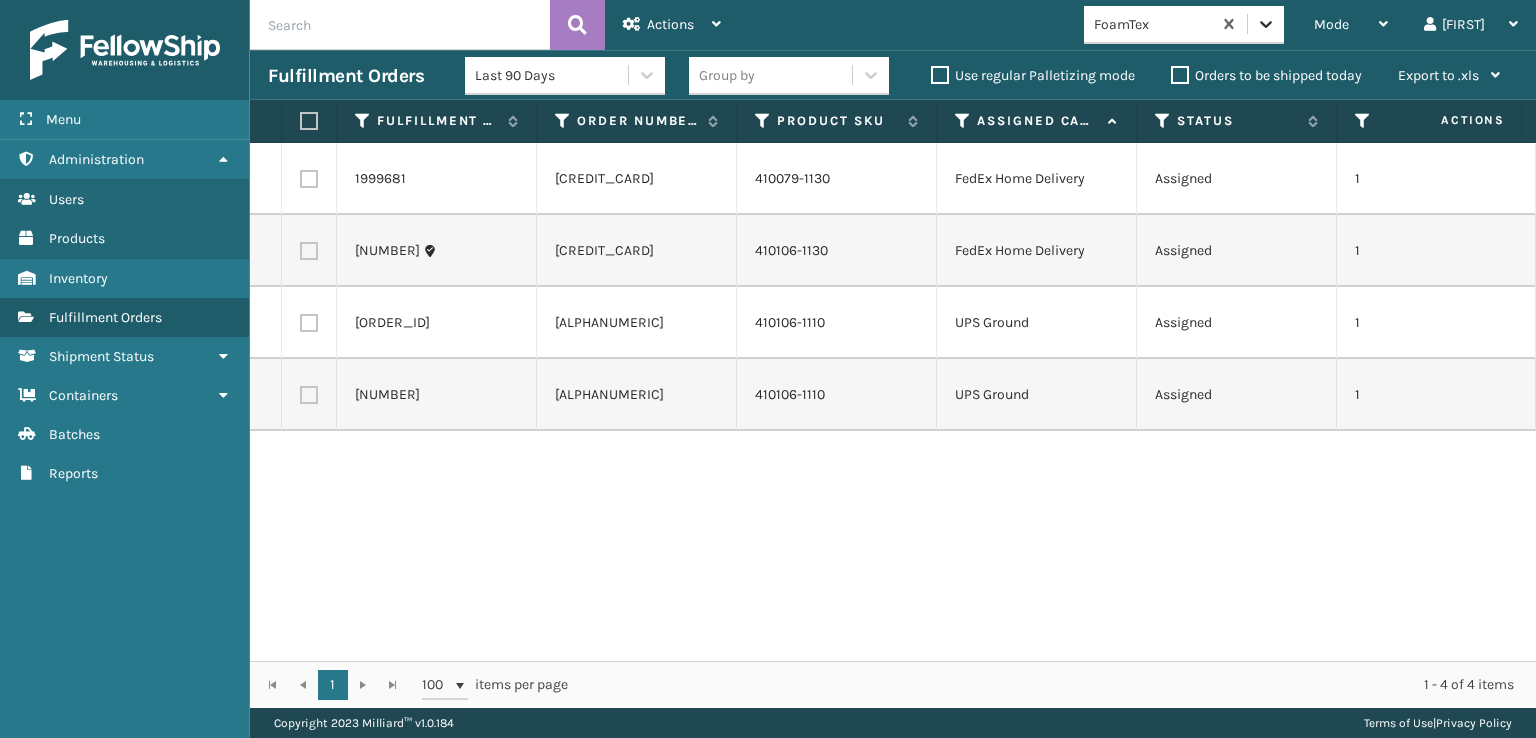 click 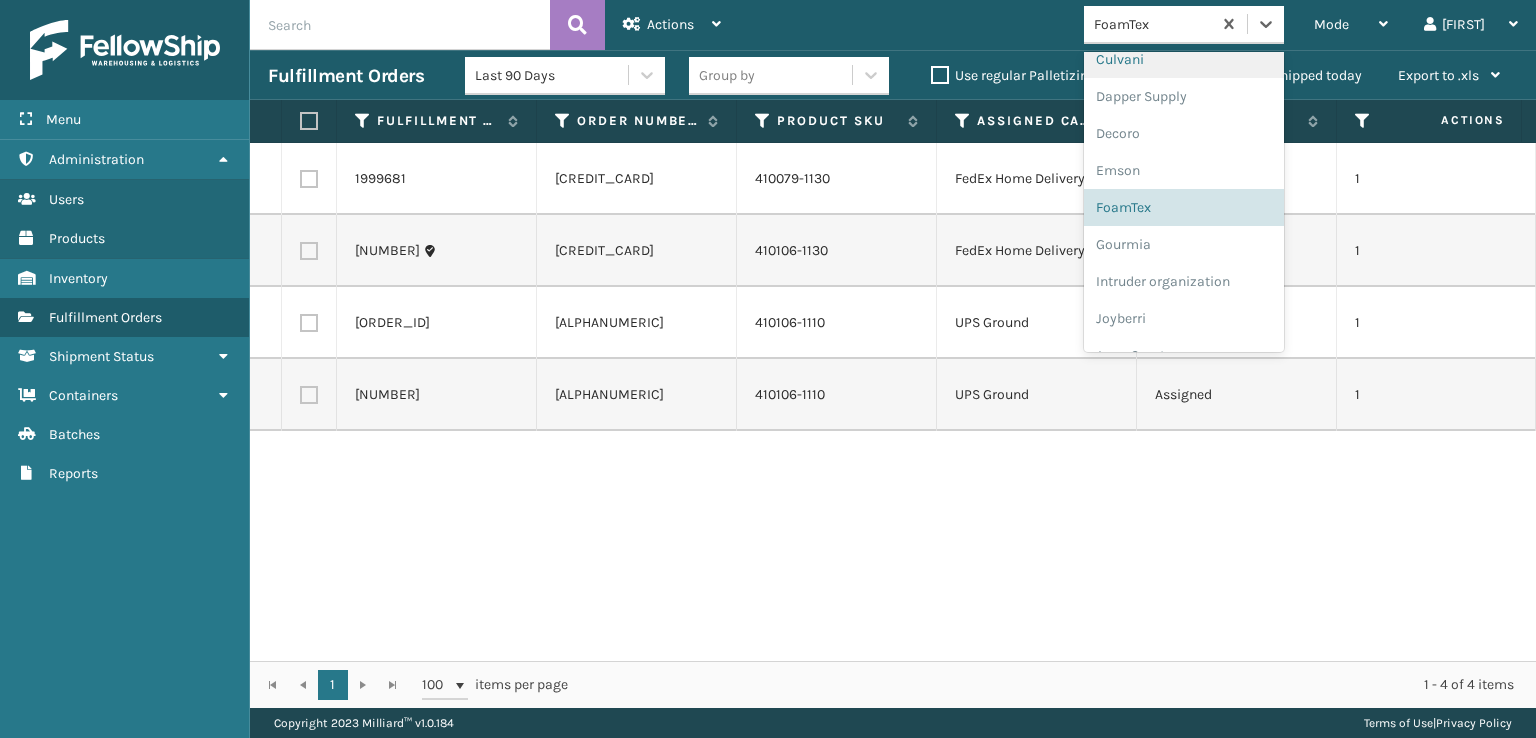 scroll, scrollTop: 632, scrollLeft: 0, axis: vertical 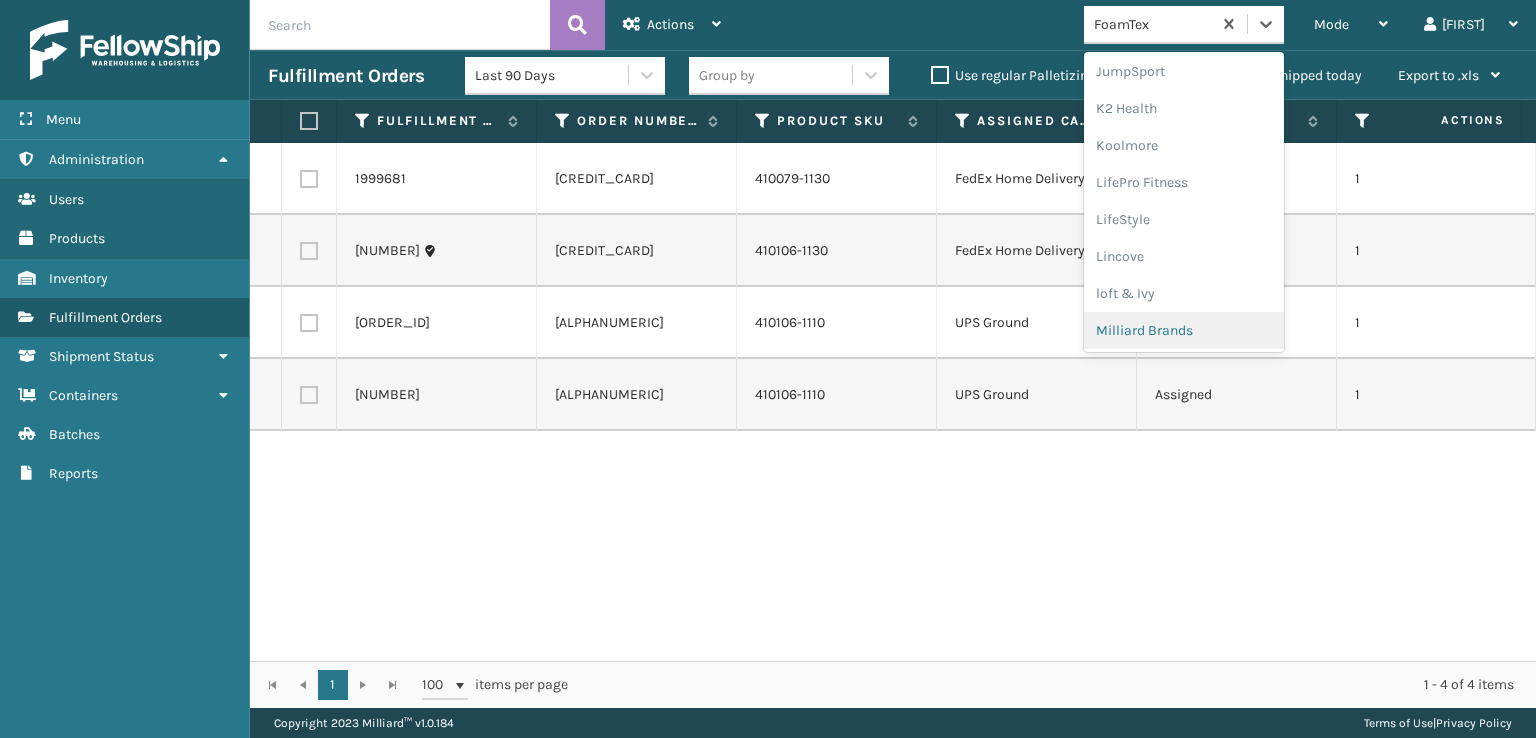 click on "Milliard Brands" at bounding box center (1184, 330) 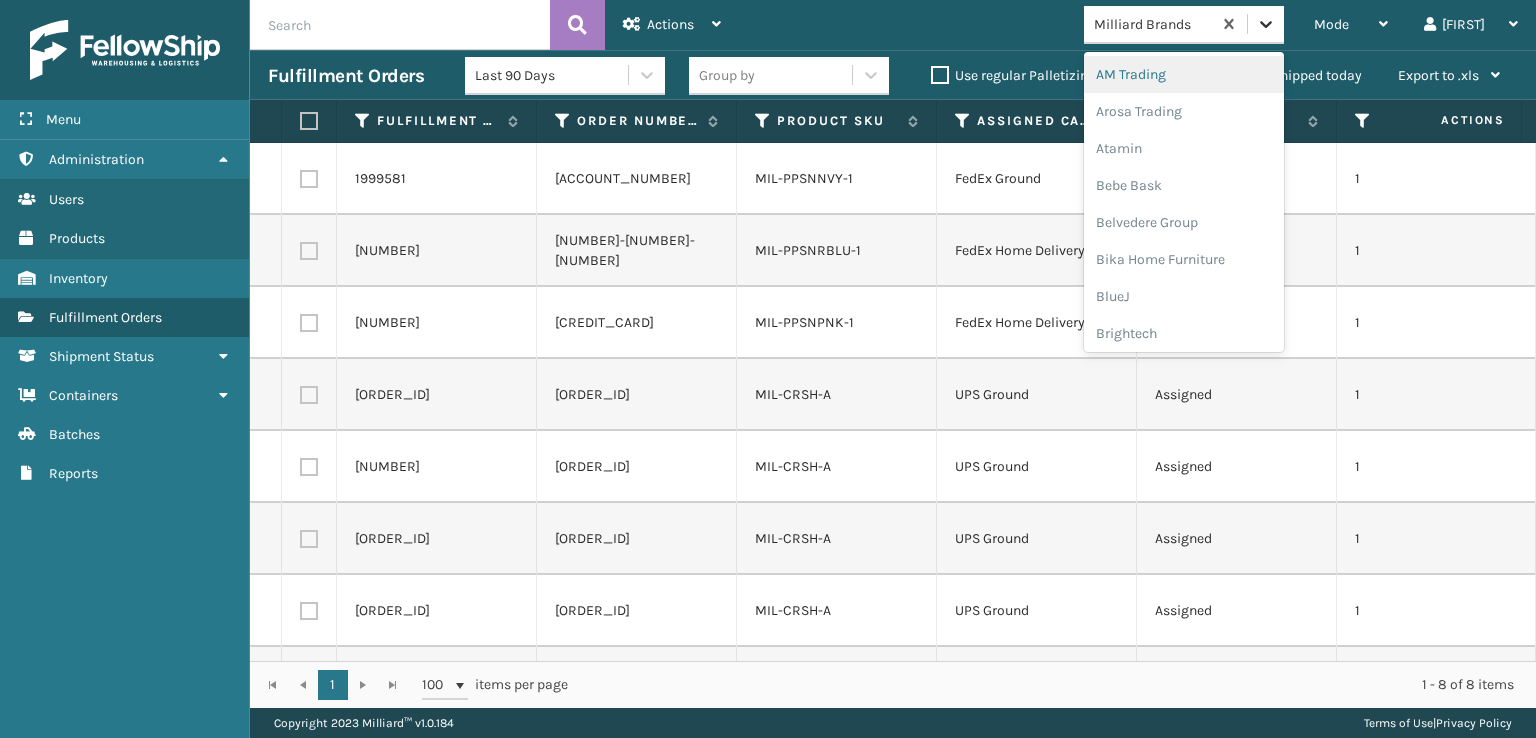 click 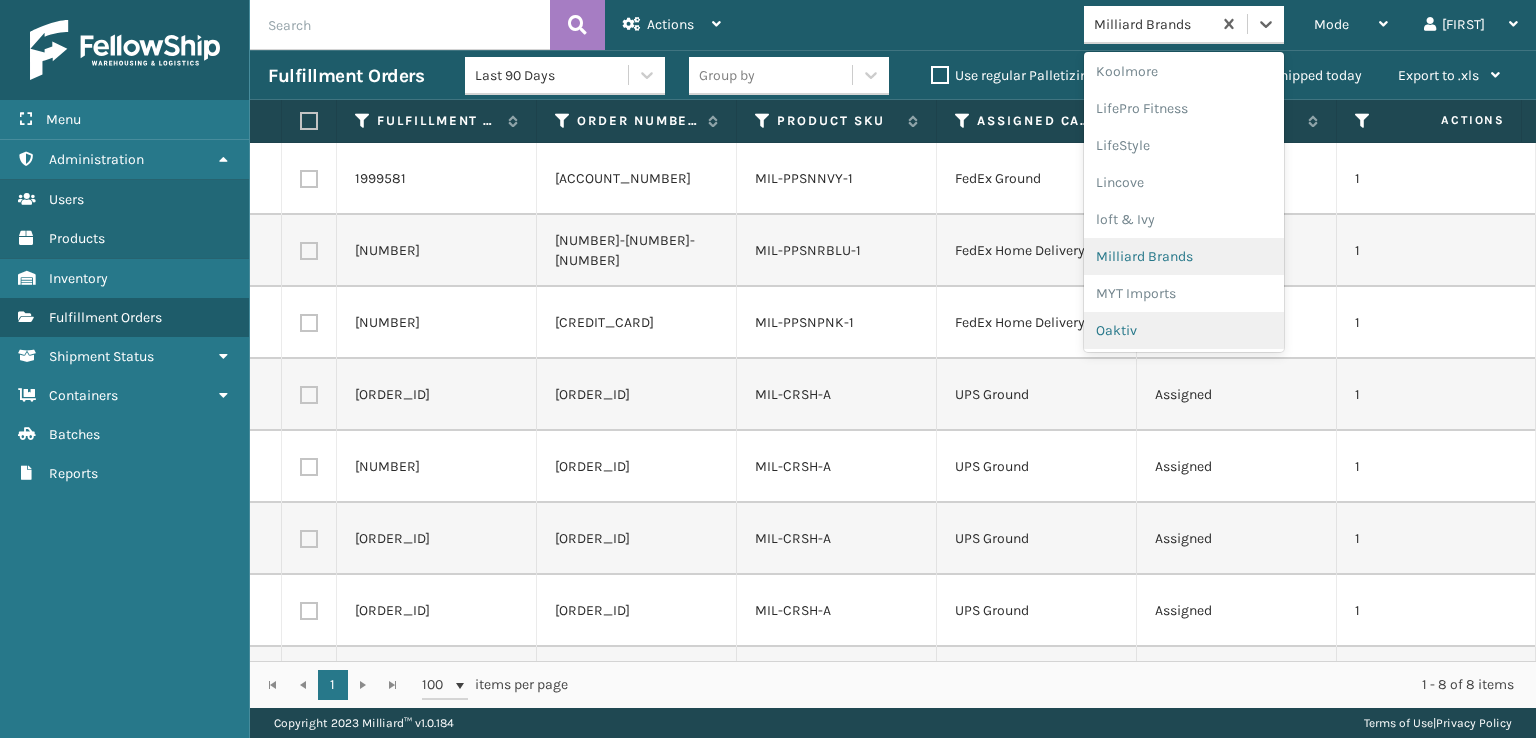 scroll, scrollTop: 732, scrollLeft: 0, axis: vertical 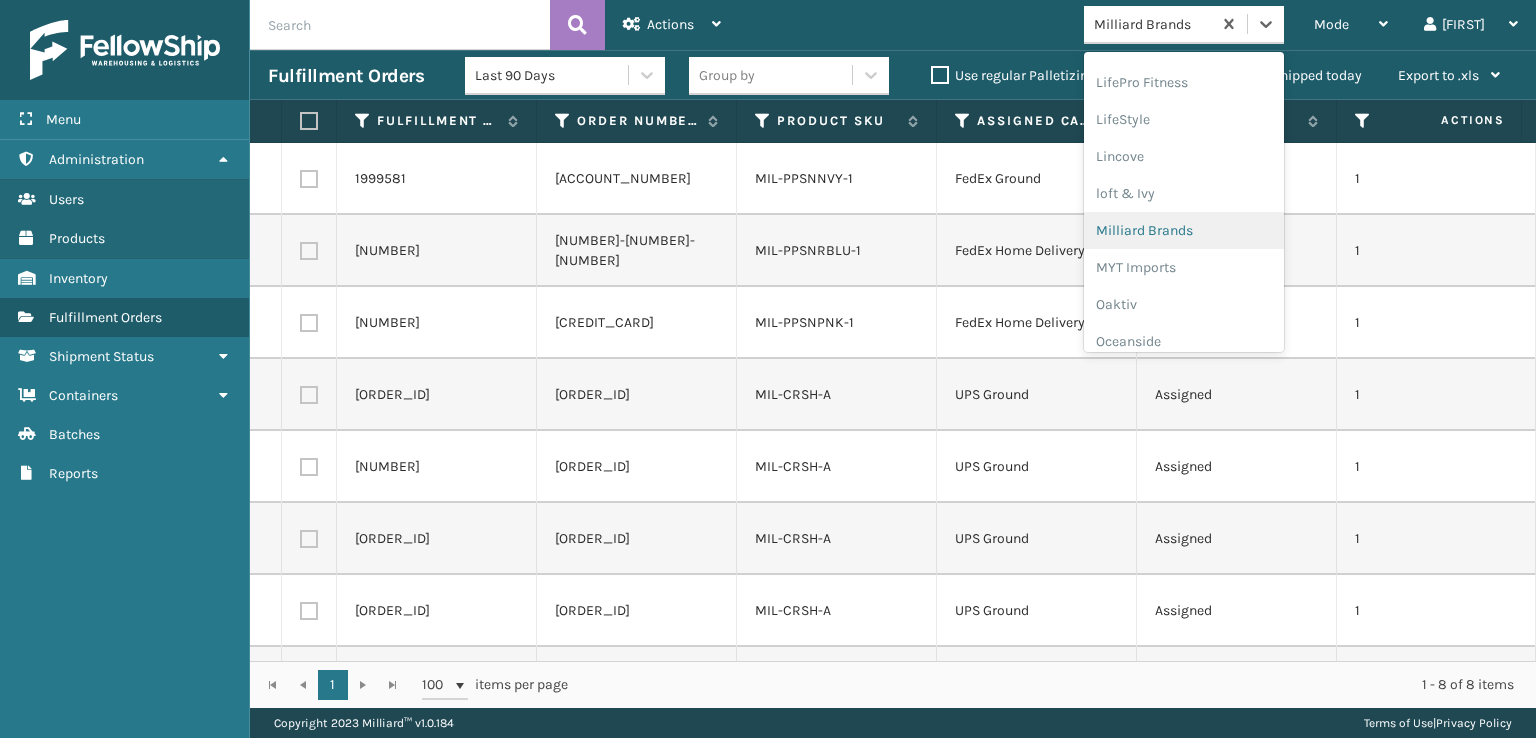 click on "Milliard Brands" at bounding box center [1184, 230] 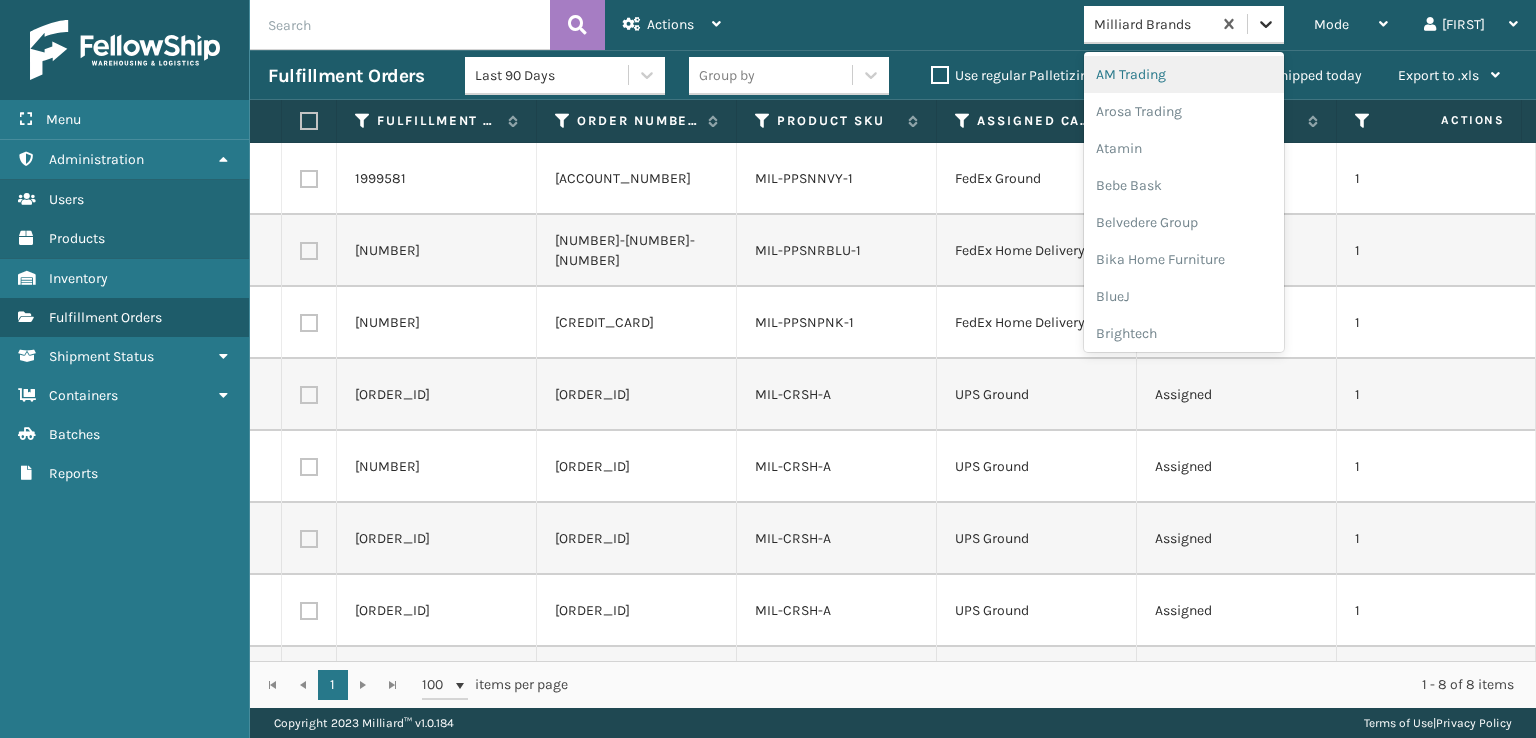 click 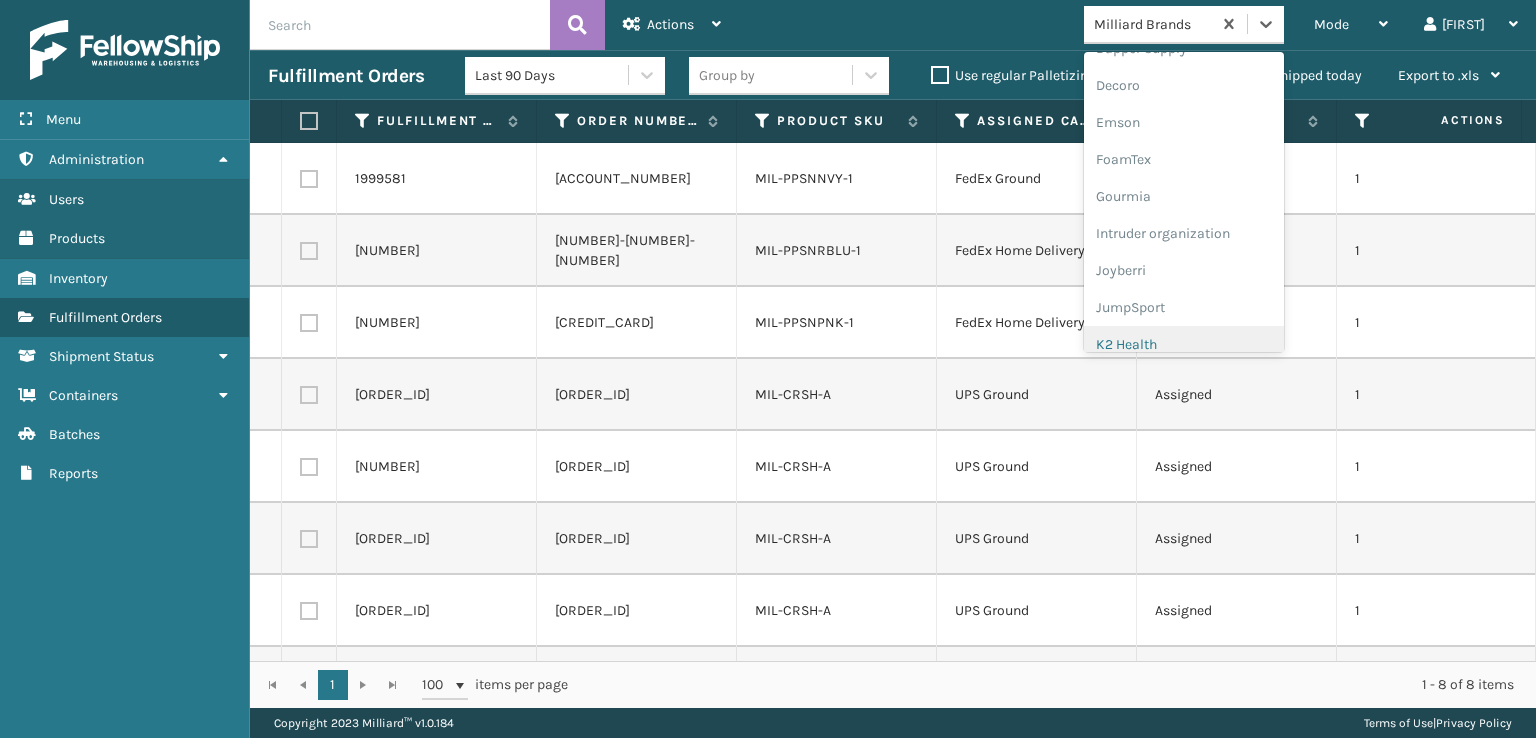 scroll, scrollTop: 332, scrollLeft: 0, axis: vertical 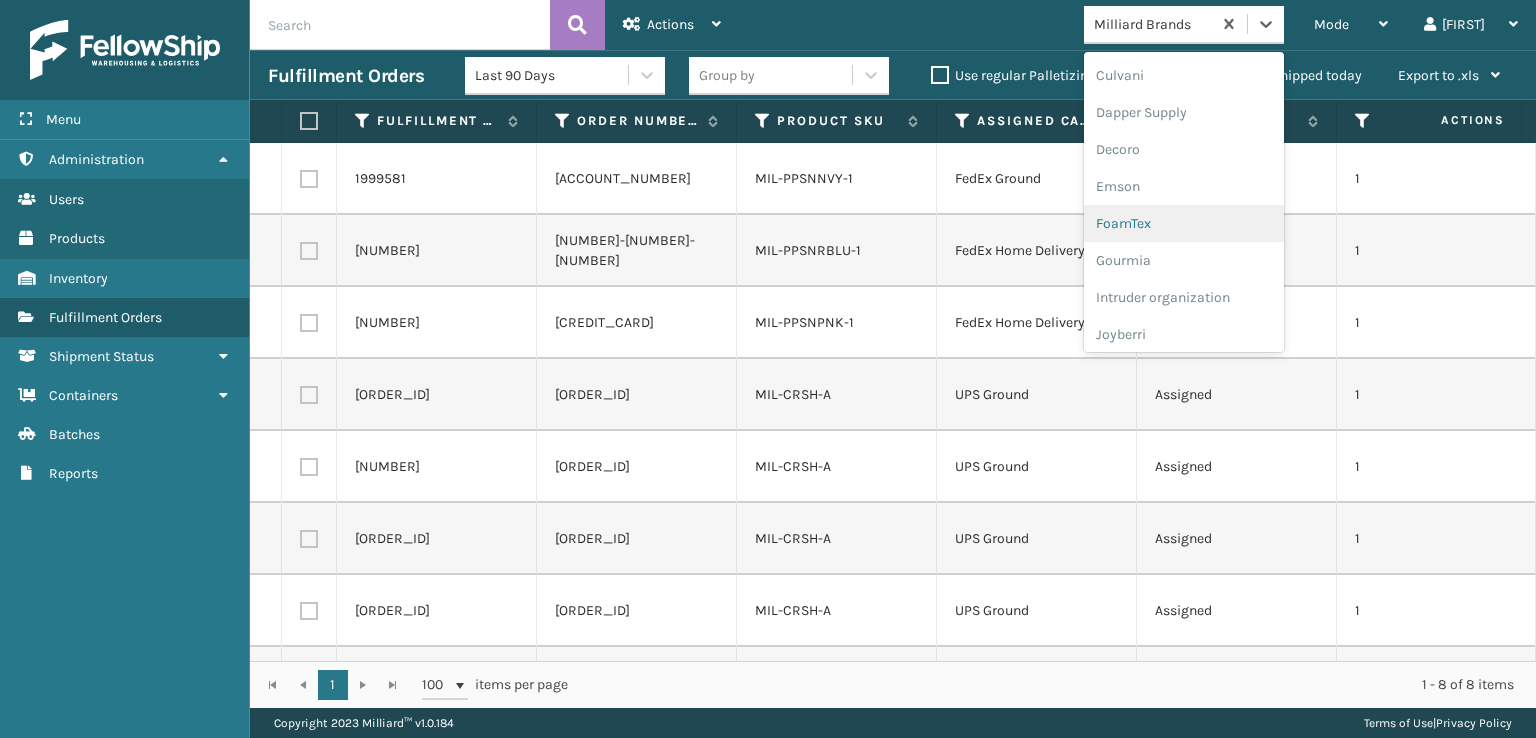 click on "FoamTex" at bounding box center (1184, 223) 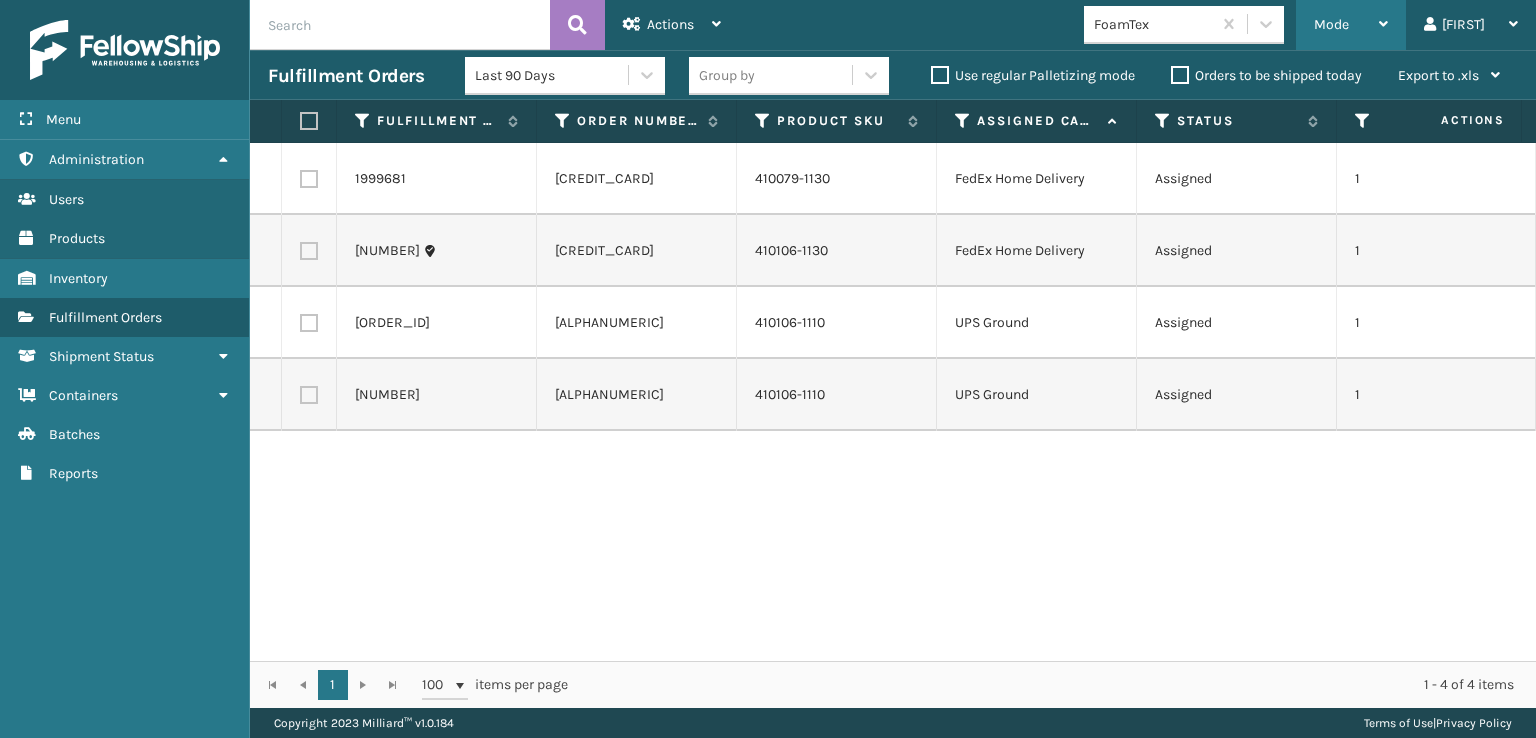 click on "Mode" at bounding box center (1331, 24) 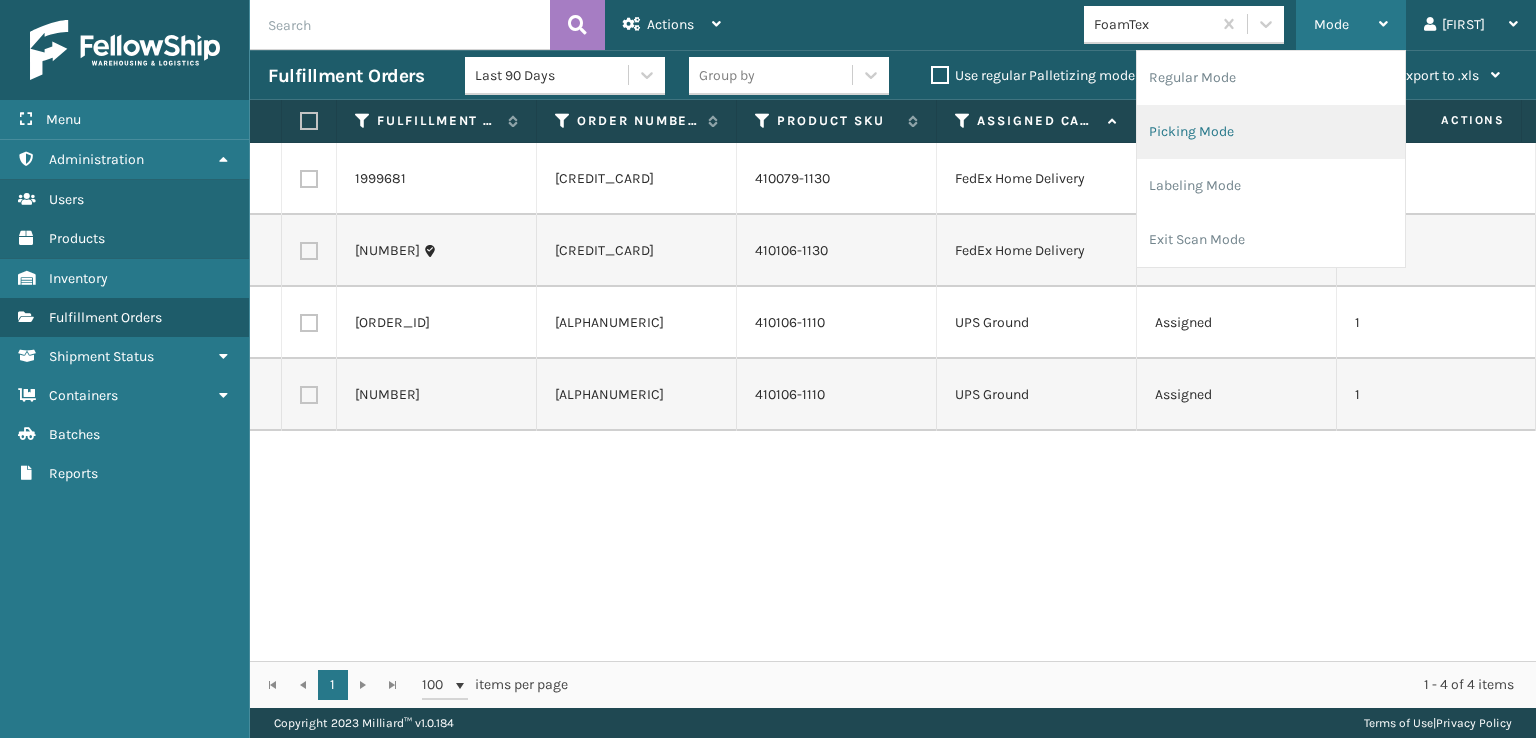 click on "Picking Mode" at bounding box center [1271, 132] 